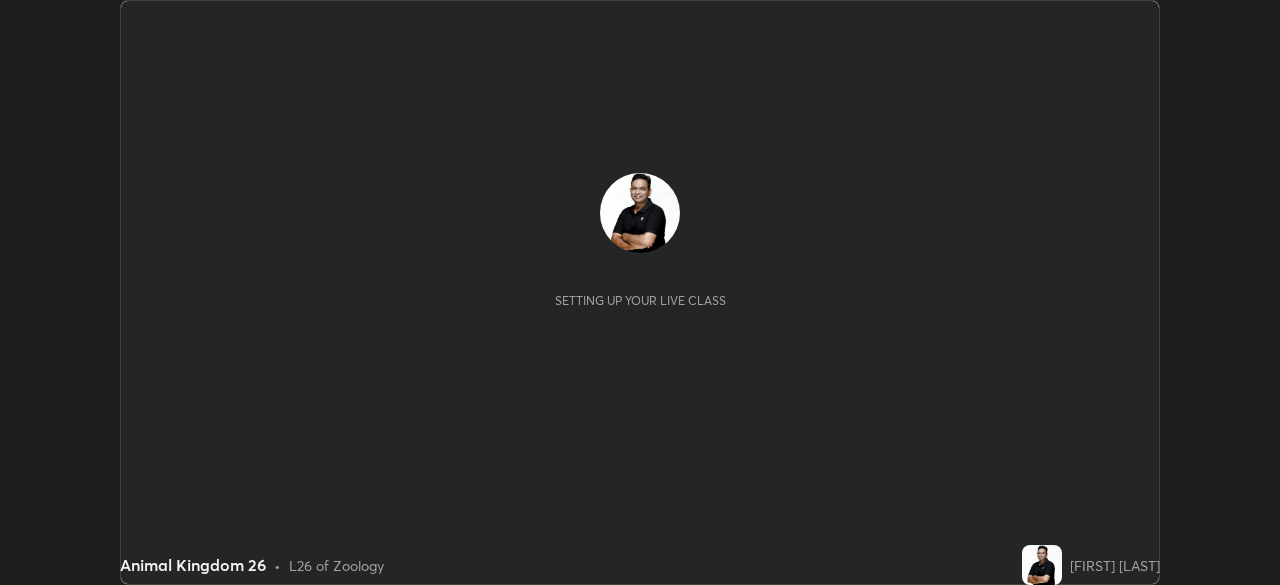 scroll, scrollTop: 0, scrollLeft: 0, axis: both 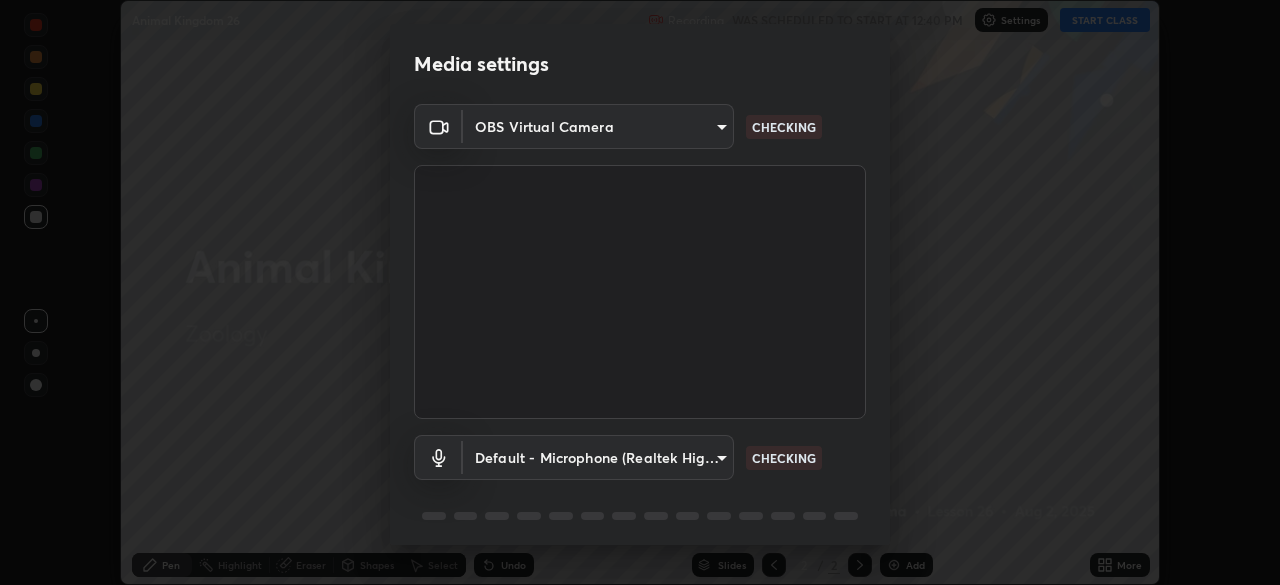type on "219a49c928e9c0b46faffe4f39ef64d047ff4b9bef24b59344cfd42c927ef79e" 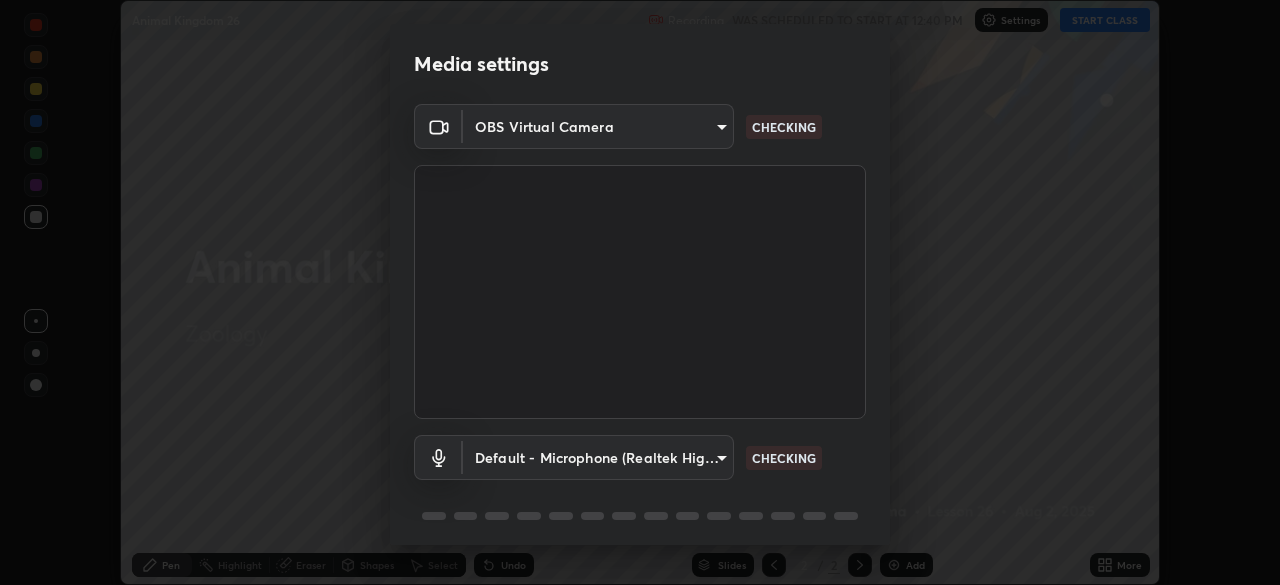 click on "Erase all Animal Kingdom 26 Recording WAS SCHEDULED TO START AT 12:40 PM Settings START CLASS Setting up your live class Animal Kingdom 26 • L26 of Zoology [FIRST] [LAST] Pen Highlight Eraser Shapes Select Undo Slides 2 / 2 Add More No doubts shared Encourage your learners to ask a doubt for better clarity Report an issue Reason for reporting Buffering Chat not working Audio - Video sync issue Educator video quality low ​ Attach an image Report Media settings OBS Virtual Camera [ID] CHECKING Default - Microphone (Realtek High Definition Audio) default CHECKING 1 / 5 Next" at bounding box center [640, 292] 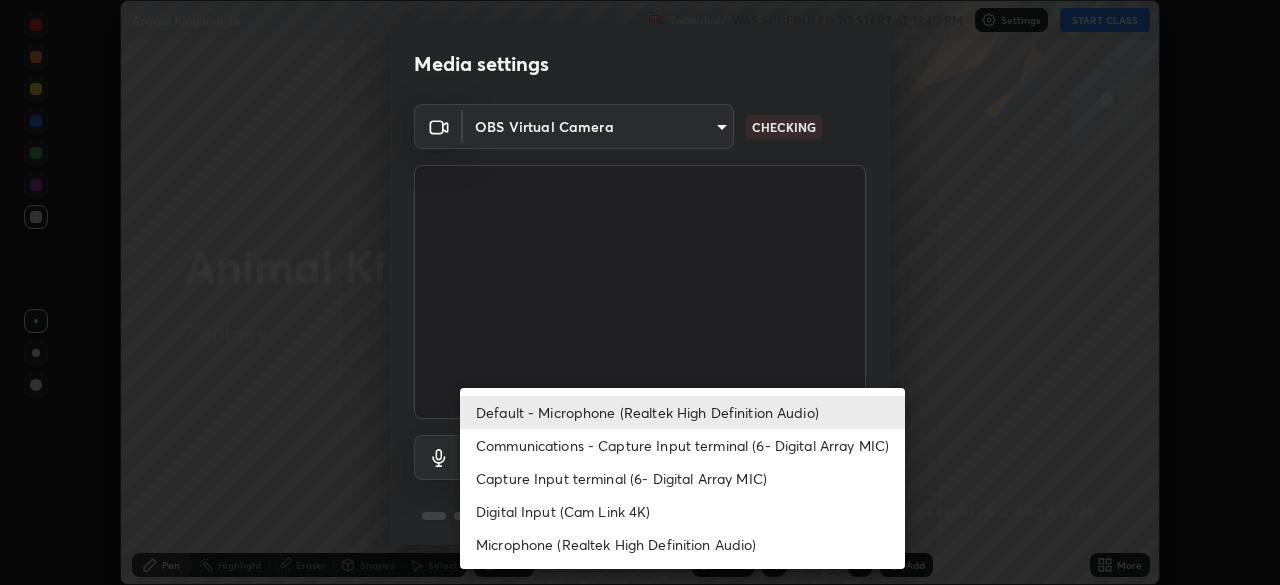 click on "Digital Input (Cam Link 4K)" at bounding box center (682, 511) 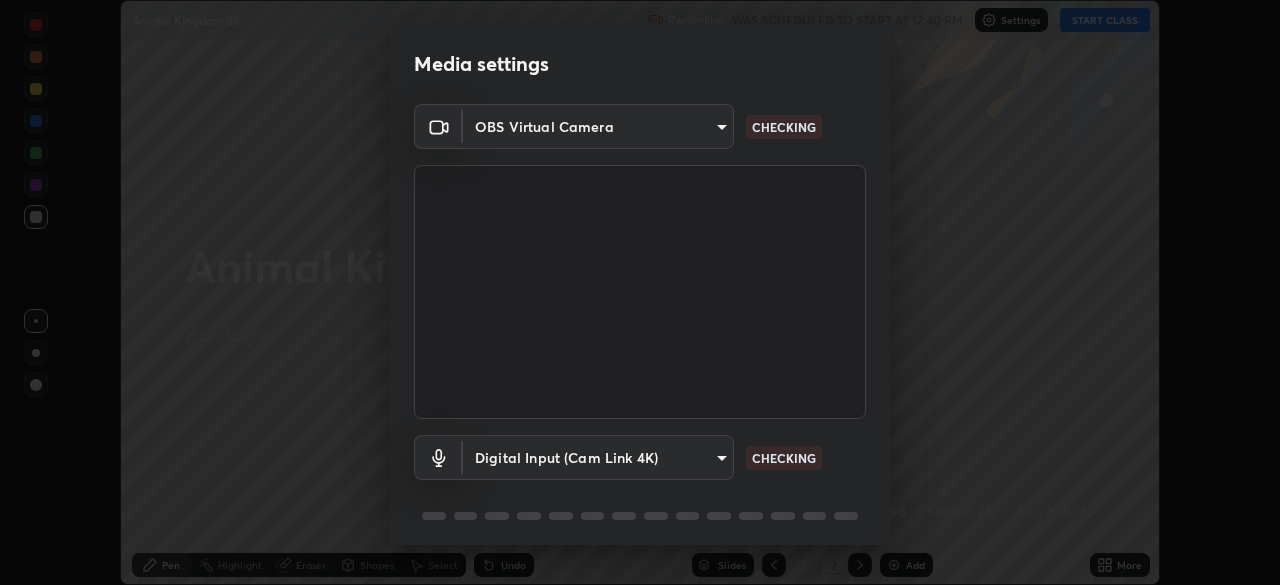 click on "Erase all Animal Kingdom 26 Recording WAS SCHEDULED TO START AT 12:40 PM Settings START CLASS Setting up your live class Animal Kingdom 26 • L26 of Zoology [FIRST] [LAST] Pen Highlight Eraser Shapes Select Undo Slides 2 / 2 Add More No doubts shared Encourage your learners to ask a doubt for better clarity Report an issue Reason for reporting Buffering Chat not working Audio - Video sync issue Educator video quality low ​ Attach an image Report Media settings OBS Virtual Camera [ID] CHECKING Digital Input (Cam Link 4K) [ID] CHECKING 1 / 5 Next" at bounding box center [640, 292] 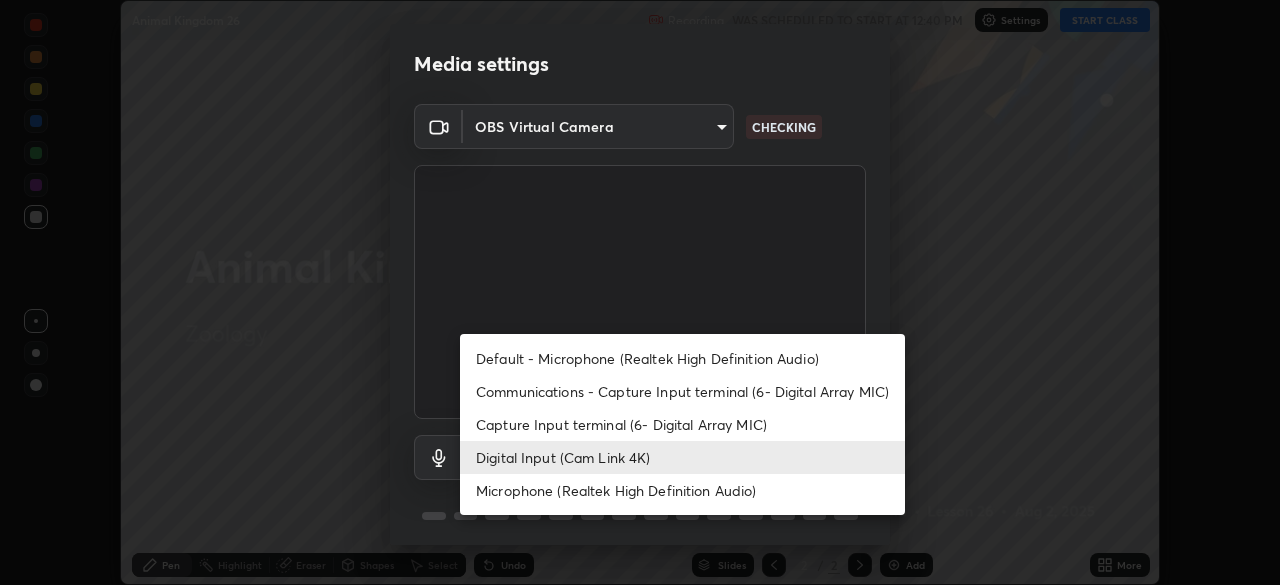 click on "Default - Microphone (Realtek High Definition Audio)" at bounding box center [682, 358] 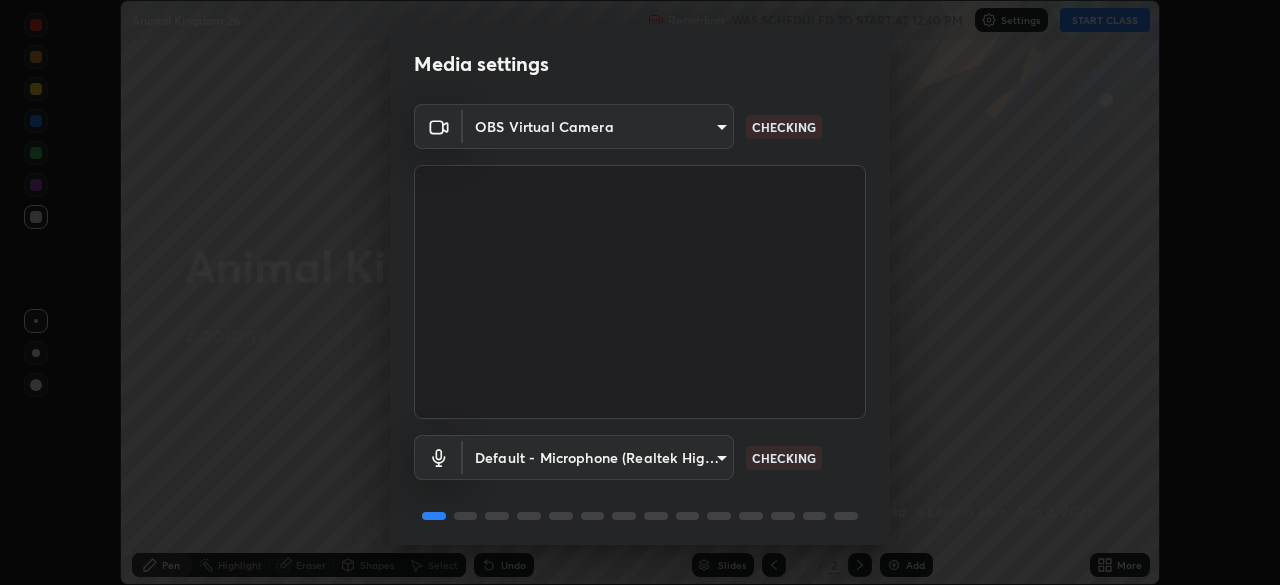 scroll, scrollTop: 71, scrollLeft: 0, axis: vertical 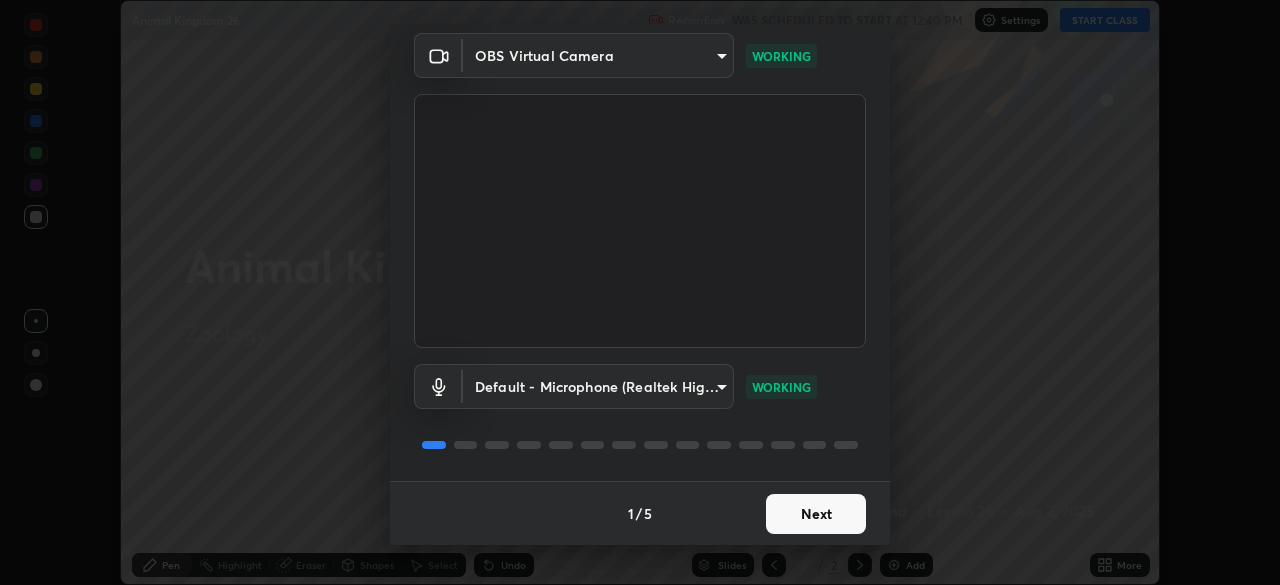 click on "Next" at bounding box center (816, 514) 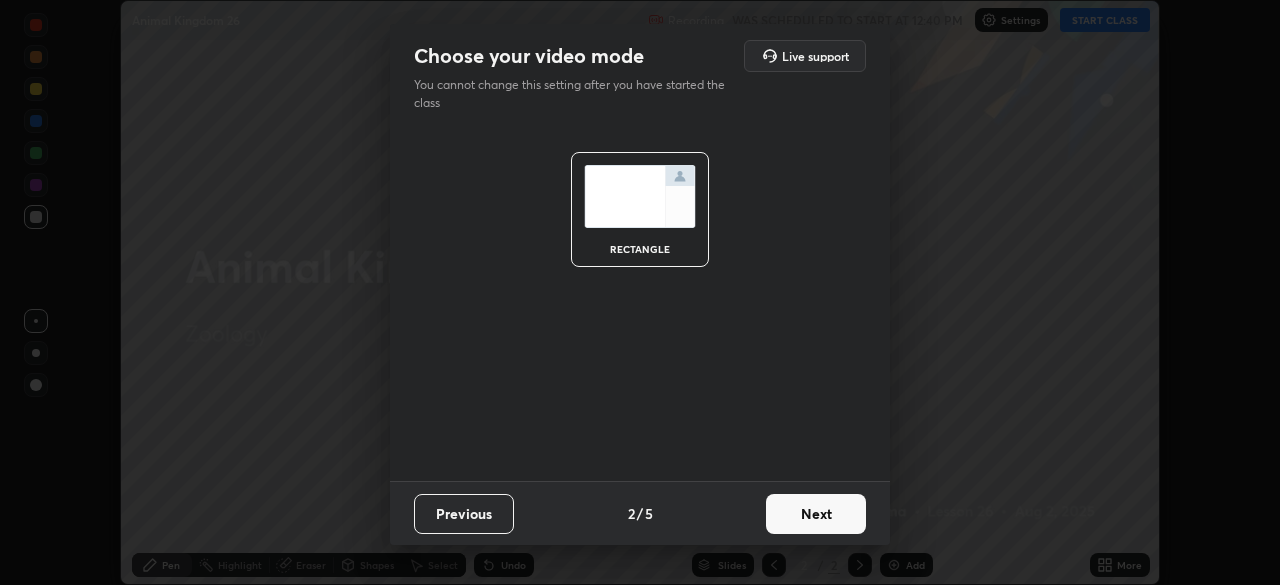 click on "Next" at bounding box center (816, 514) 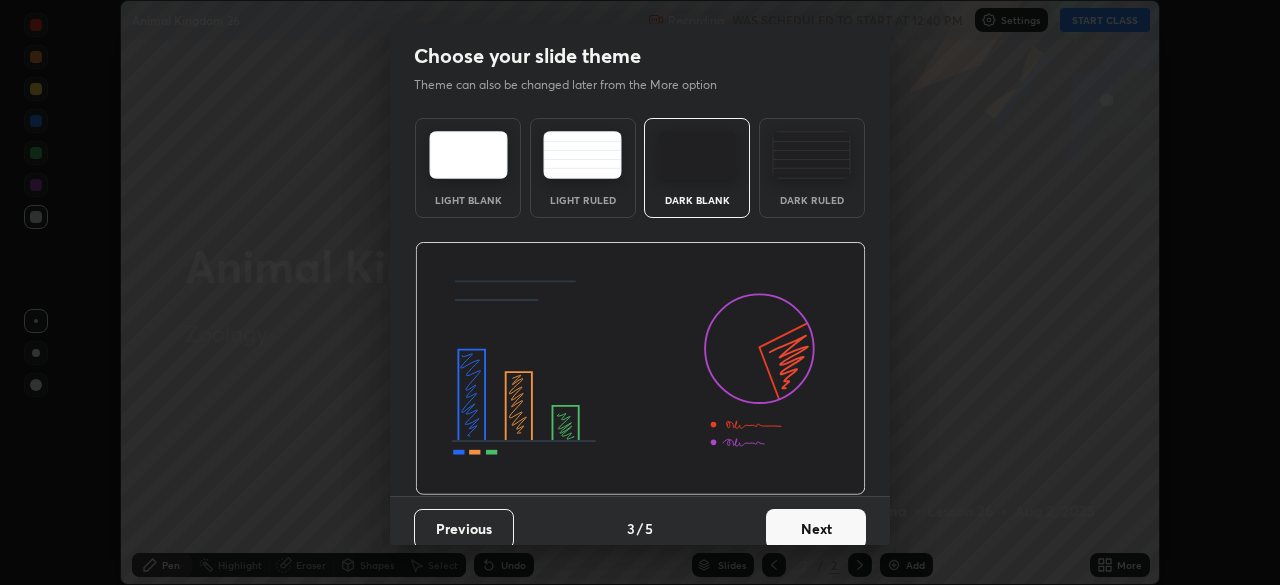 click on "Next" at bounding box center [816, 529] 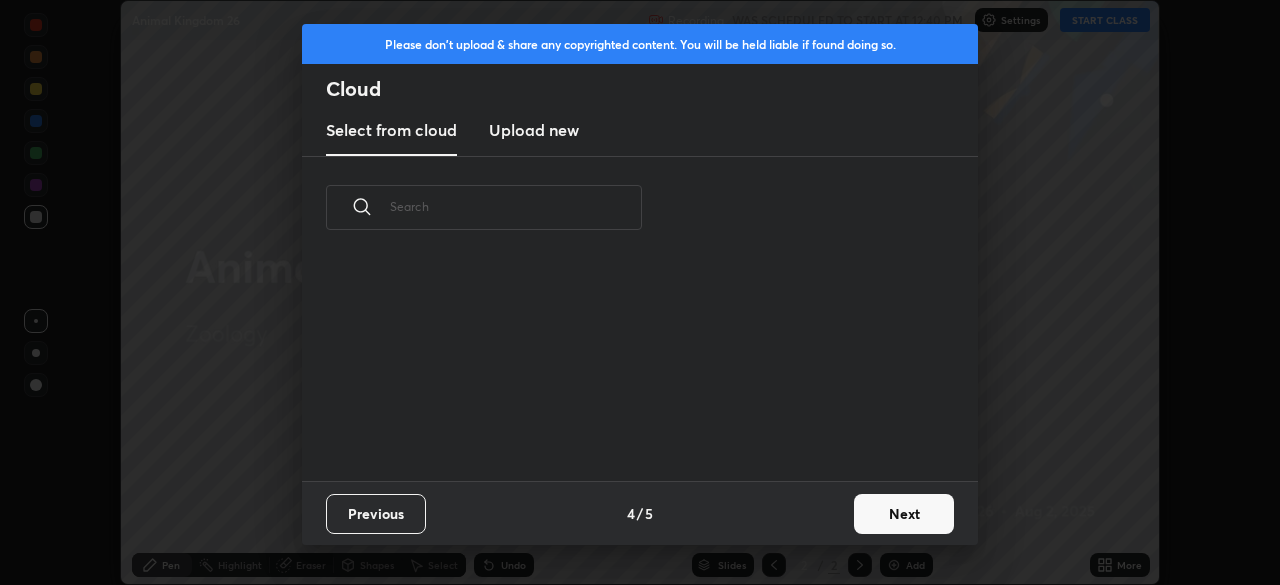 click on "Next" at bounding box center (904, 514) 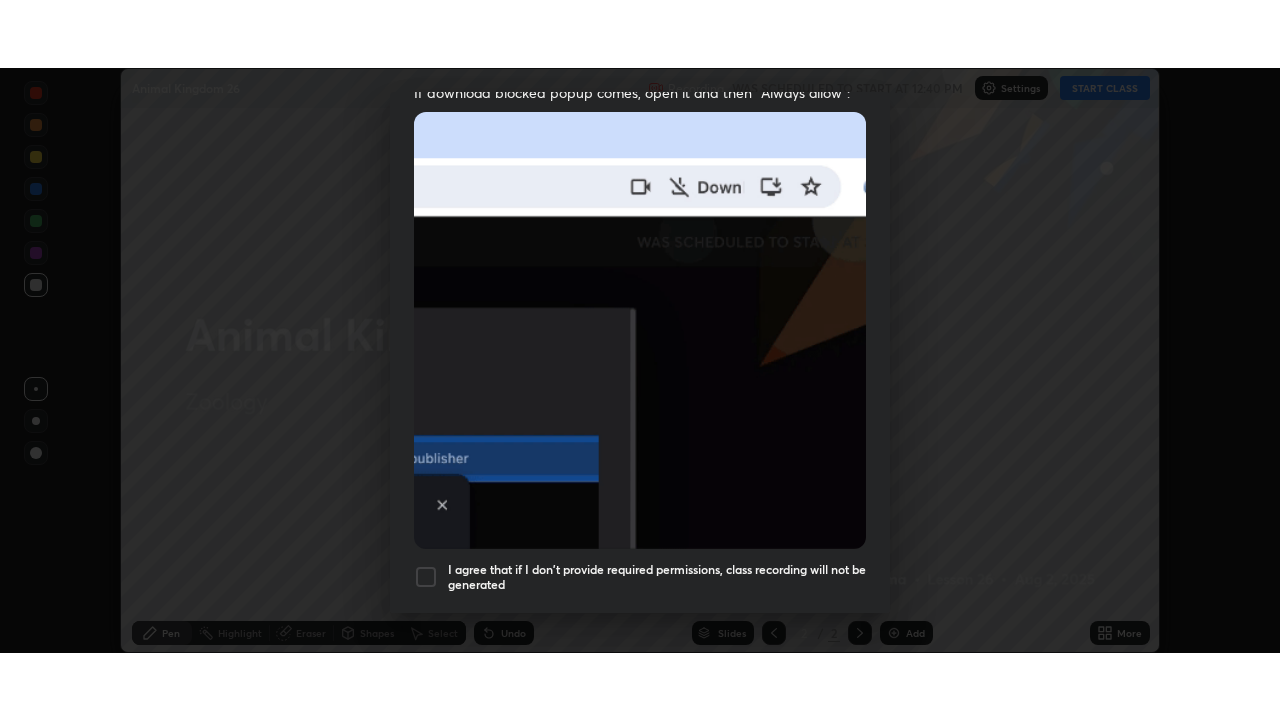 scroll, scrollTop: 479, scrollLeft: 0, axis: vertical 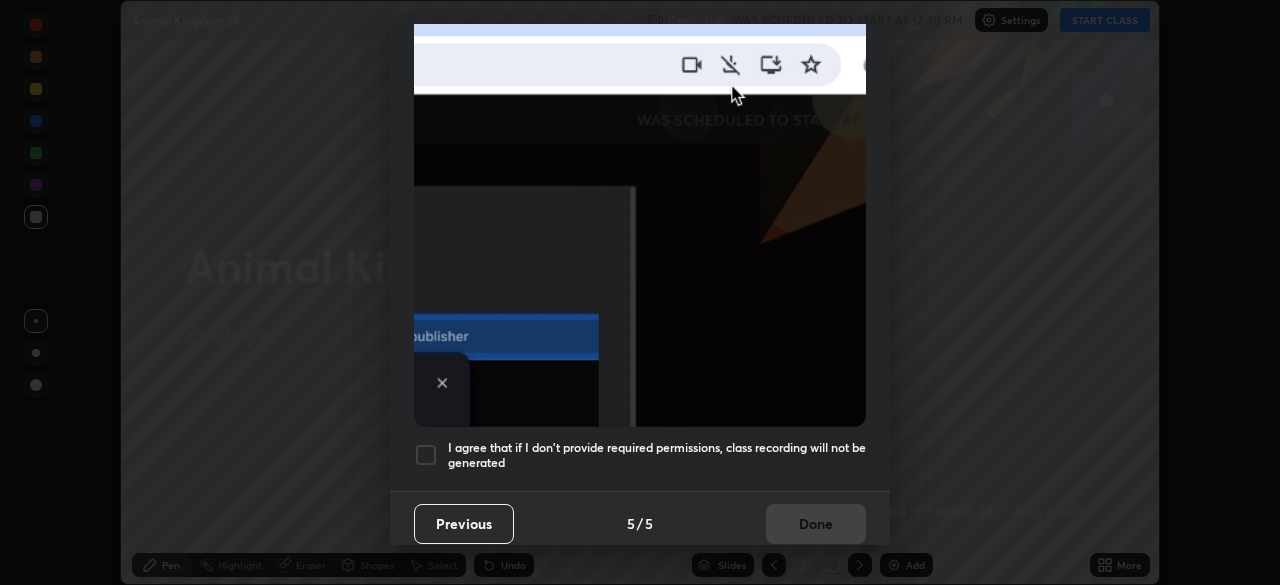 click at bounding box center (426, 455) 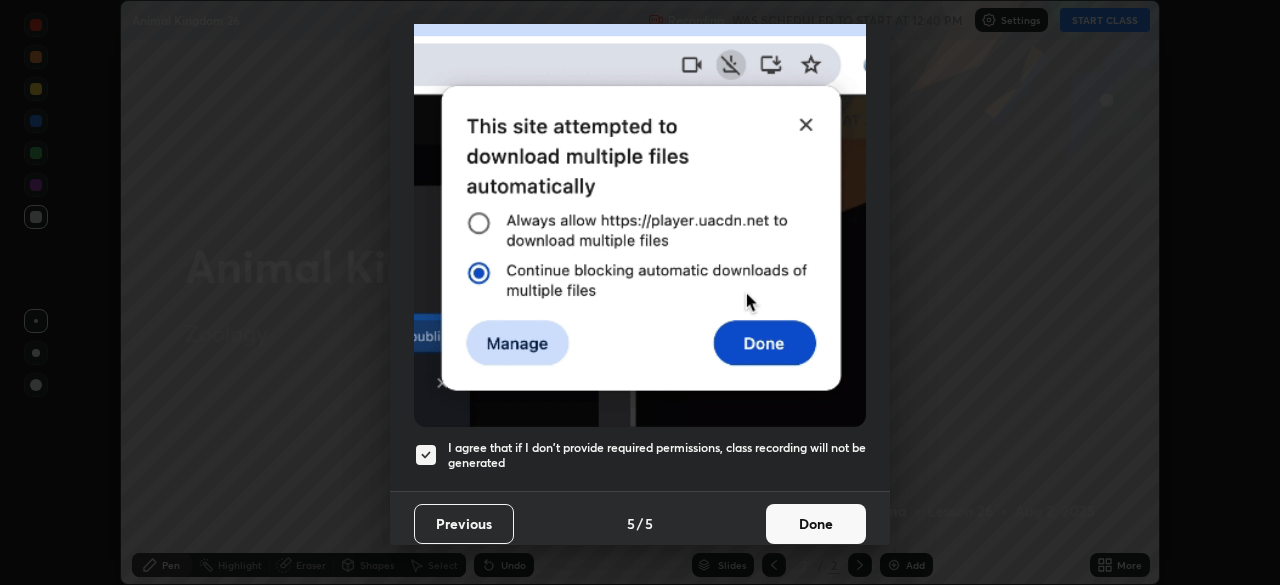 click on "Done" at bounding box center (816, 524) 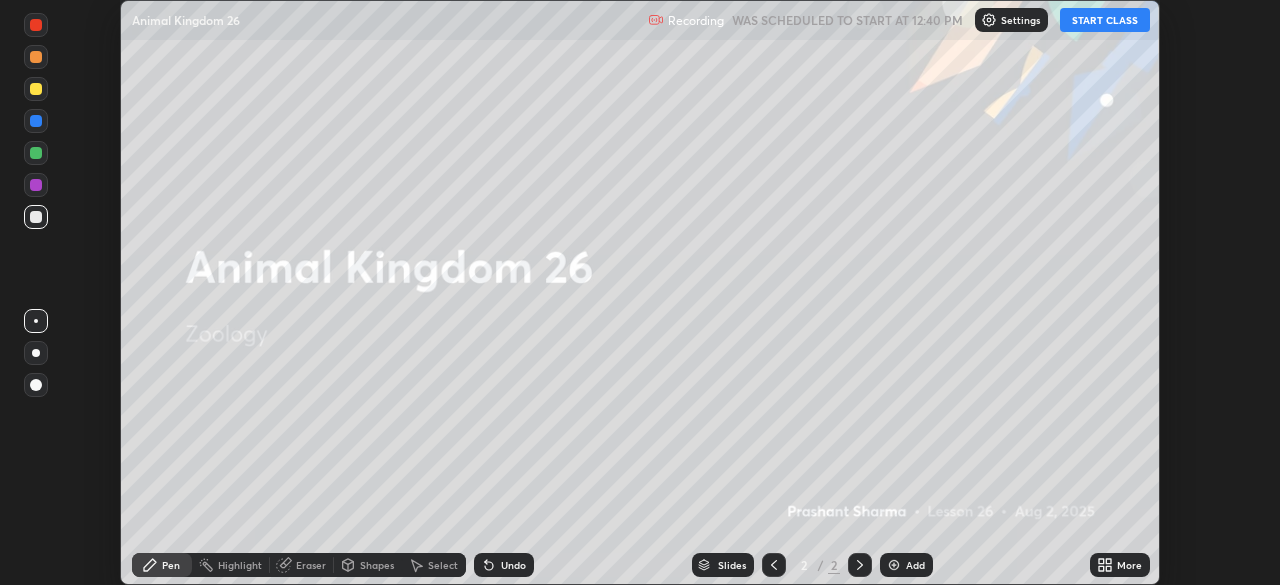 click on "More" at bounding box center (1129, 565) 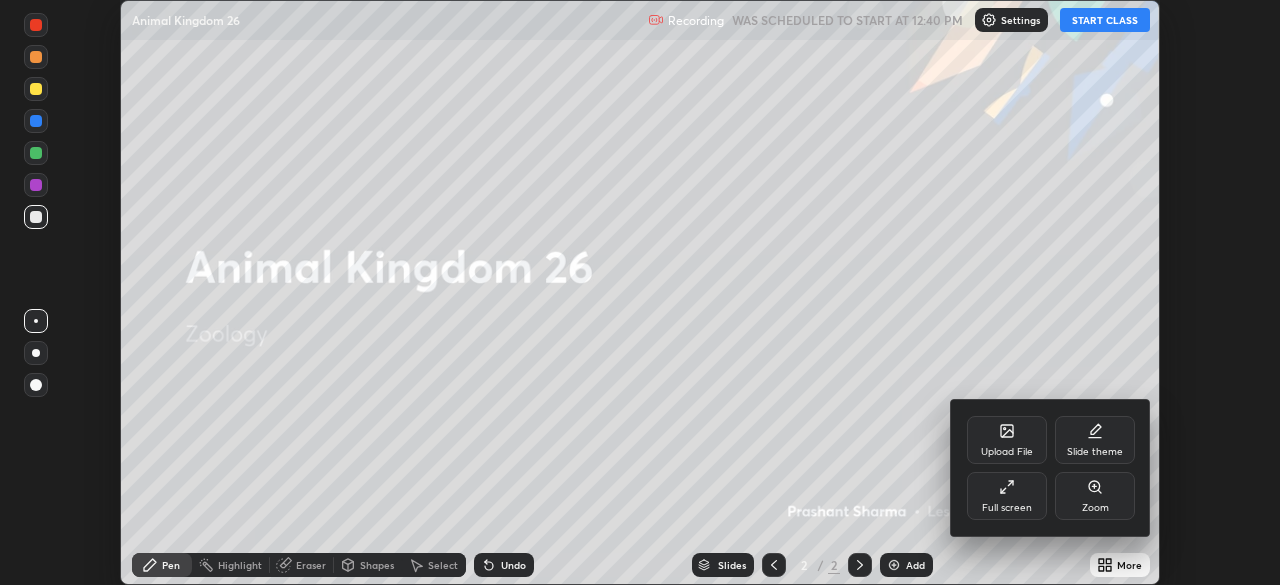 click on "Slide theme" at bounding box center (1095, 452) 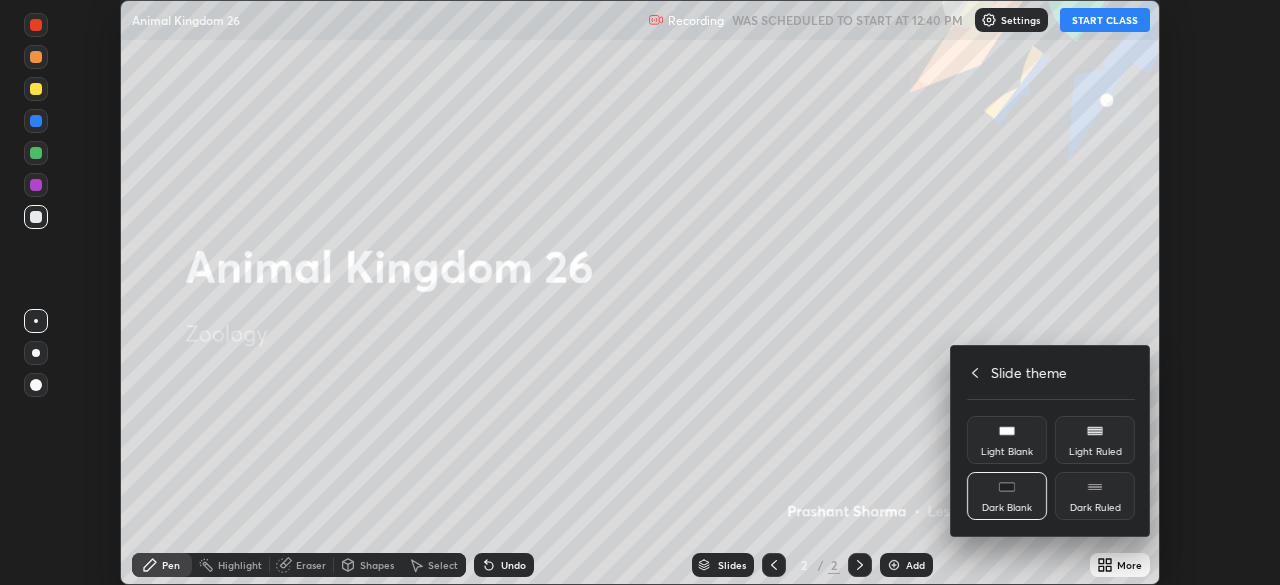 click 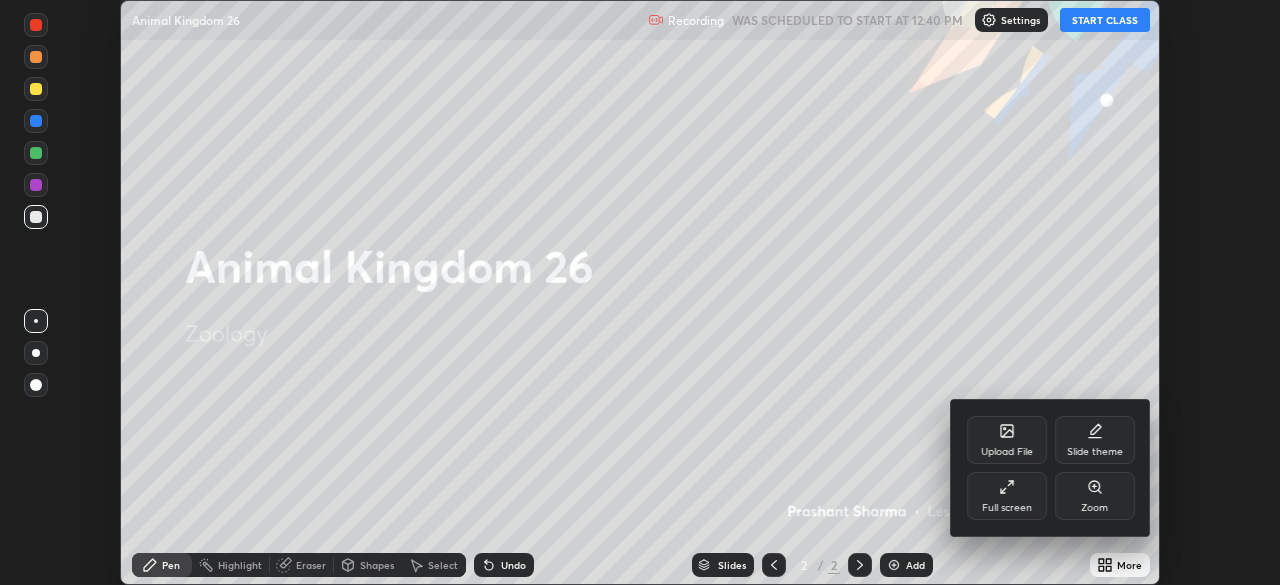 click on "Full screen" at bounding box center [1007, 508] 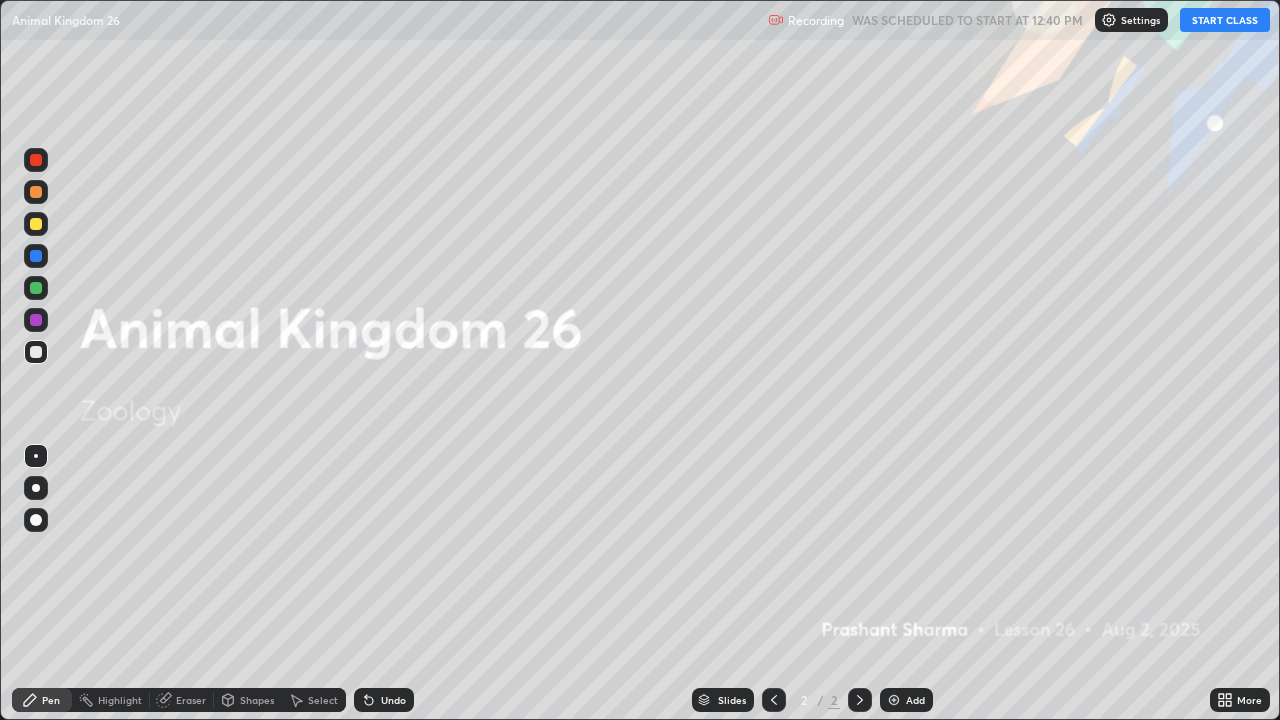 scroll, scrollTop: 99280, scrollLeft: 98720, axis: both 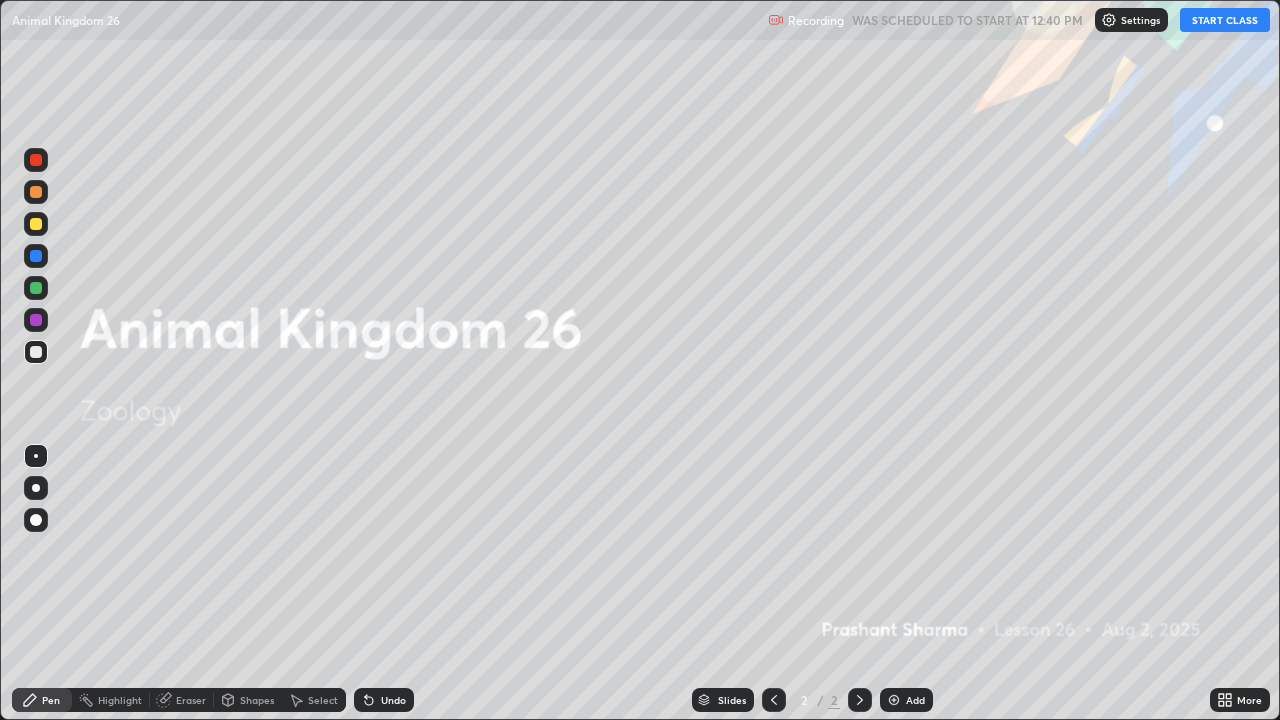 click on "Add" at bounding box center [915, 700] 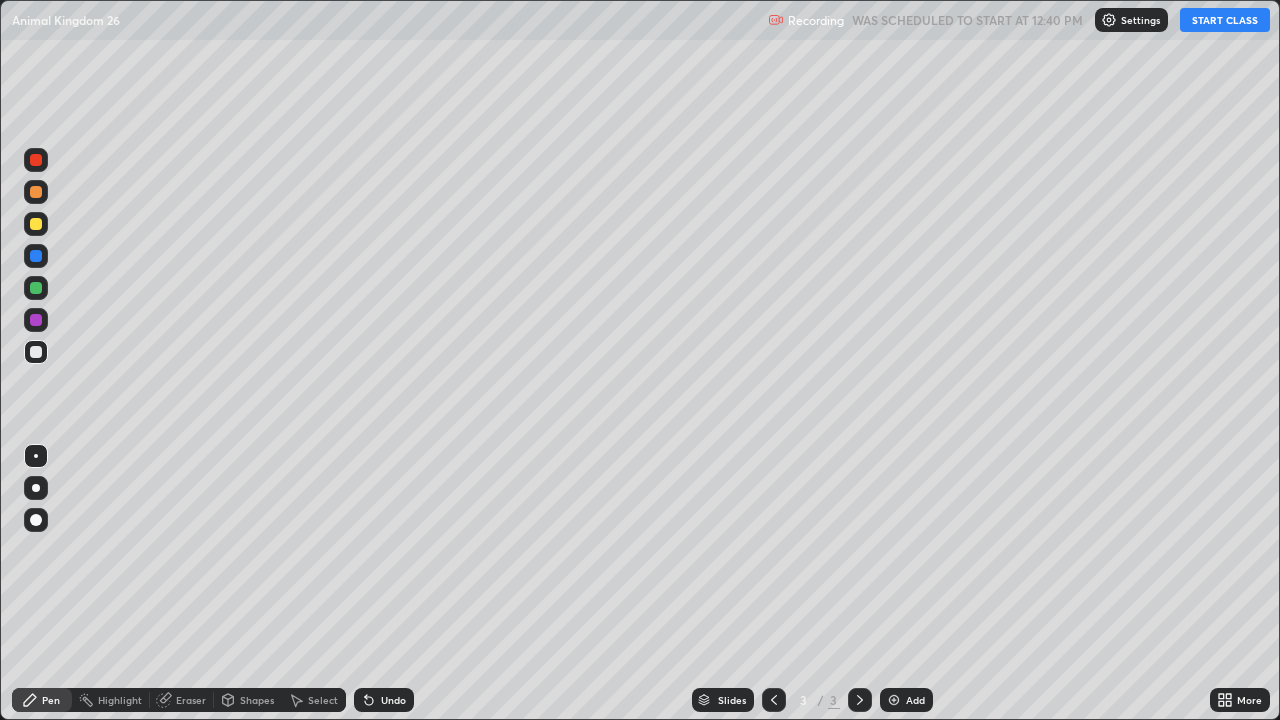 click on "START CLASS" at bounding box center (1225, 20) 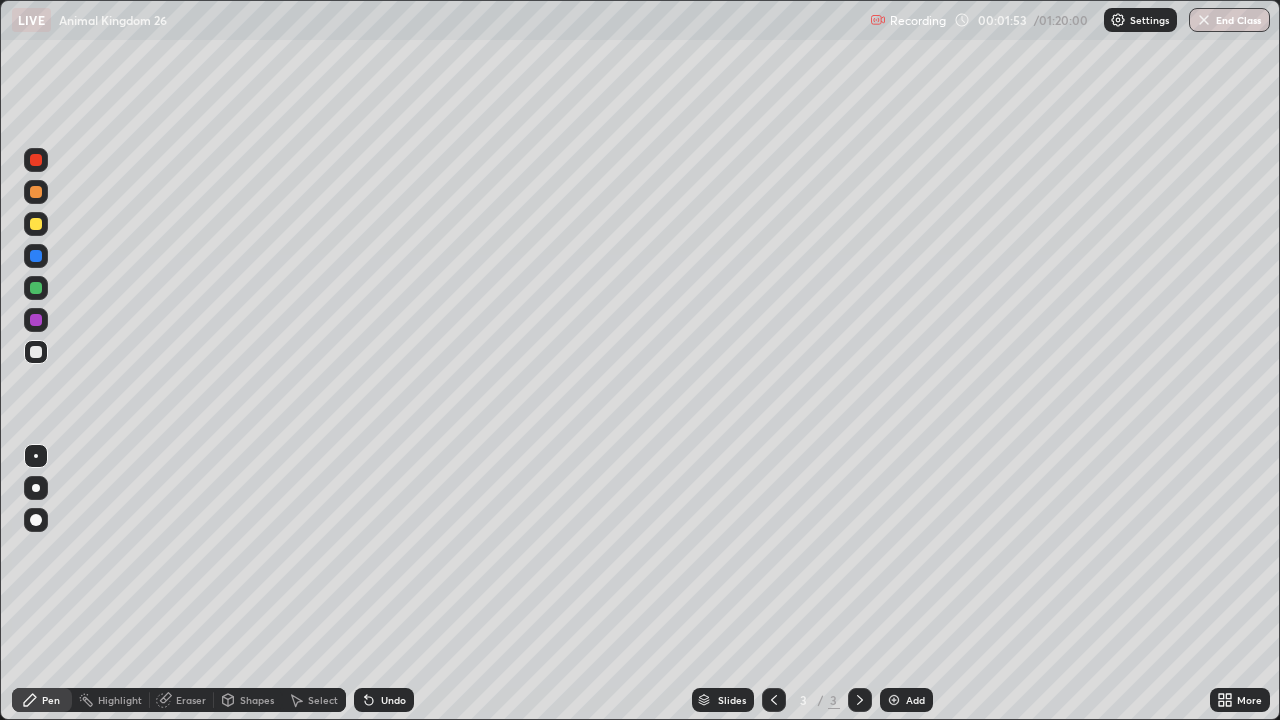 click 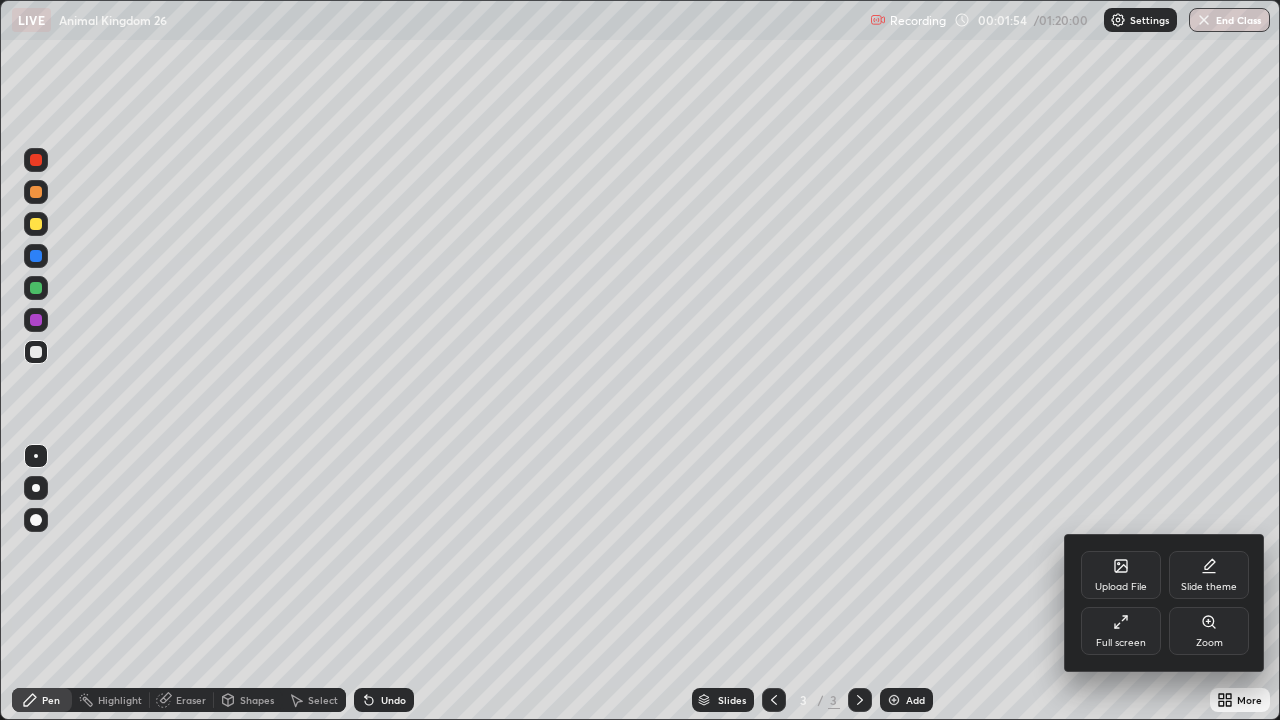 click on "Full screen" at bounding box center [1121, 631] 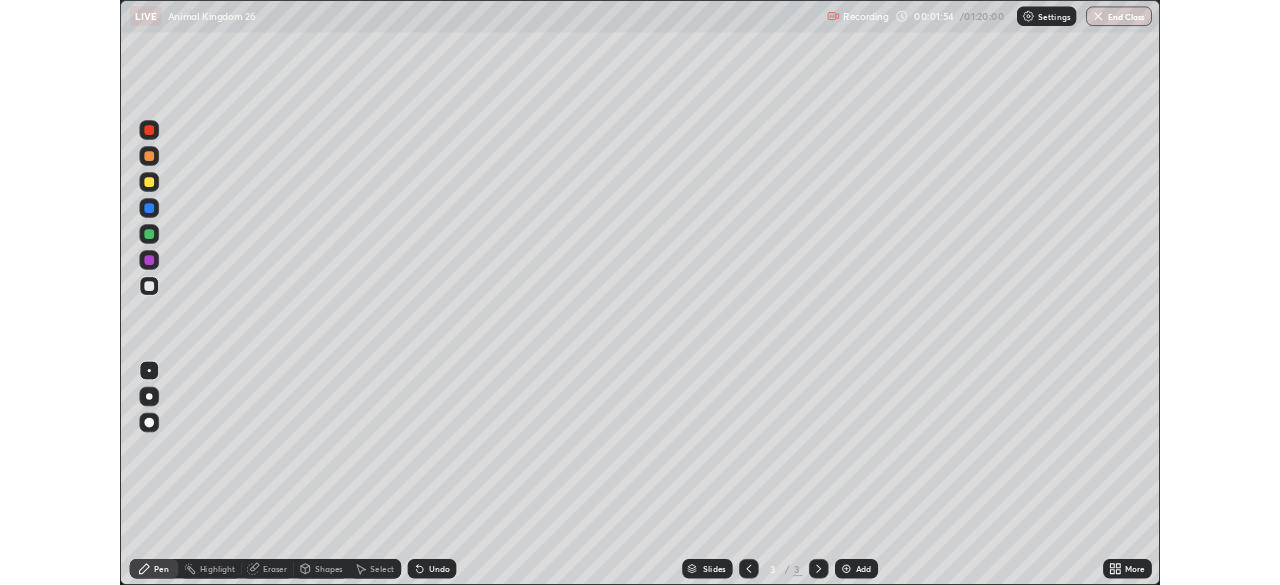 scroll, scrollTop: 585, scrollLeft: 1280, axis: both 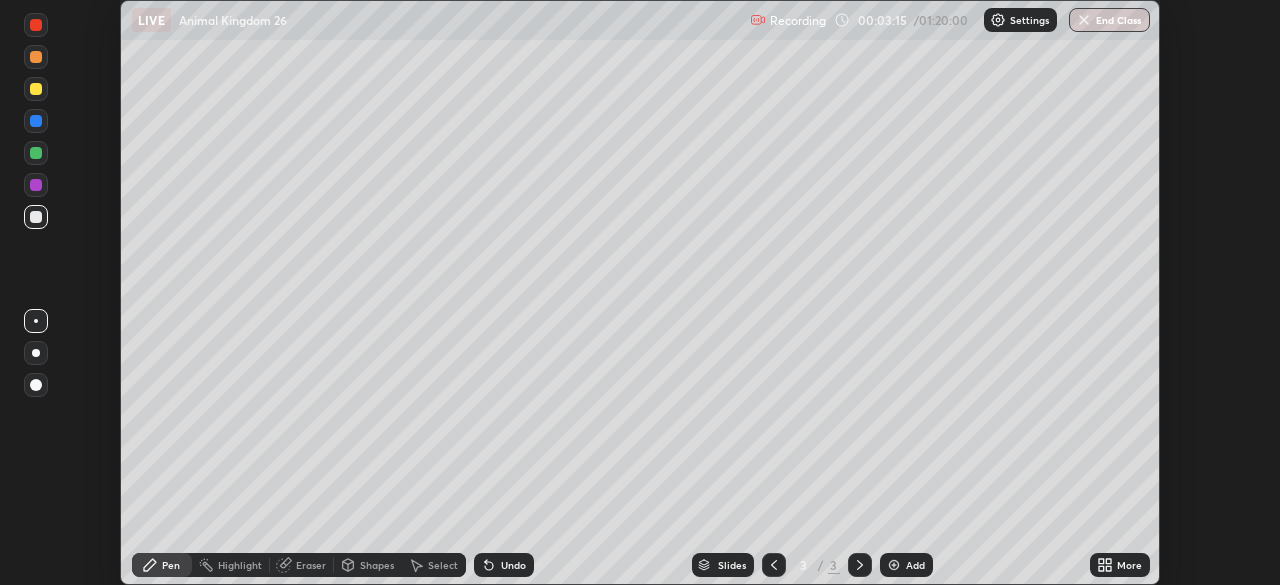 click 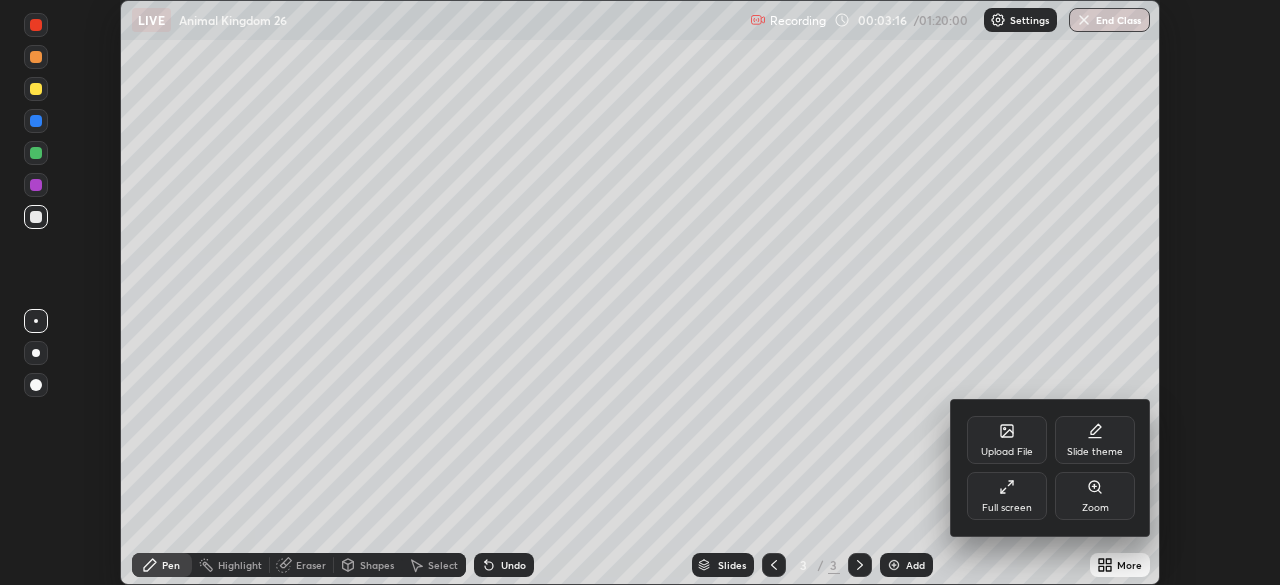 click on "Full screen" at bounding box center (1007, 496) 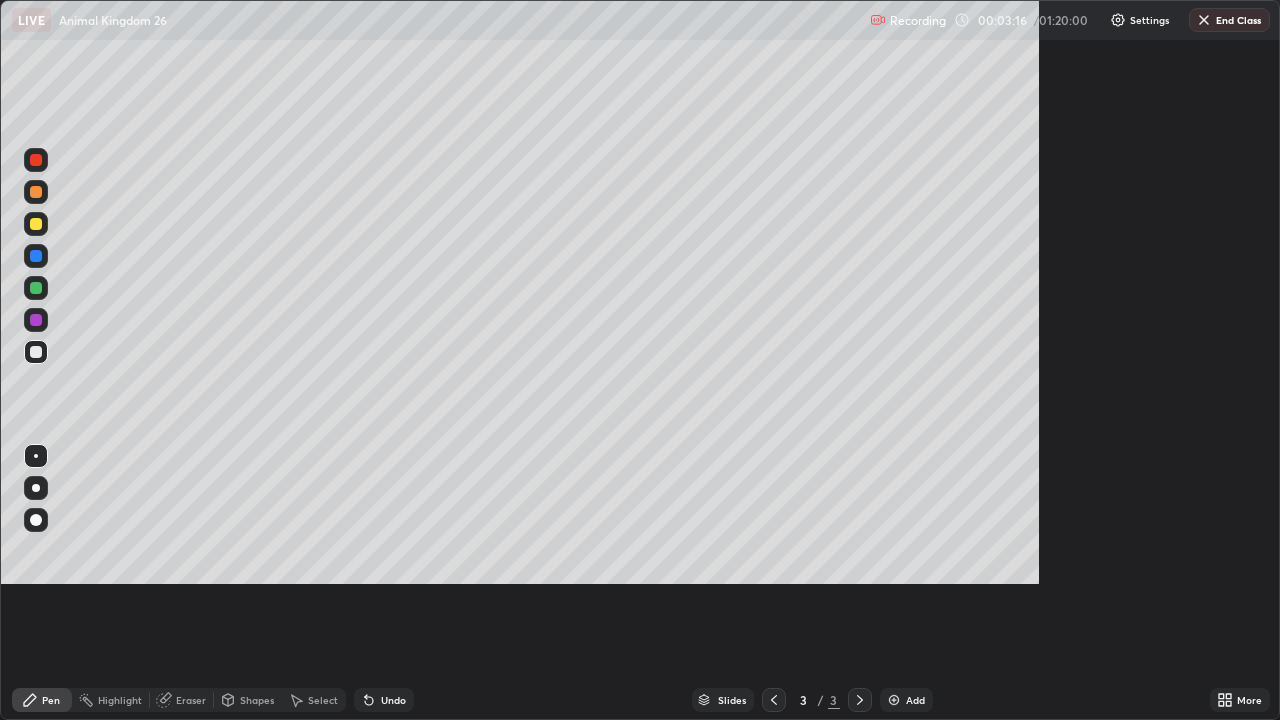 scroll, scrollTop: 99280, scrollLeft: 98720, axis: both 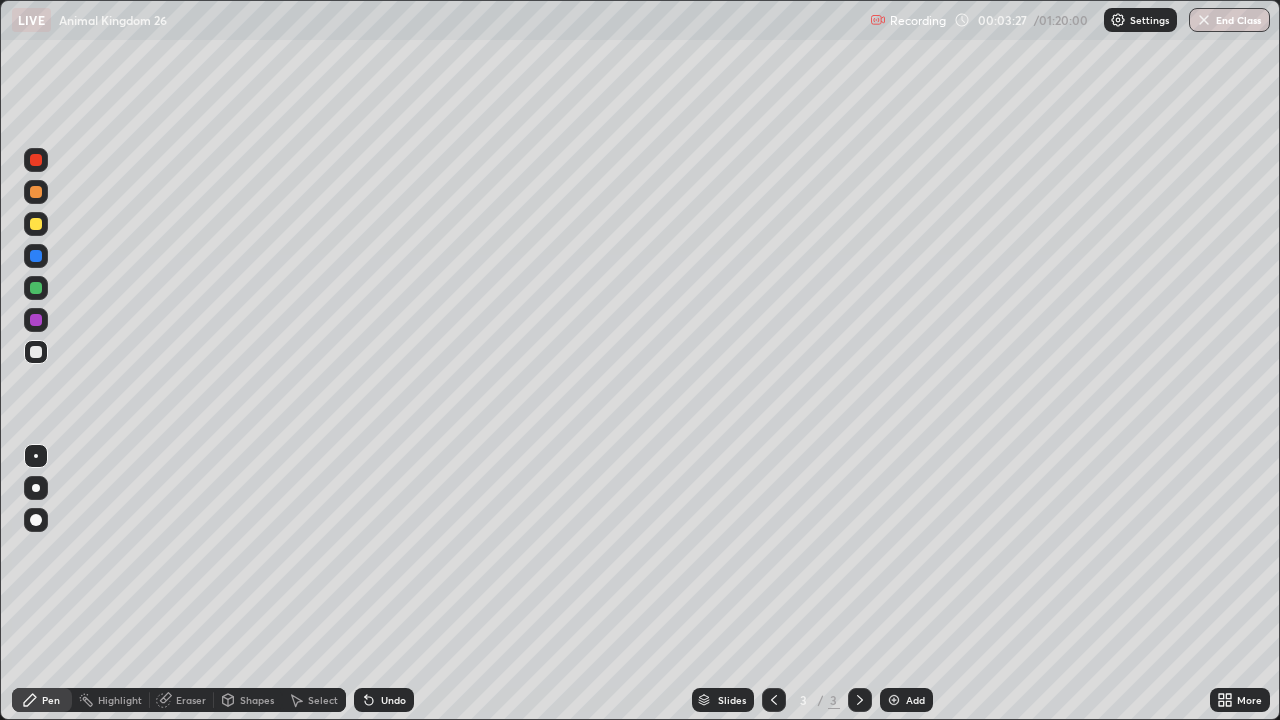click at bounding box center [36, 352] 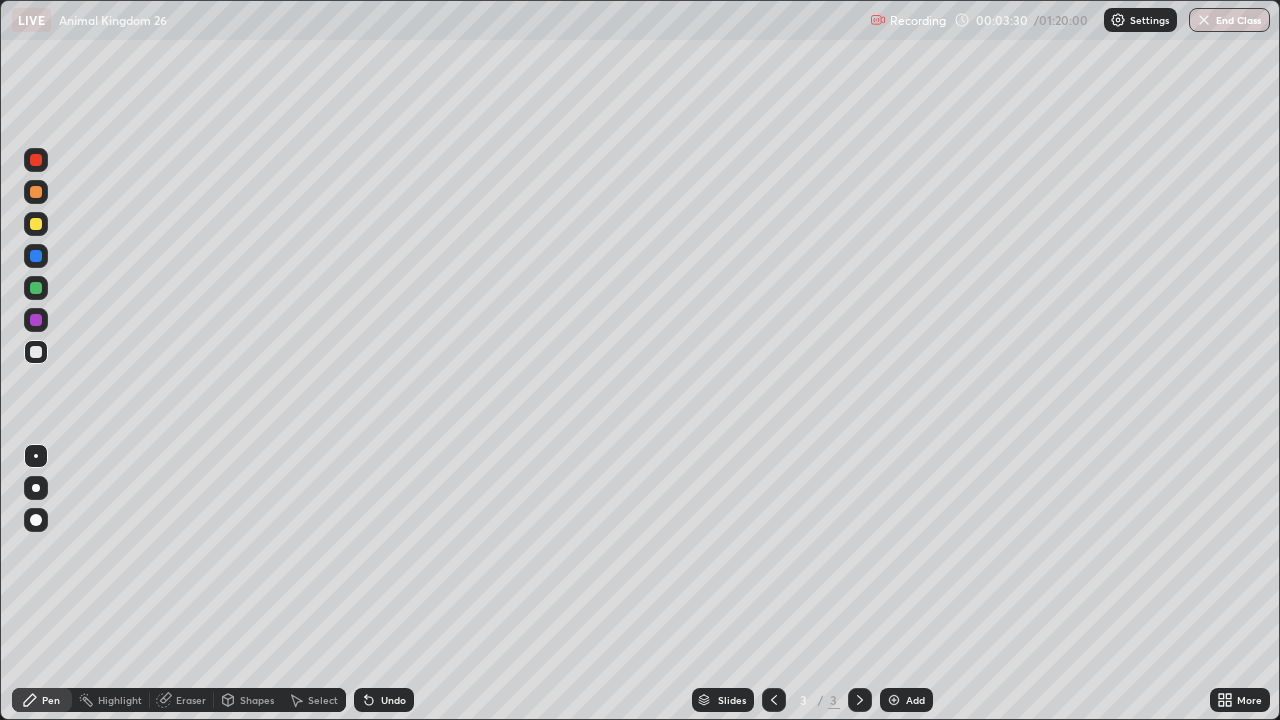 click 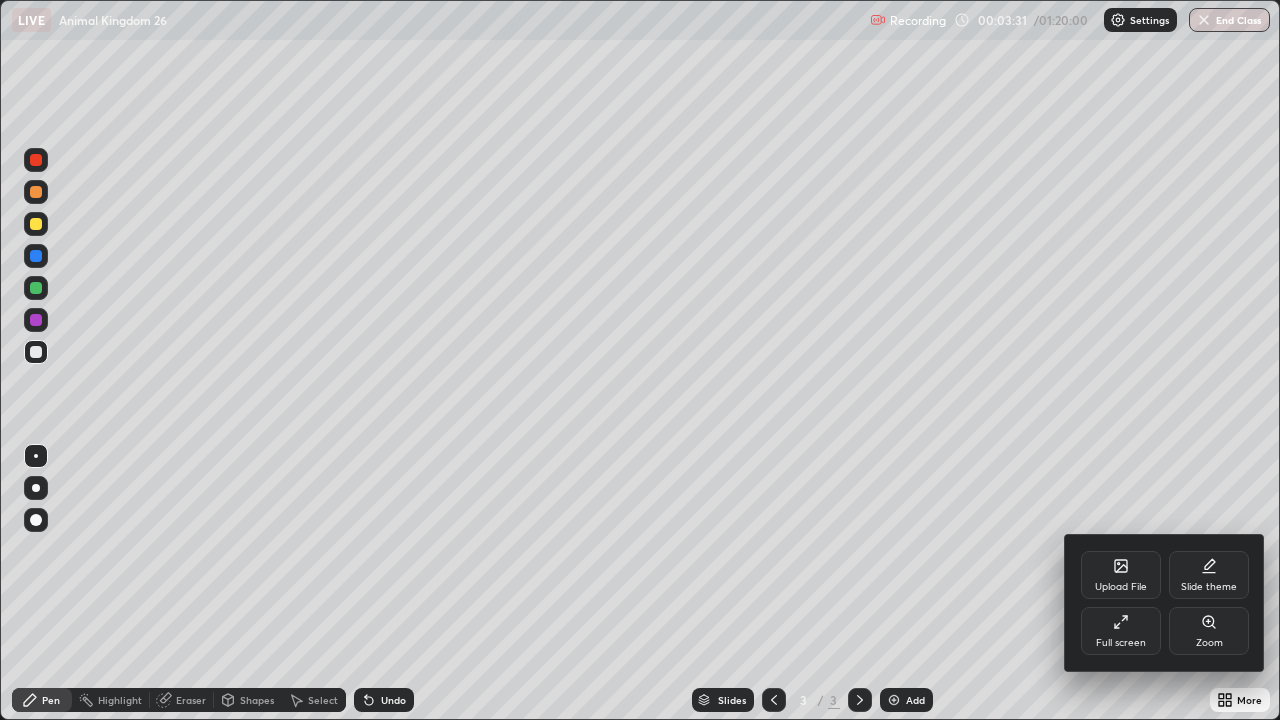 click on "Full screen" at bounding box center (1121, 631) 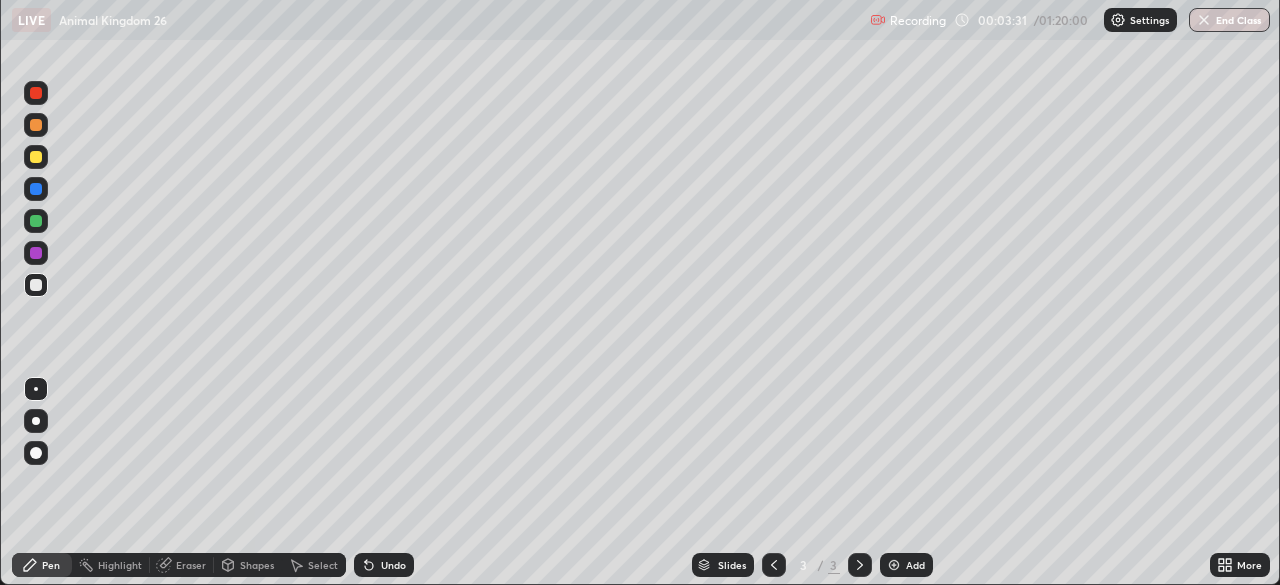 scroll, scrollTop: 585, scrollLeft: 1280, axis: both 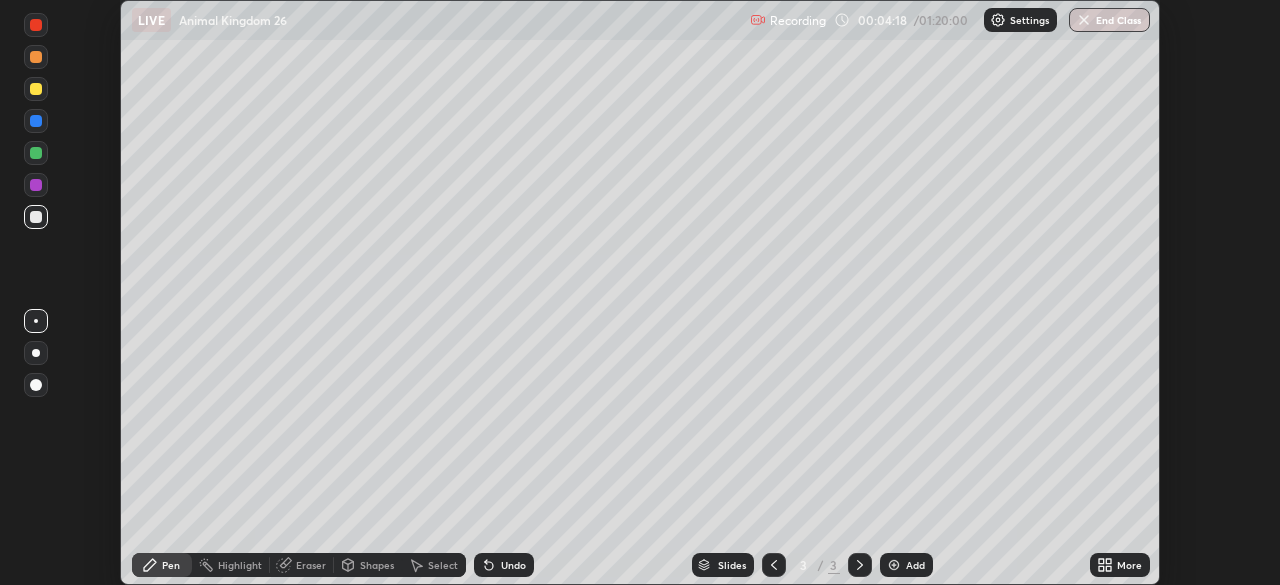 click at bounding box center (36, 217) 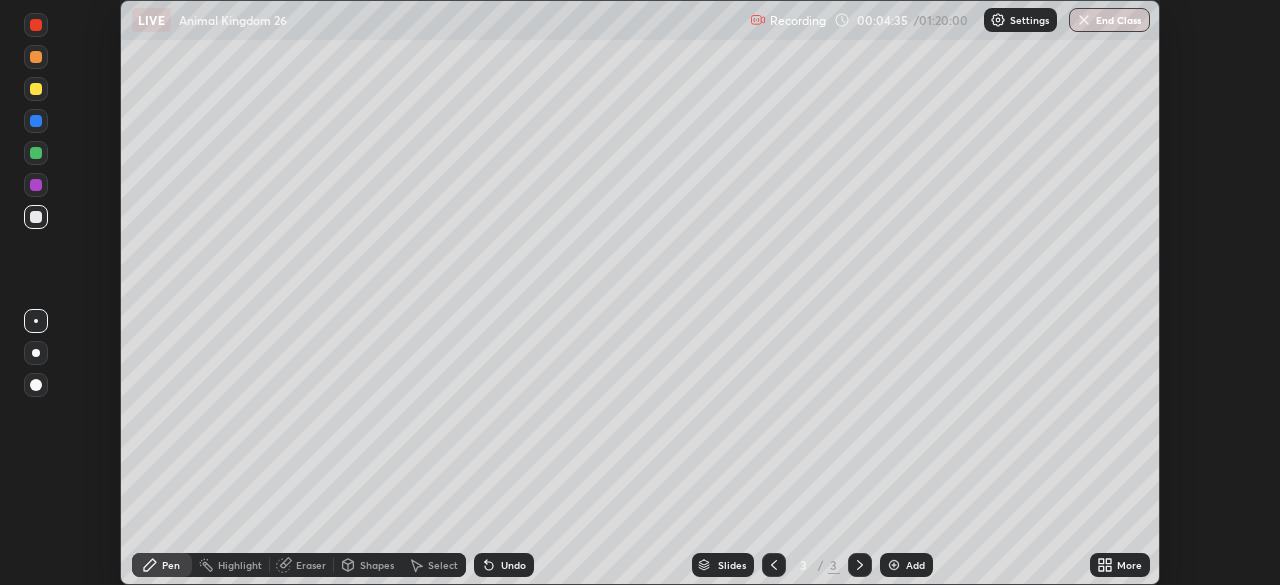 click on "Select" at bounding box center [443, 565] 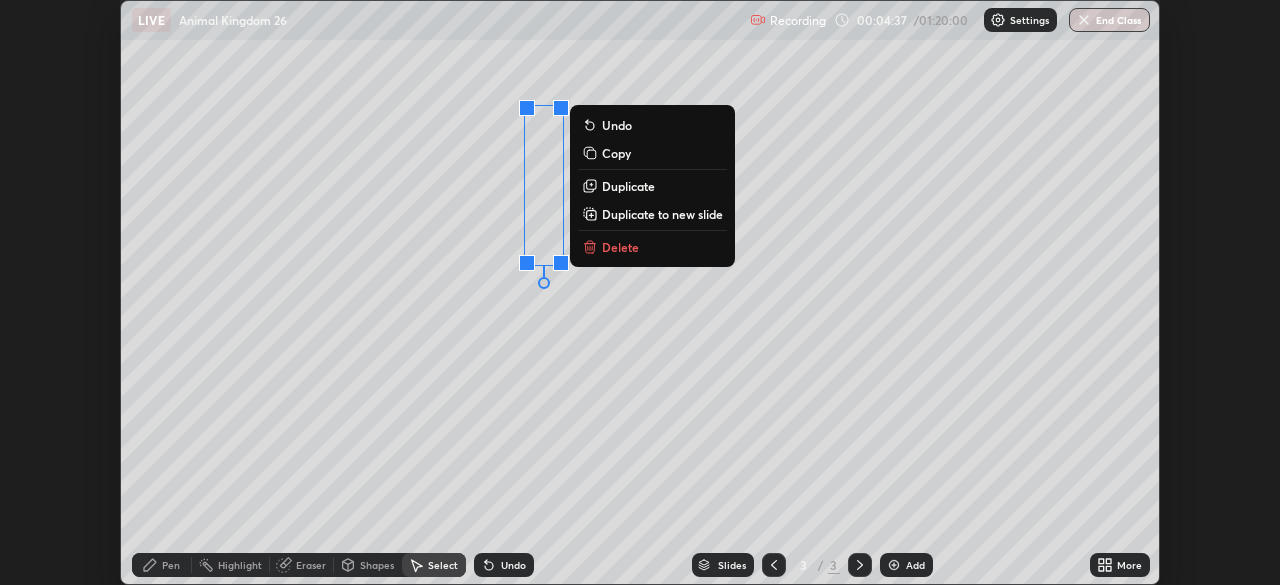 click on "Copy" at bounding box center (616, 153) 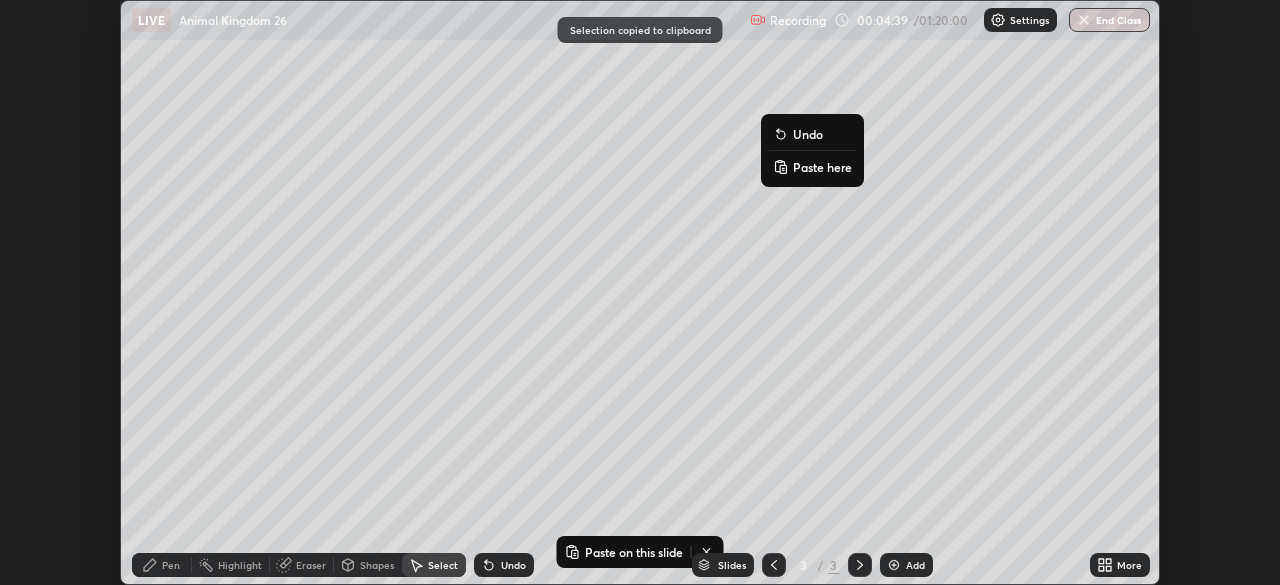 click on "Paste here" at bounding box center [822, 167] 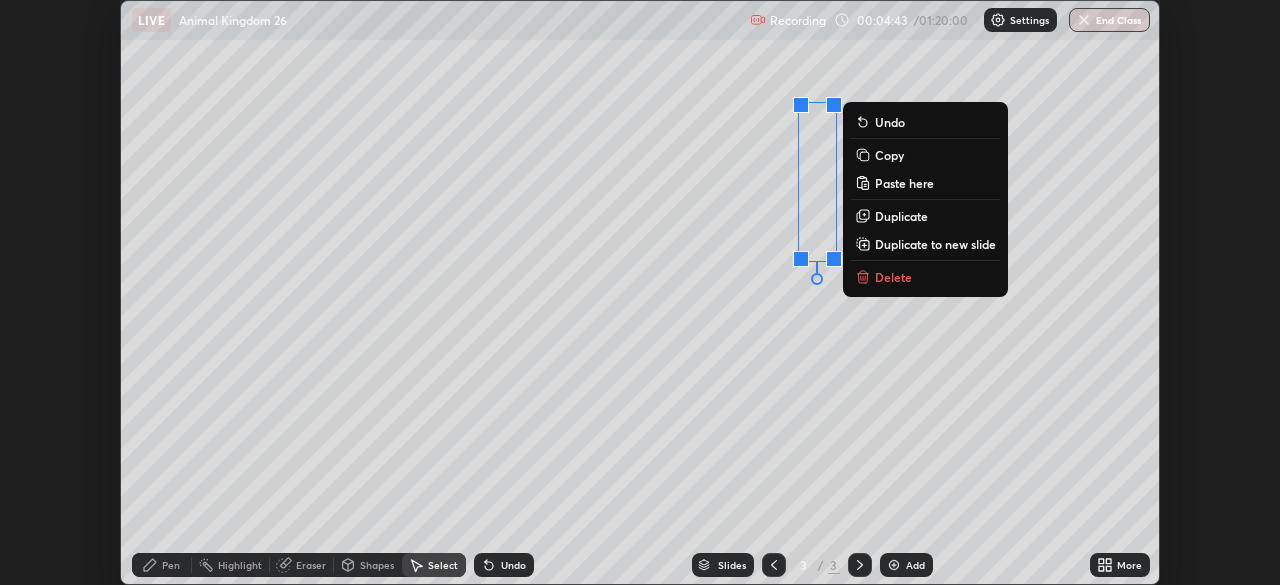 click on "0 ° Undo Copy Paste here Duplicate Duplicate to new slide Delete" at bounding box center [640, 292] 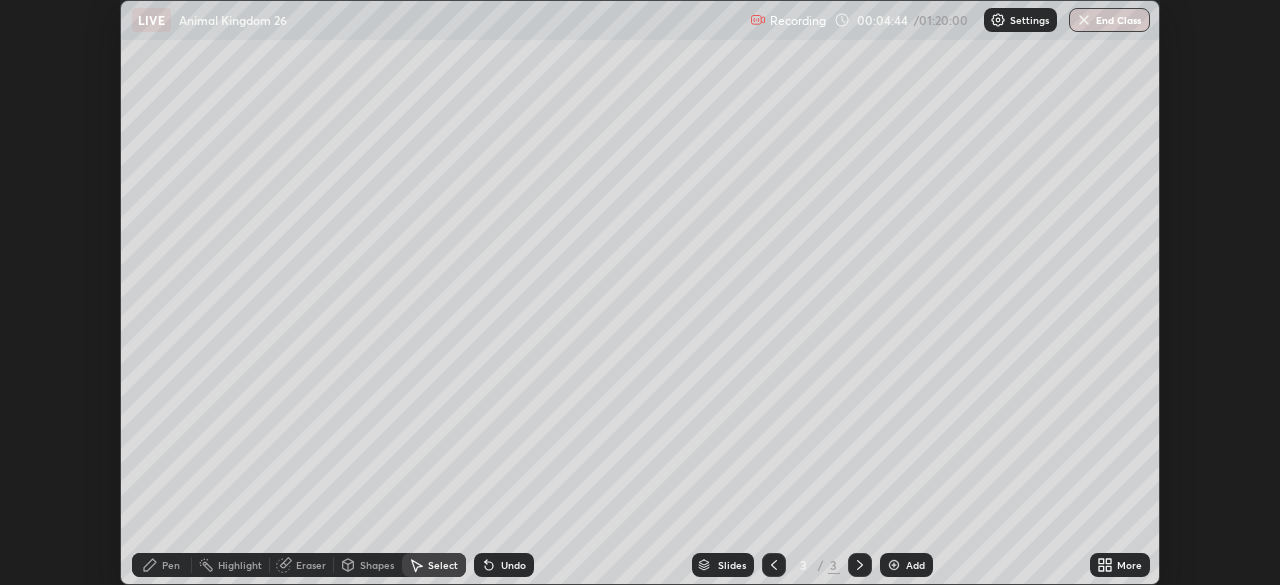click on "Pen" at bounding box center (171, 565) 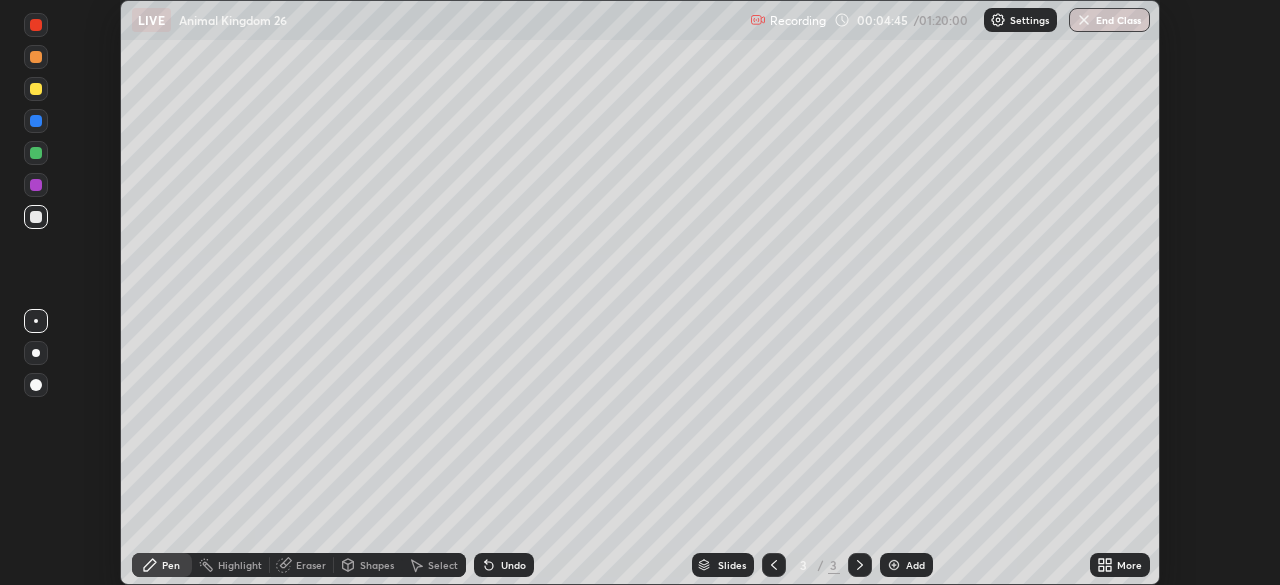 click at bounding box center (36, 89) 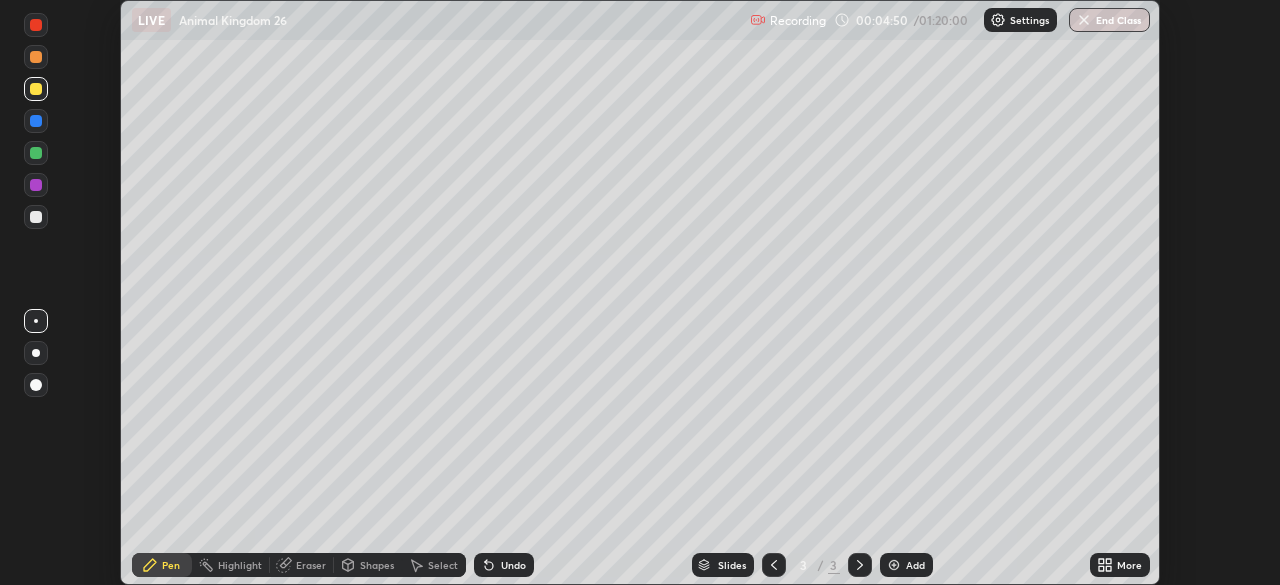 click on "Undo" at bounding box center (504, 565) 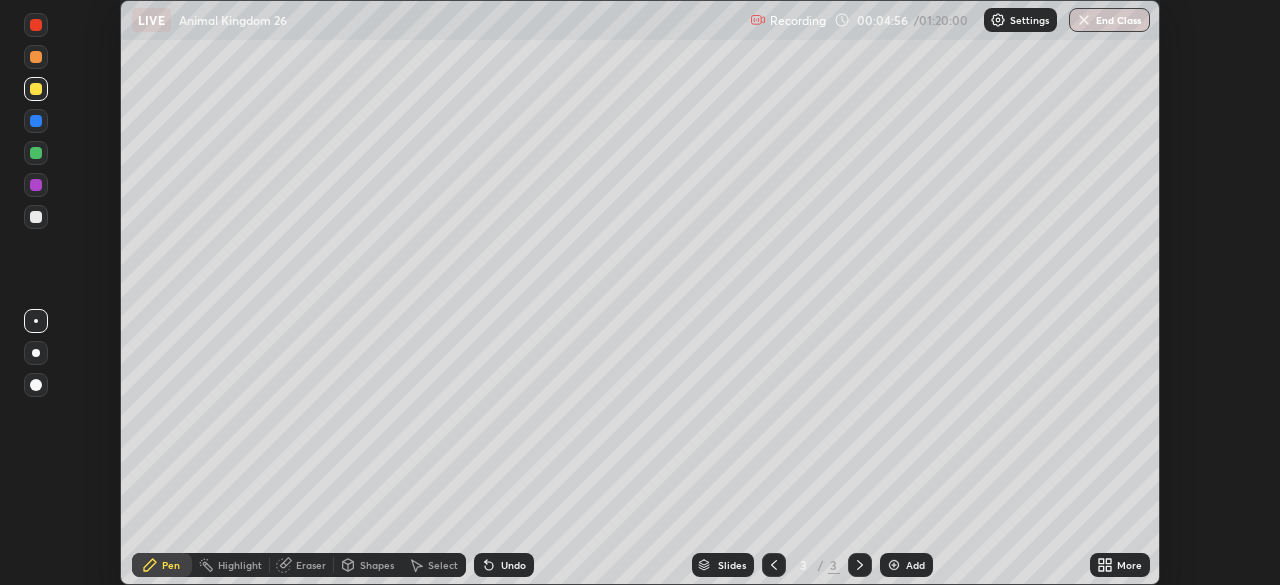 click on "Undo" at bounding box center [504, 565] 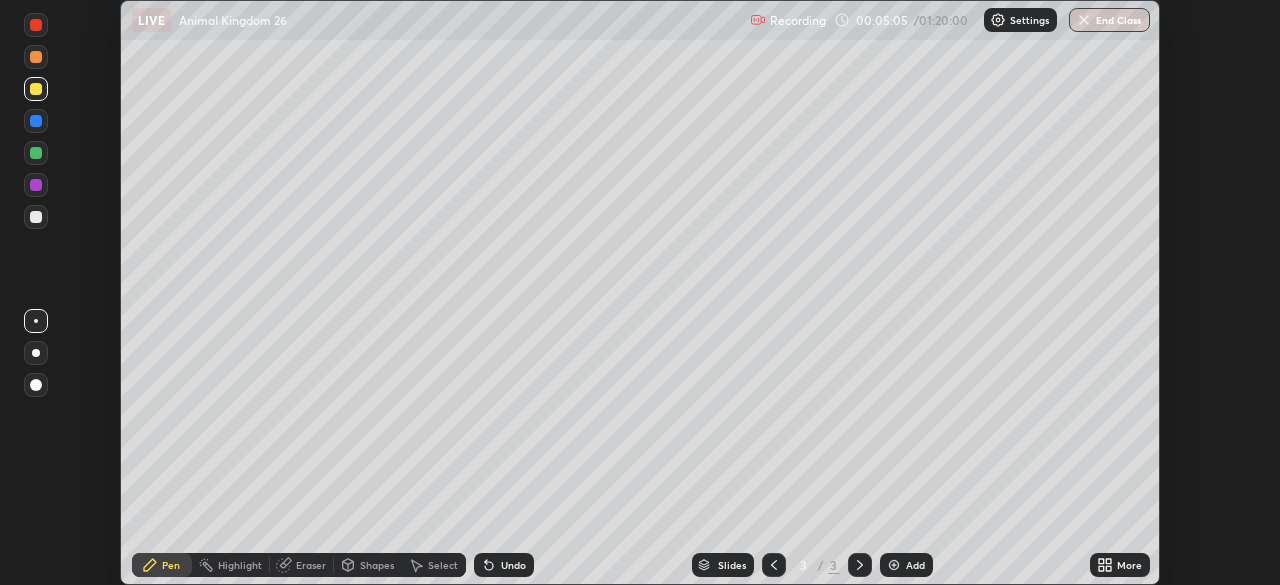 click on "Undo" at bounding box center (504, 565) 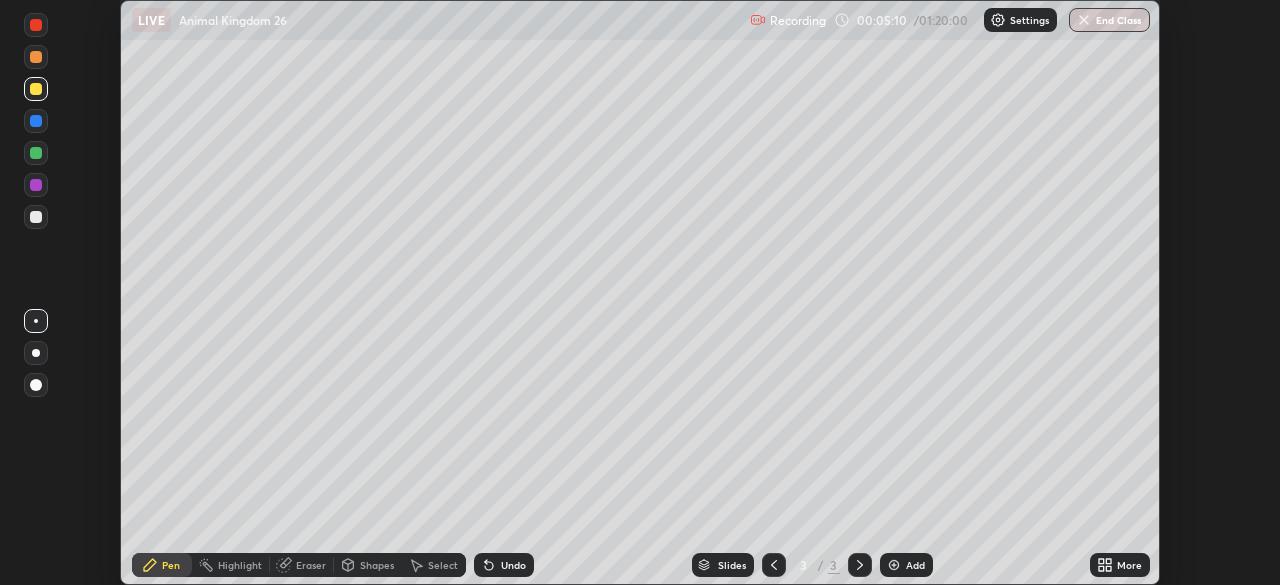click at bounding box center [36, 57] 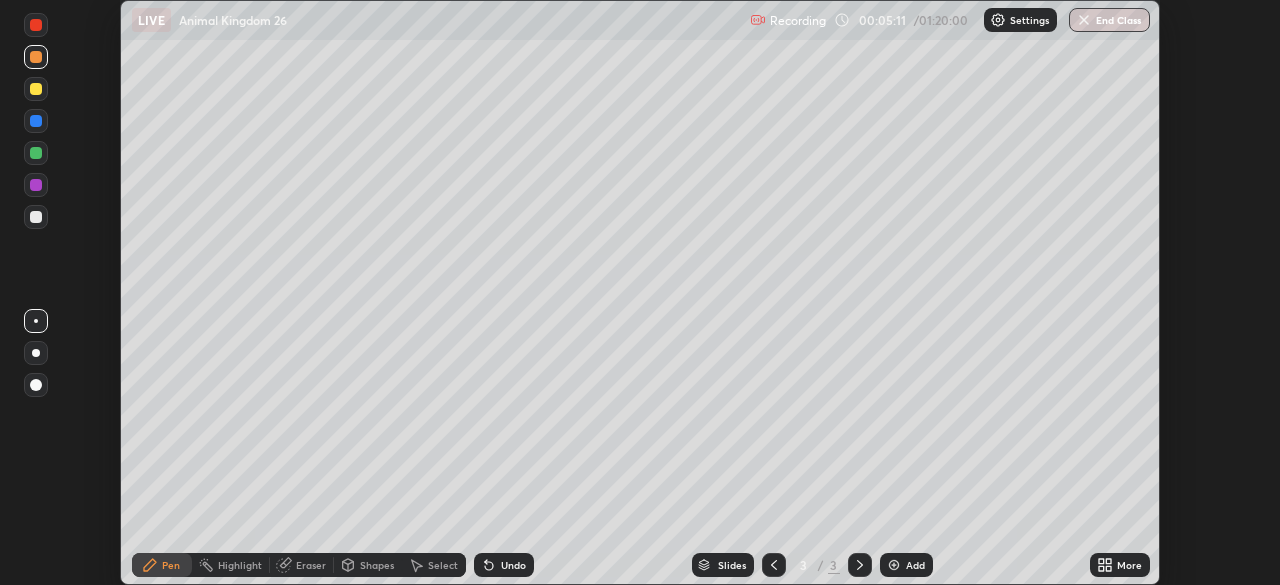 click at bounding box center (36, 353) 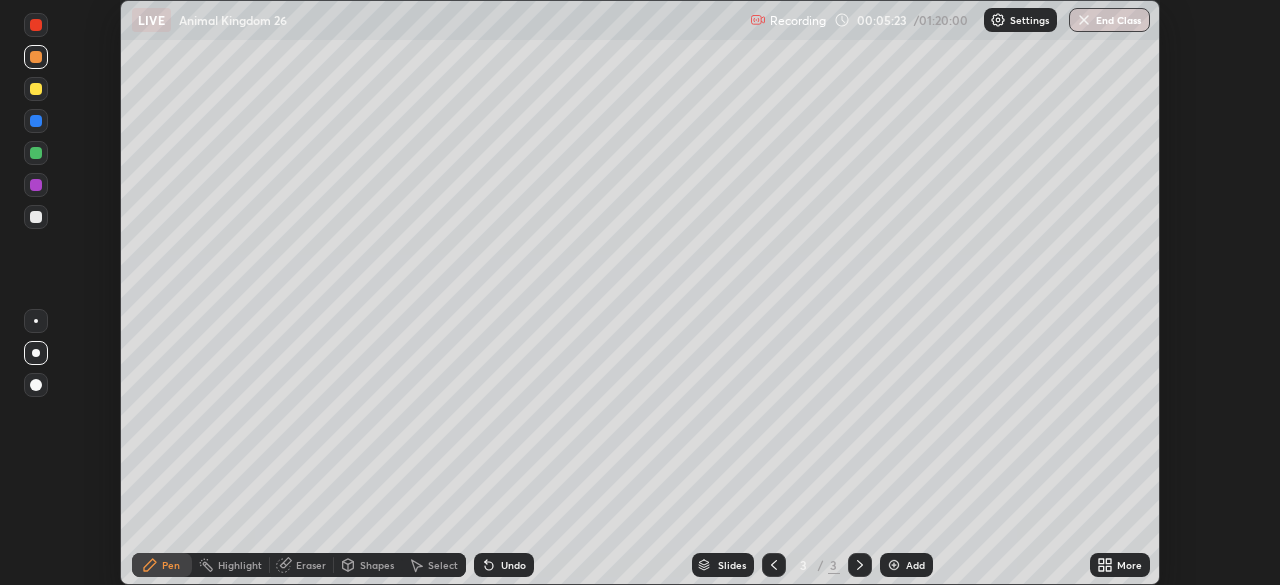 click at bounding box center [36, 321] 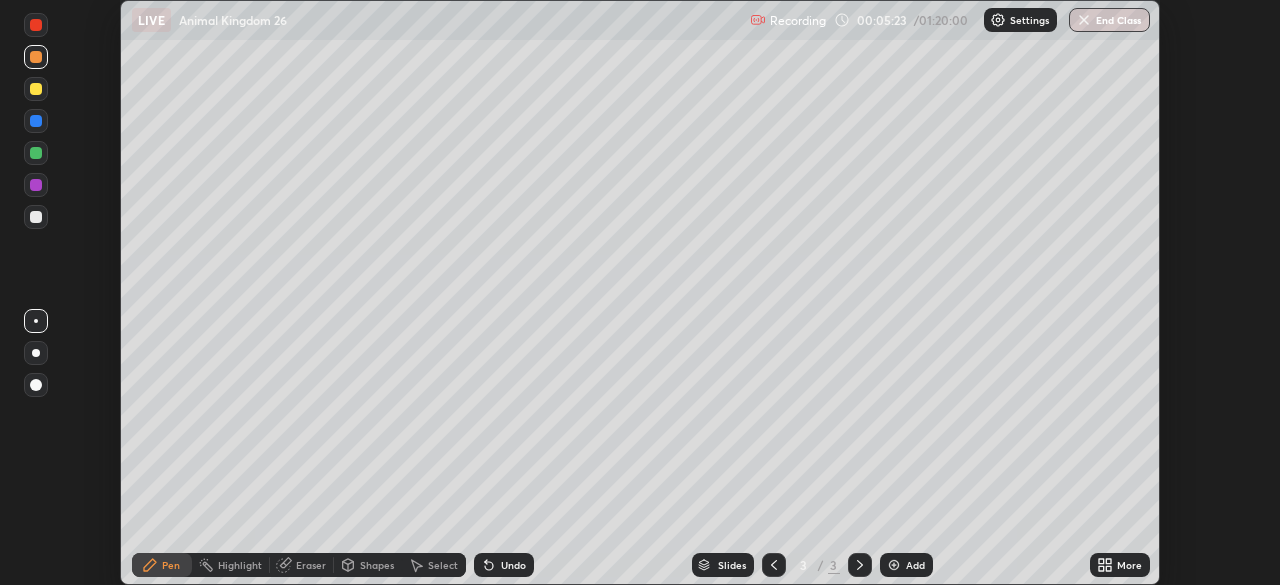 click at bounding box center [36, 89] 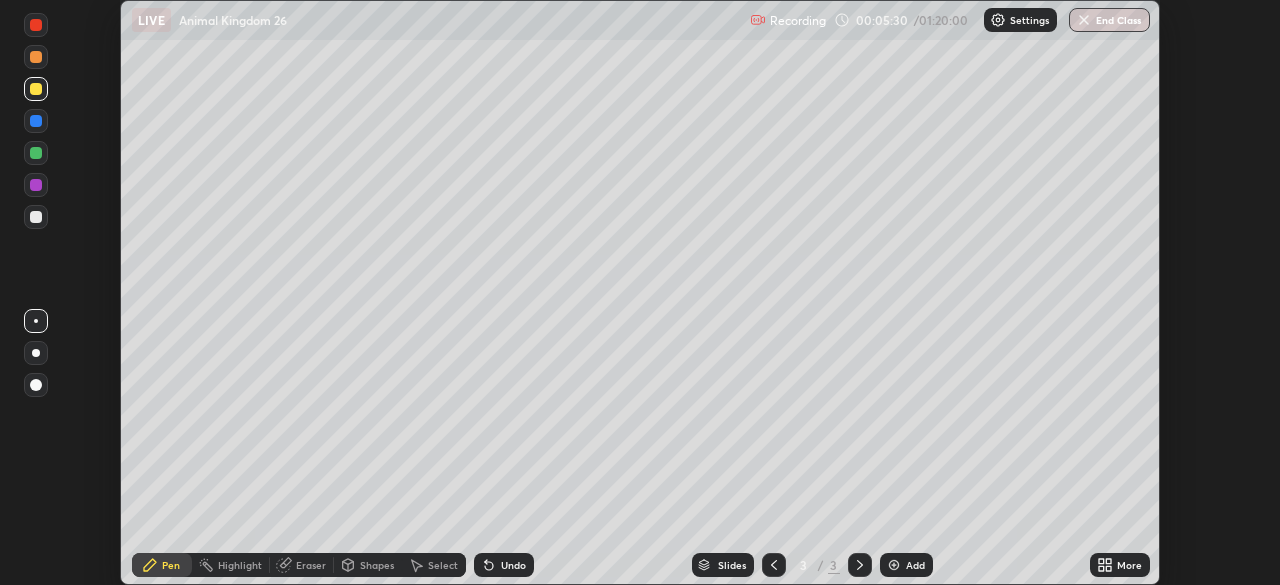 click at bounding box center (36, 153) 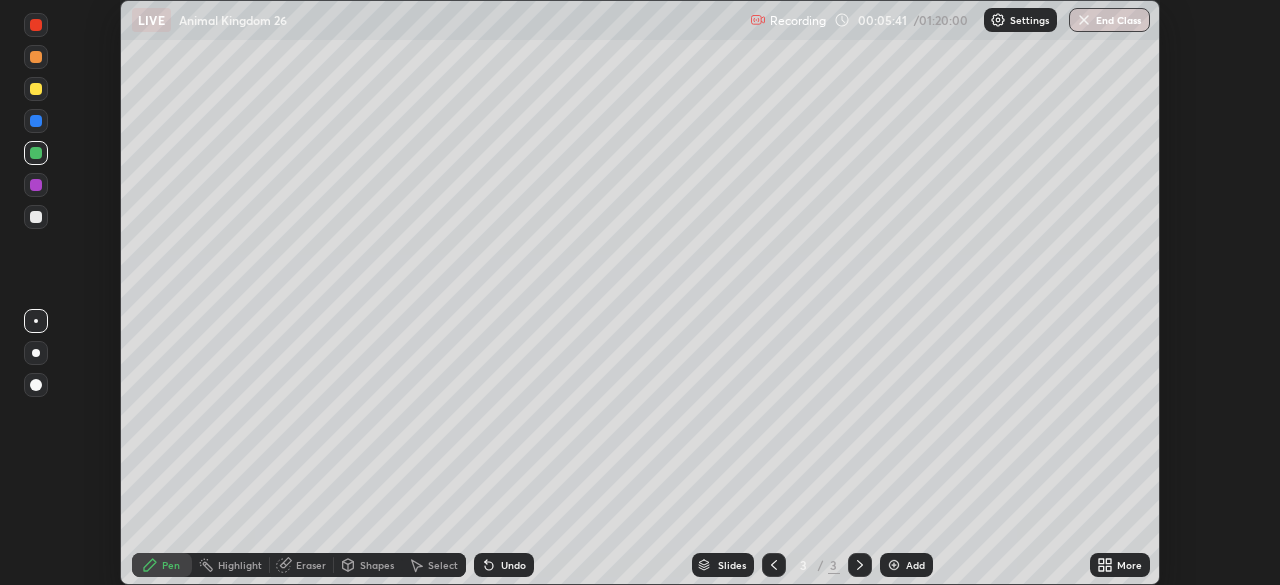 click at bounding box center [36, 153] 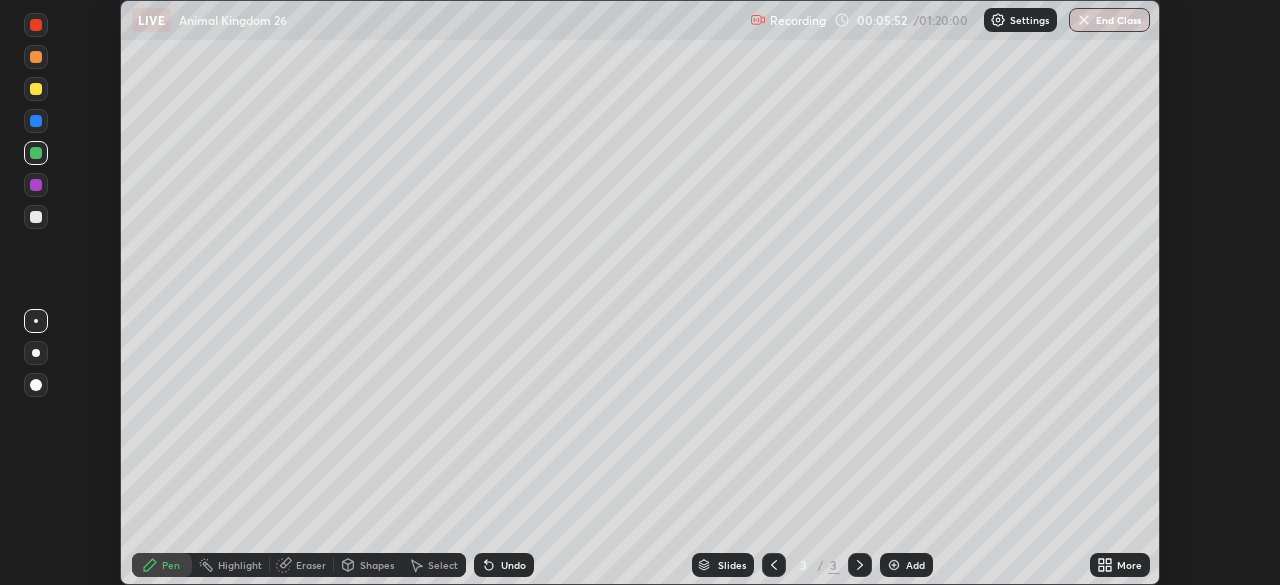 click at bounding box center [36, 89] 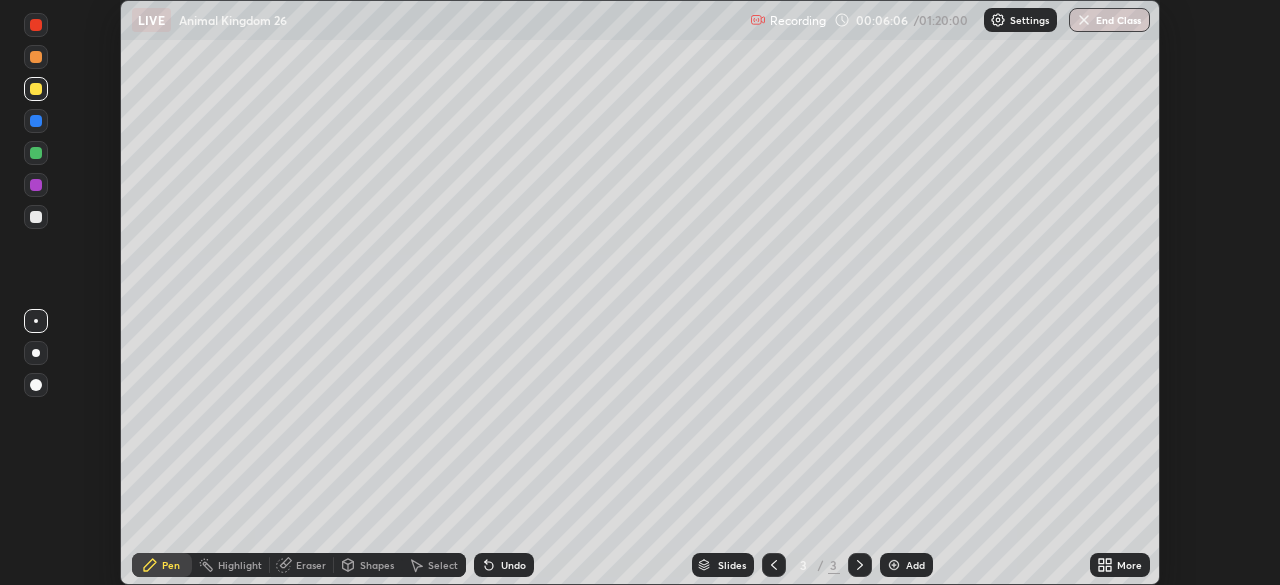 click at bounding box center (36, 185) 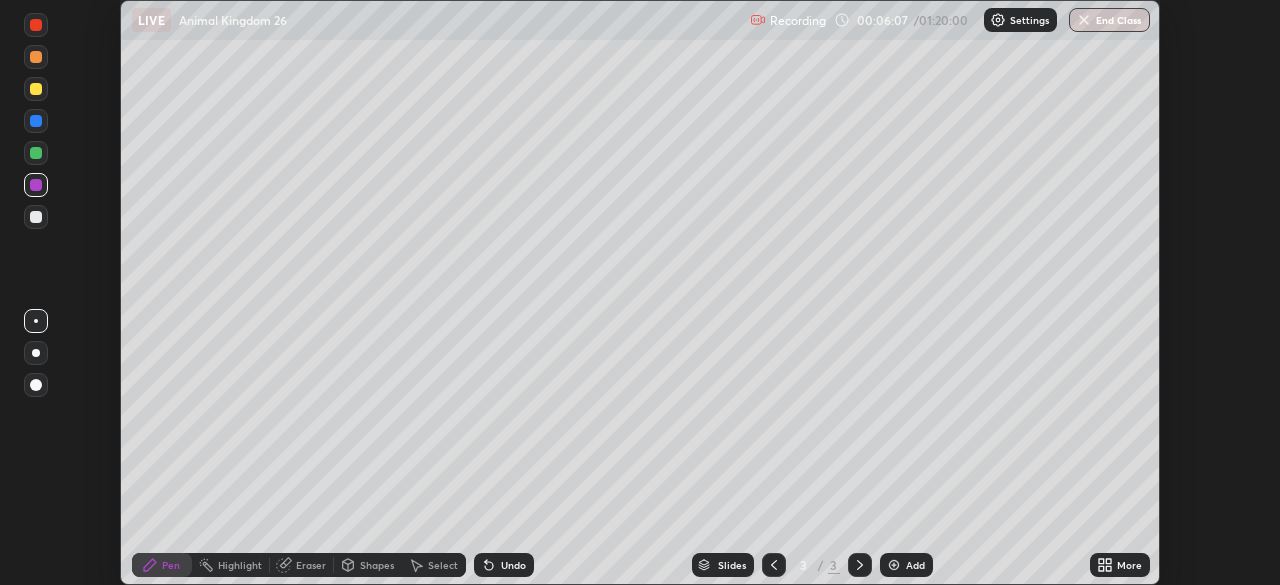 click at bounding box center (36, 353) 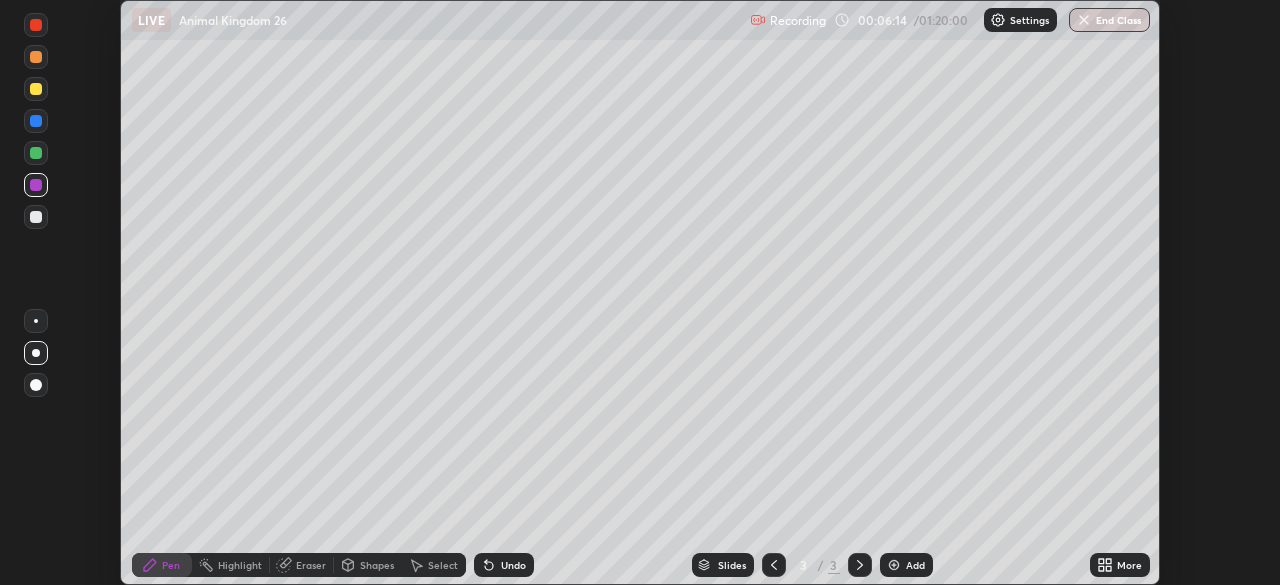 click 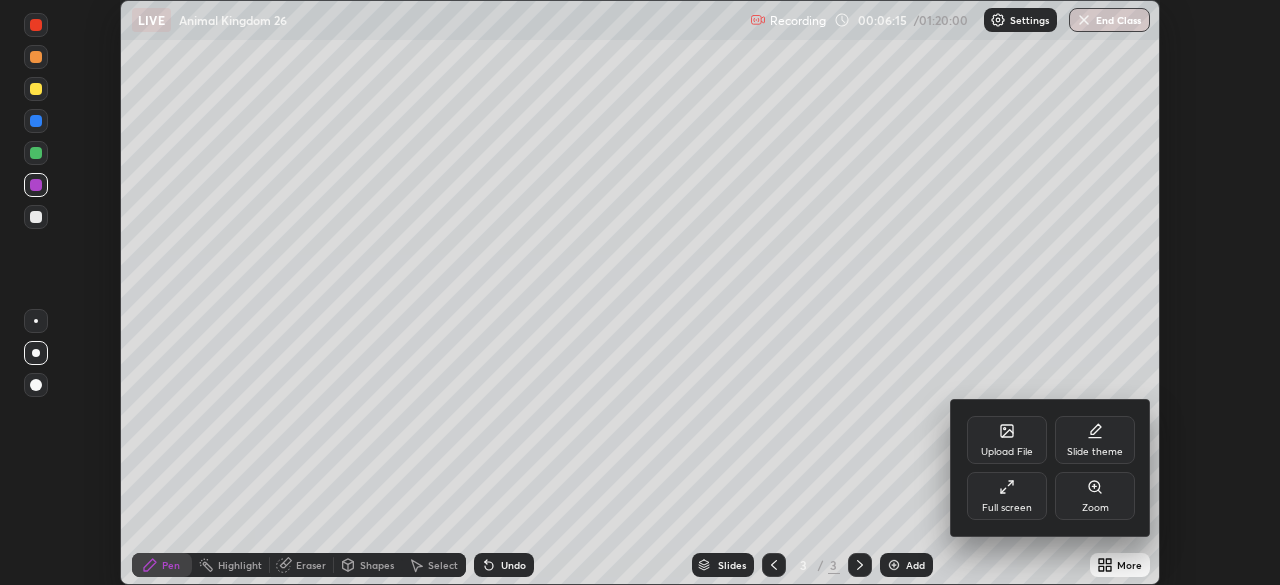 click 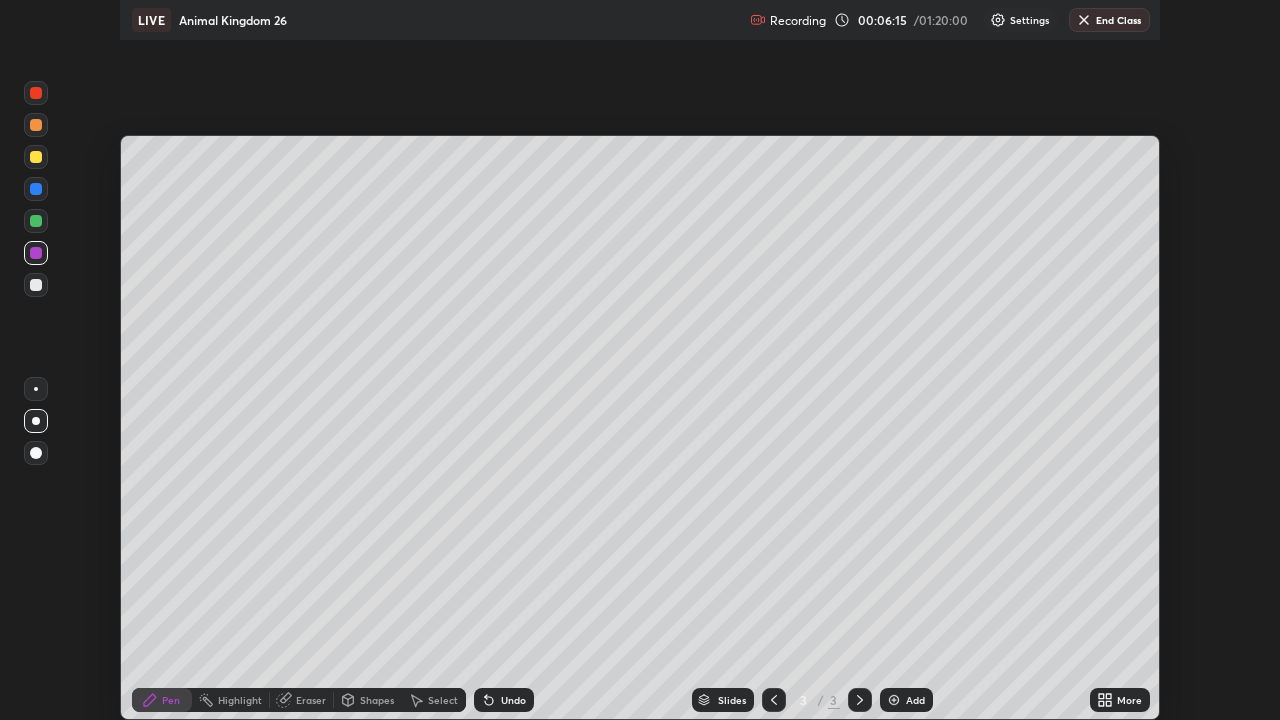 scroll, scrollTop: 99280, scrollLeft: 98720, axis: both 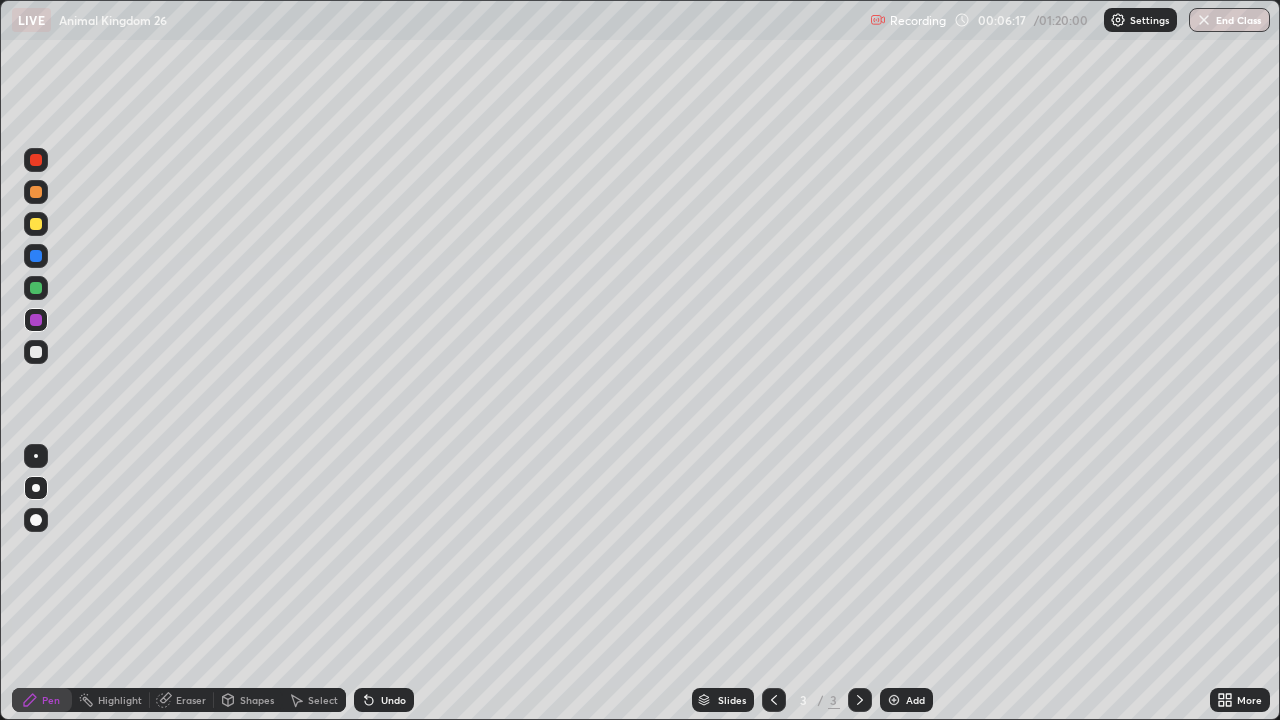 click 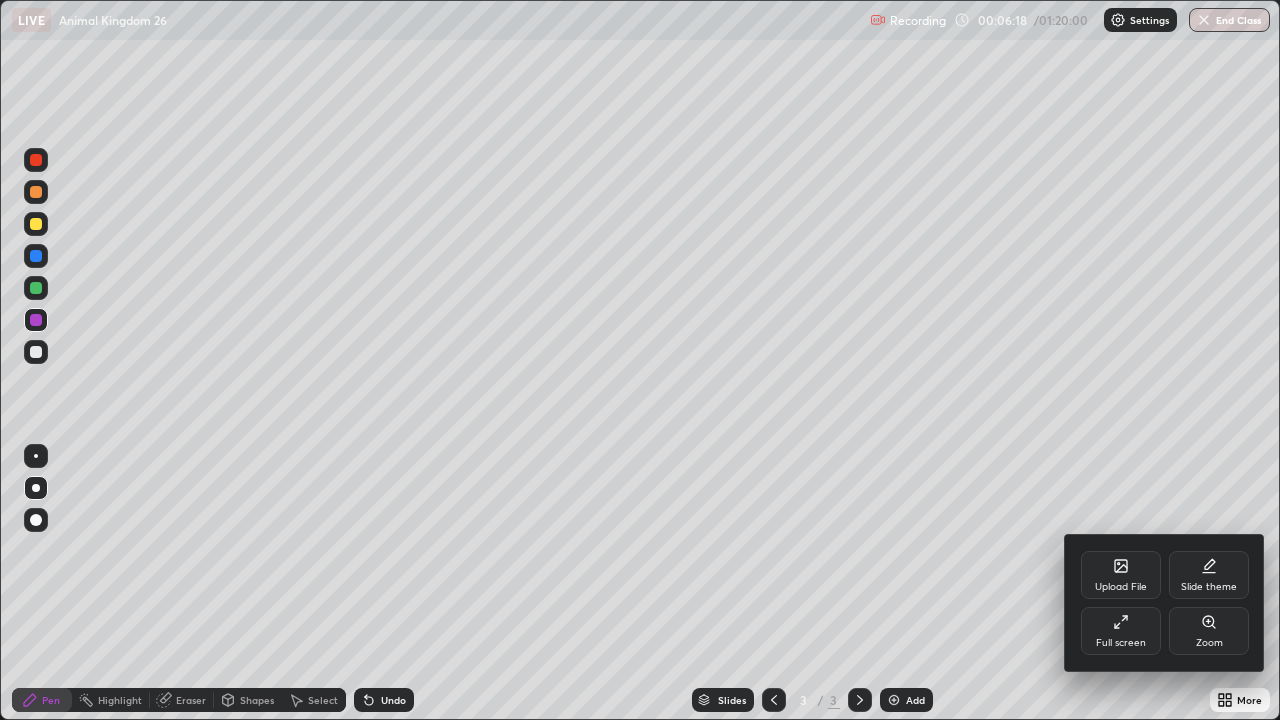 click 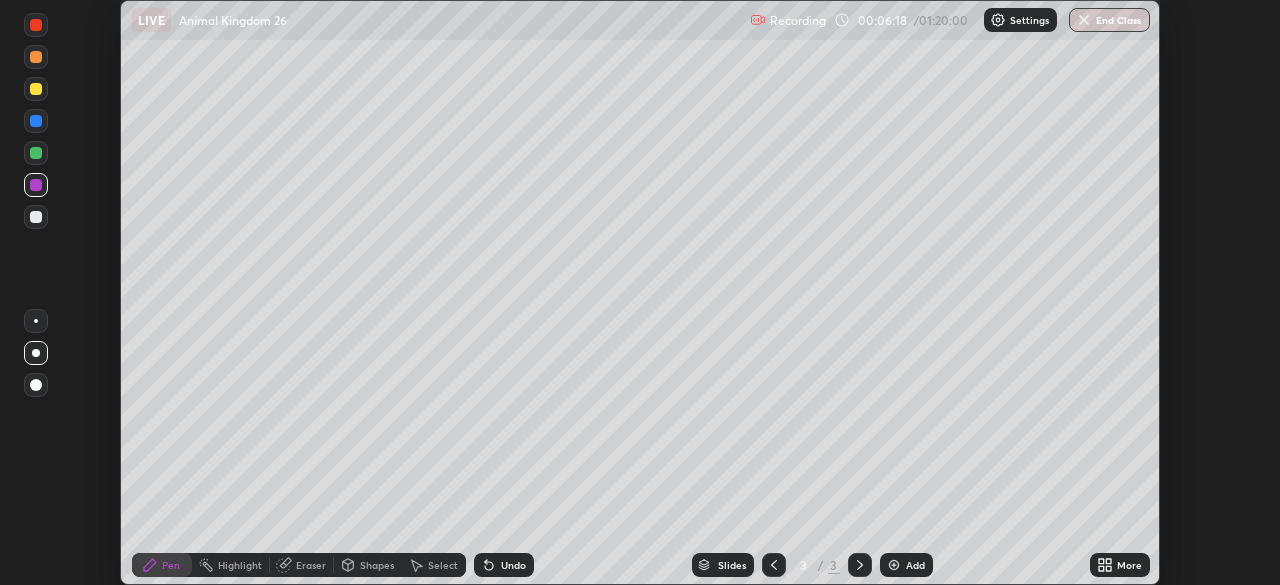 scroll, scrollTop: 585, scrollLeft: 1280, axis: both 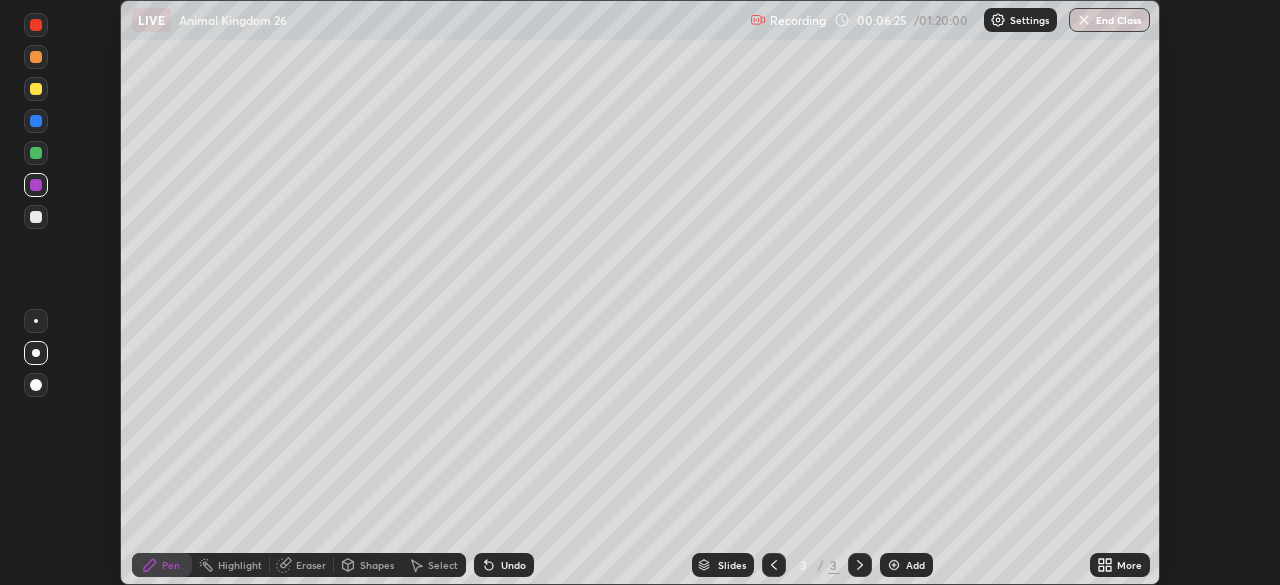 click at bounding box center [36, 121] 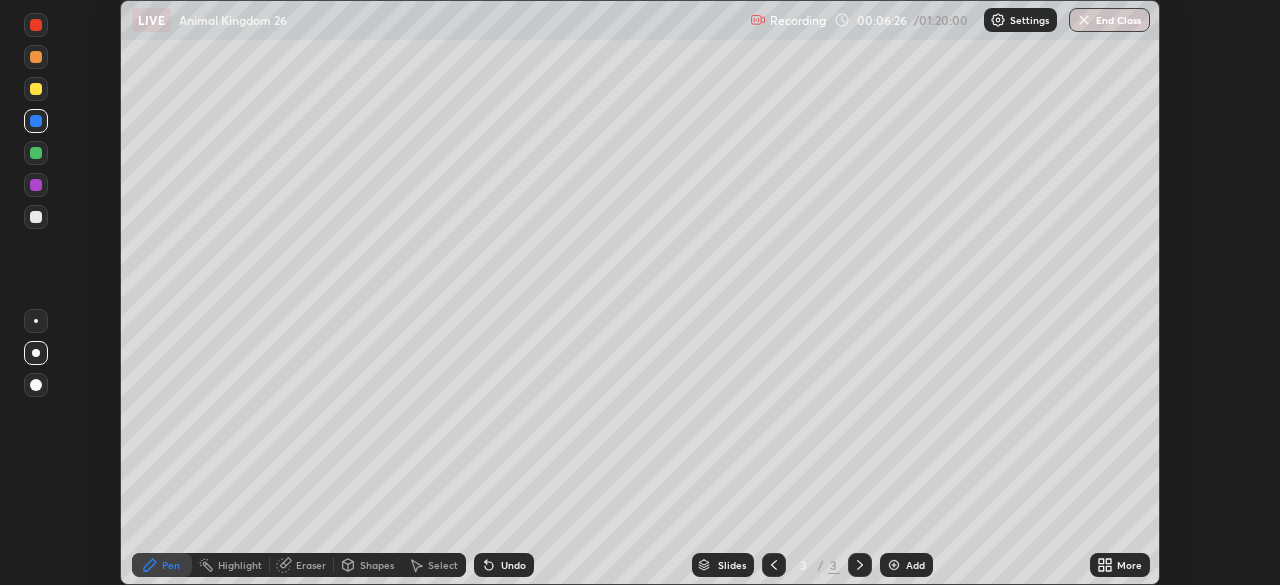 click at bounding box center [36, 321] 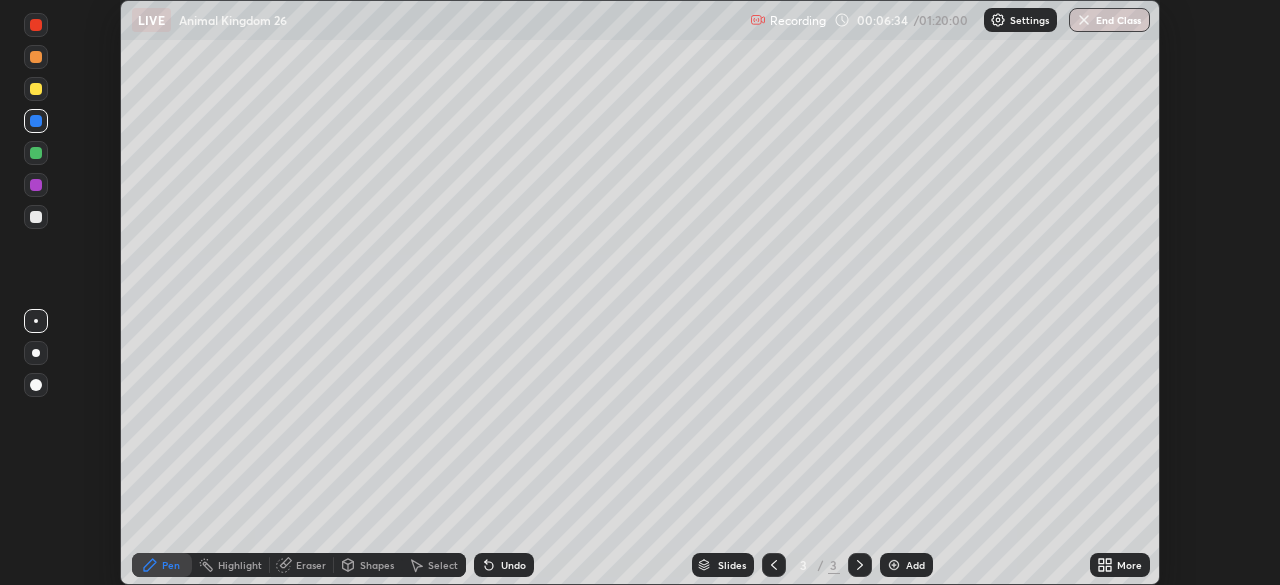 click on "Select" at bounding box center (443, 565) 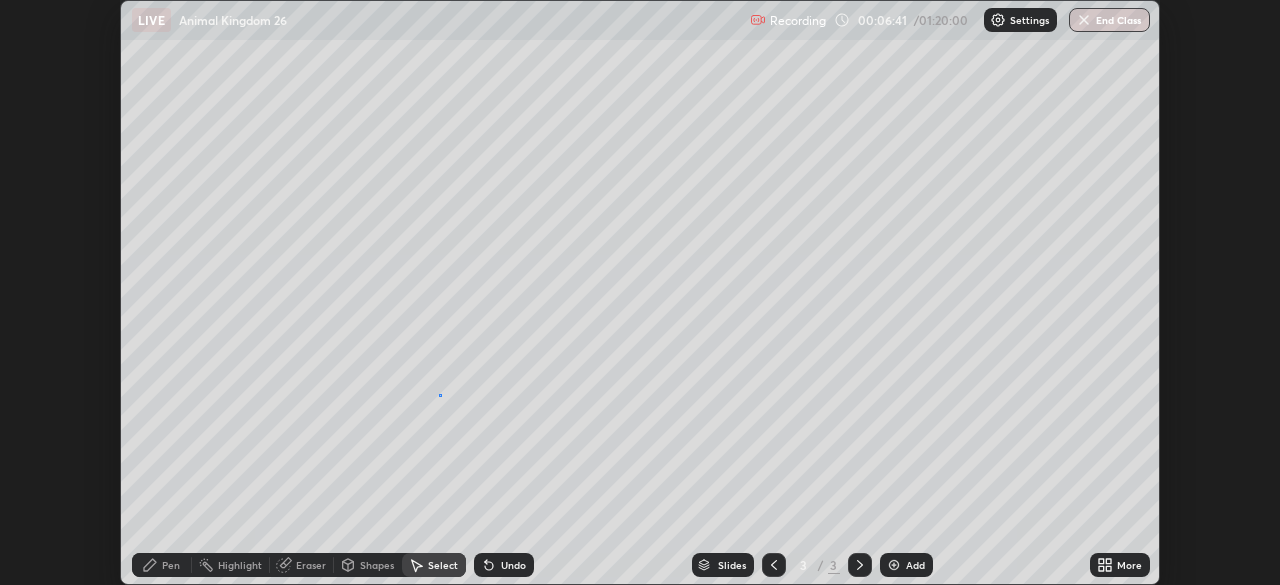 click on "0 ° Undo Copy Paste here Duplicate Duplicate to new slide Delete" at bounding box center (640, 292) 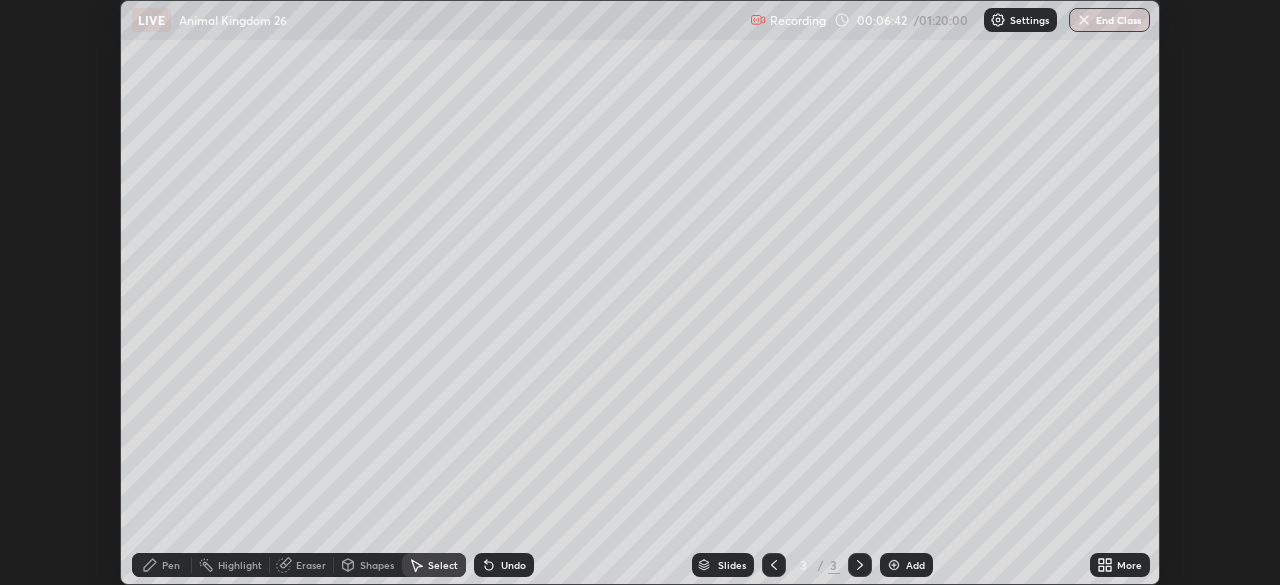 click on "Pen" at bounding box center (171, 565) 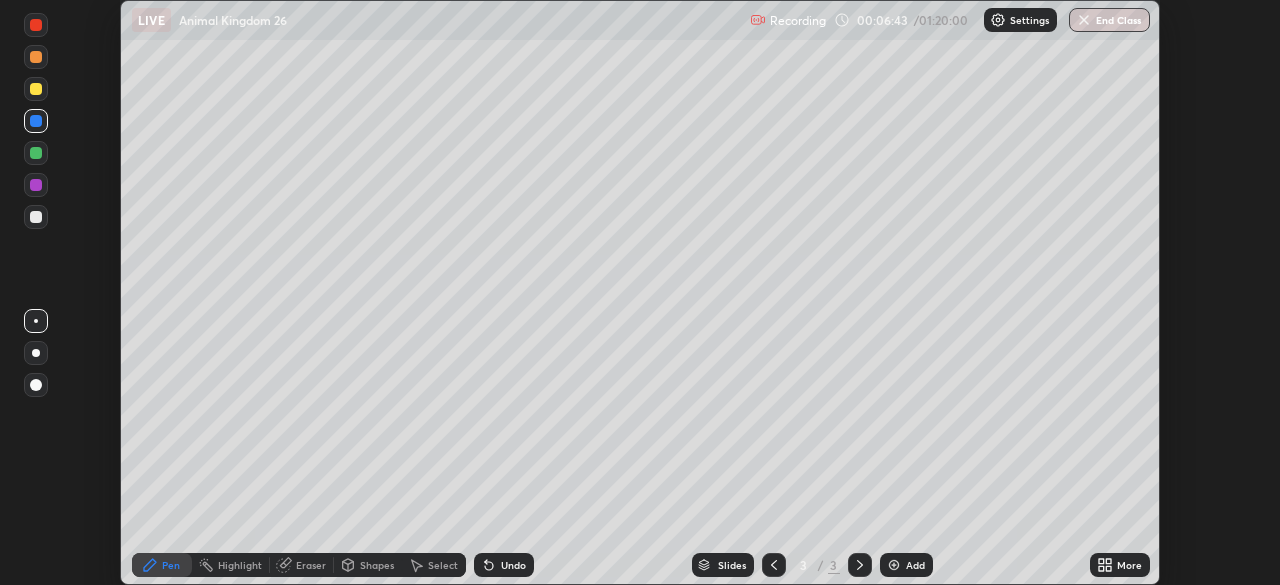click at bounding box center (36, 217) 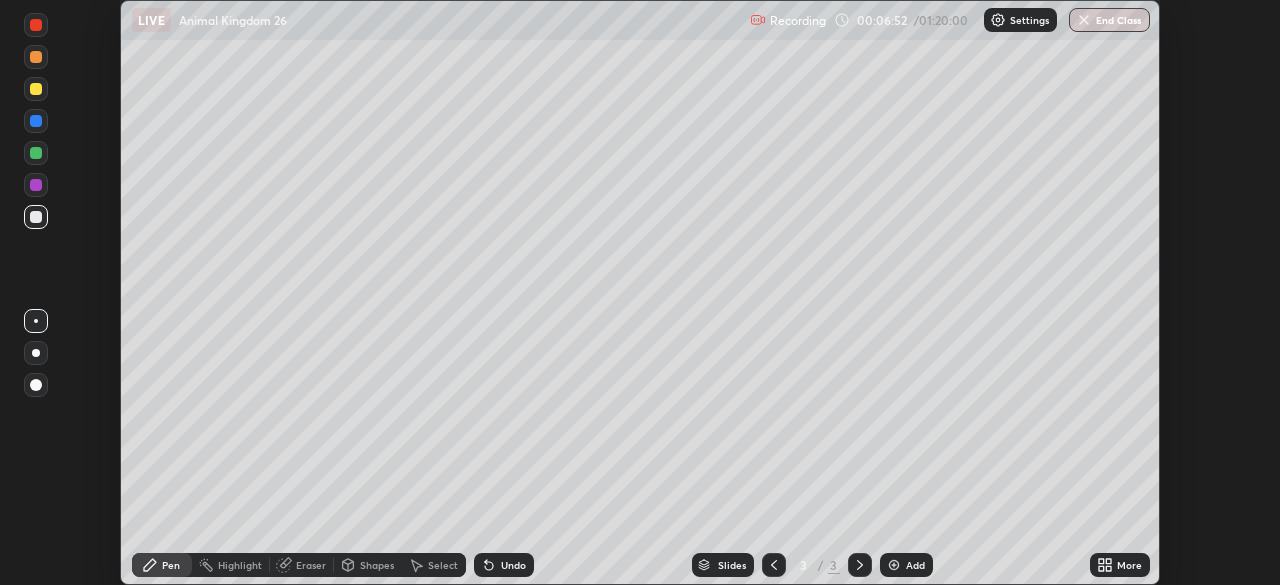click on "Eraser" at bounding box center [311, 565] 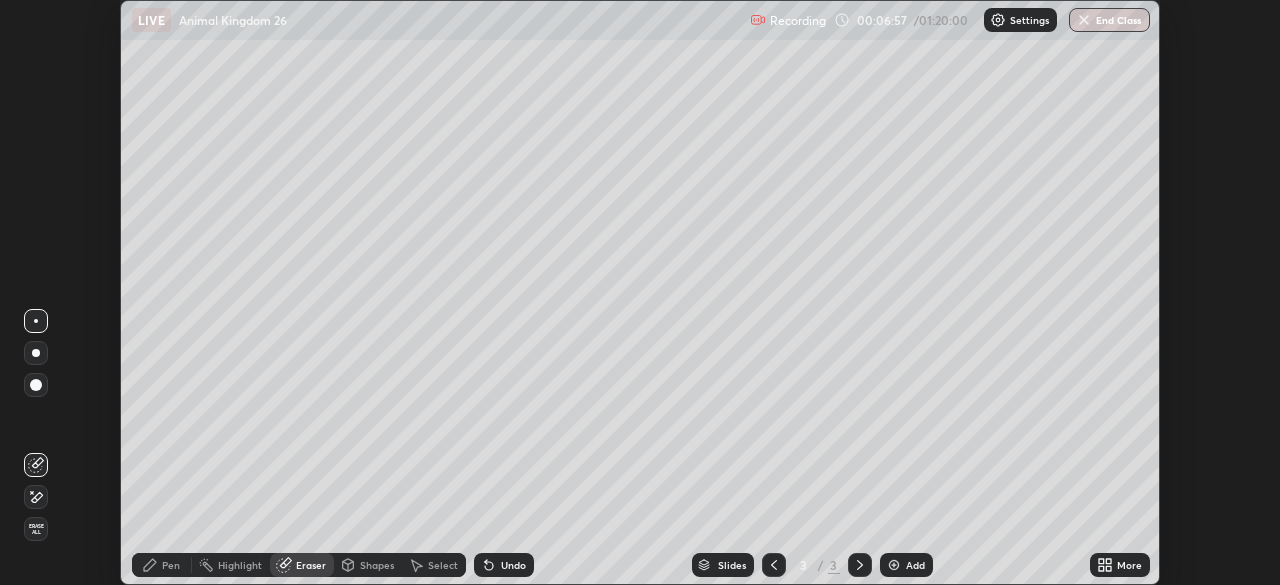 click on "Pen" at bounding box center (171, 565) 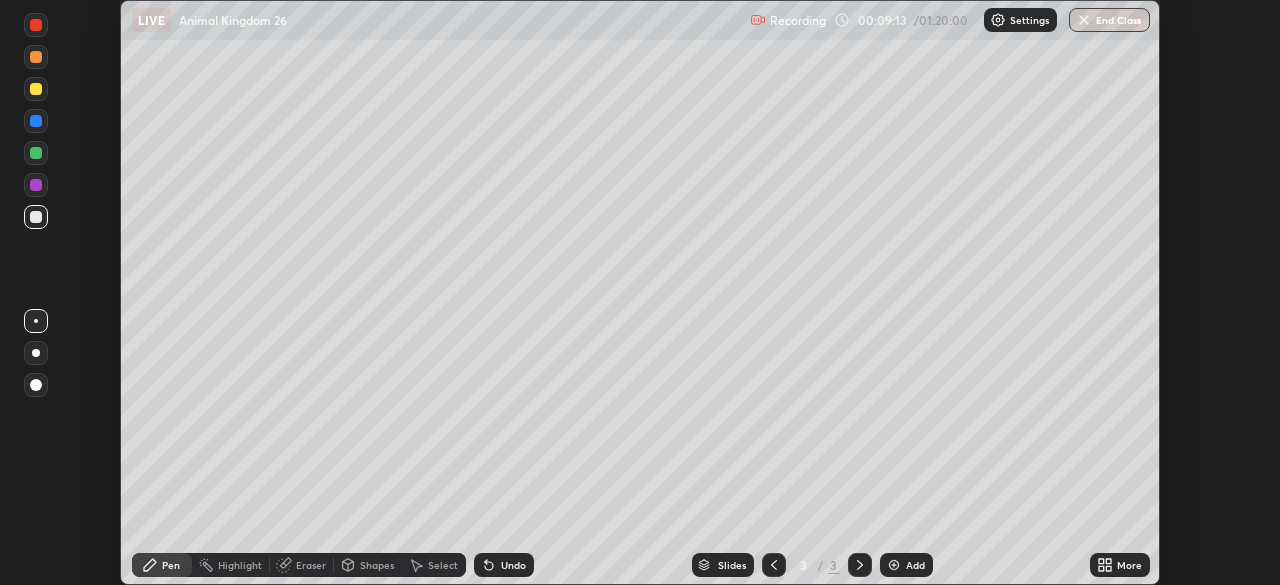 click at bounding box center [36, 185] 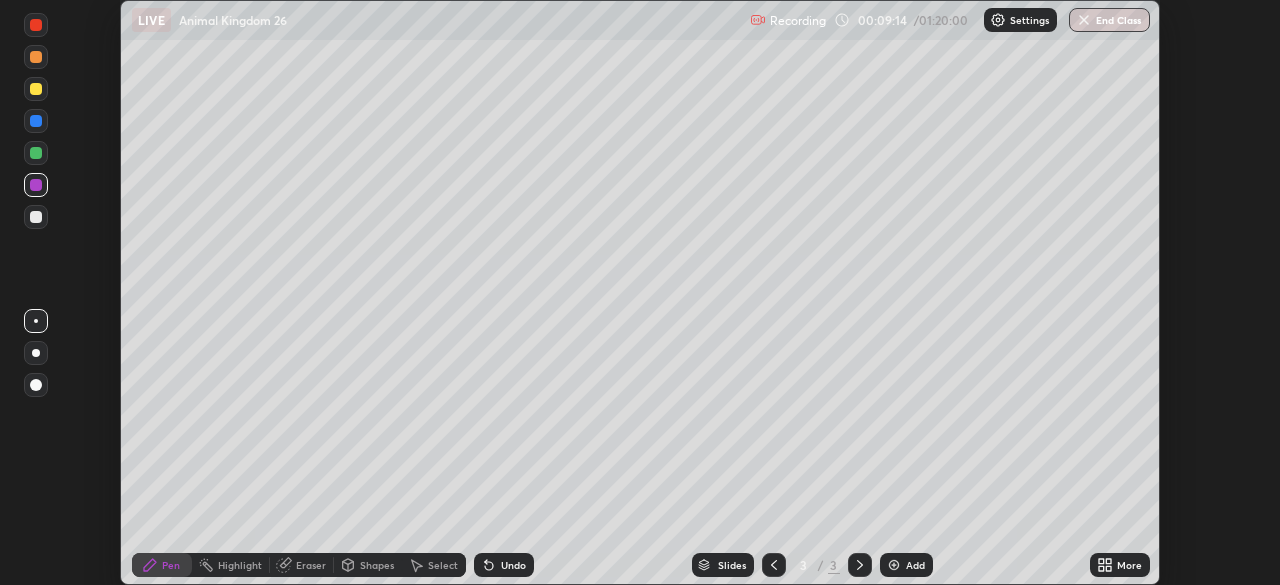 click at bounding box center [36, 385] 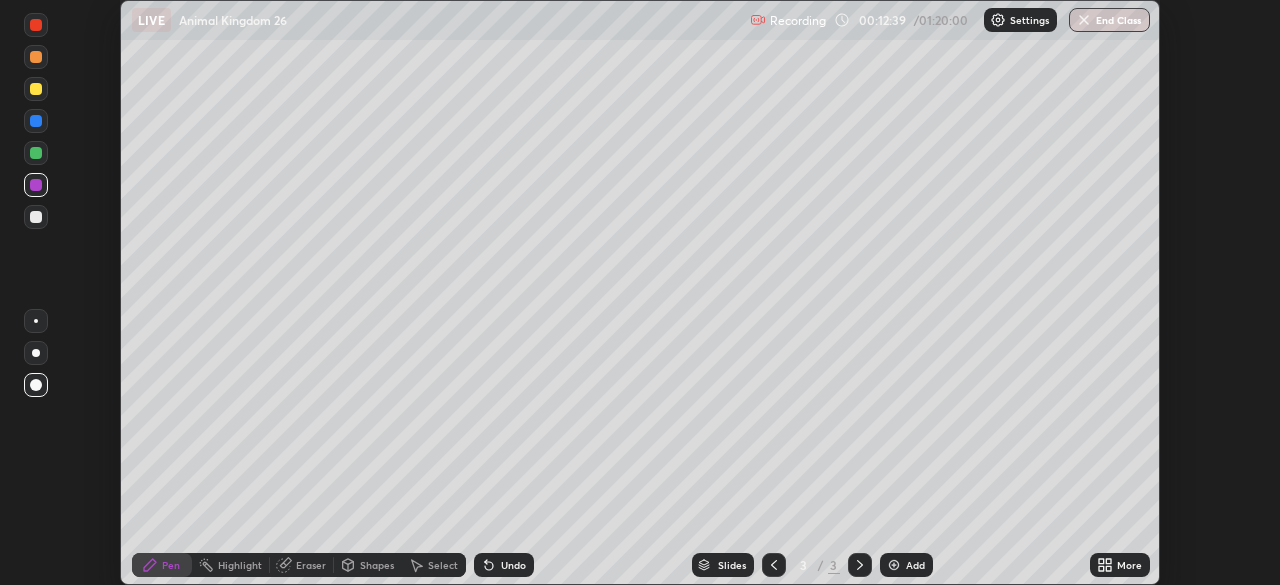 click on "Eraser" at bounding box center (311, 565) 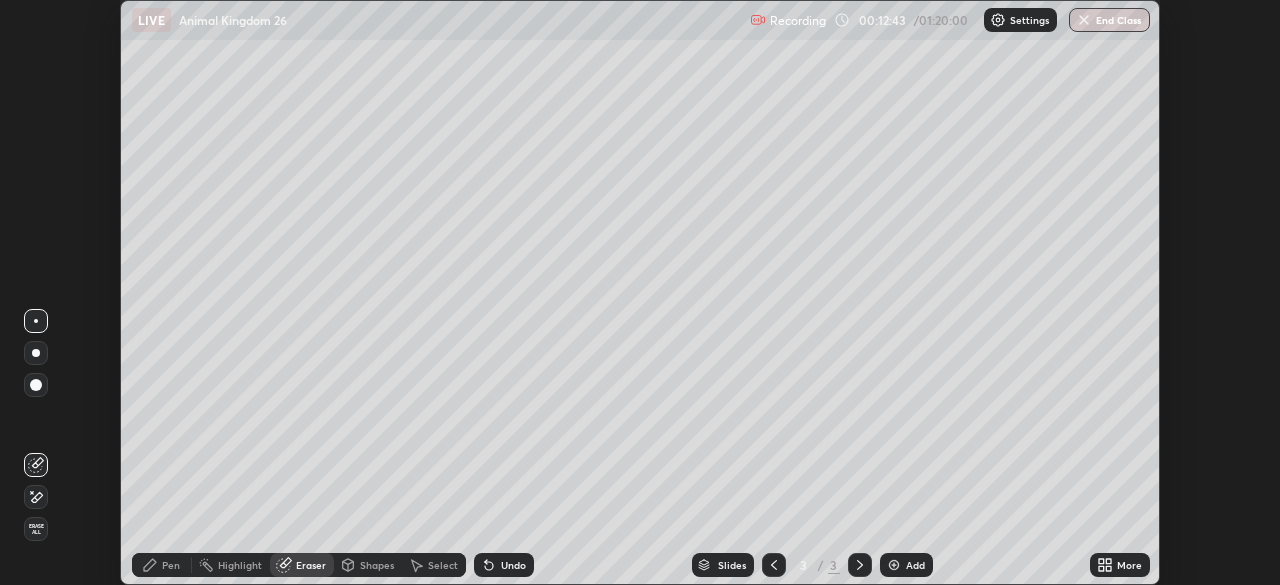 click on "Pen" at bounding box center [171, 565] 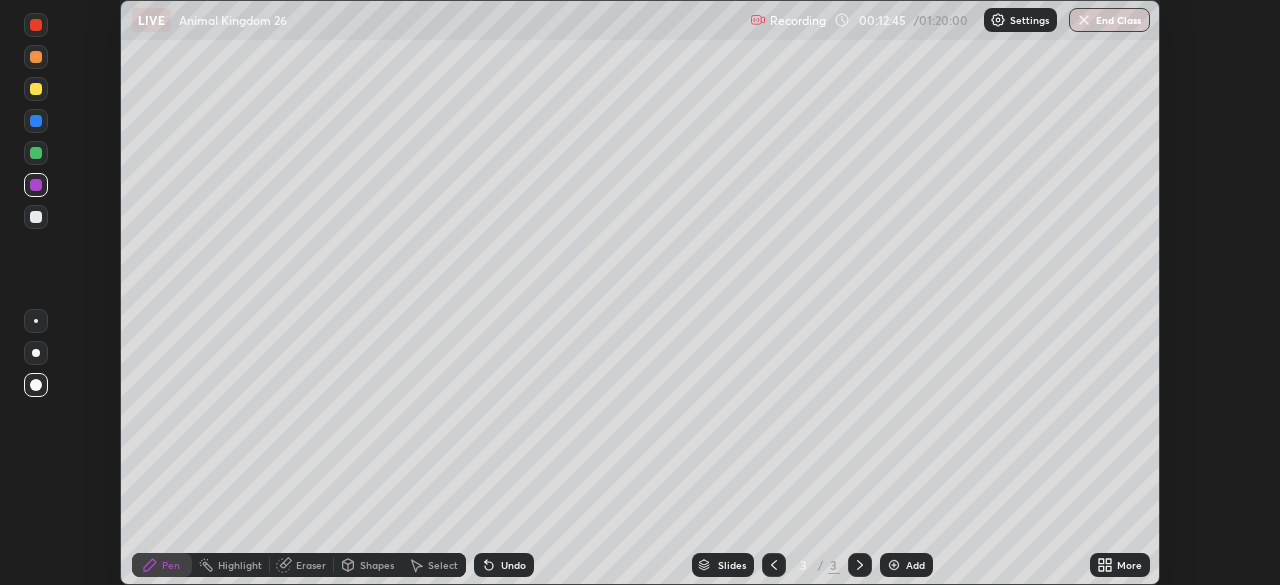 click at bounding box center (36, 121) 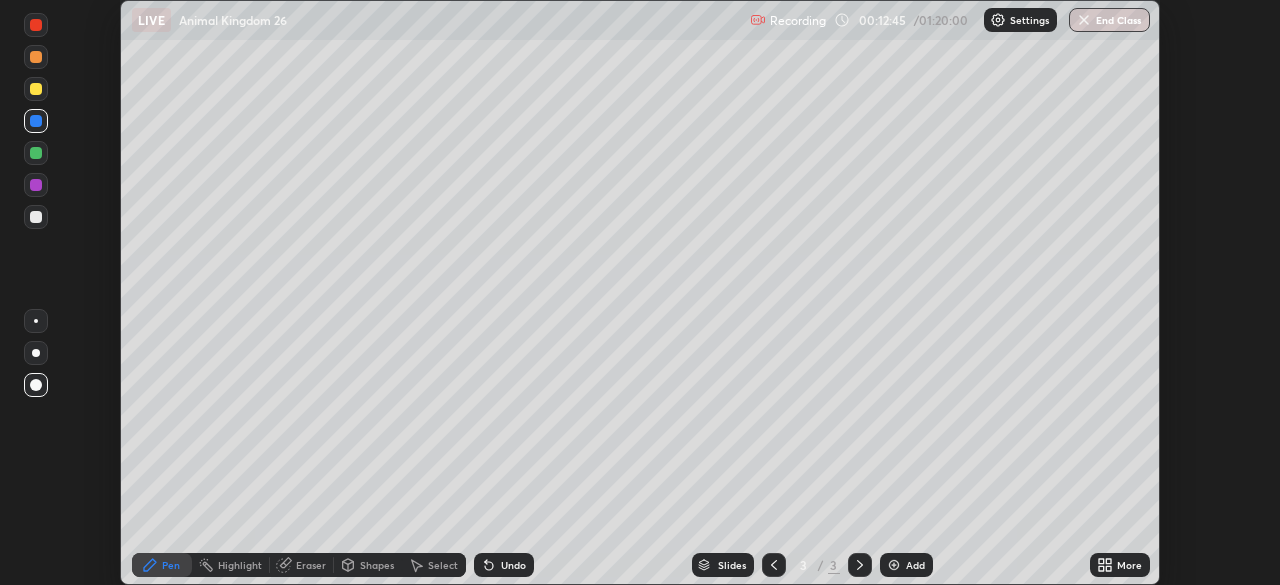 click at bounding box center (36, 321) 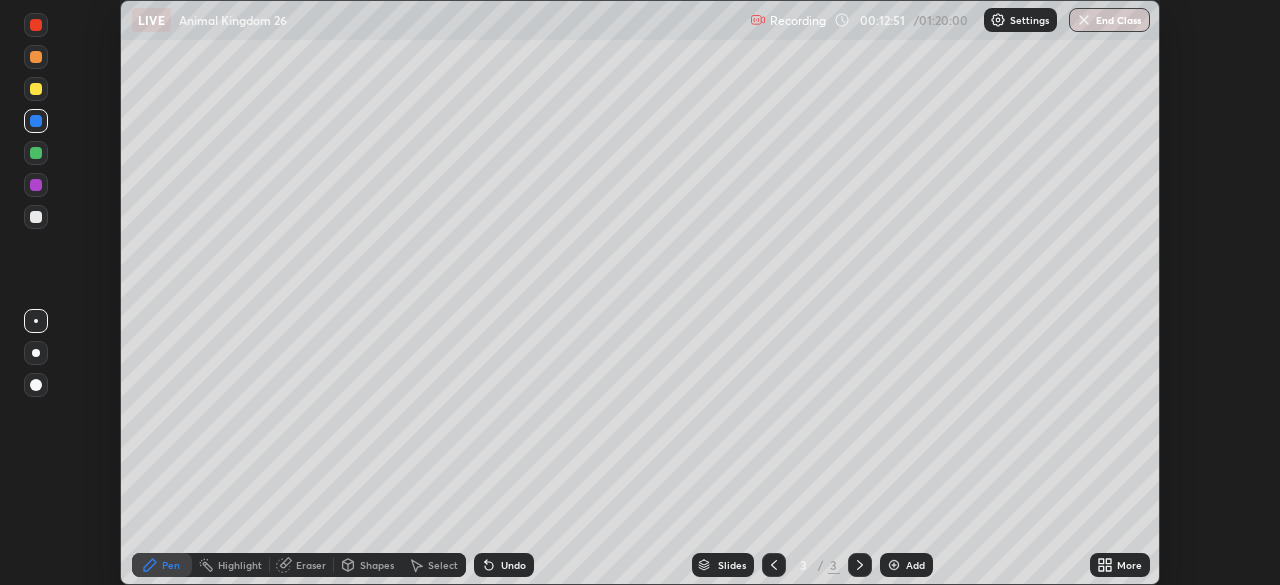 click at bounding box center (36, 153) 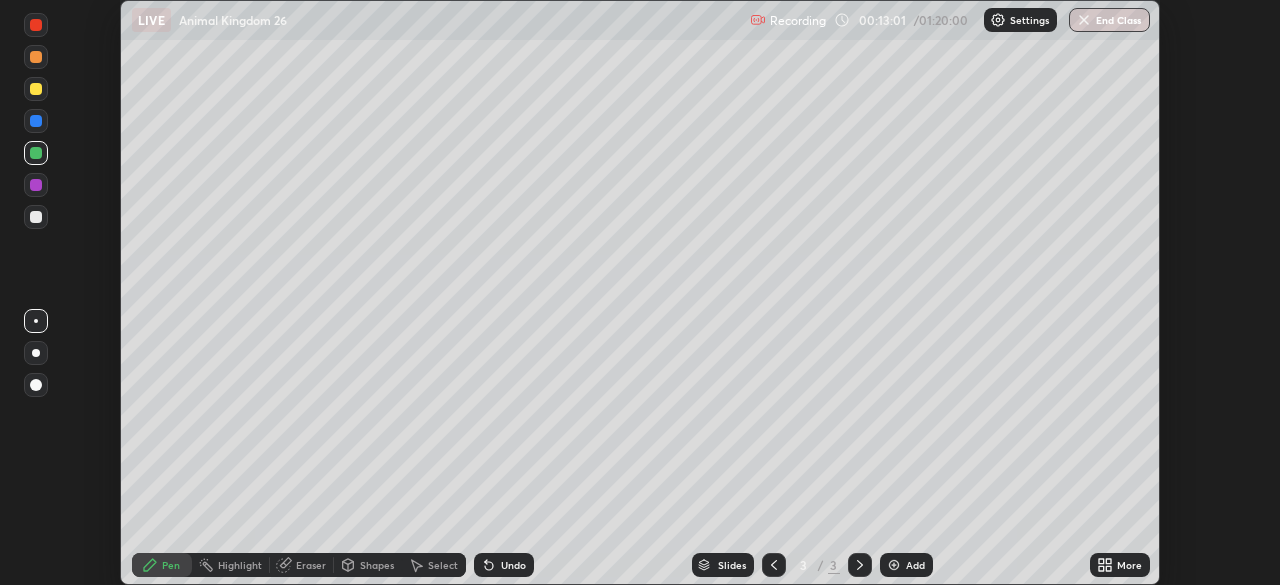 click at bounding box center [36, 185] 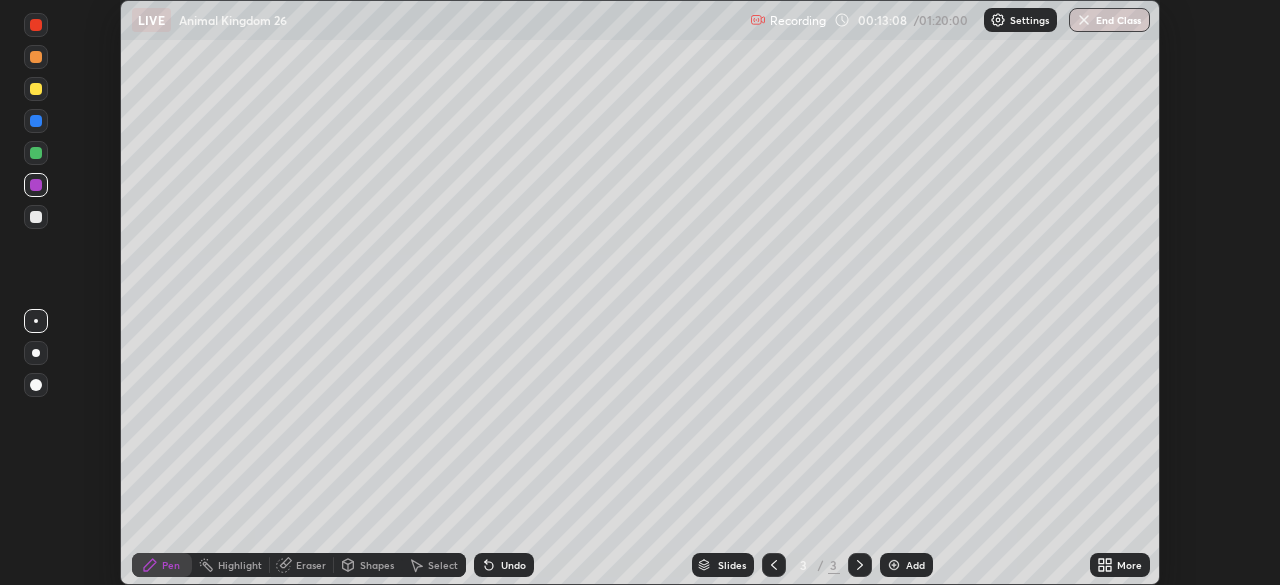 click at bounding box center (36, 89) 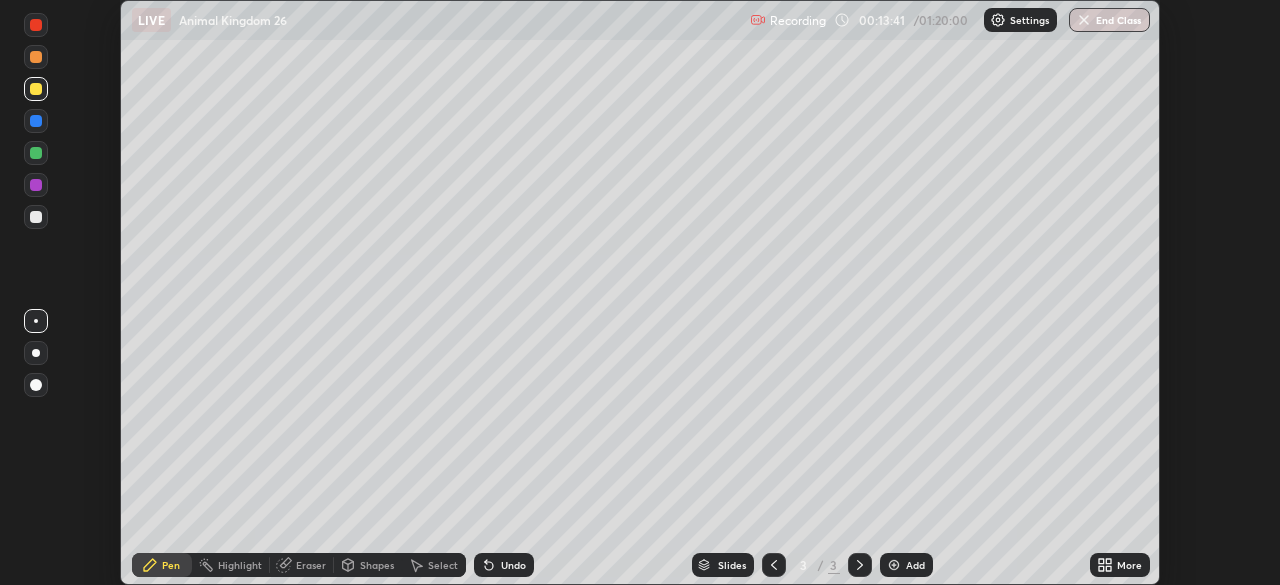 click on "Select" at bounding box center (443, 565) 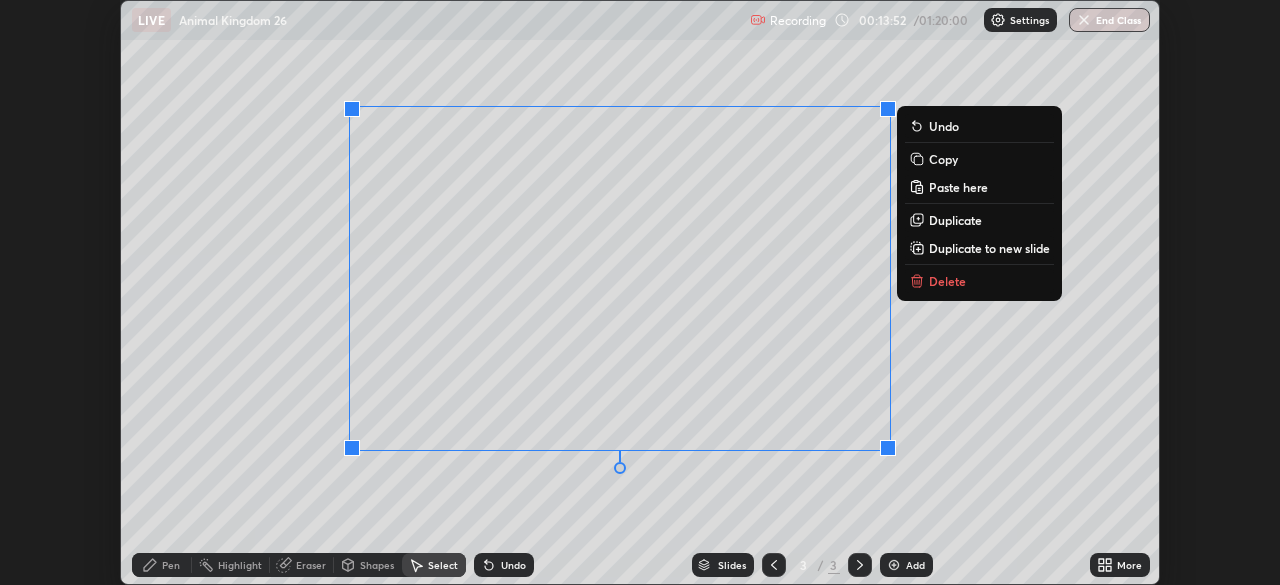 click on "0 ° Undo Copy Paste here Duplicate Duplicate to new slide Delete" at bounding box center (640, 292) 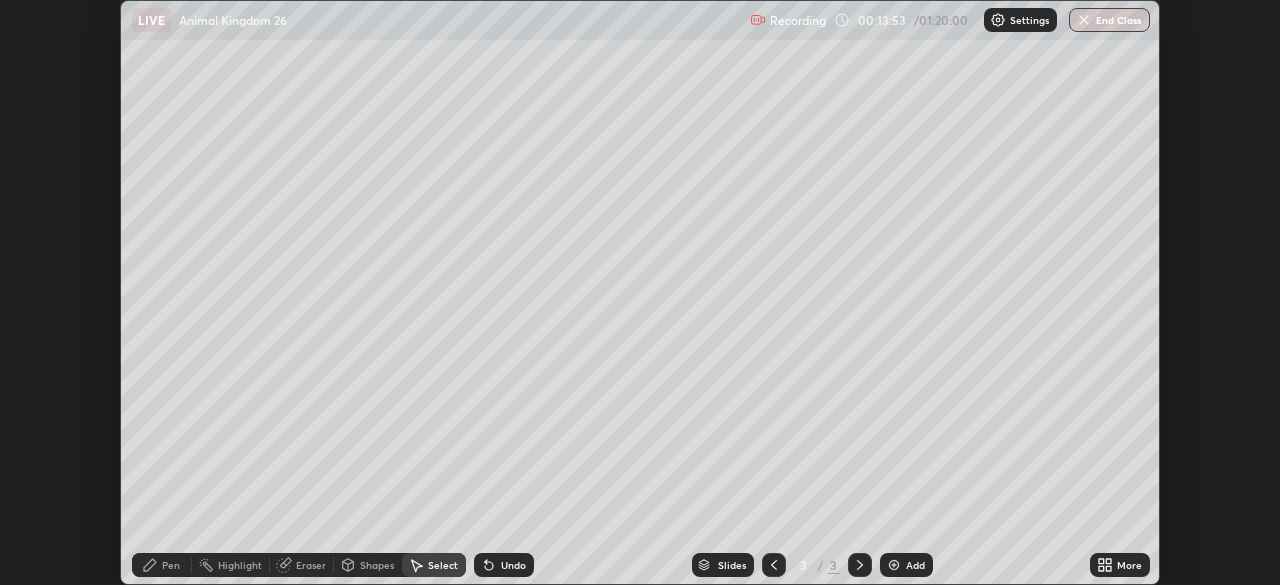 click on "Pen" at bounding box center [171, 565] 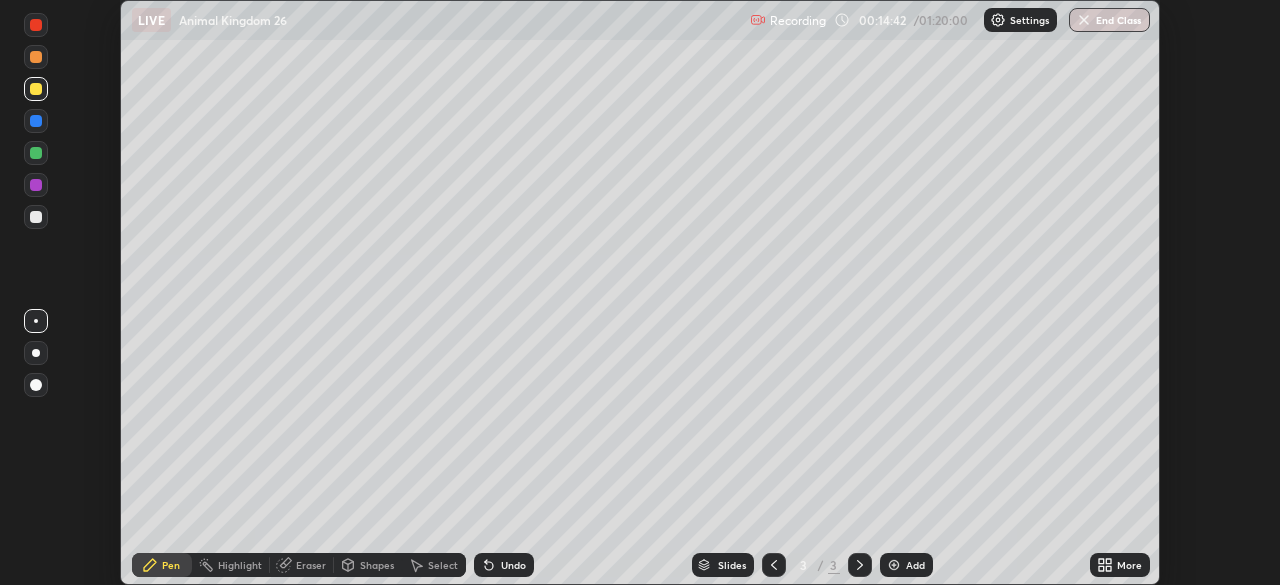 click on "Undo" at bounding box center [513, 565] 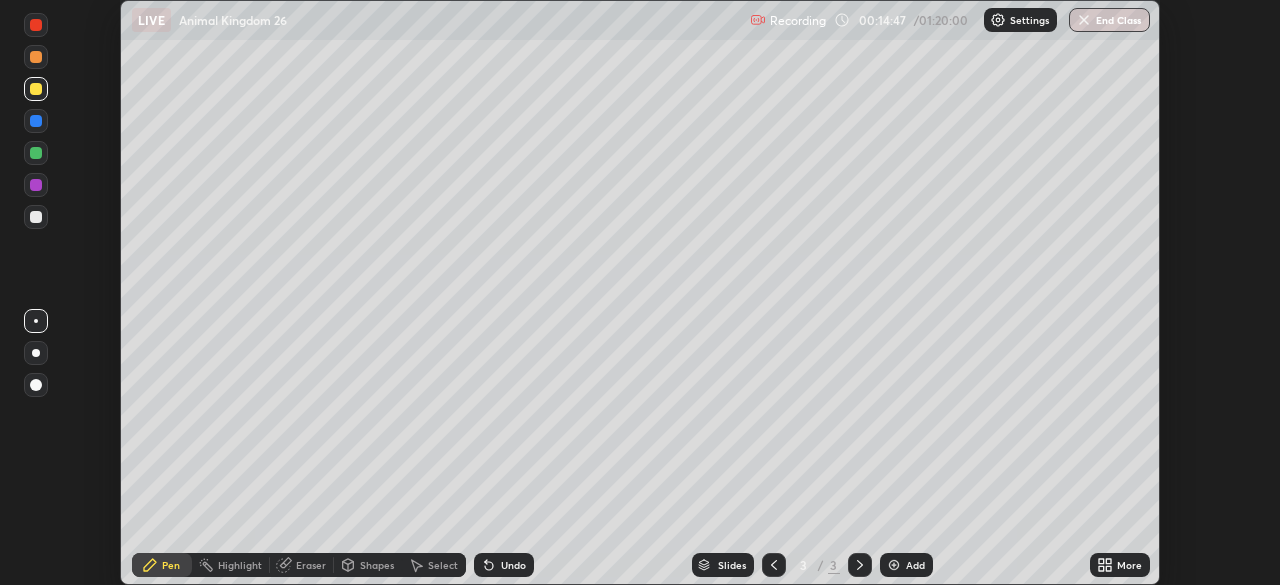 click on "More" at bounding box center [1120, 565] 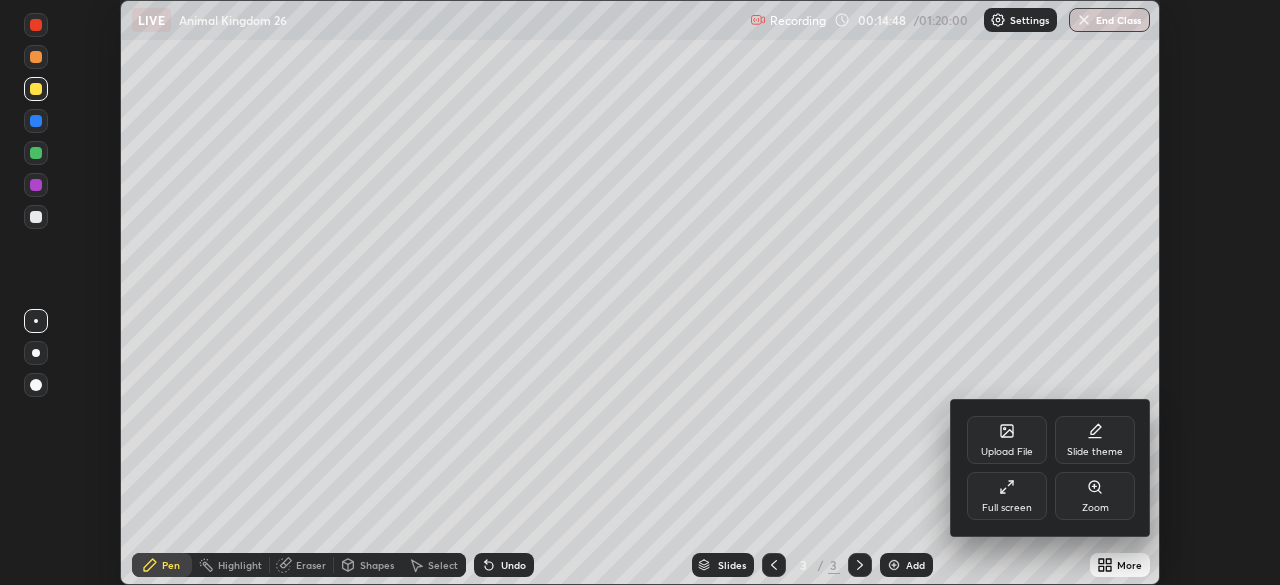 click on "Full screen" at bounding box center (1007, 496) 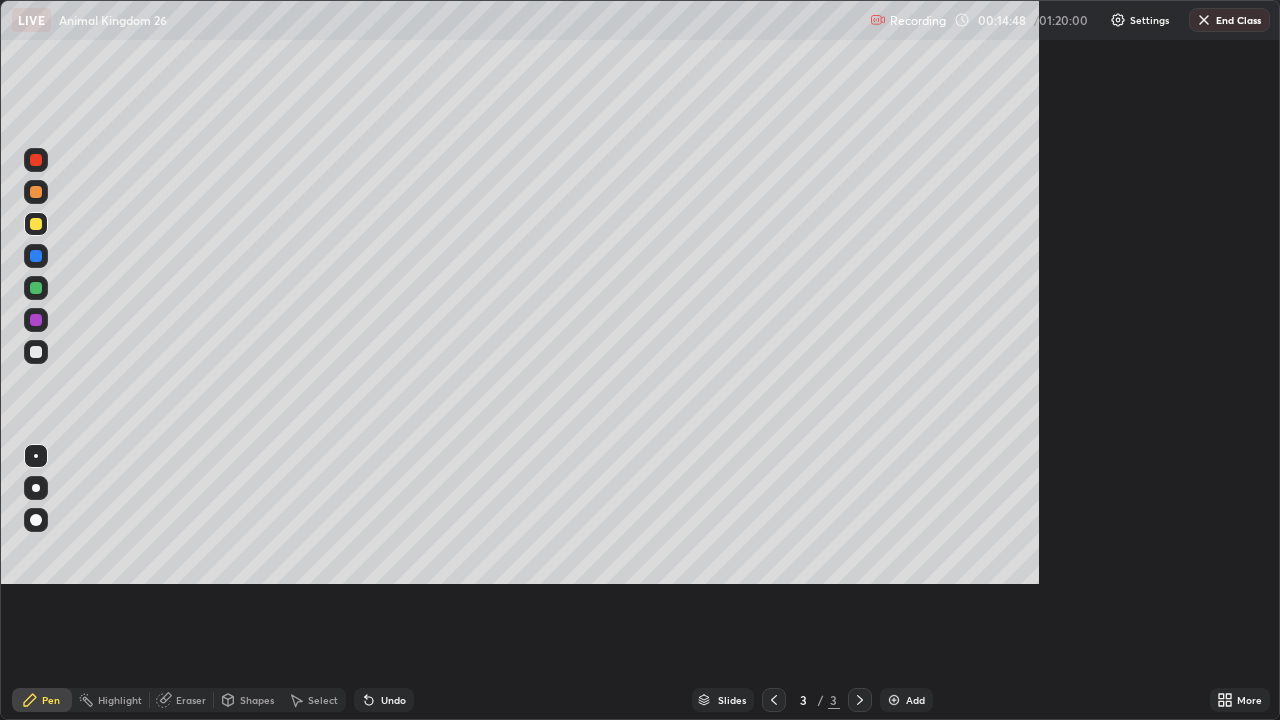 scroll, scrollTop: 99280, scrollLeft: 98720, axis: both 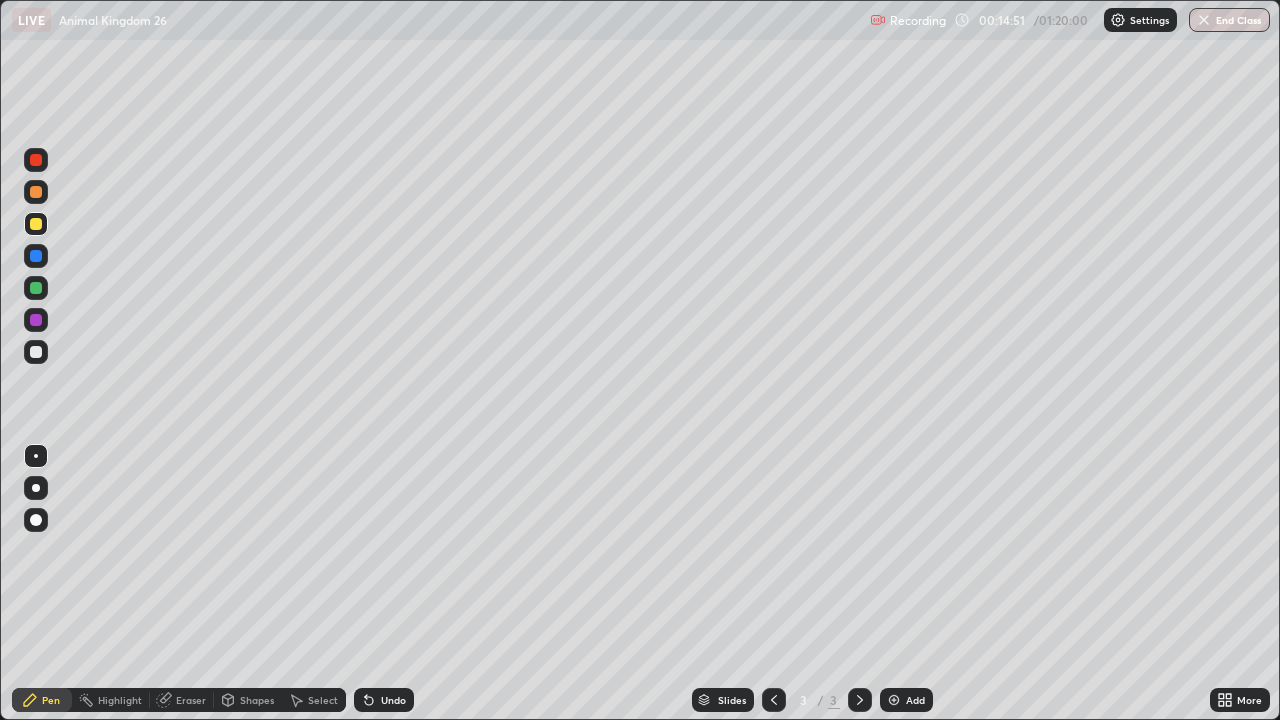 click 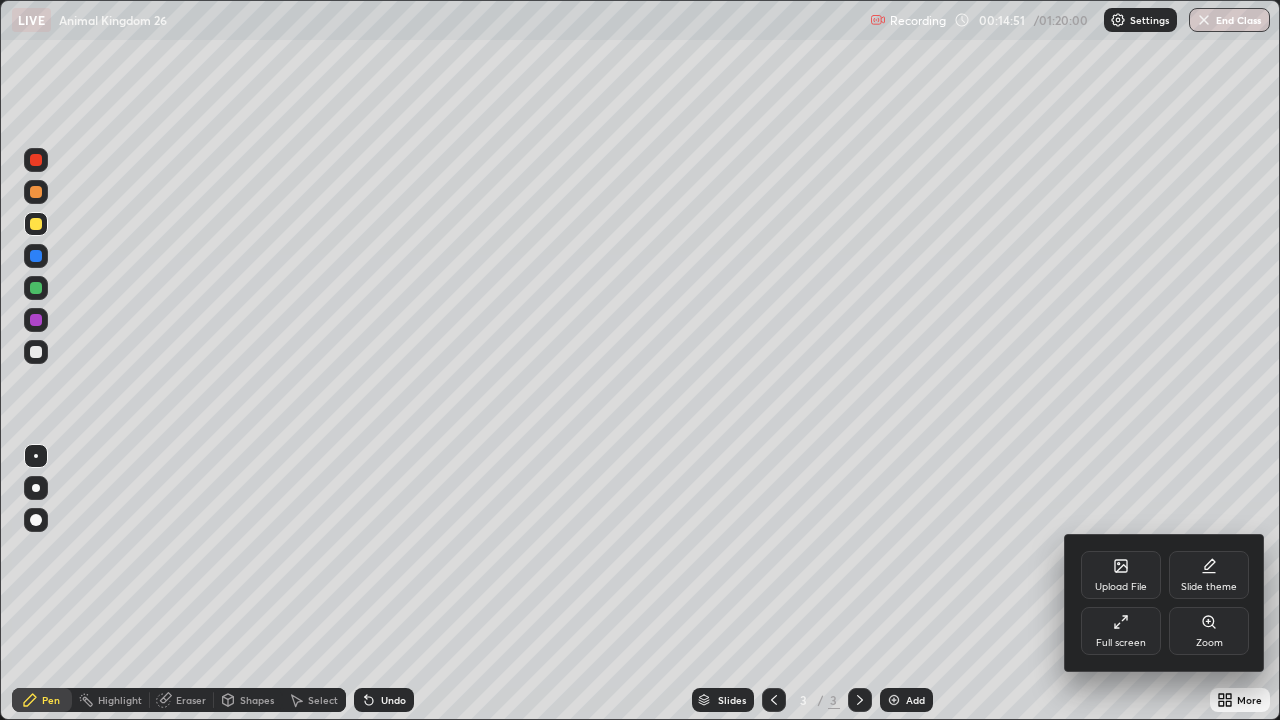 click 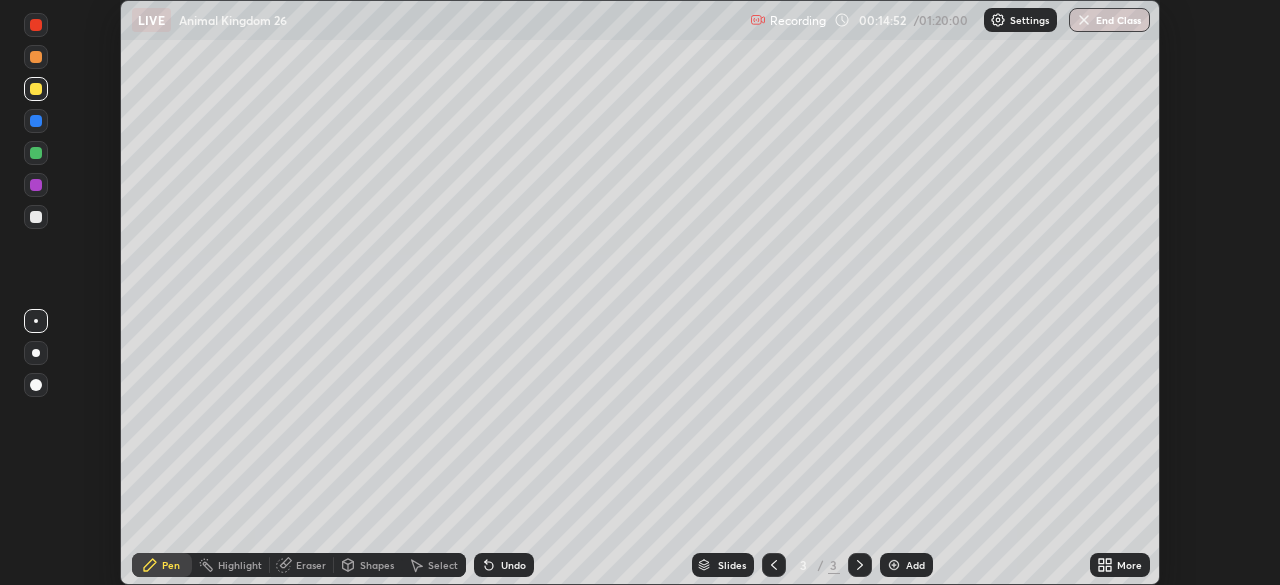 scroll, scrollTop: 585, scrollLeft: 1280, axis: both 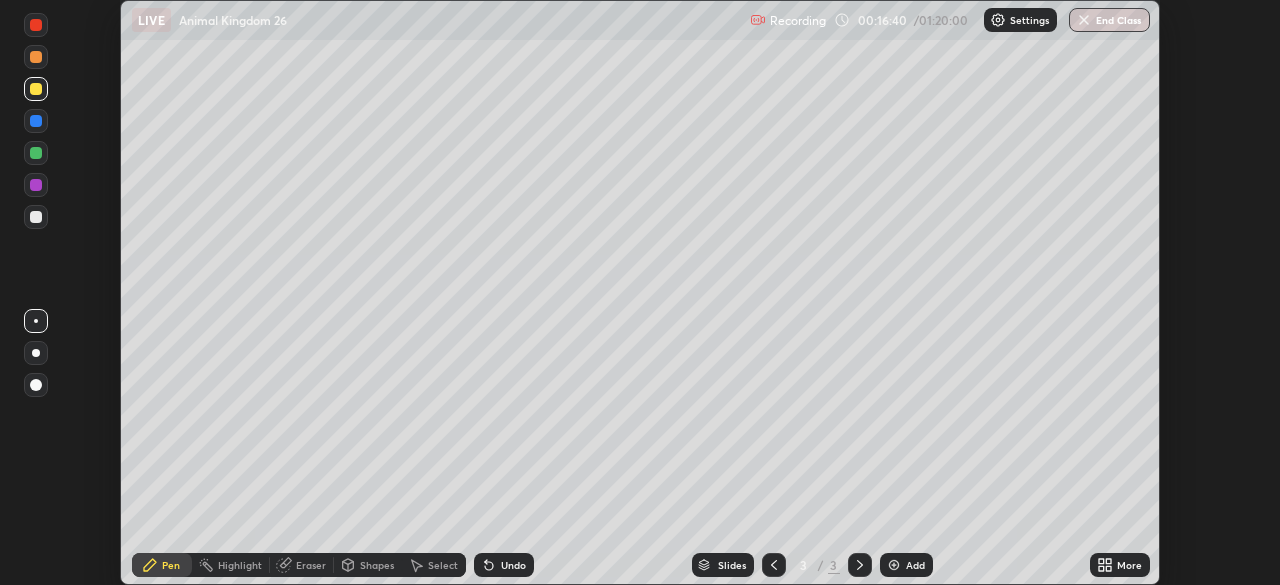 click on "Undo" at bounding box center [513, 565] 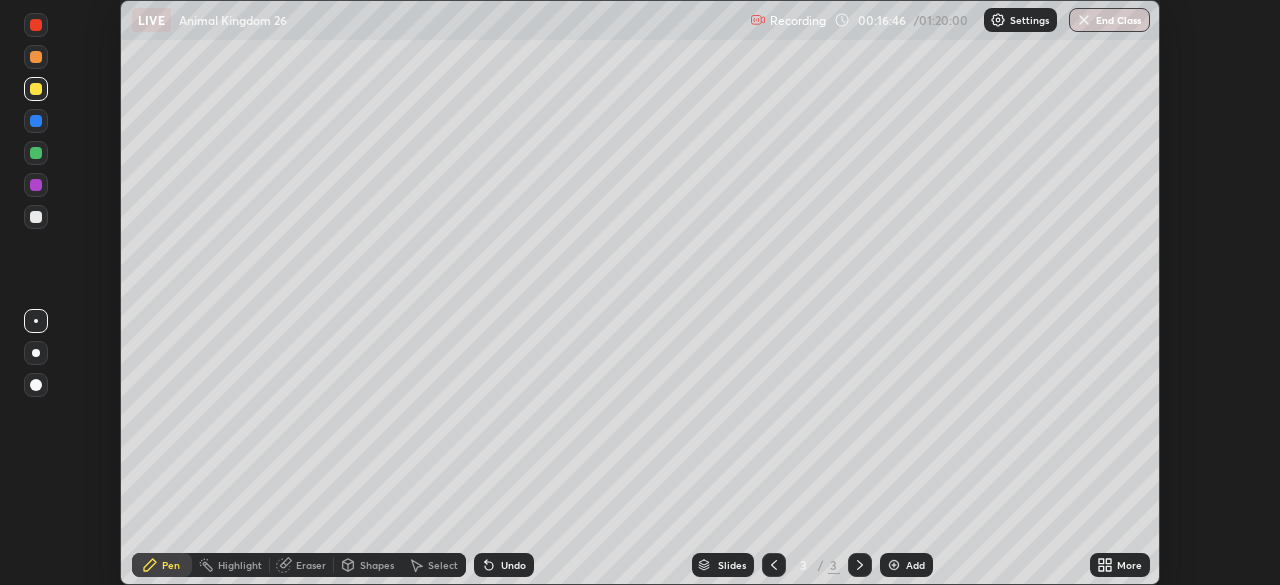 click on "Select" at bounding box center [443, 565] 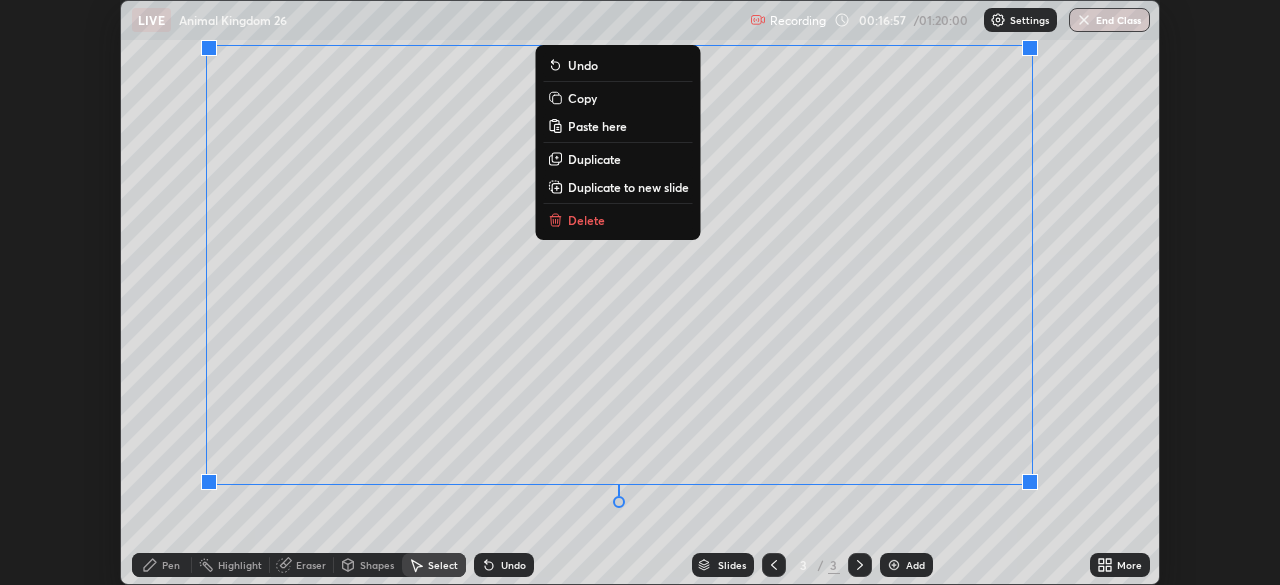 click on "0 ° Undo Copy Paste here Duplicate Duplicate to new slide Delete" at bounding box center (640, 292) 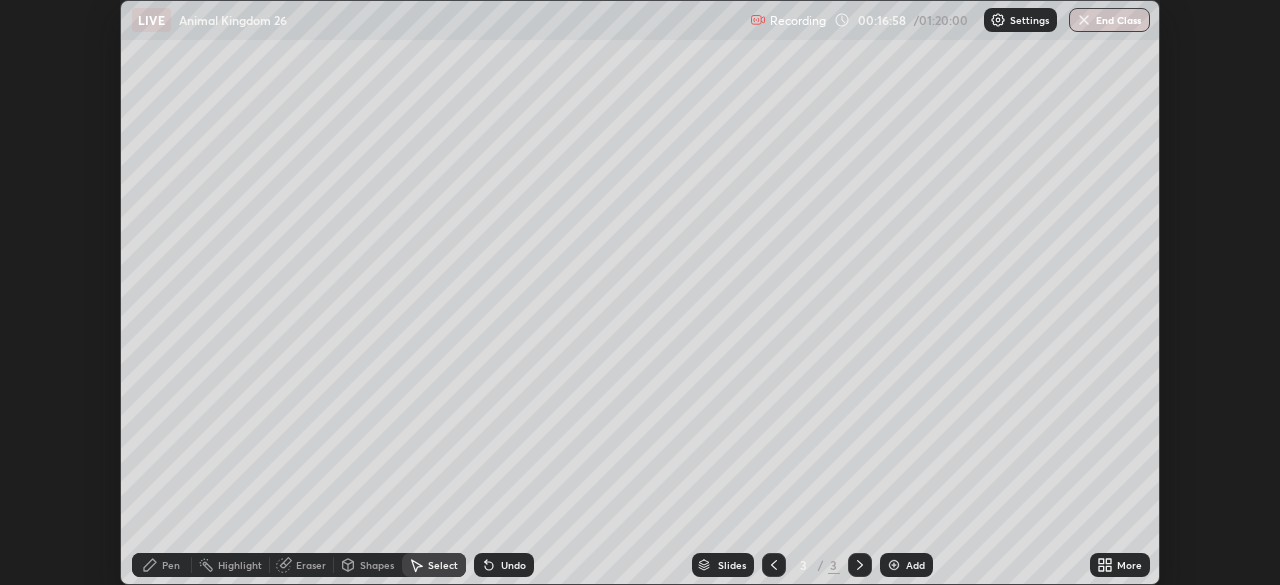 click on "Pen" at bounding box center [171, 565] 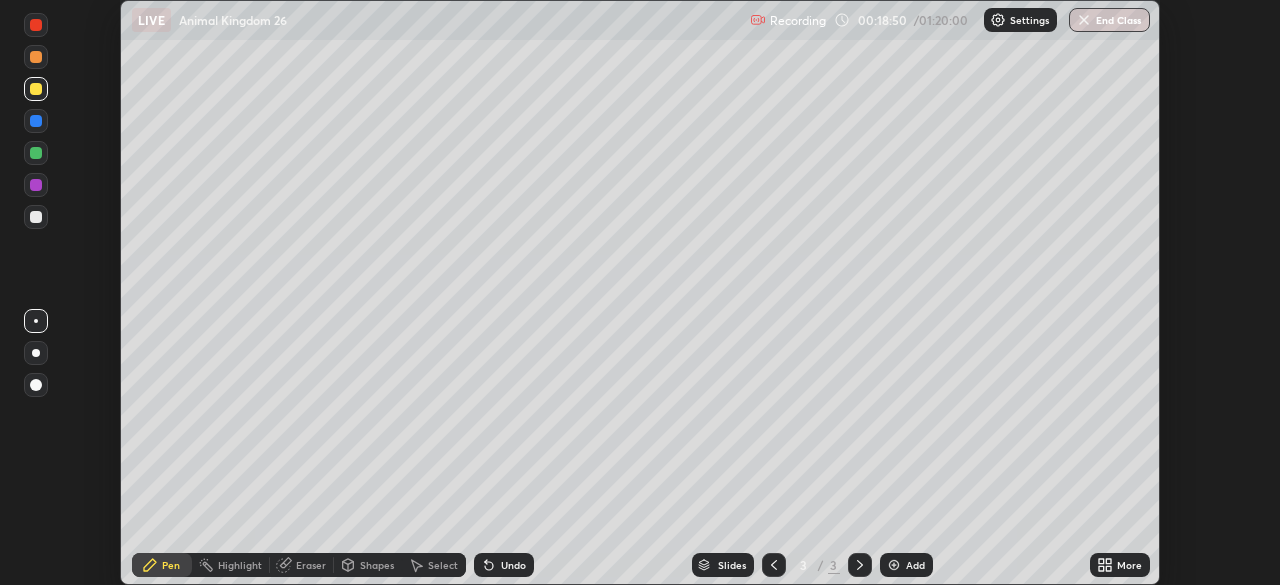 click at bounding box center (36, 185) 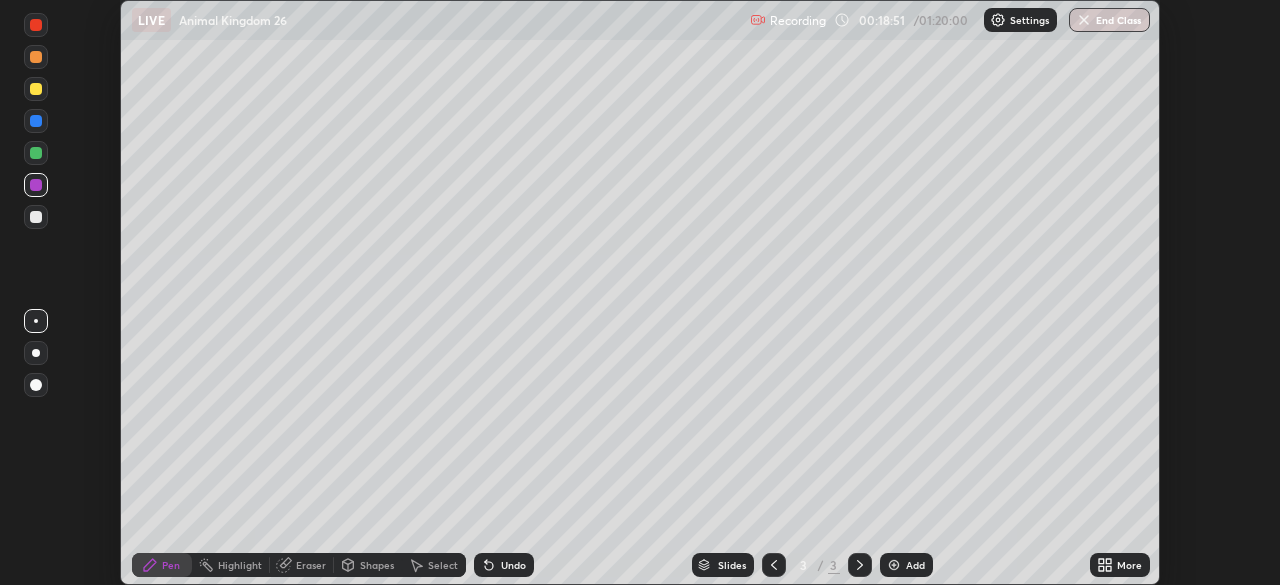 click at bounding box center (36, 385) 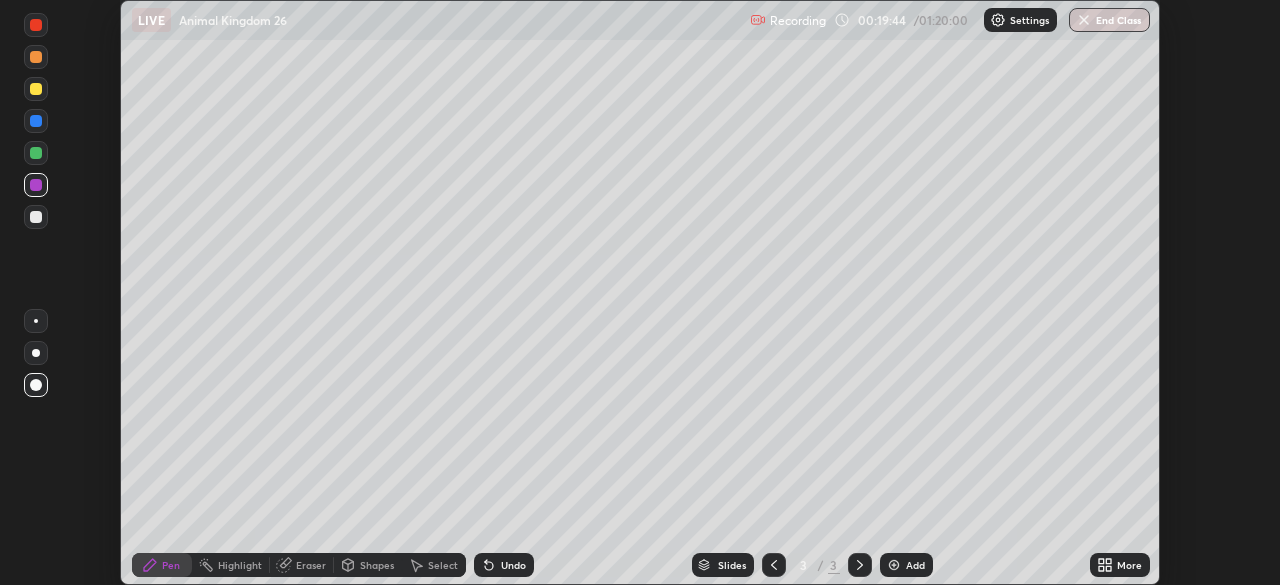 click on "Add" at bounding box center [906, 565] 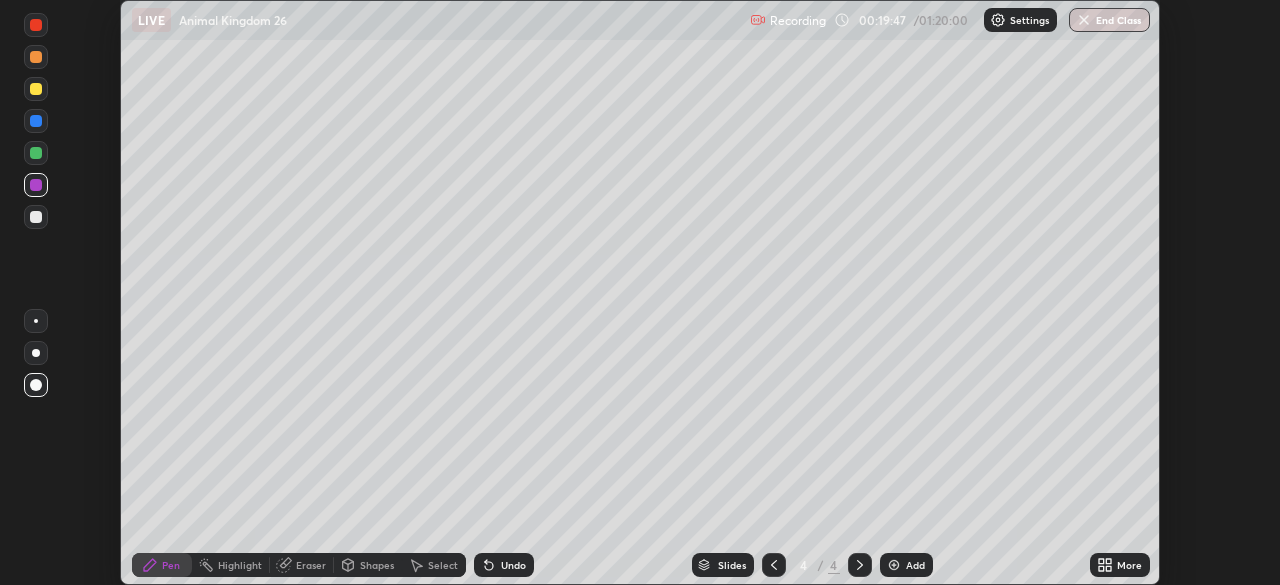 click at bounding box center [36, 217] 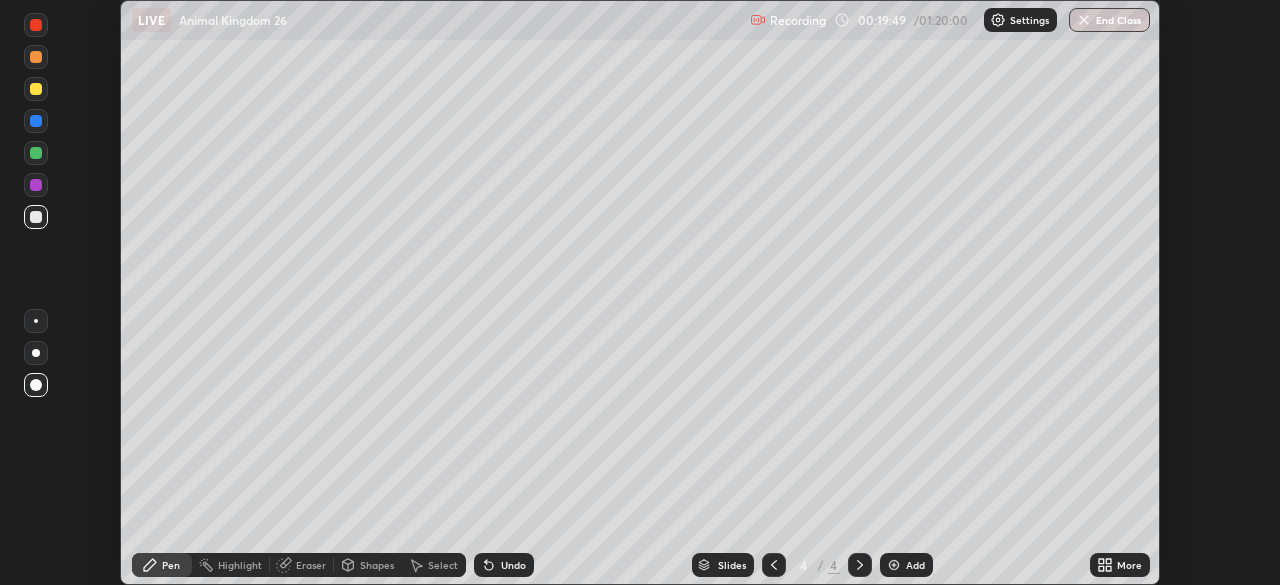 click at bounding box center [36, 153] 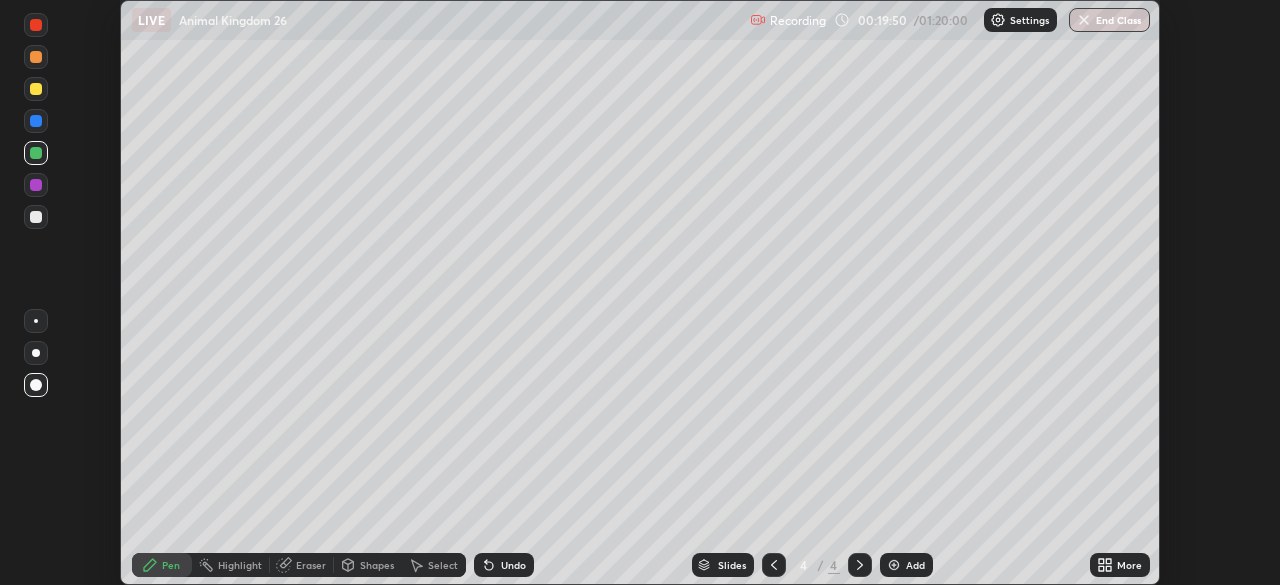 click at bounding box center [36, 385] 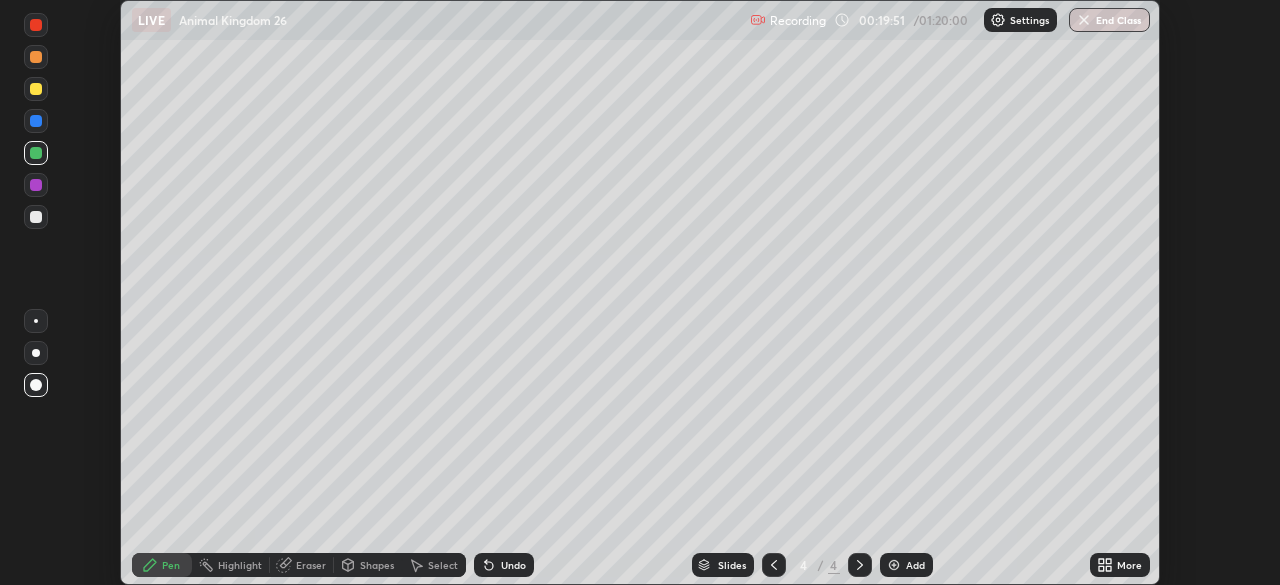 click at bounding box center (36, 153) 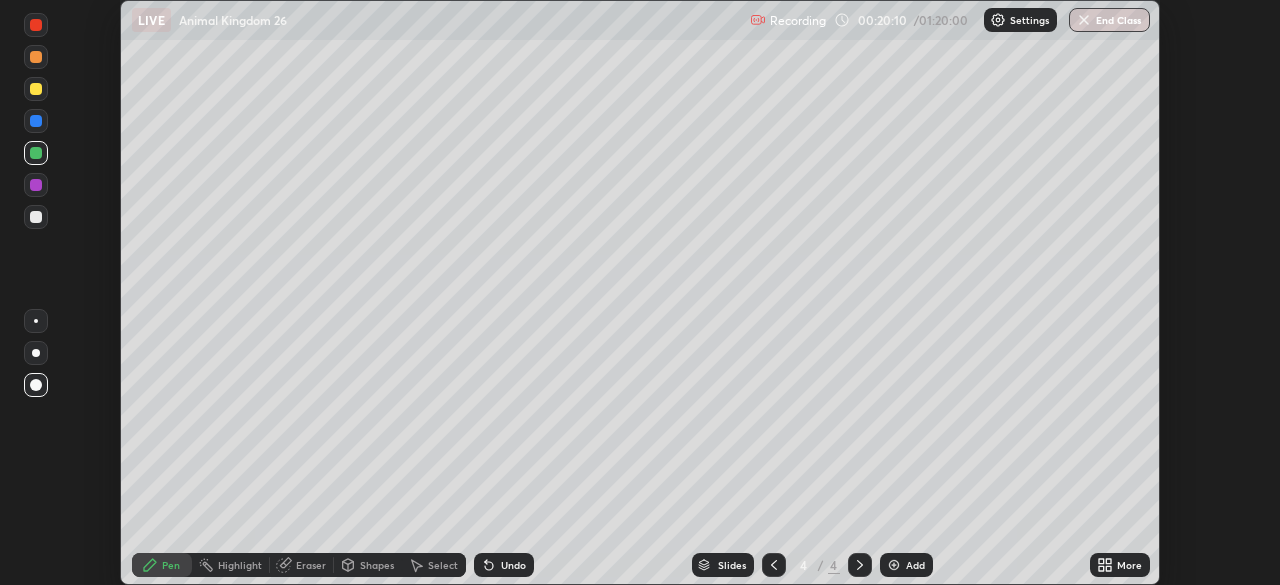 click on "Eraser" at bounding box center (311, 565) 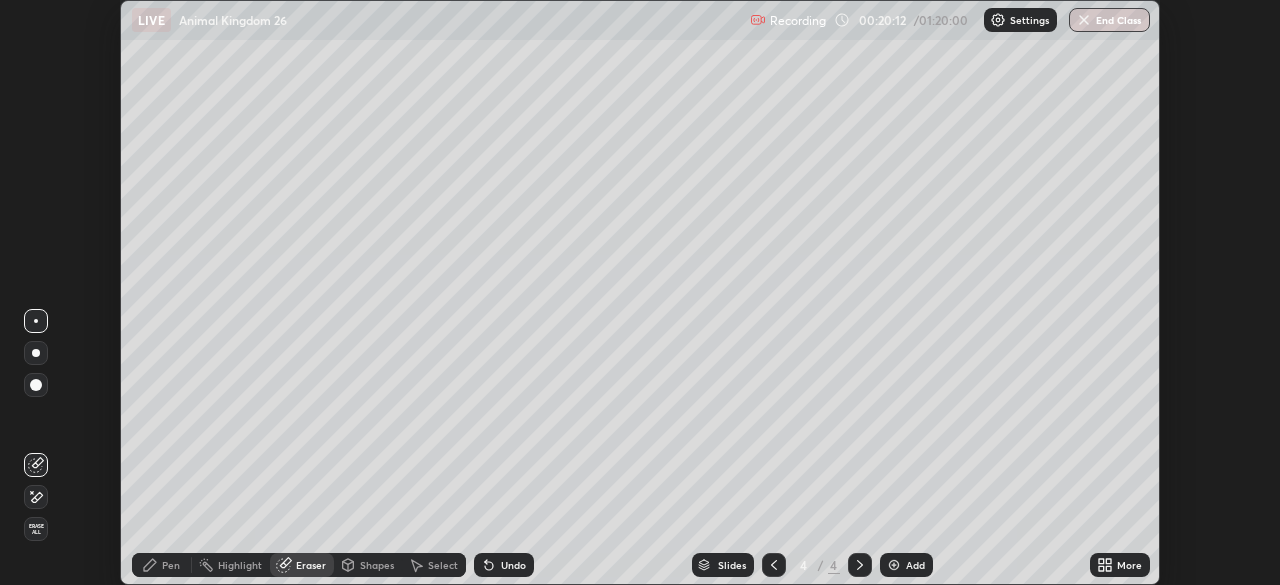 click on "Pen" at bounding box center [171, 565] 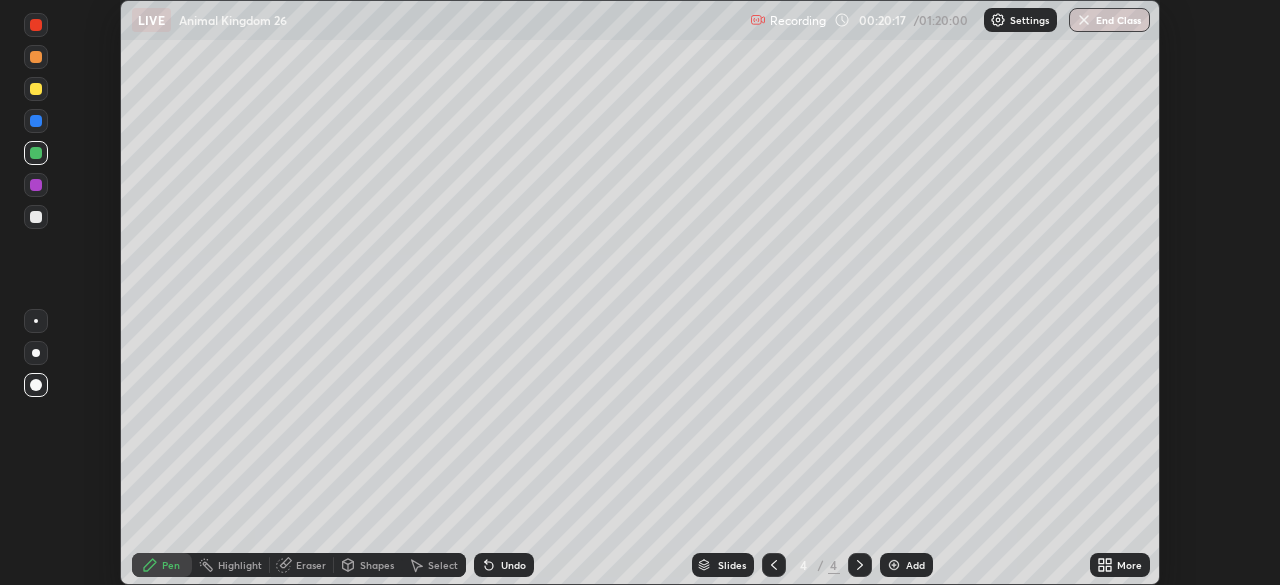 click at bounding box center [36, 217] 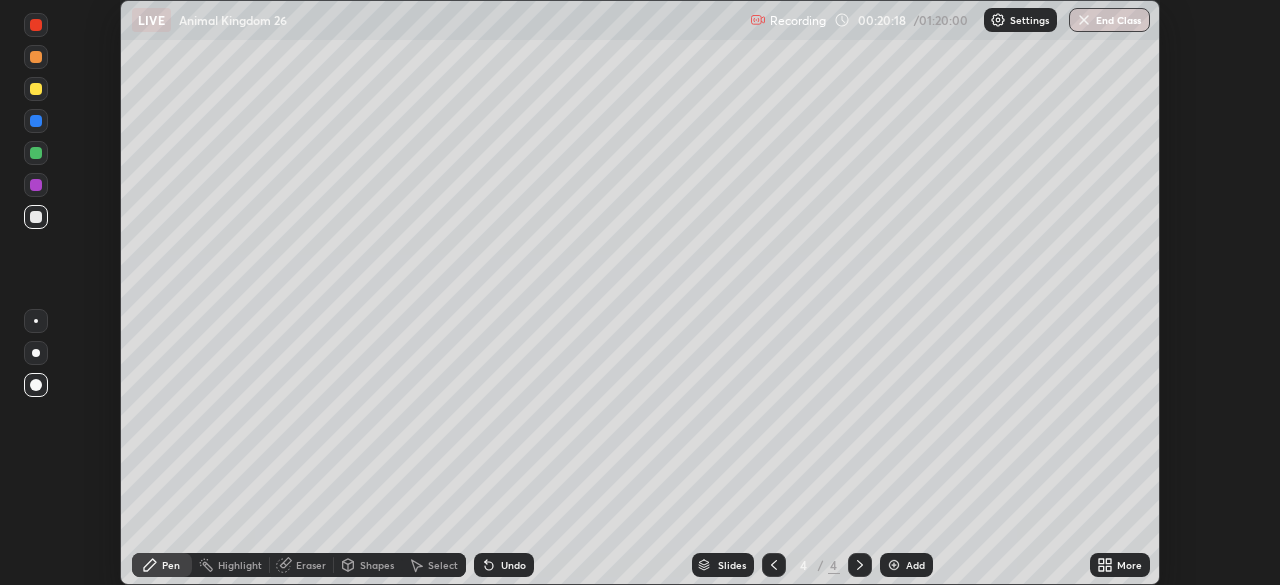 click at bounding box center [36, 321] 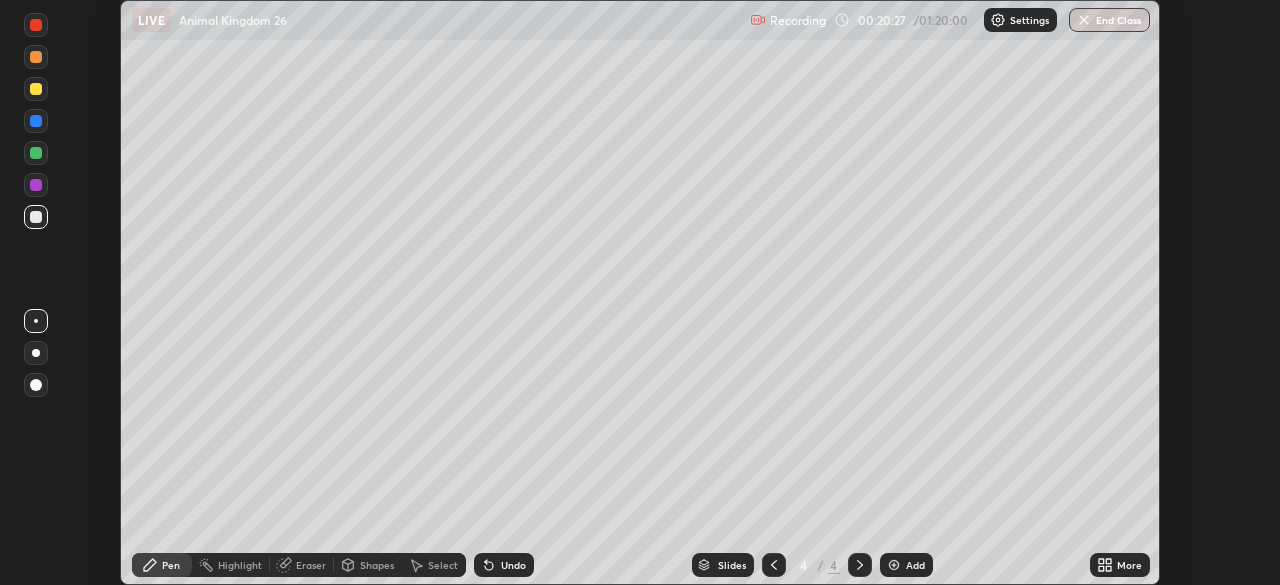 click at bounding box center [36, 185] 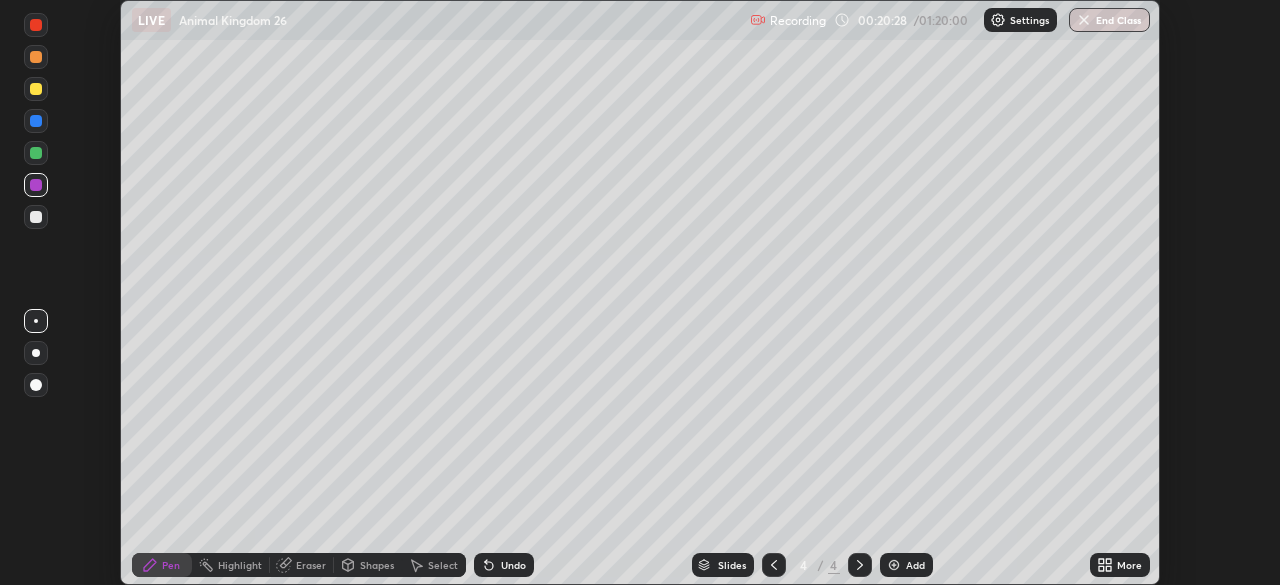 click at bounding box center (36, 385) 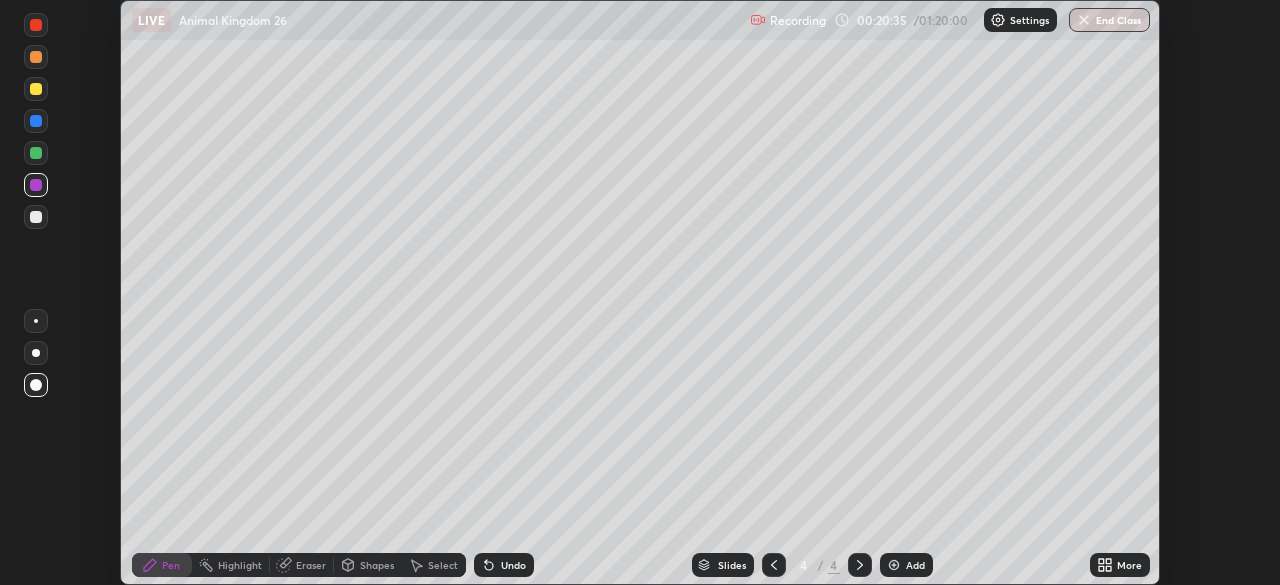click at bounding box center [36, 89] 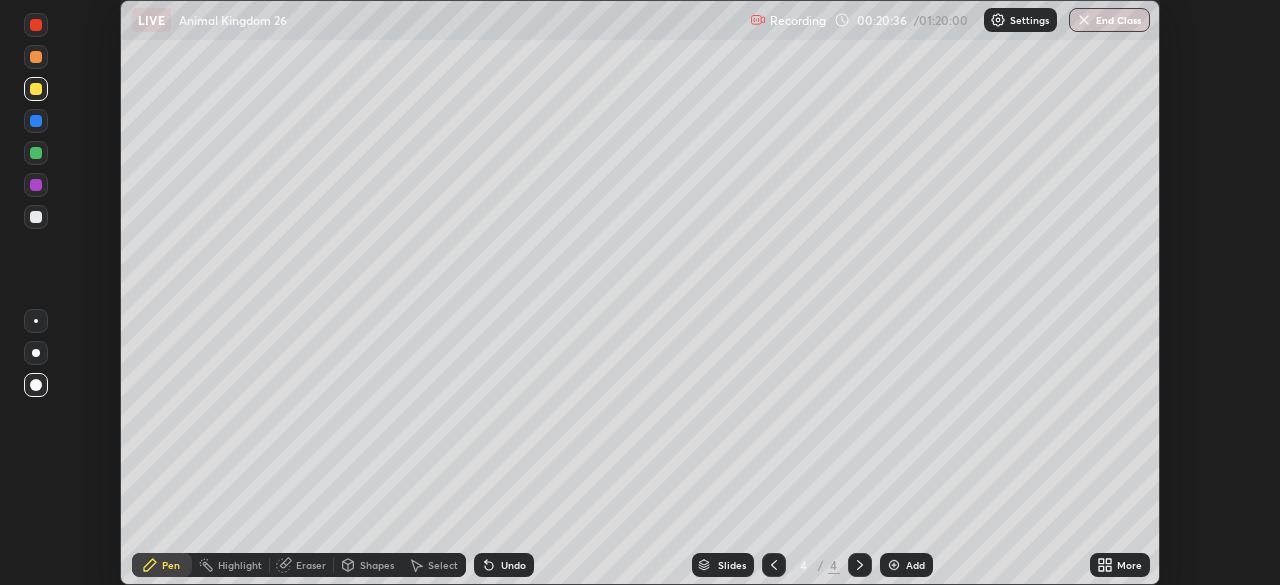 click at bounding box center [36, 385] 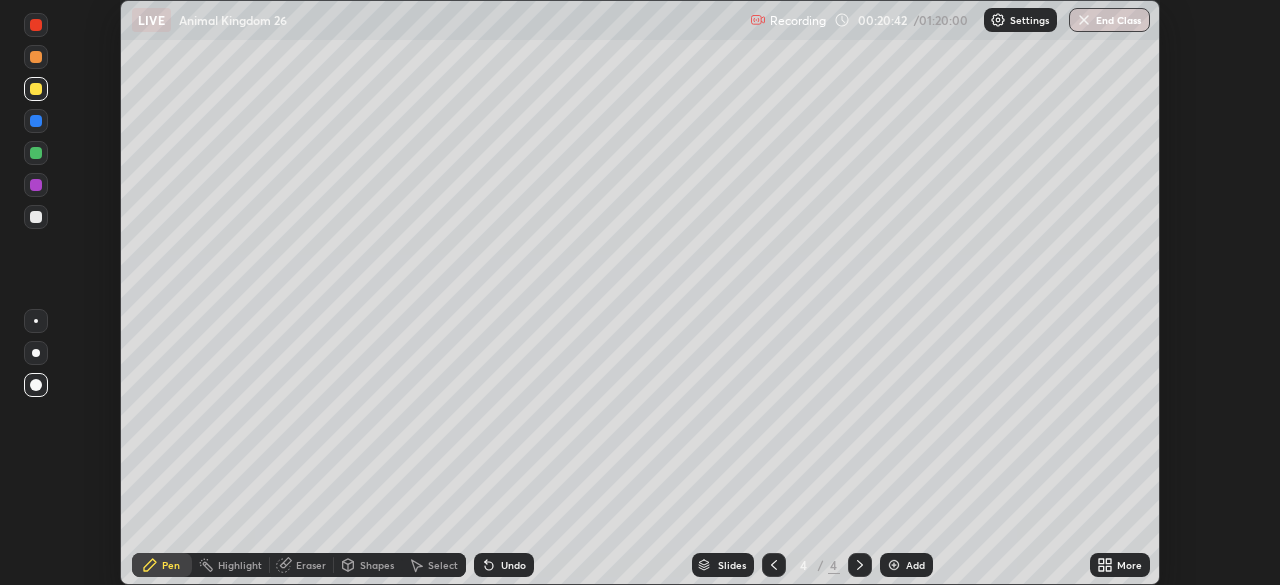 click at bounding box center [36, 217] 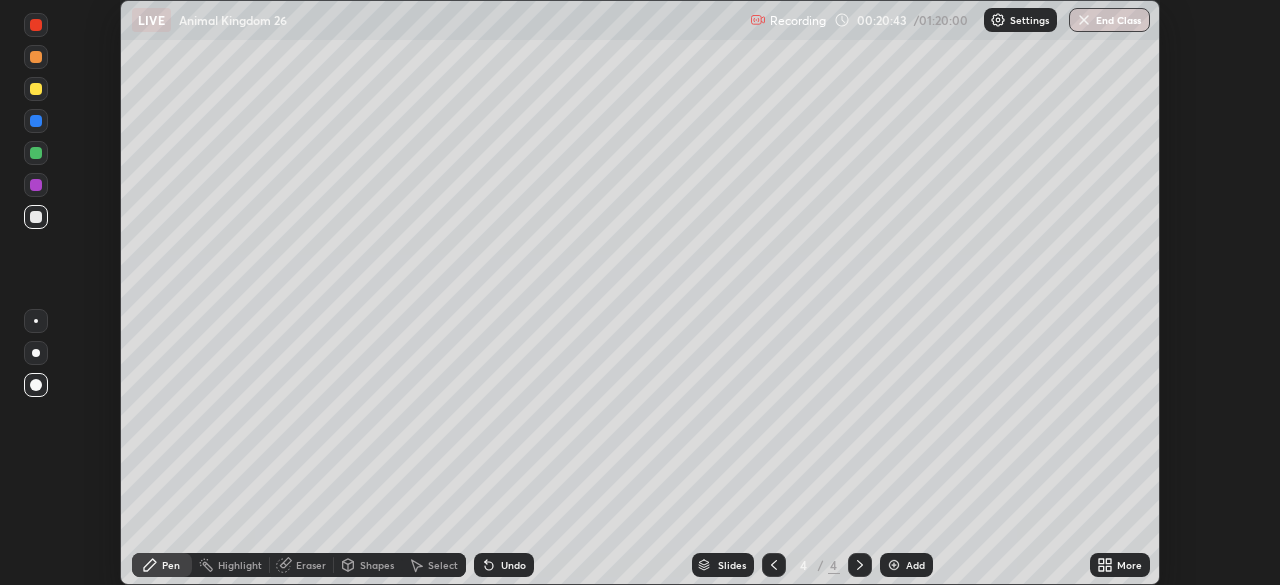 click at bounding box center (36, 321) 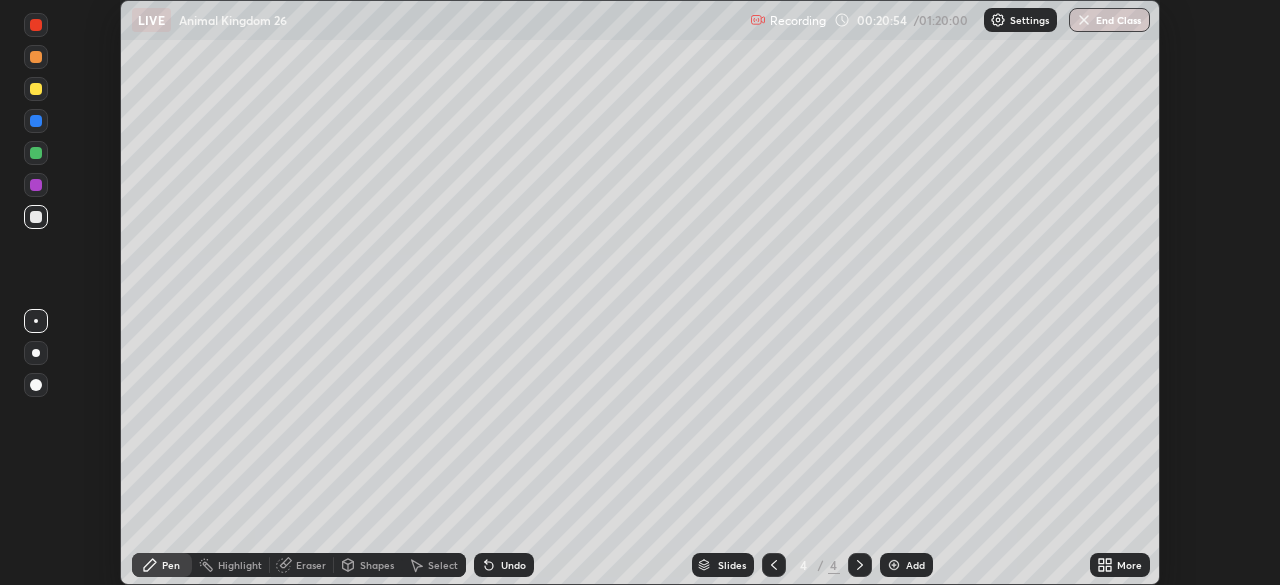 click at bounding box center (36, 217) 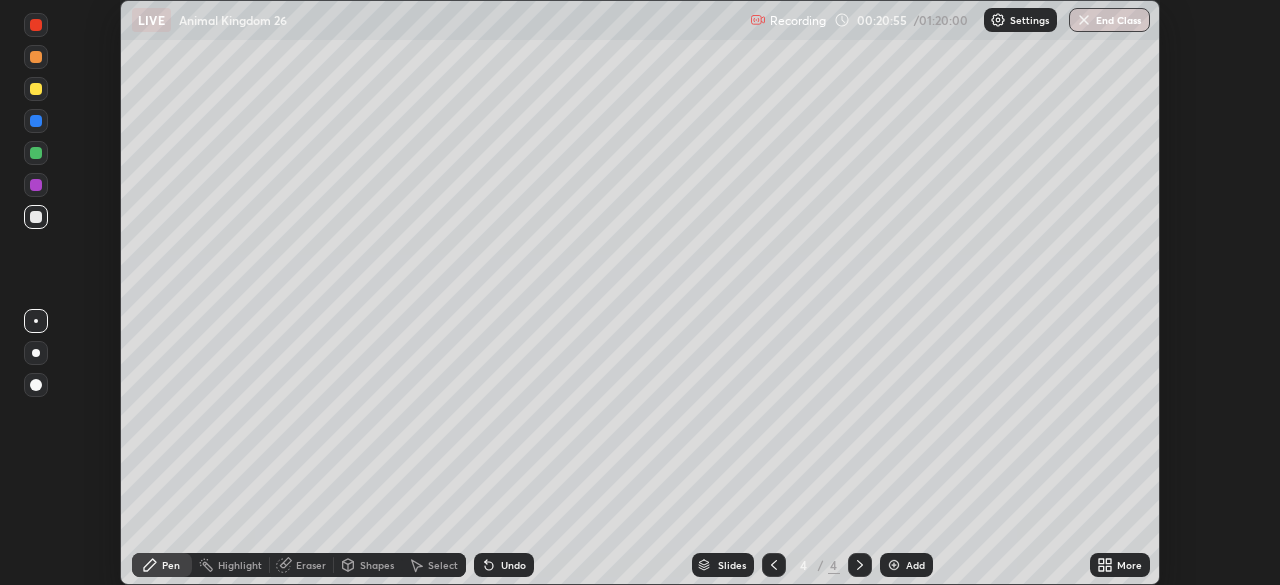 click at bounding box center [36, 321] 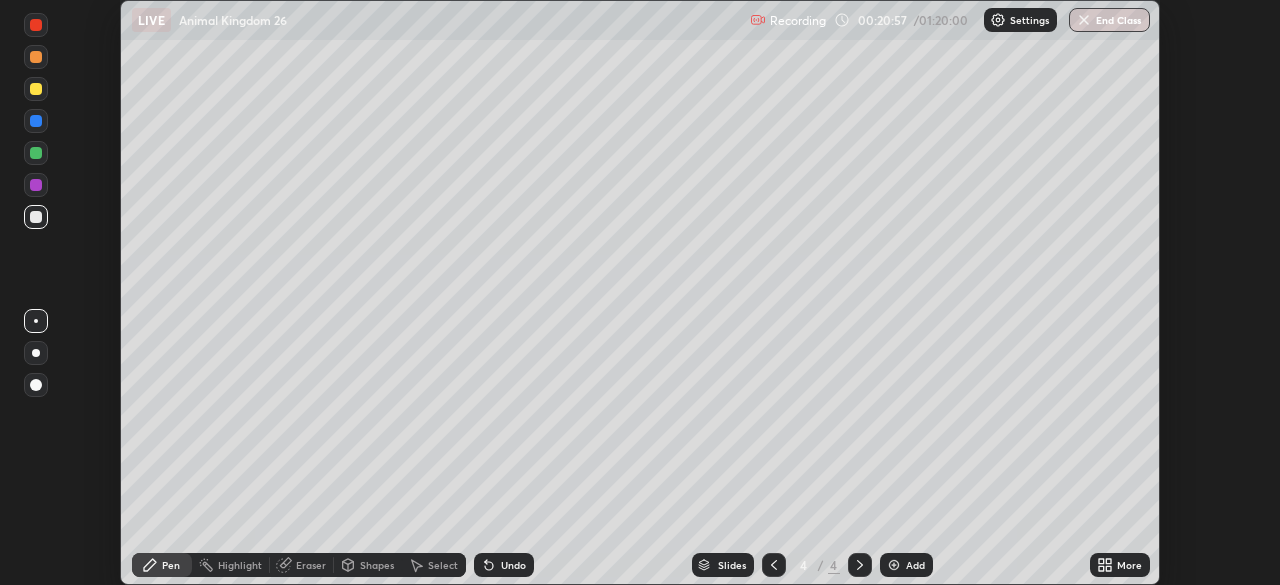 click at bounding box center [36, 89] 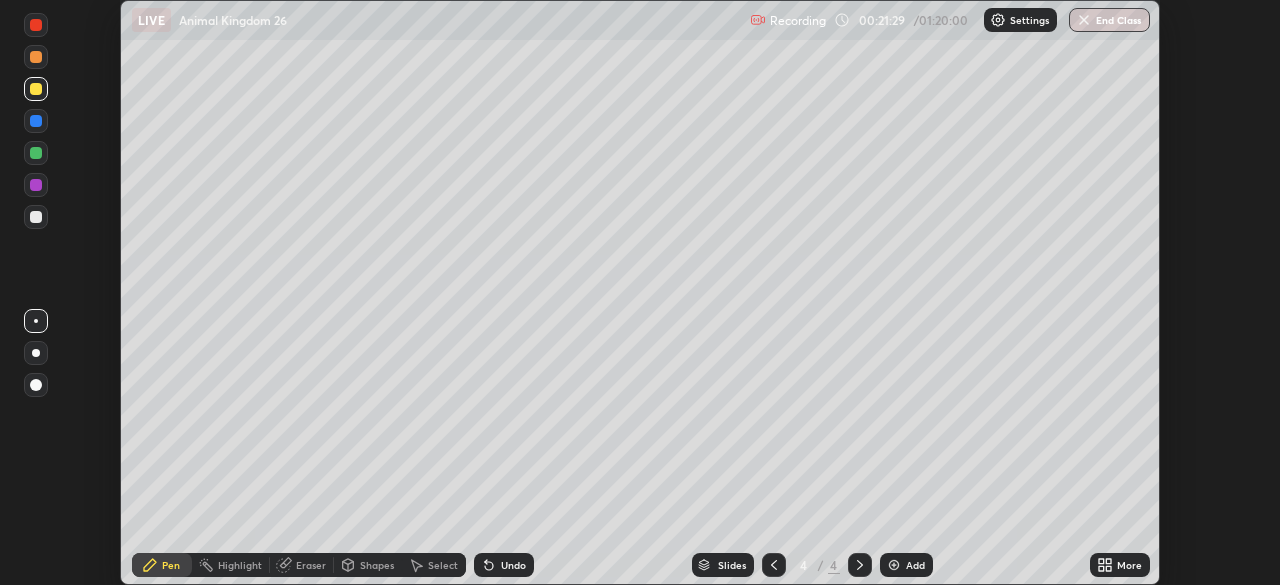click on "Eraser" at bounding box center [311, 565] 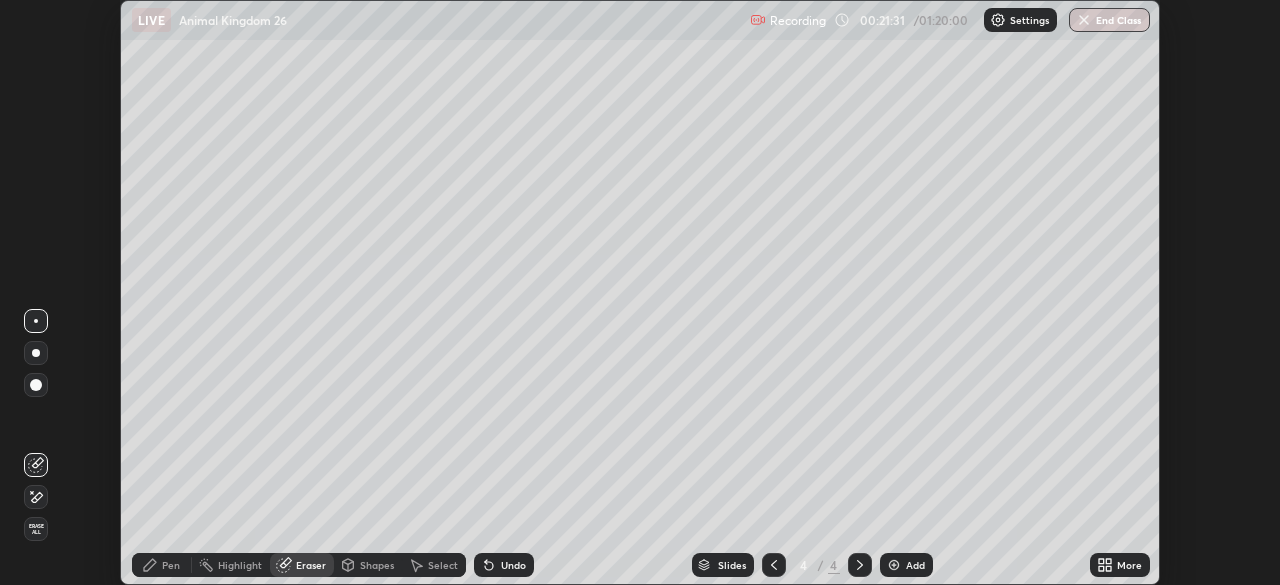 click on "Pen" at bounding box center (171, 565) 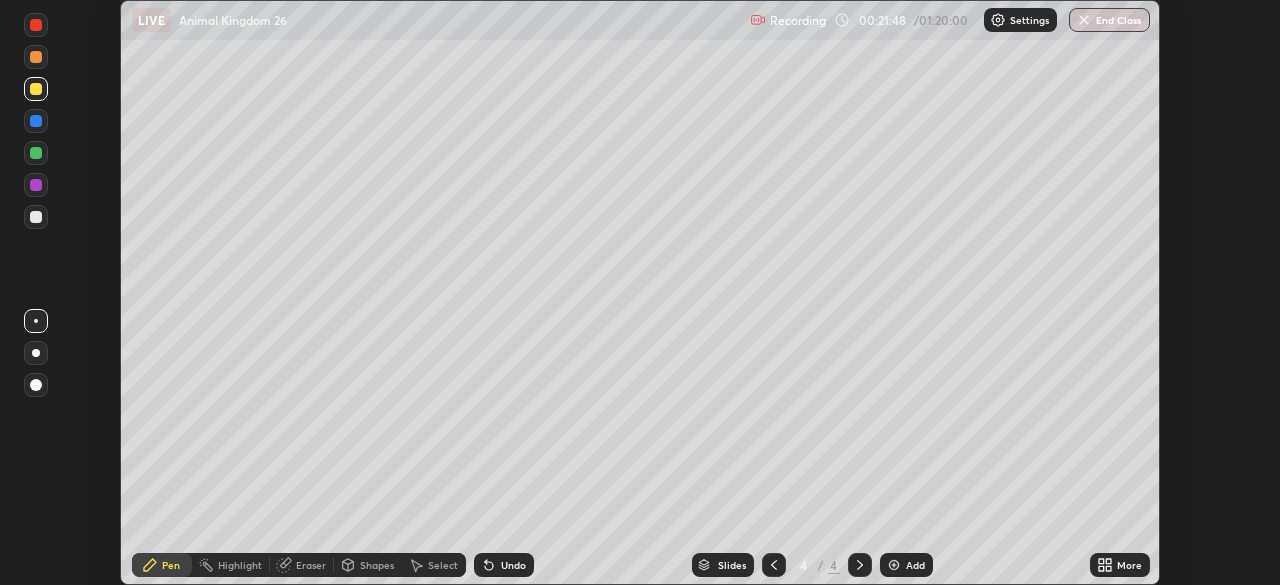 click on "Undo" at bounding box center (513, 565) 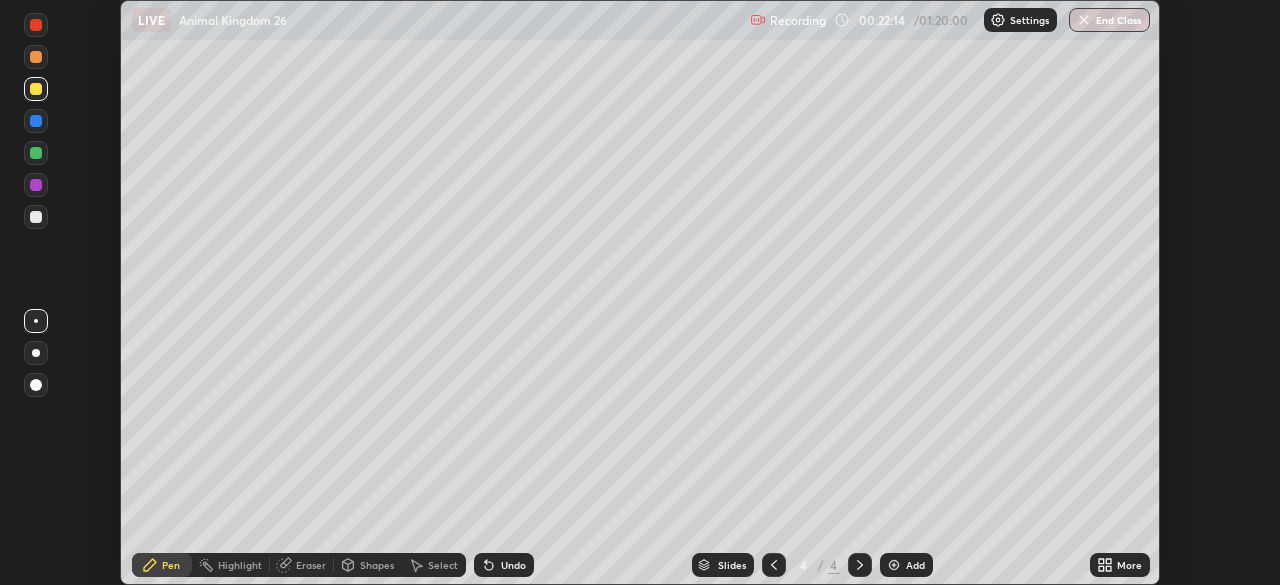 click on "Undo" at bounding box center (513, 565) 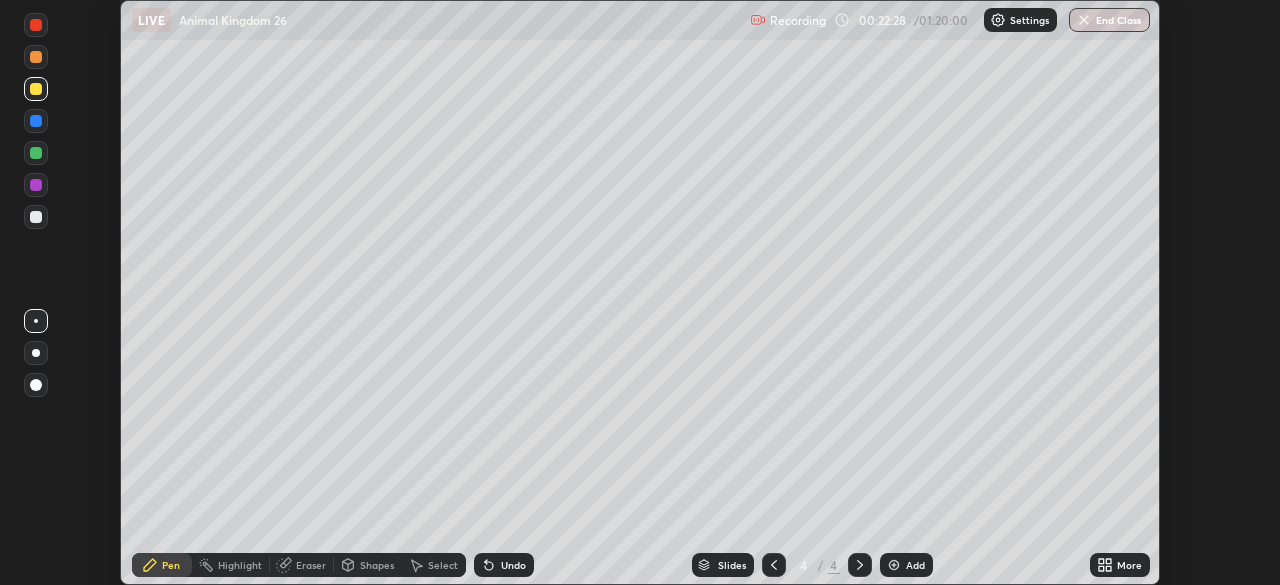 click on "Undo" at bounding box center (513, 565) 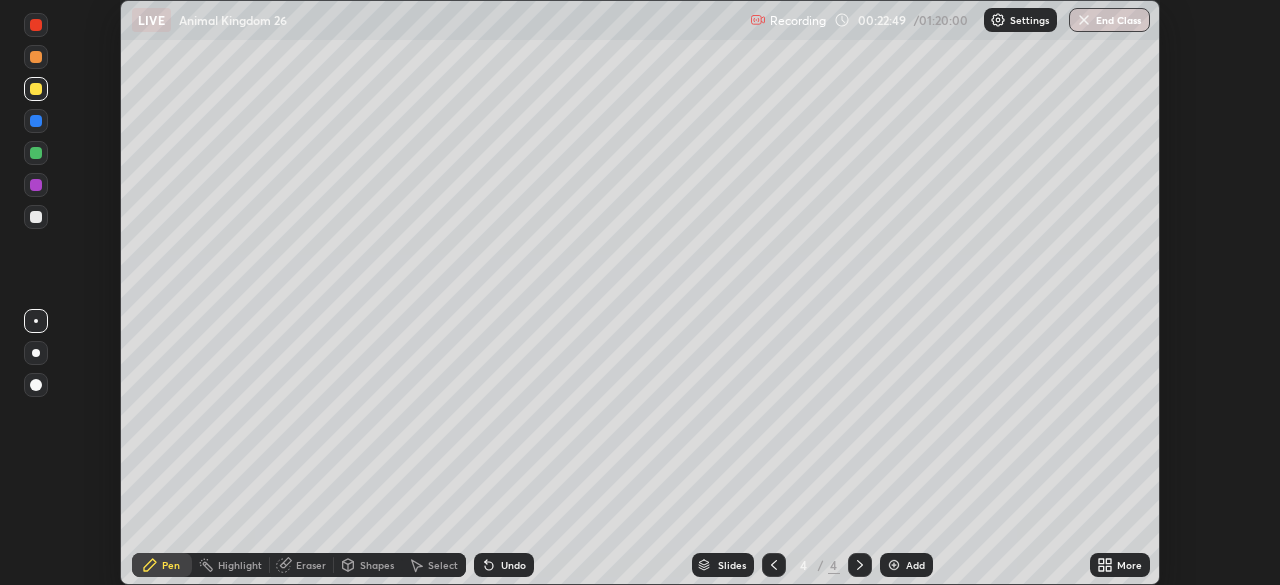 click on "Eraser" at bounding box center (311, 565) 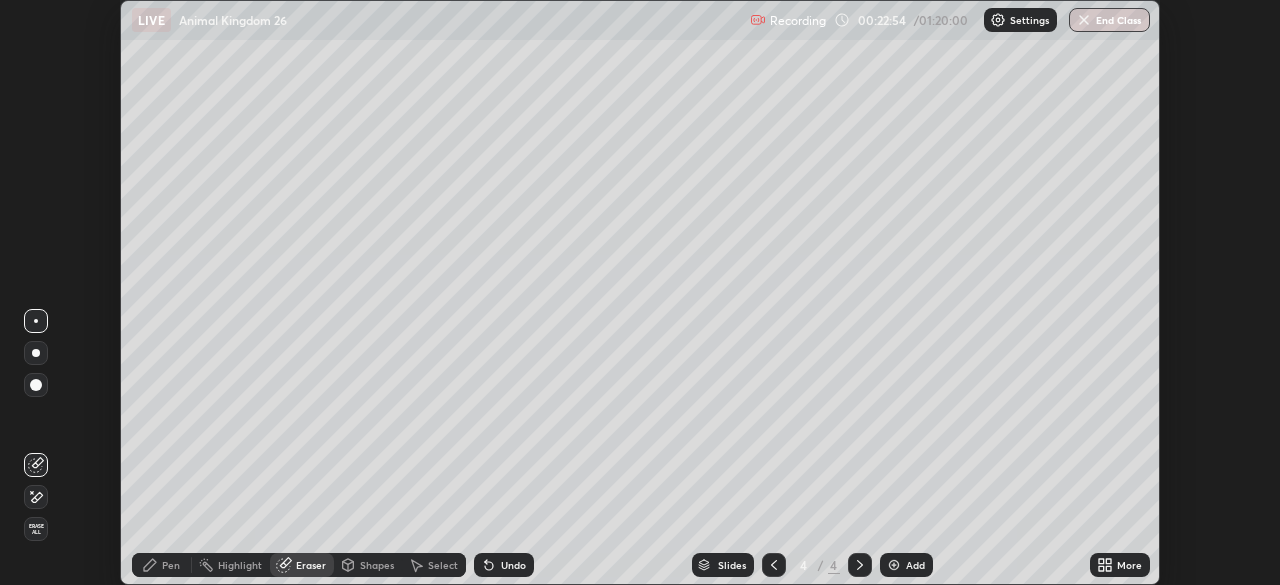 click on "Pen" at bounding box center (171, 565) 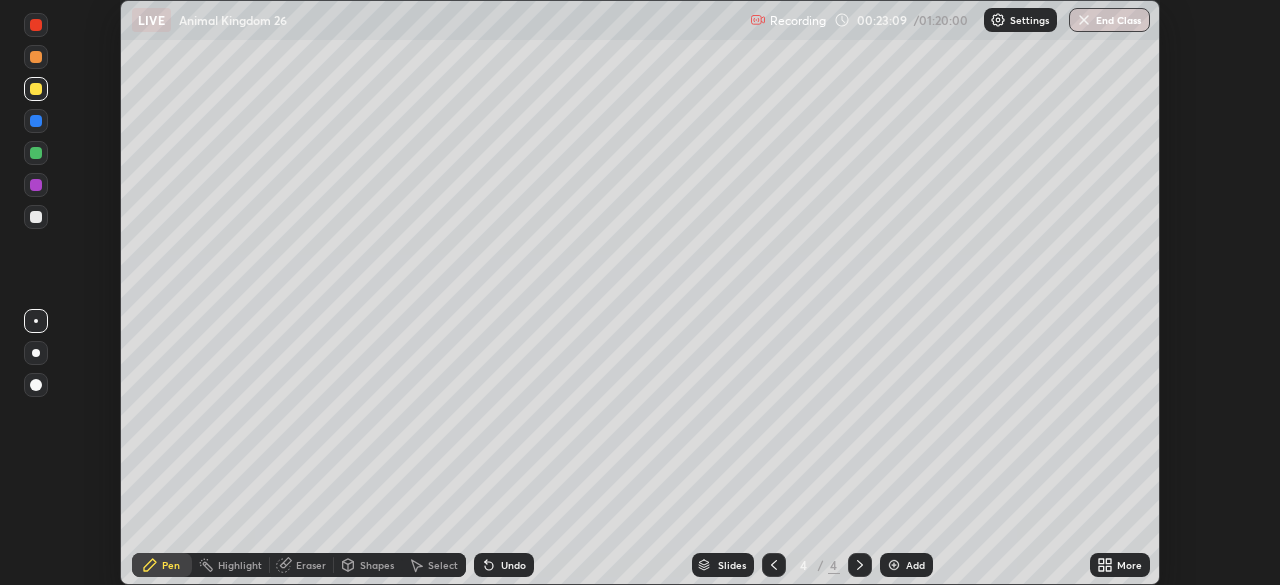 click on "Undo" at bounding box center (513, 565) 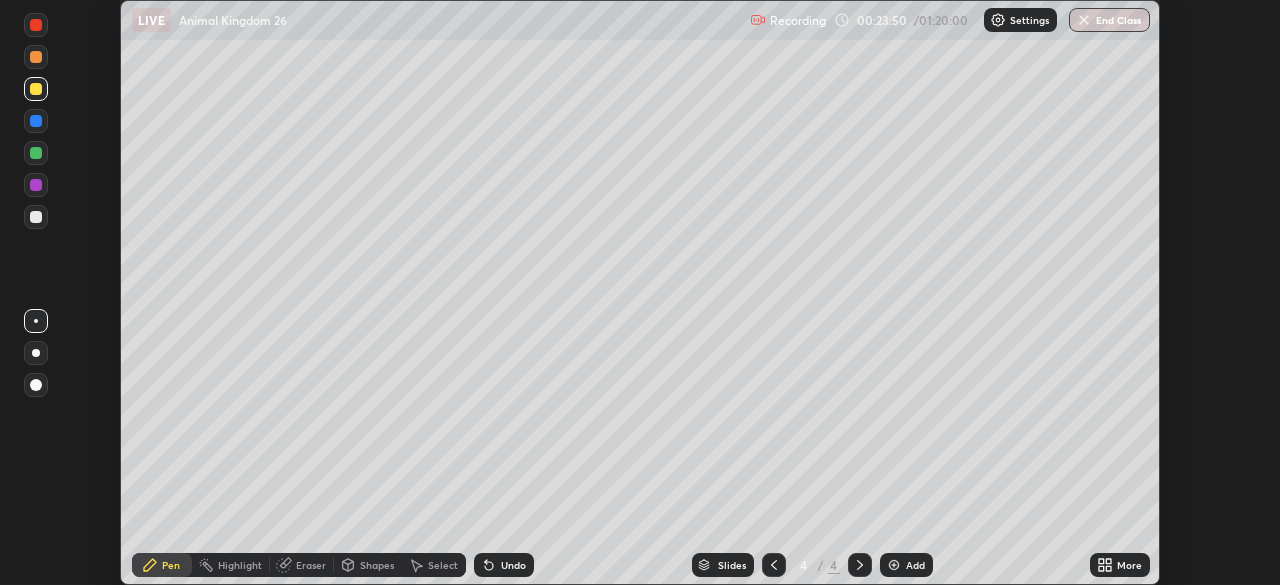 click on "Eraser" at bounding box center (302, 565) 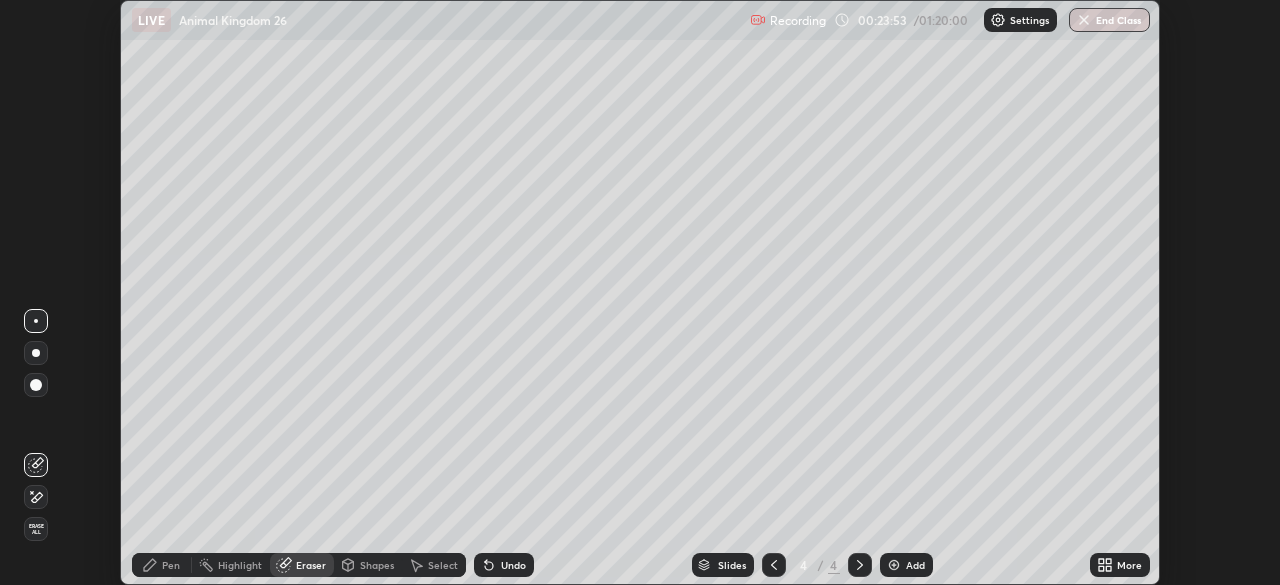 click on "Pen" at bounding box center (171, 565) 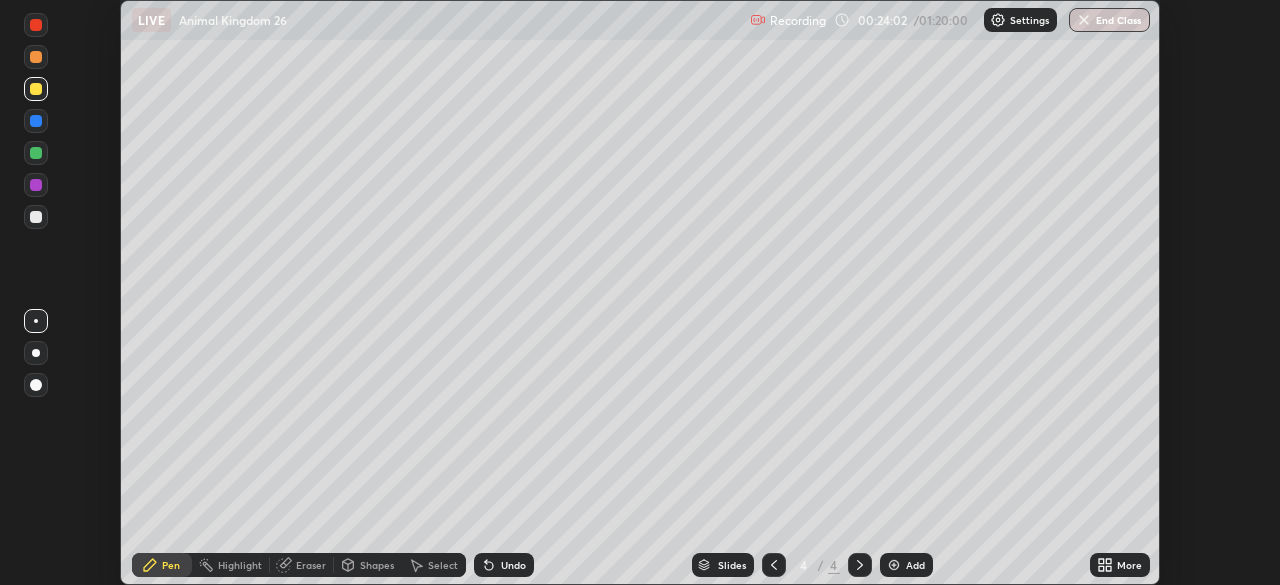 click 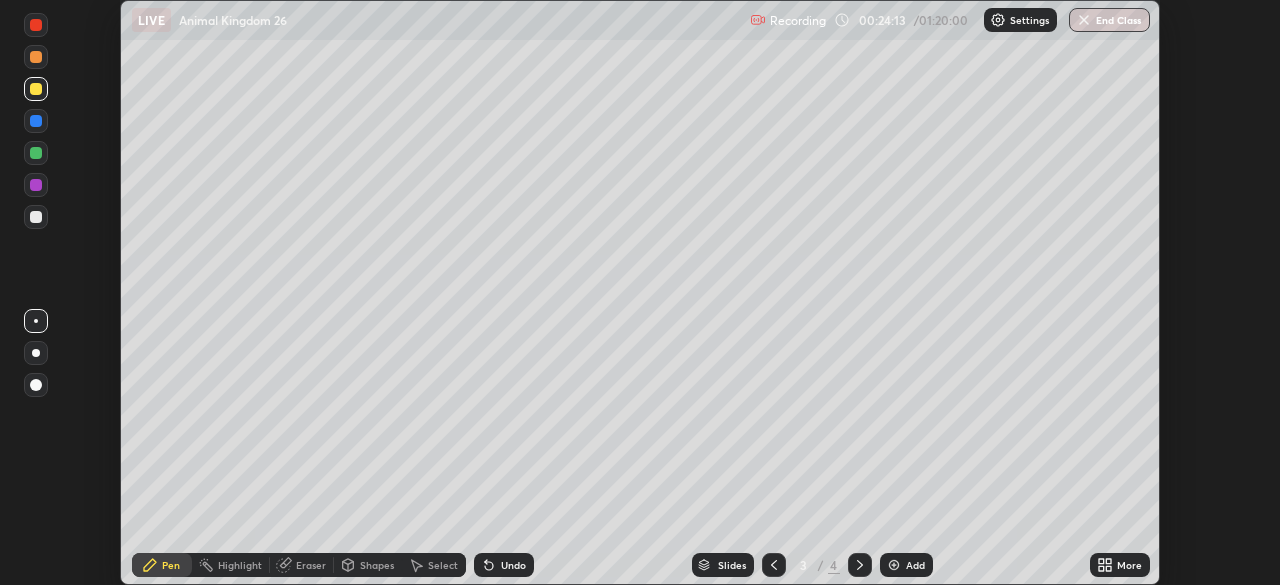 click 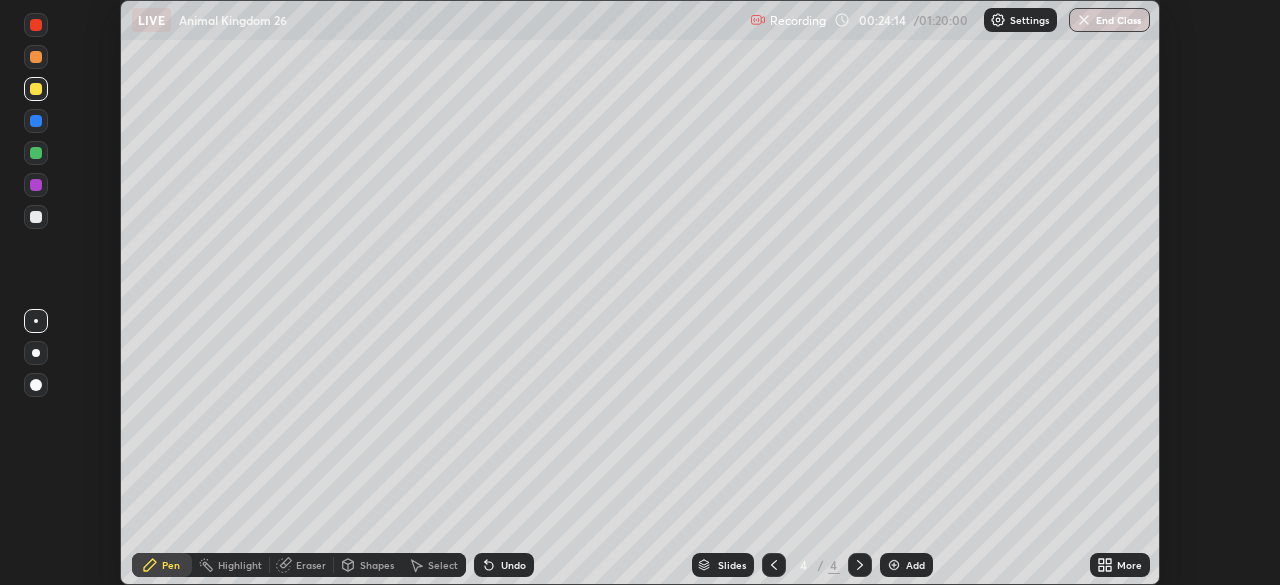 click on "Add" at bounding box center [915, 565] 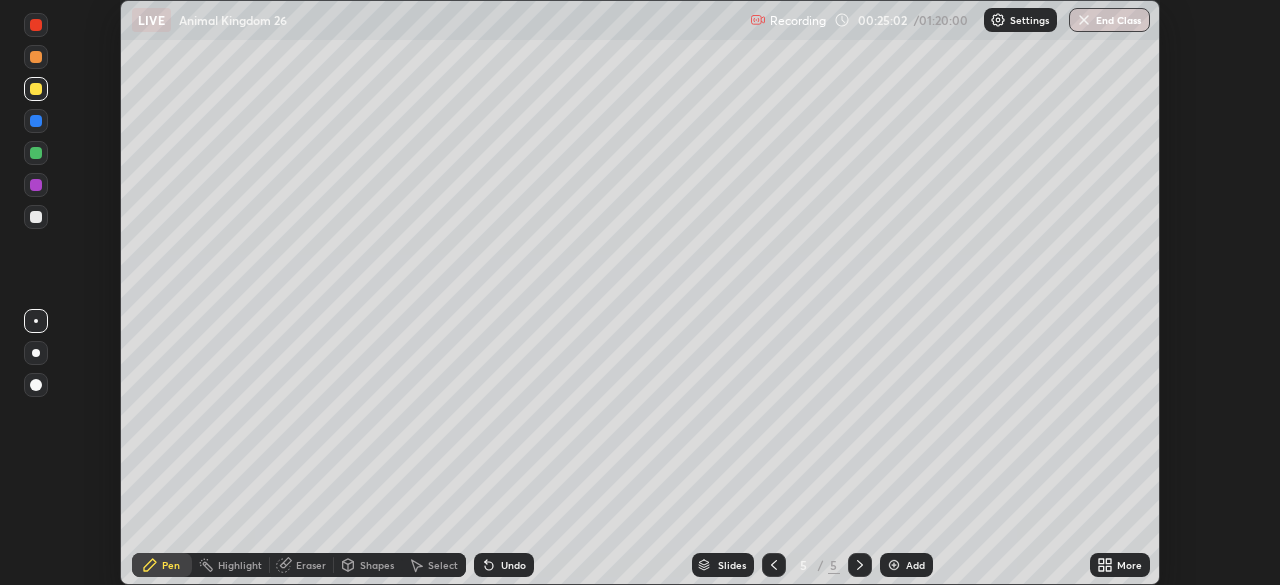 click at bounding box center [36, 217] 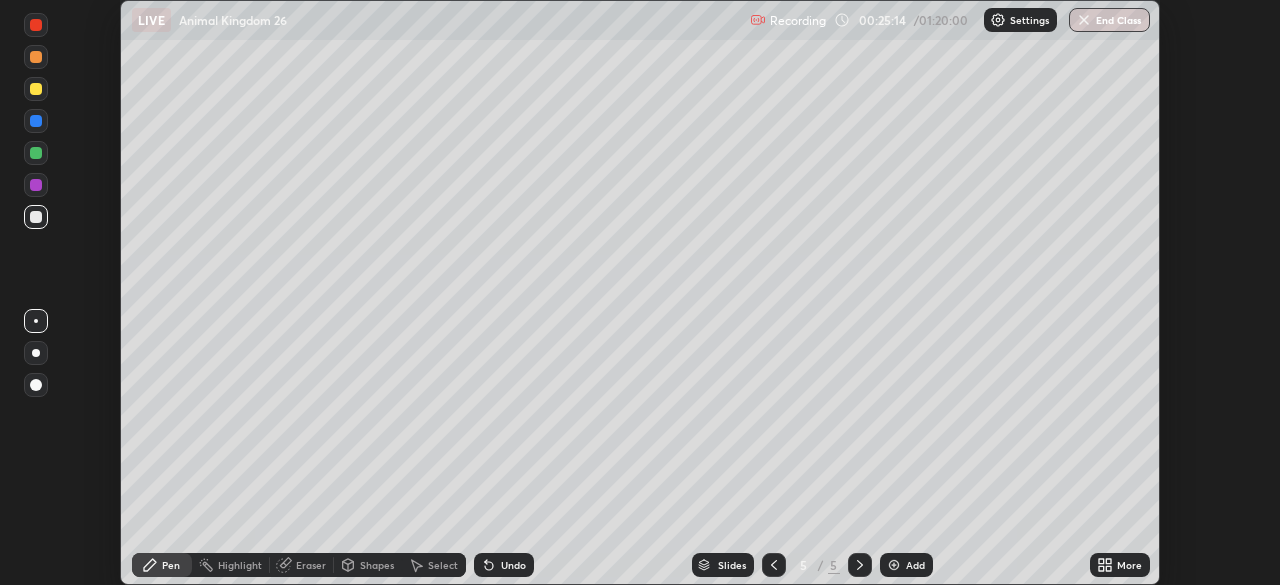 click at bounding box center (36, 385) 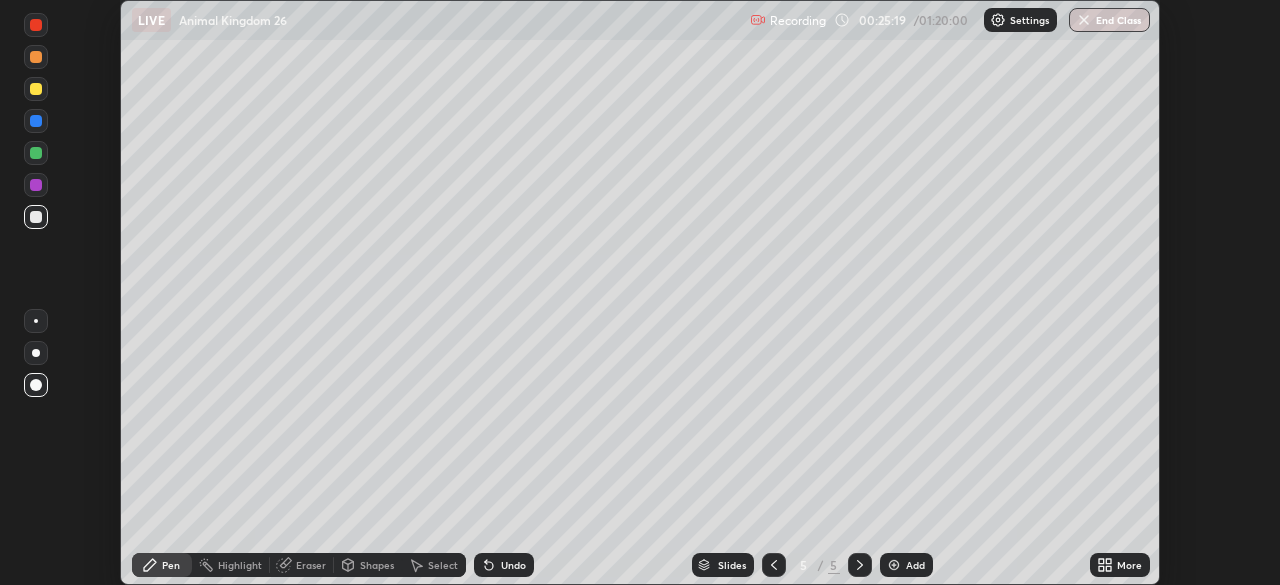 click on "Highlight" at bounding box center [240, 565] 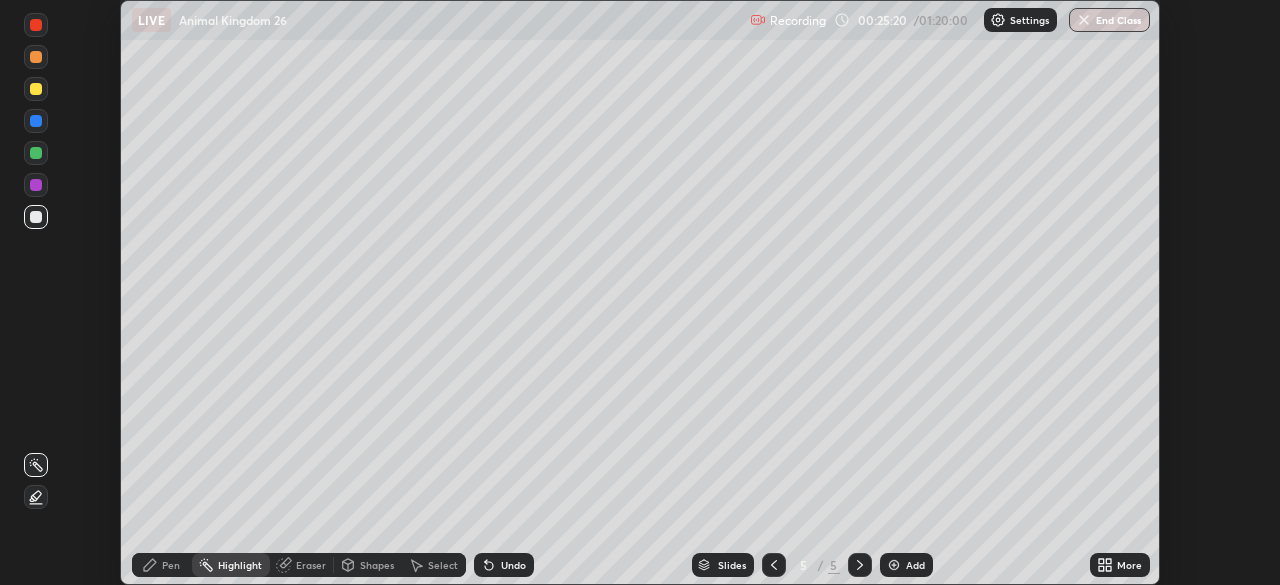 click on "Eraser" at bounding box center [311, 565] 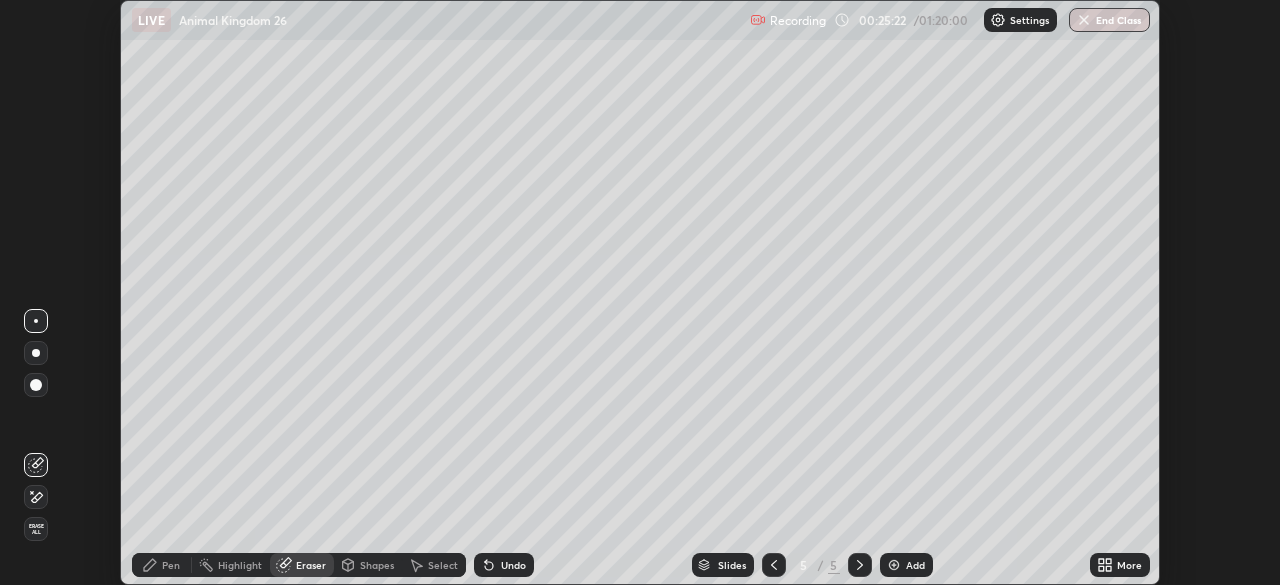 click on "Pen" at bounding box center [171, 565] 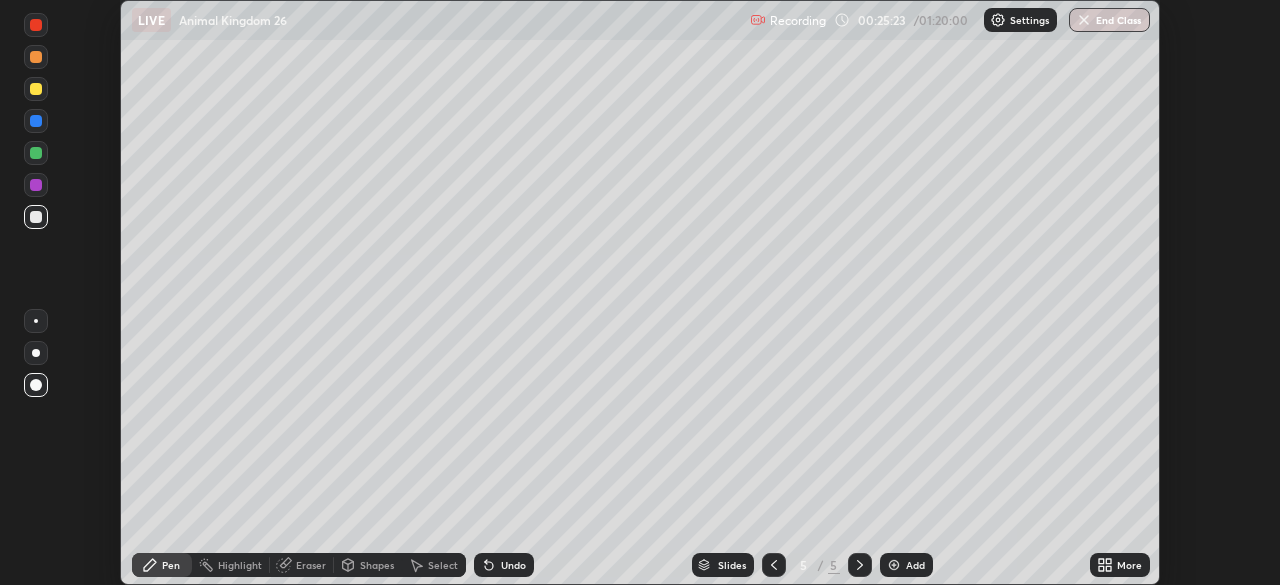 click at bounding box center [36, 321] 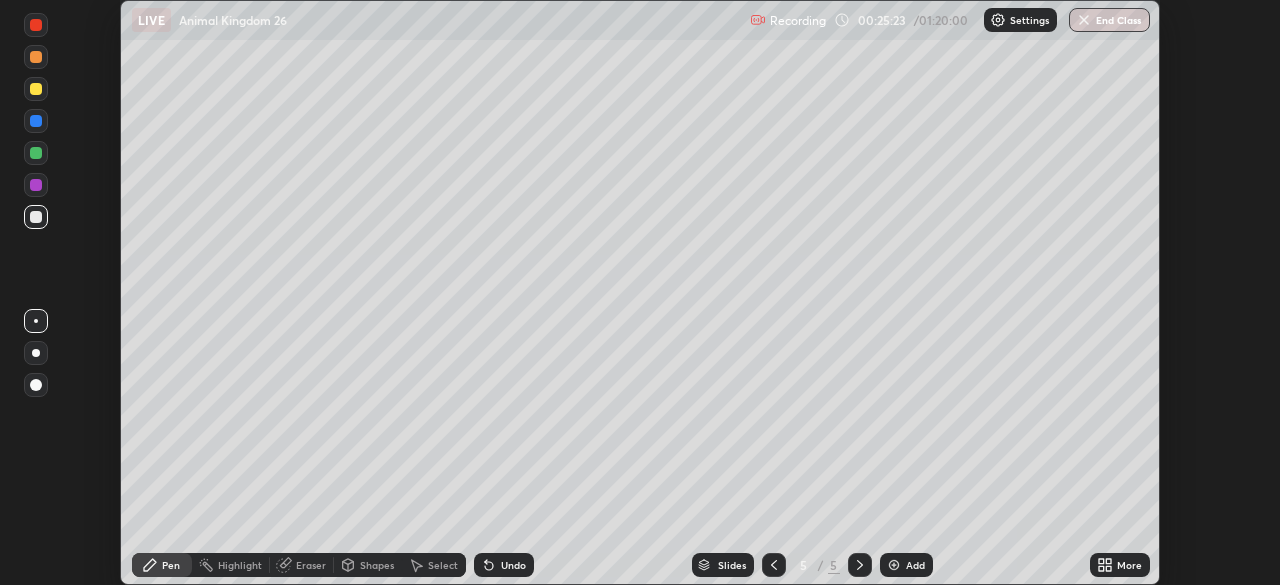 click at bounding box center [36, 217] 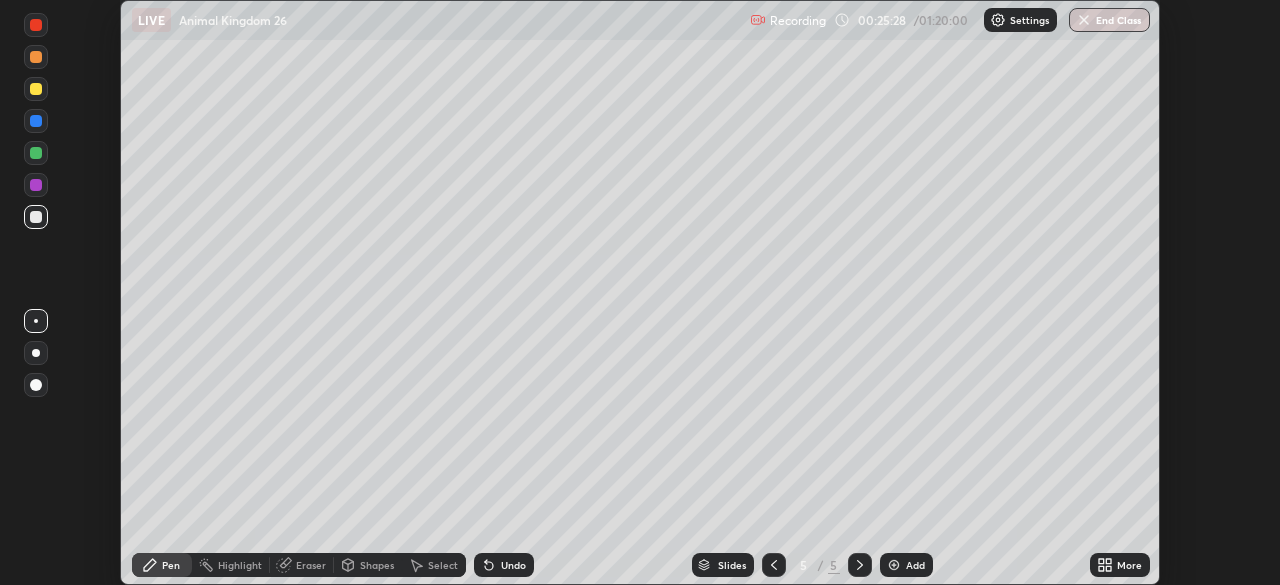 click at bounding box center (36, 153) 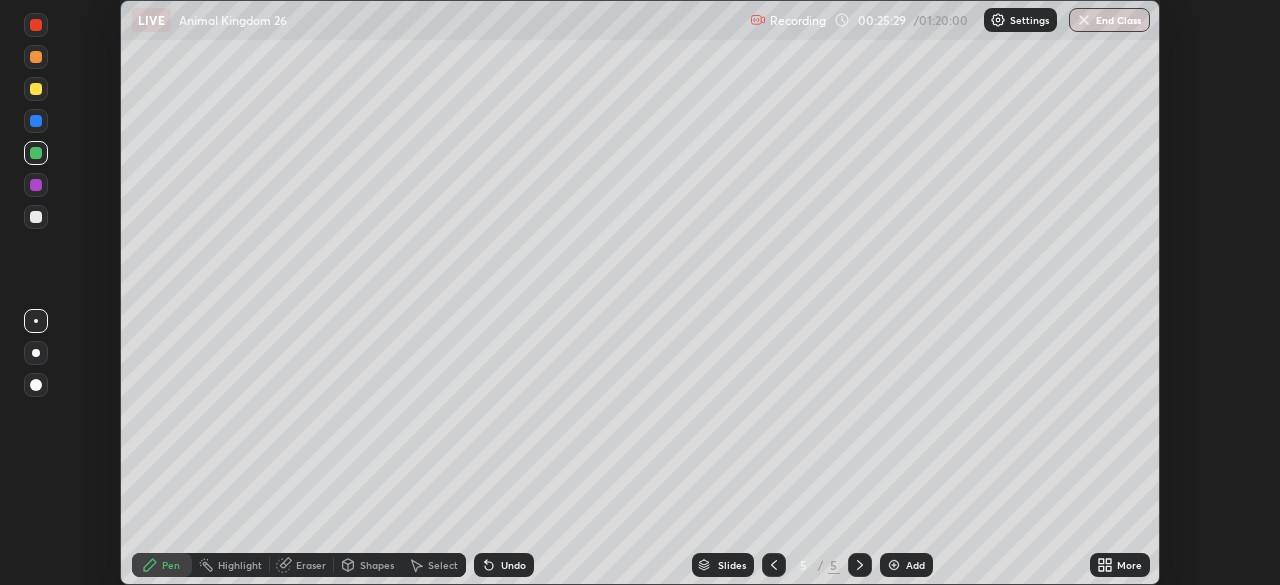 click at bounding box center (36, 385) 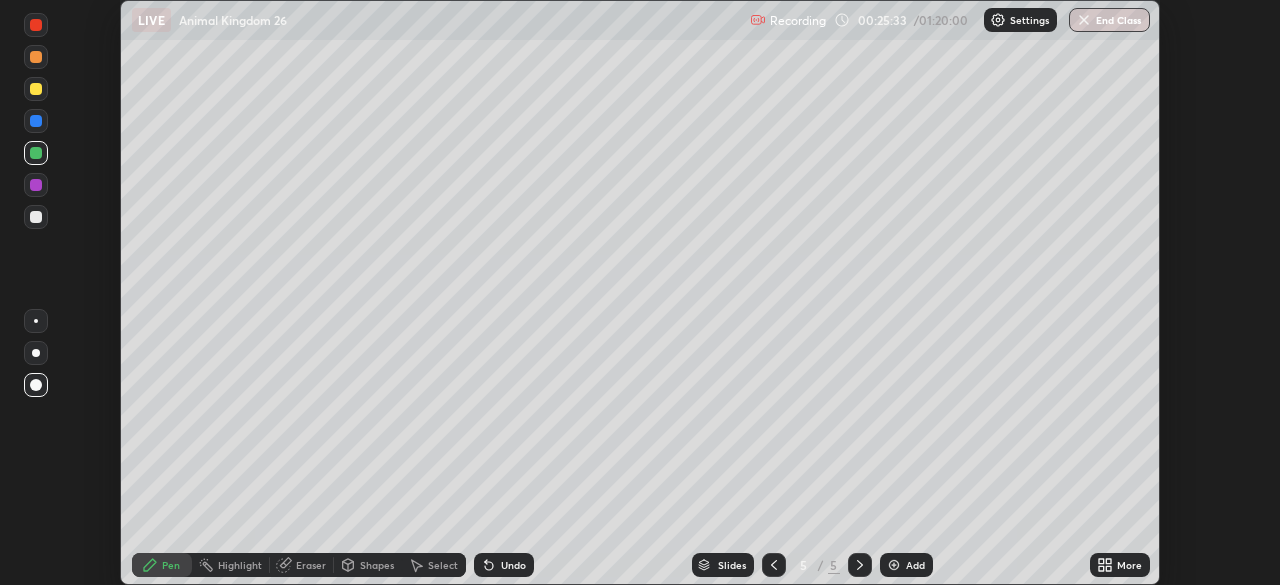 click on "Undo" at bounding box center (513, 565) 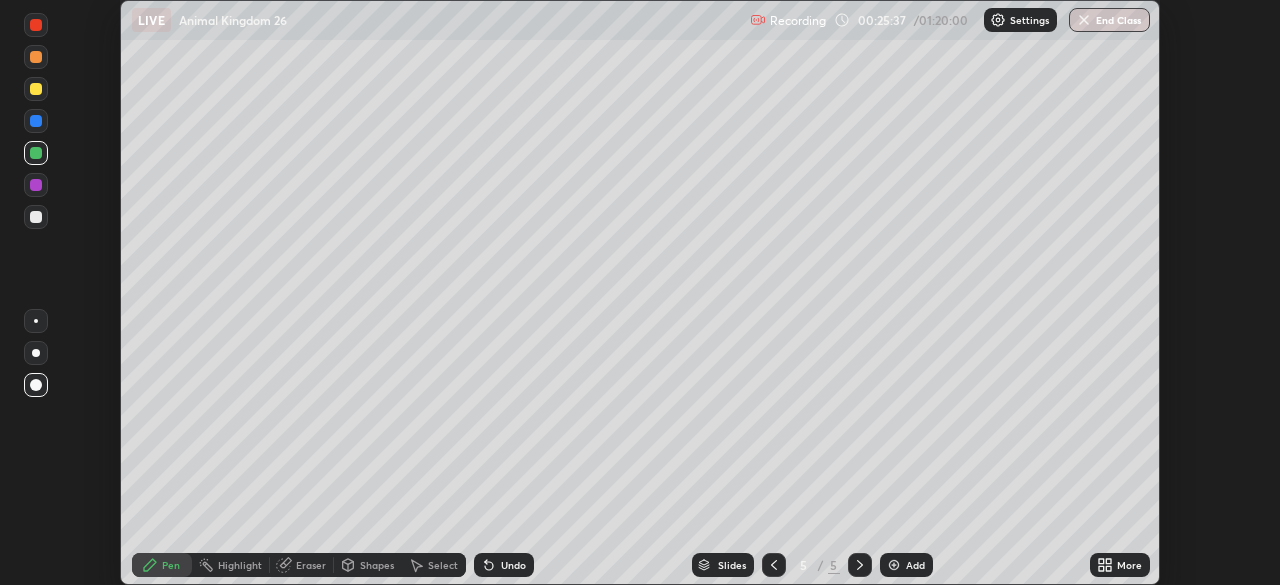 click at bounding box center (36, 89) 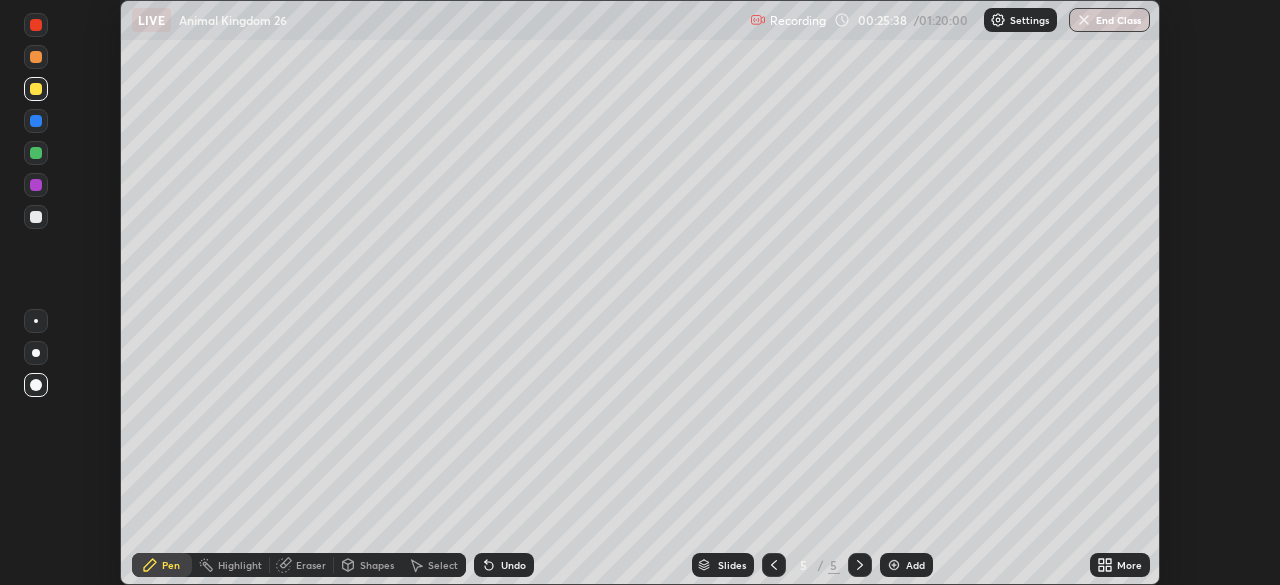 click at bounding box center (36, 321) 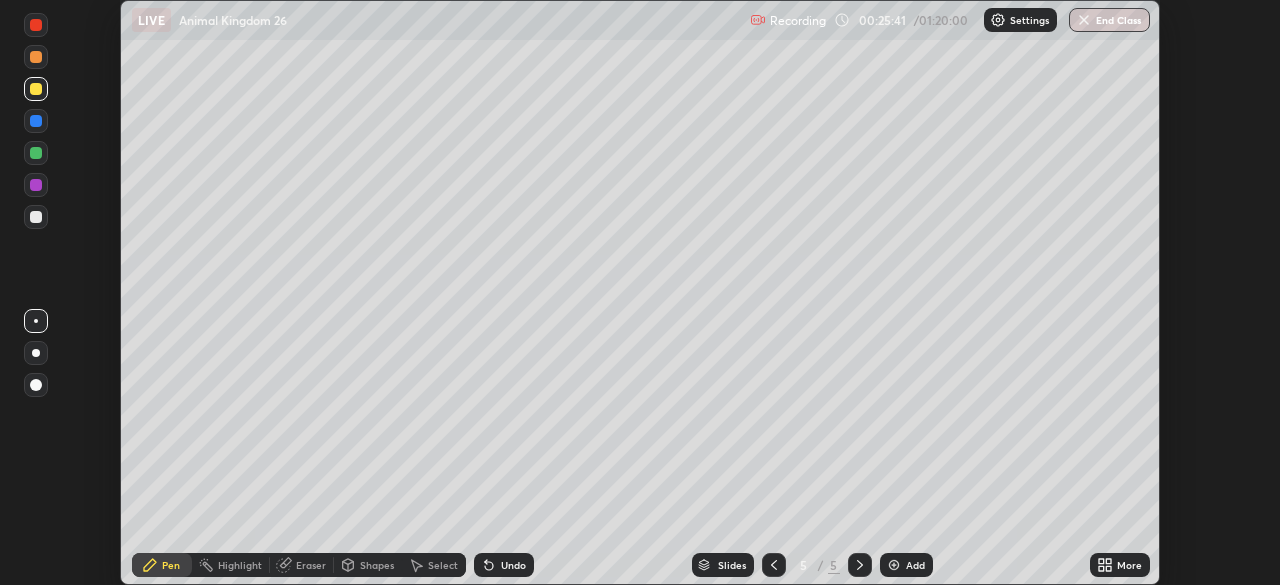 click at bounding box center (36, 153) 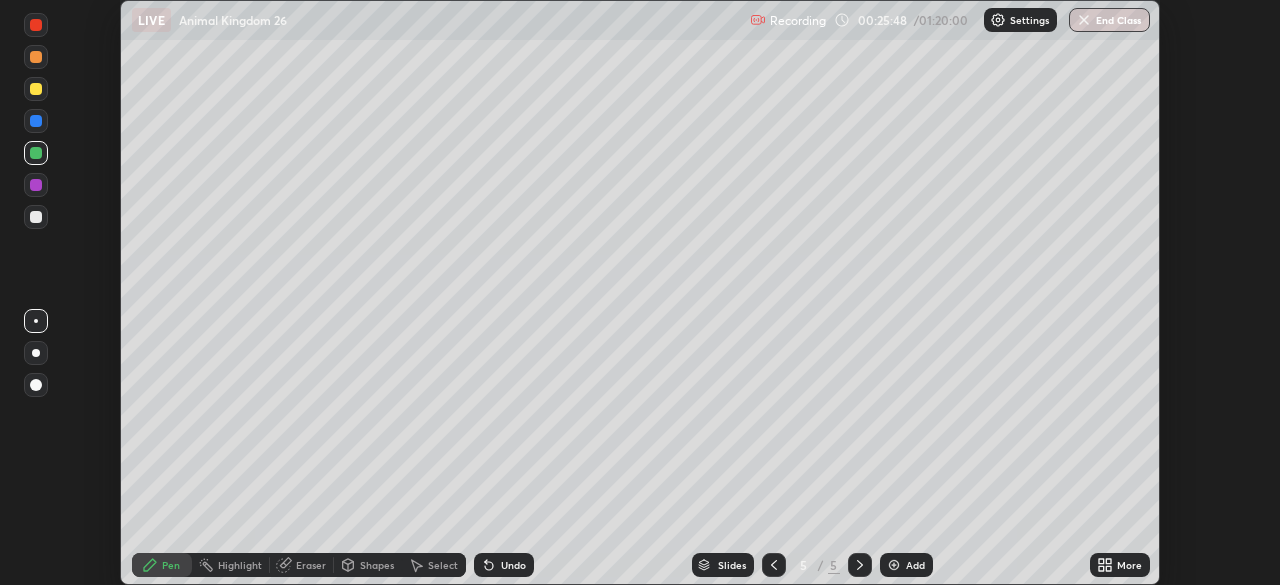 click at bounding box center (36, 217) 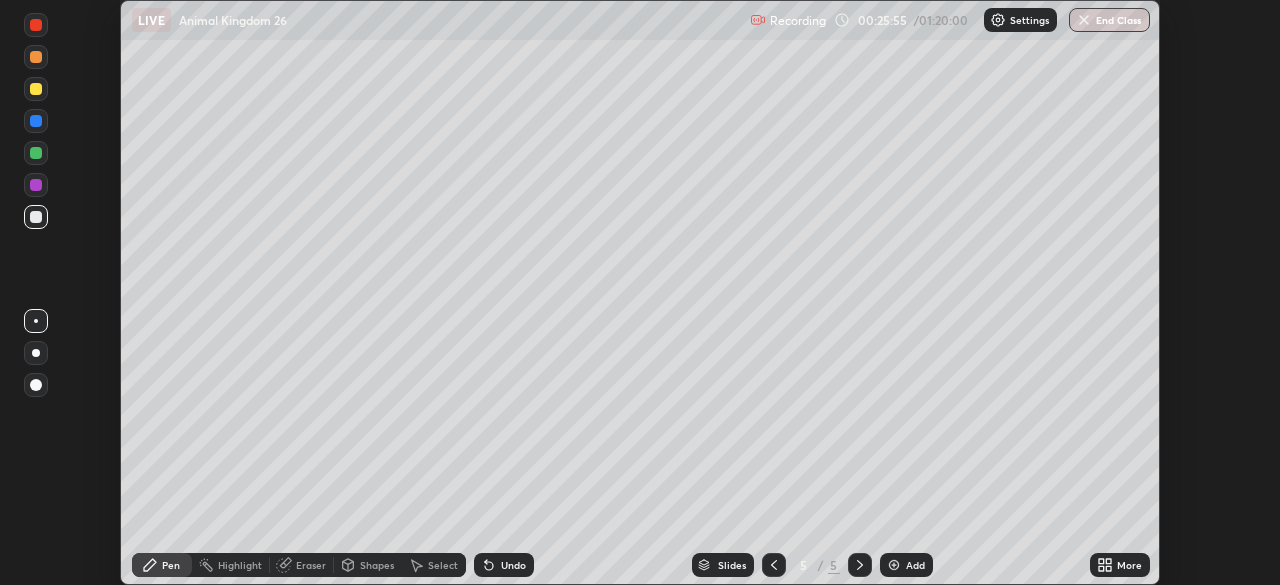 click at bounding box center (36, 217) 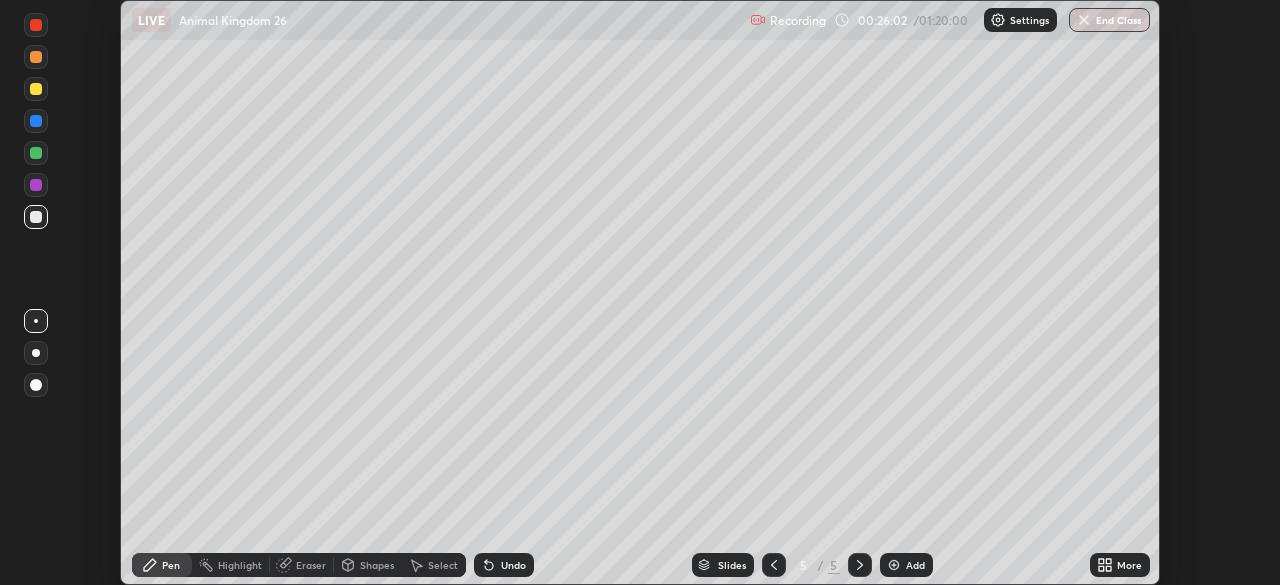 click on "Undo" at bounding box center (513, 565) 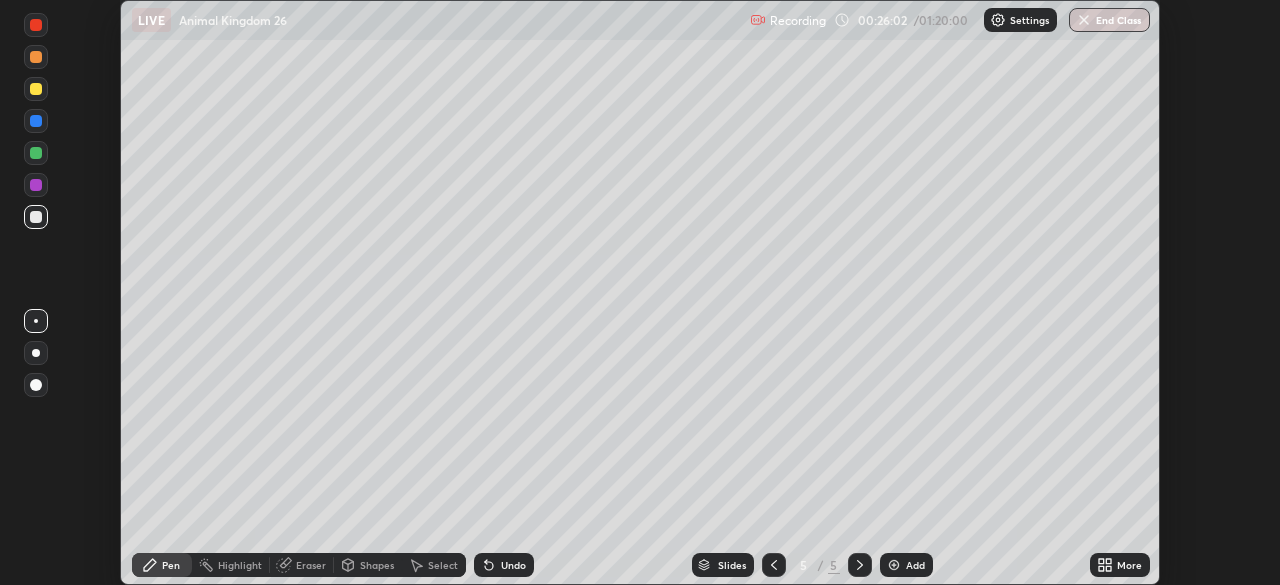 click on "Undo" at bounding box center [513, 565] 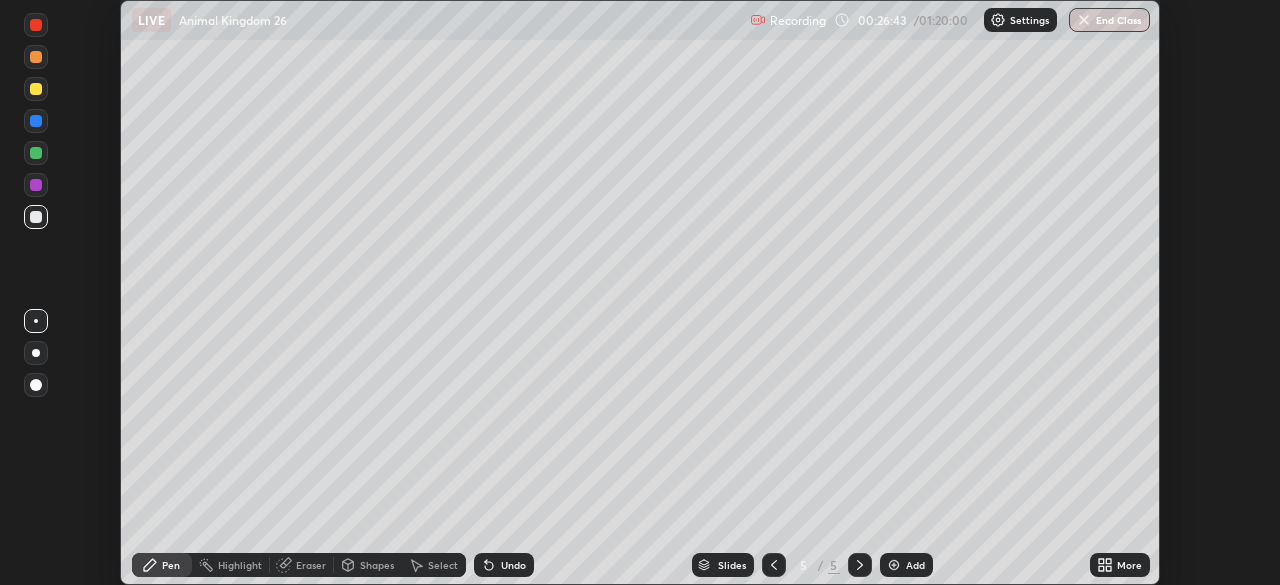 click on "Undo" at bounding box center (513, 565) 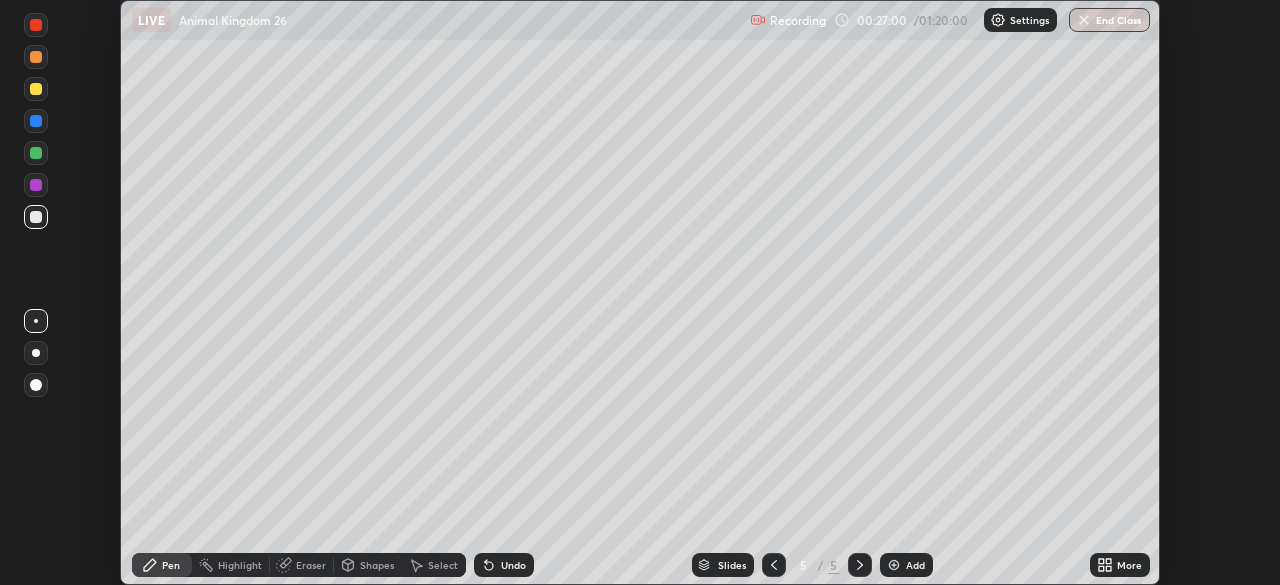 click at bounding box center [36, 153] 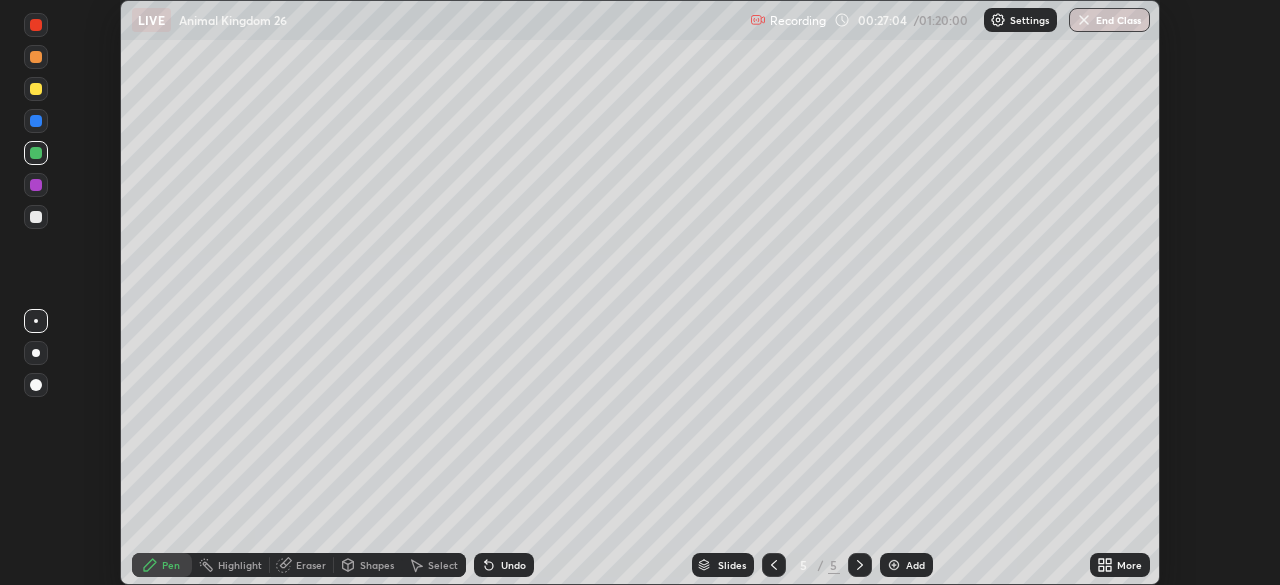 click at bounding box center [36, 217] 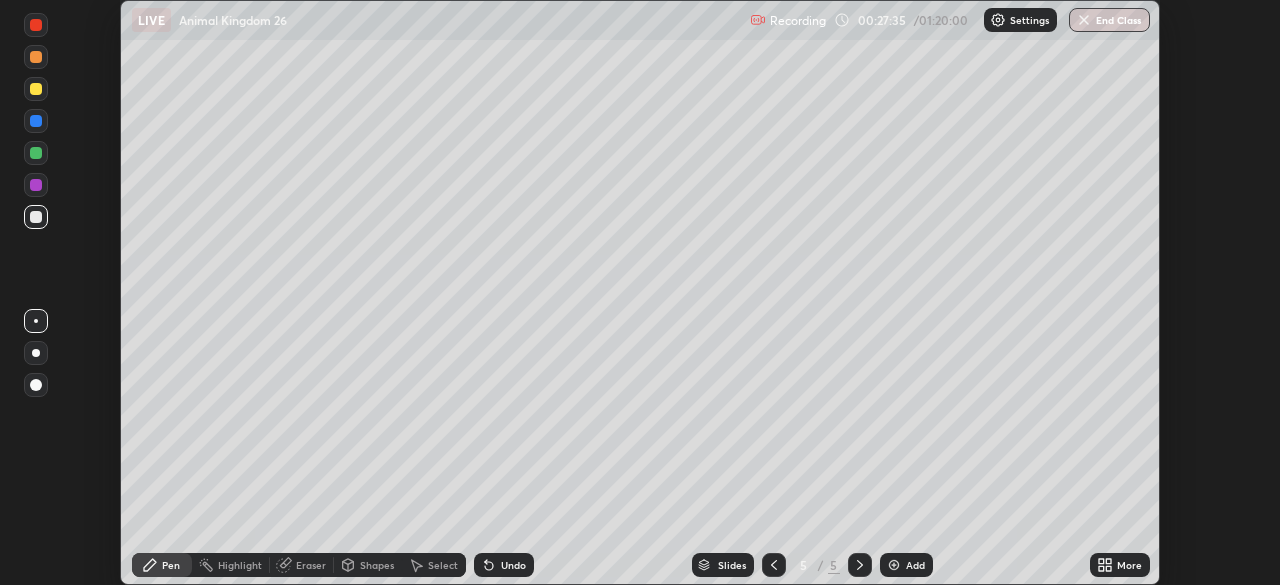 click on "Select" at bounding box center (443, 565) 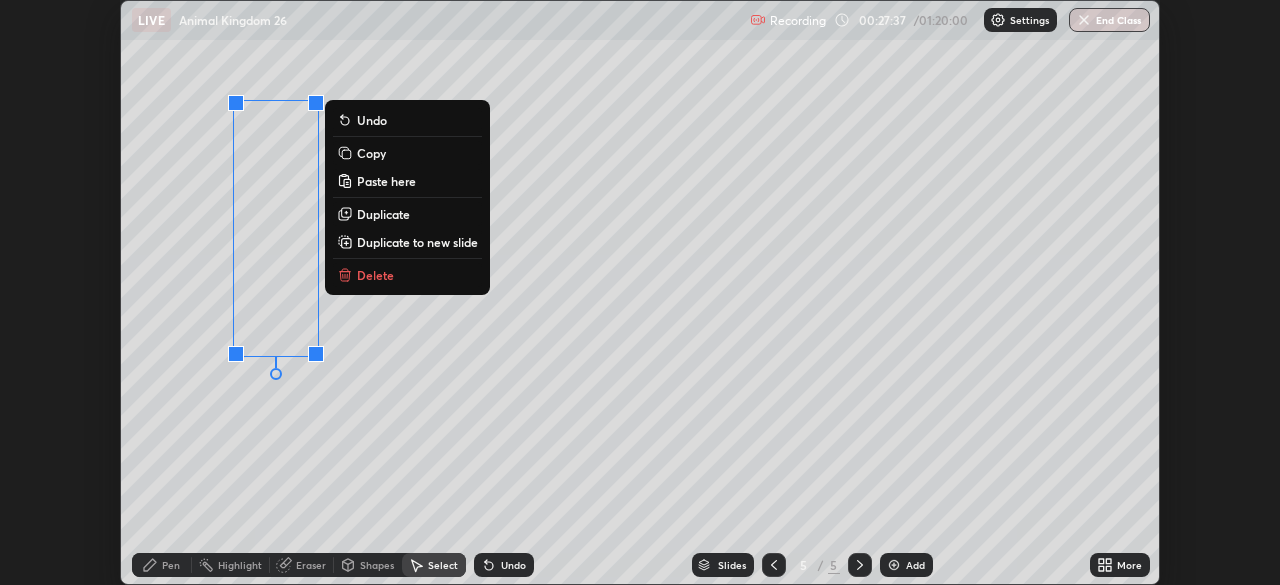click on "Copy" at bounding box center [371, 153] 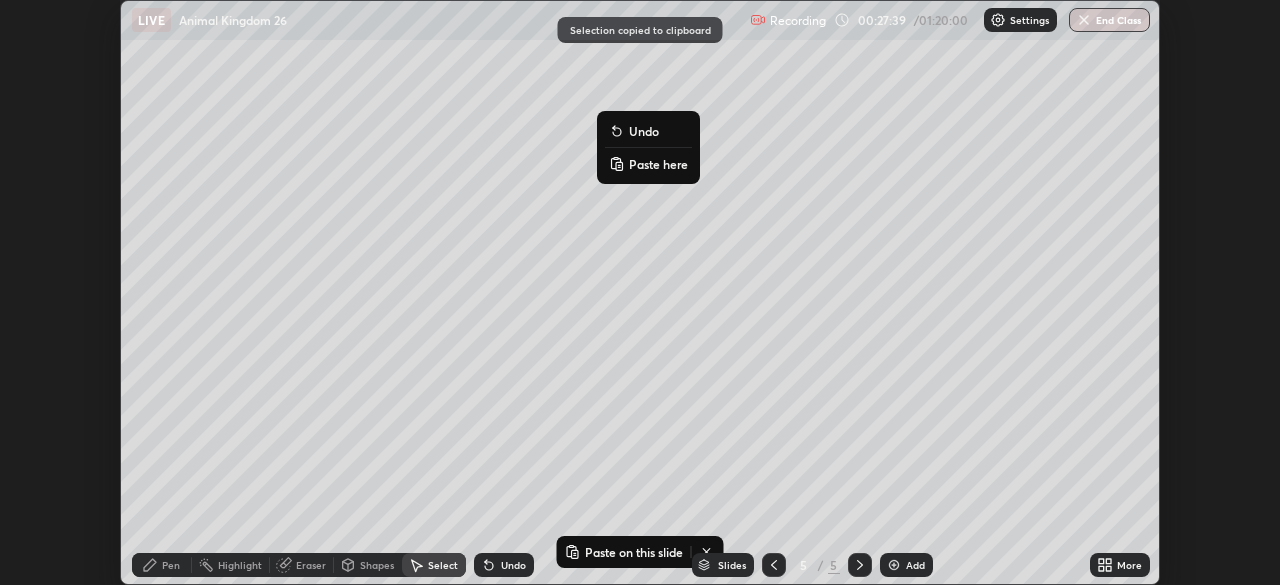click on "Paste here" at bounding box center (658, 164) 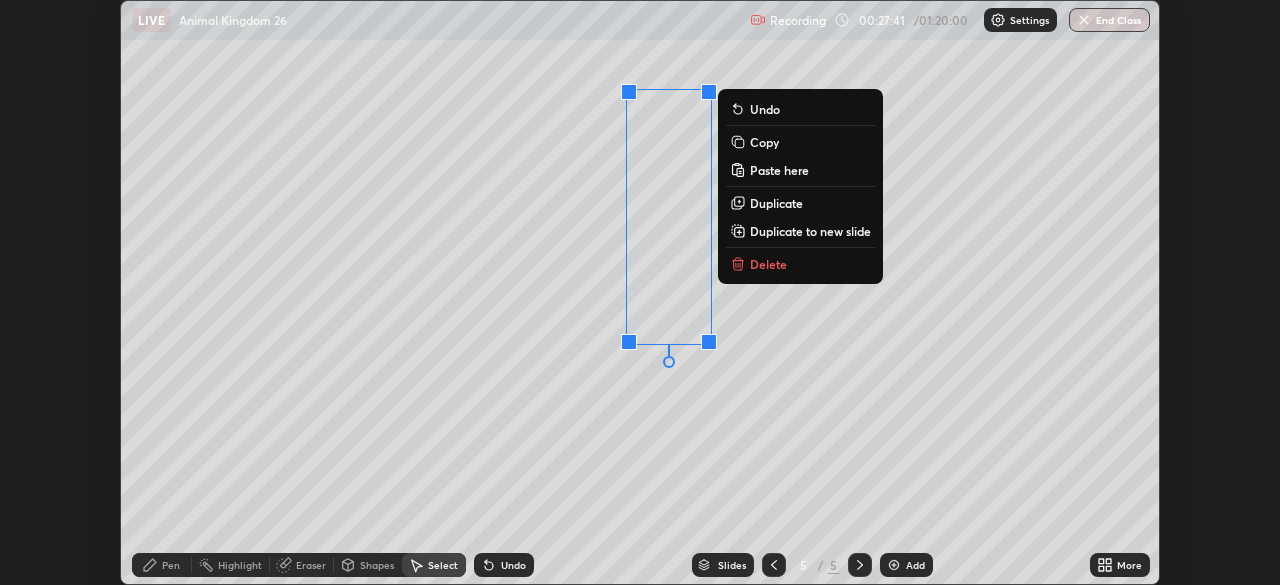click on "0 ° Undo Copy Paste here Duplicate Duplicate to new slide Delete" at bounding box center (640, 292) 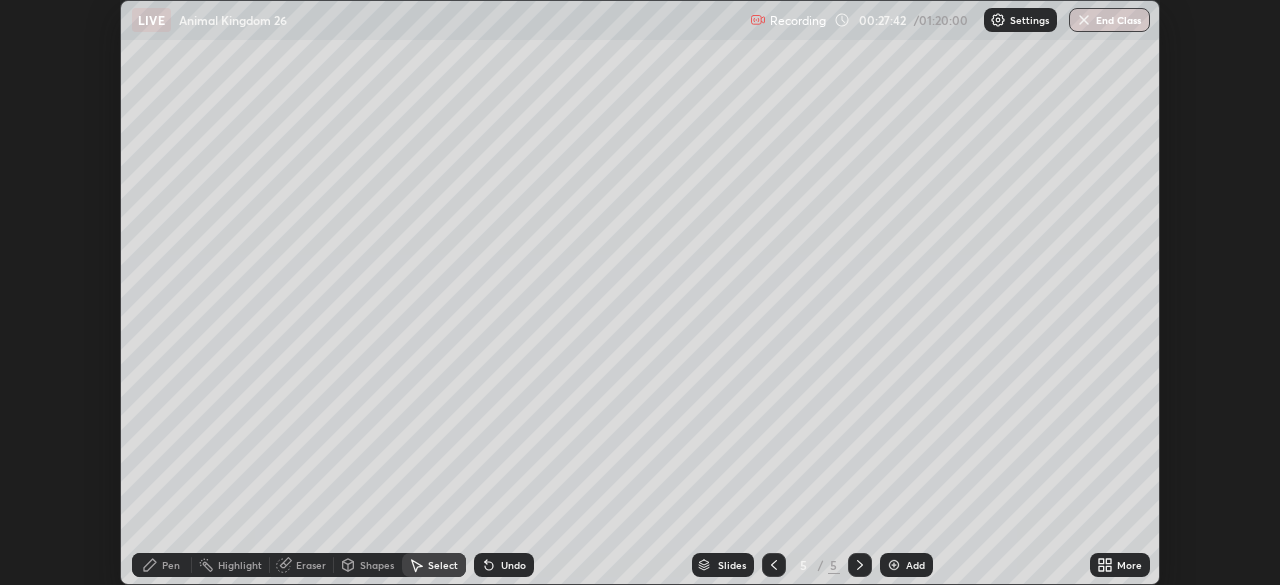 click on "Eraser" at bounding box center (302, 565) 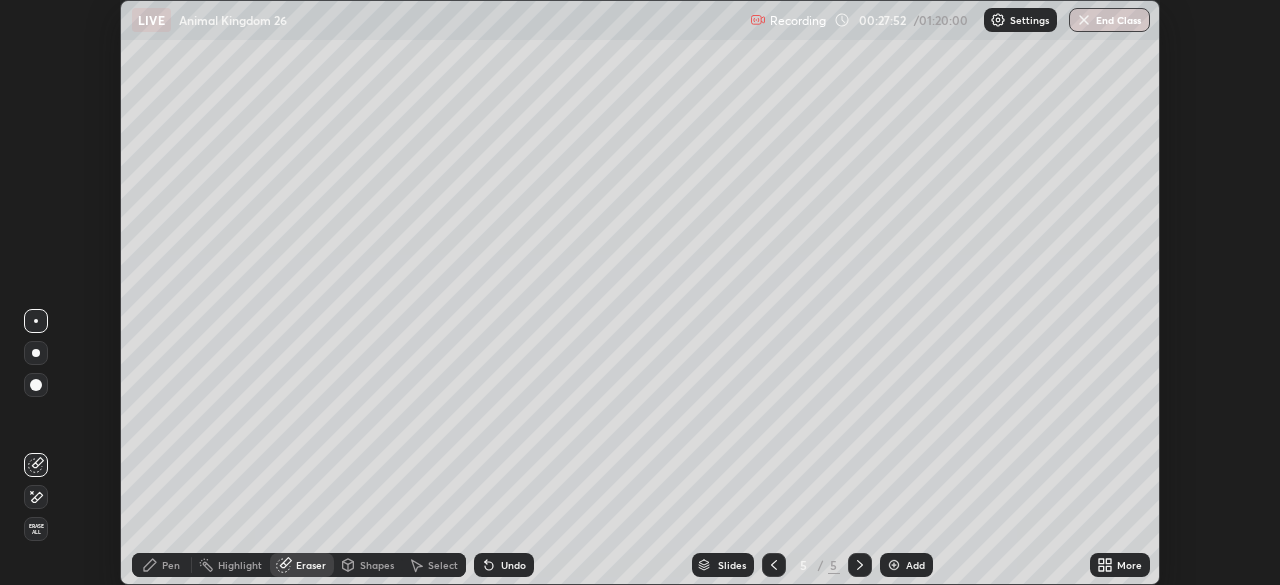 click on "Pen" at bounding box center (171, 565) 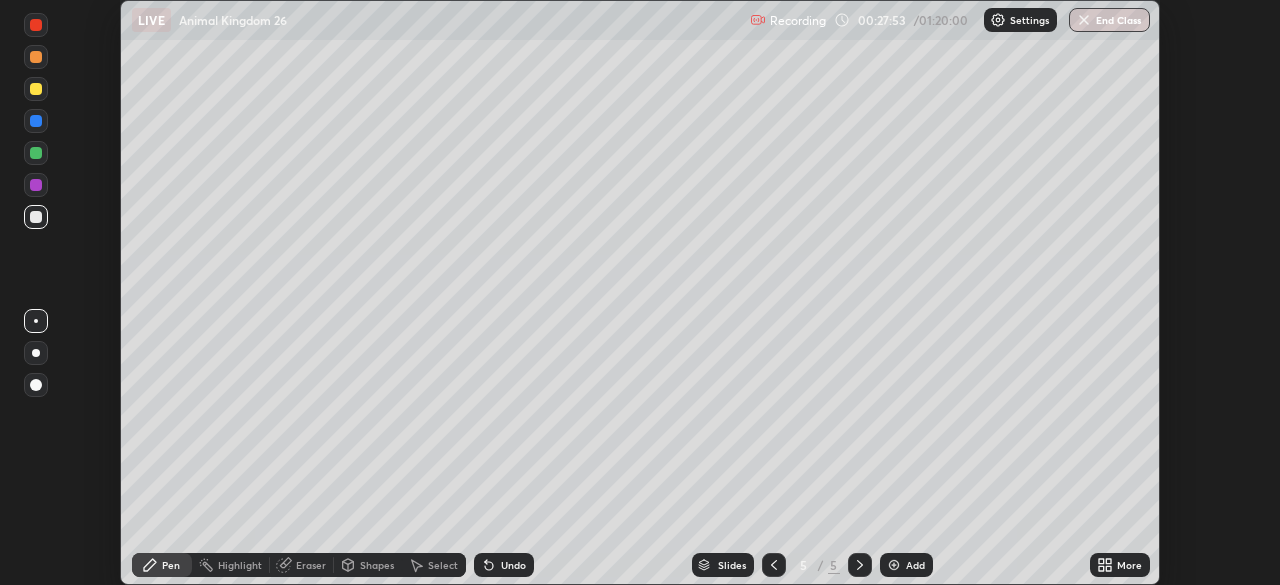 click at bounding box center (36, 217) 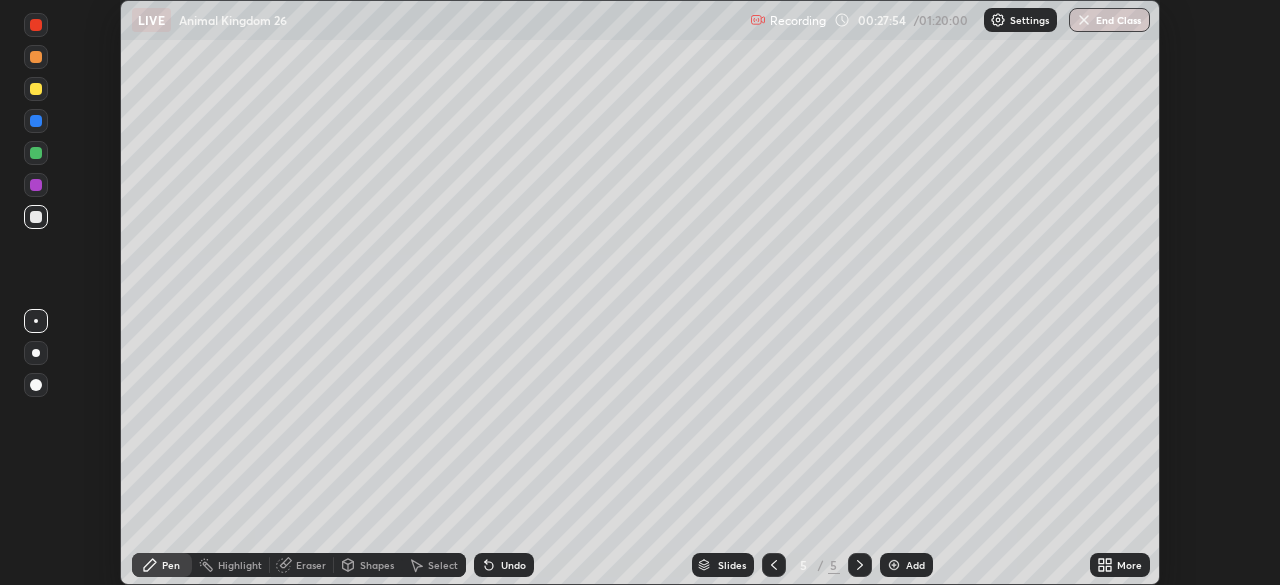 click at bounding box center [36, 385] 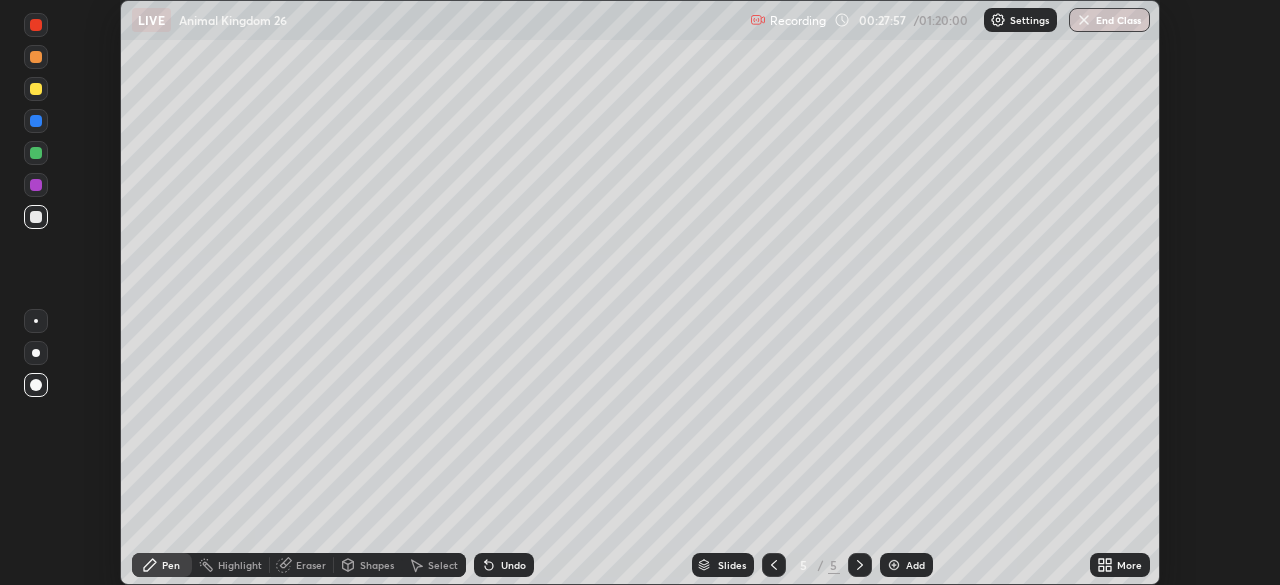 click on "Select" at bounding box center (443, 565) 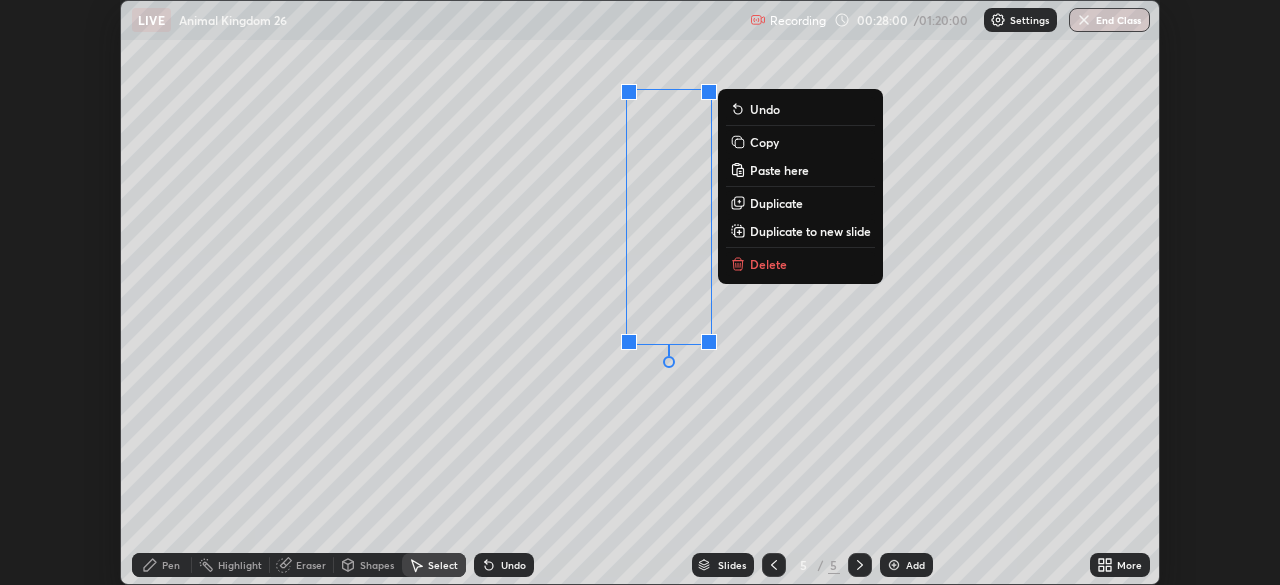 click on "Copy" at bounding box center (764, 142) 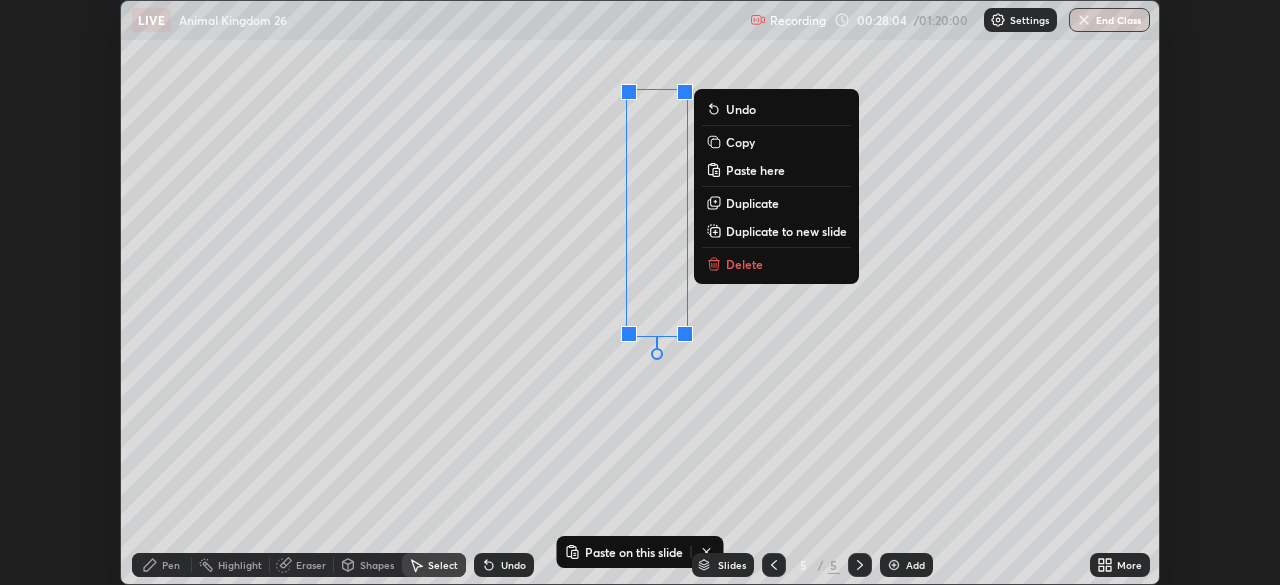 click on "Copy" at bounding box center [740, 142] 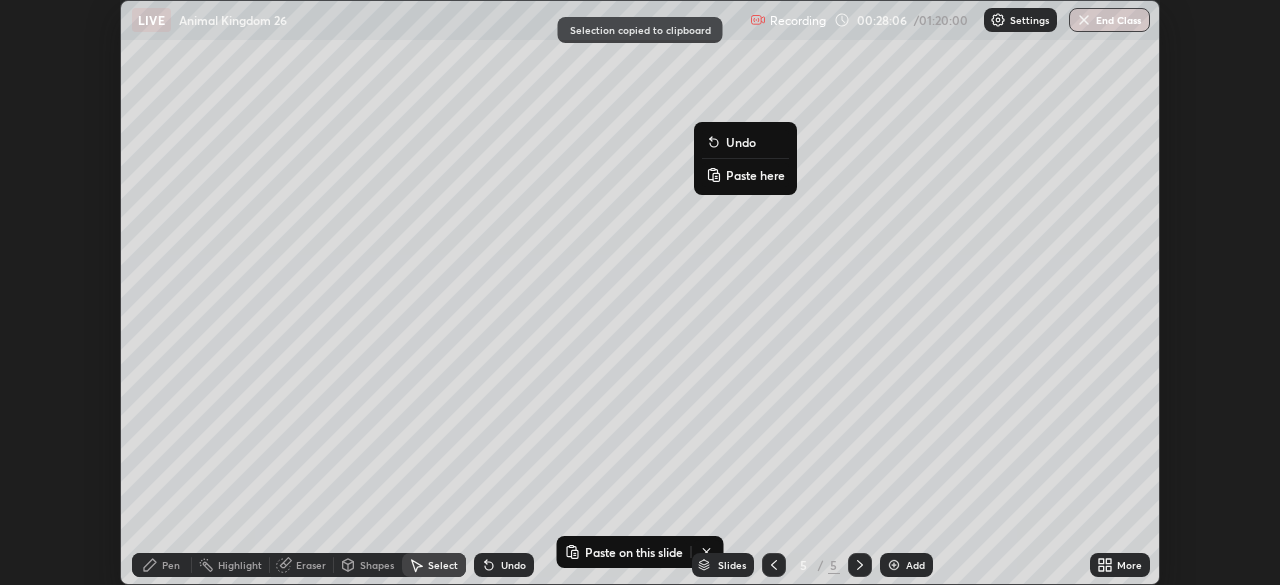 click on "Paste here" at bounding box center (755, 175) 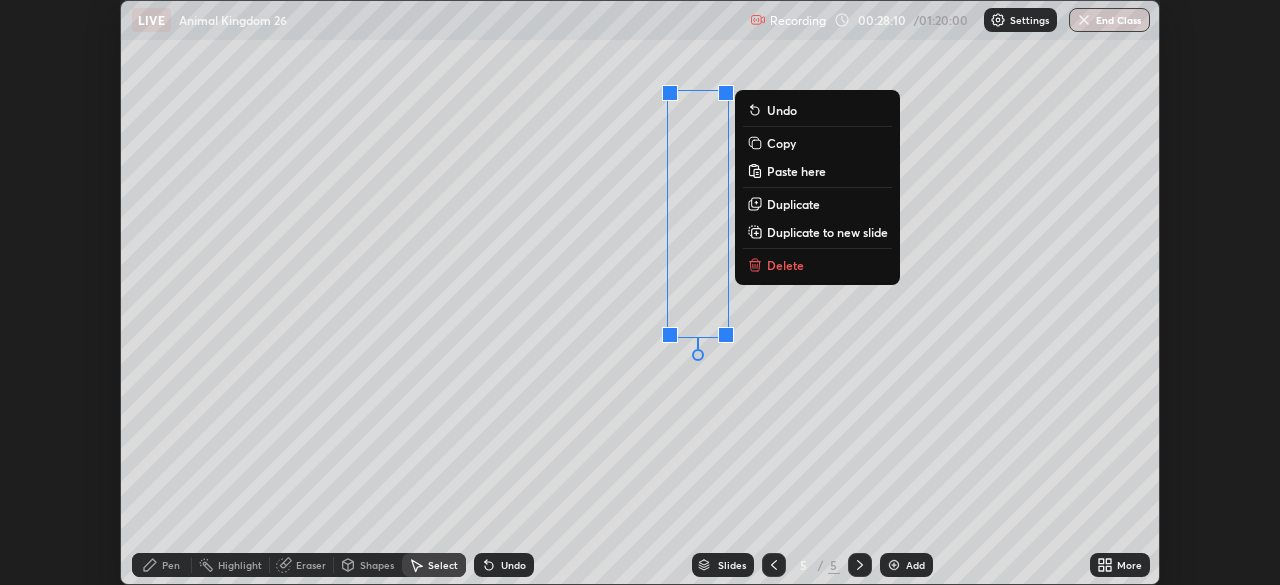 click on "0 ° Undo Copy Paste here Duplicate Duplicate to new slide Delete" at bounding box center [640, 292] 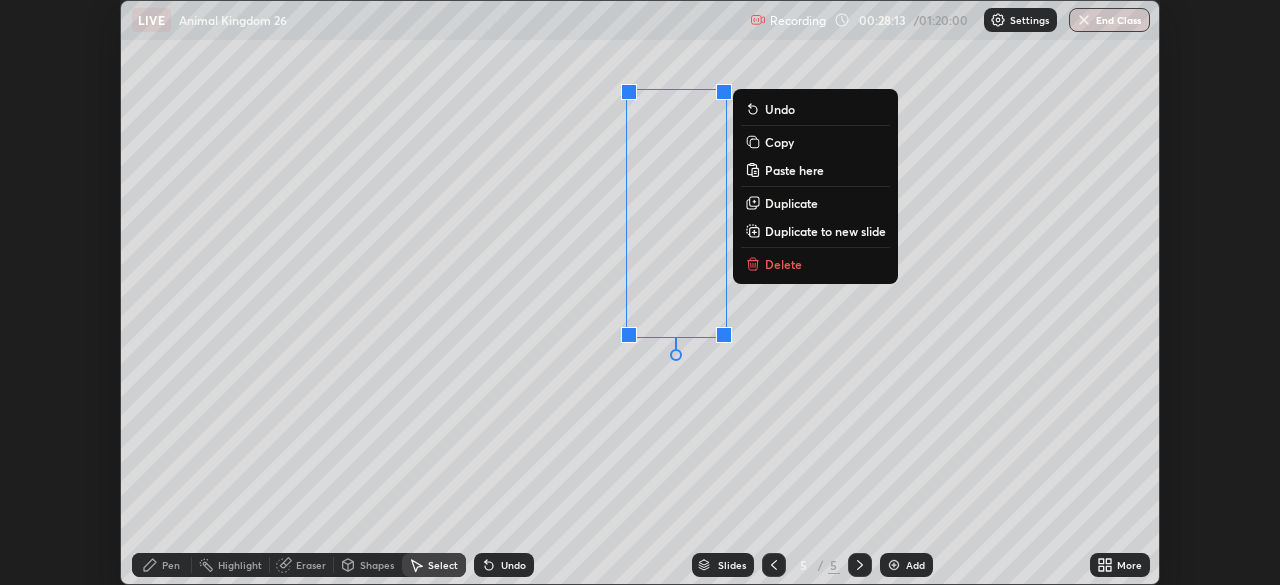 click on "0 ° Undo Copy Paste here Duplicate Duplicate to new slide Delete" at bounding box center (640, 292) 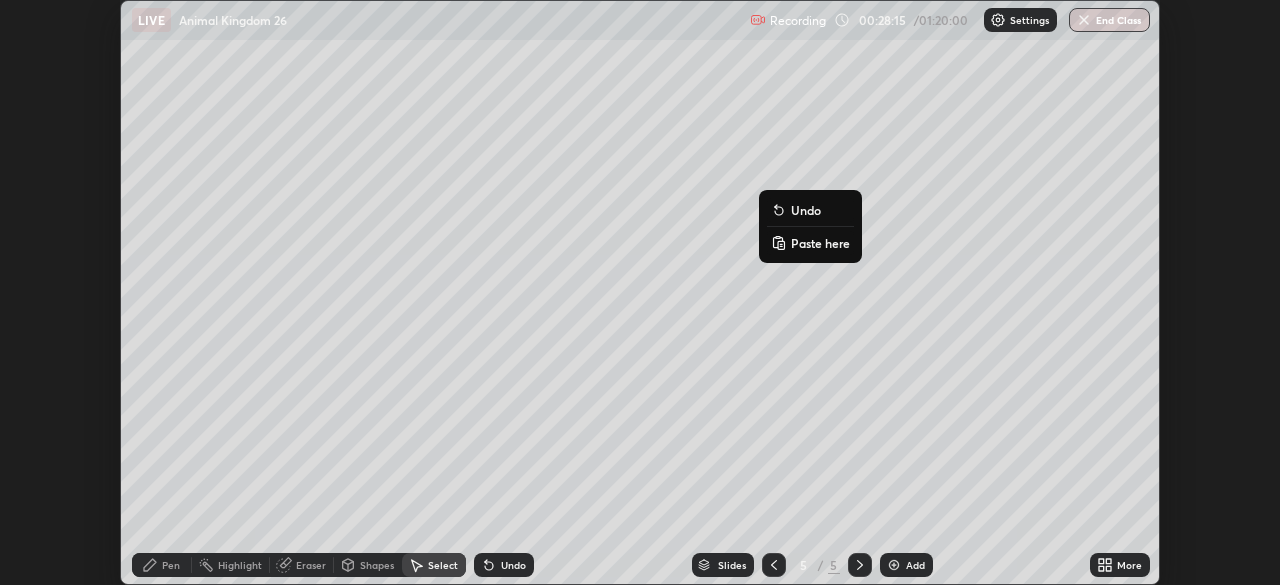 click on "Paste here" at bounding box center [820, 243] 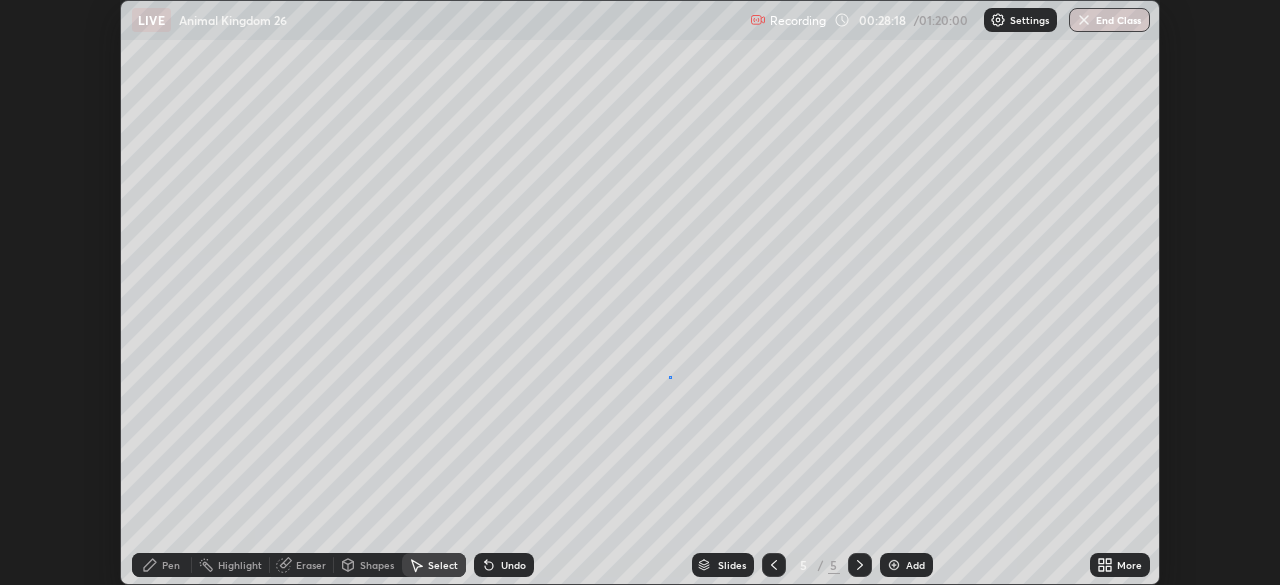click on "0 ° Undo Copy Paste here Duplicate Duplicate to new slide Delete" at bounding box center [640, 292] 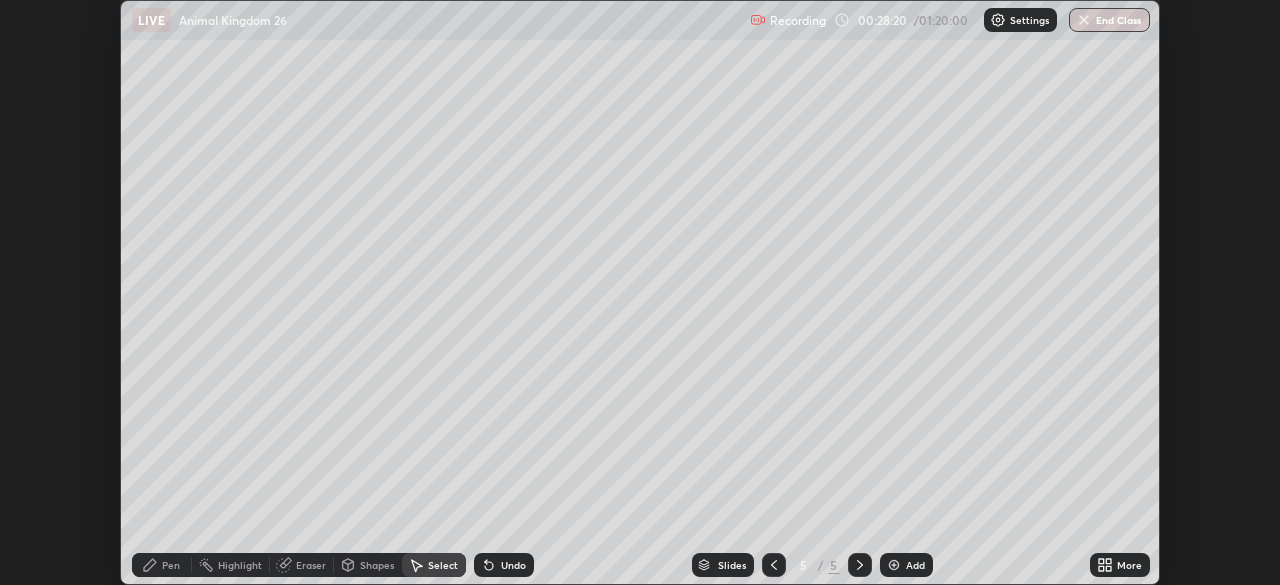 click 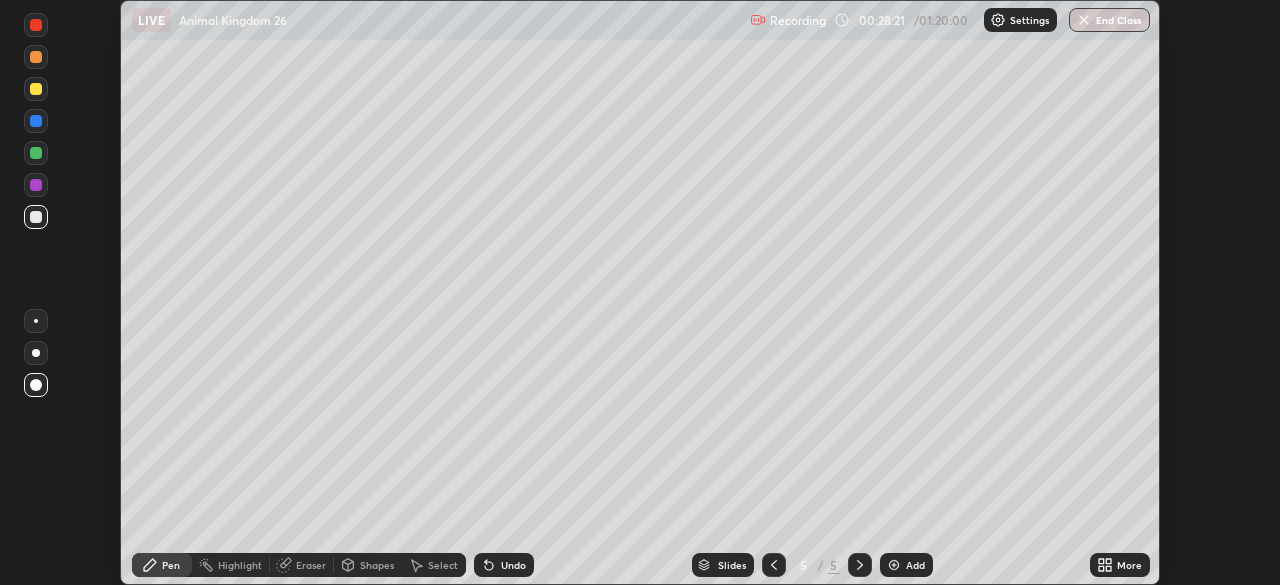 click at bounding box center [36, 217] 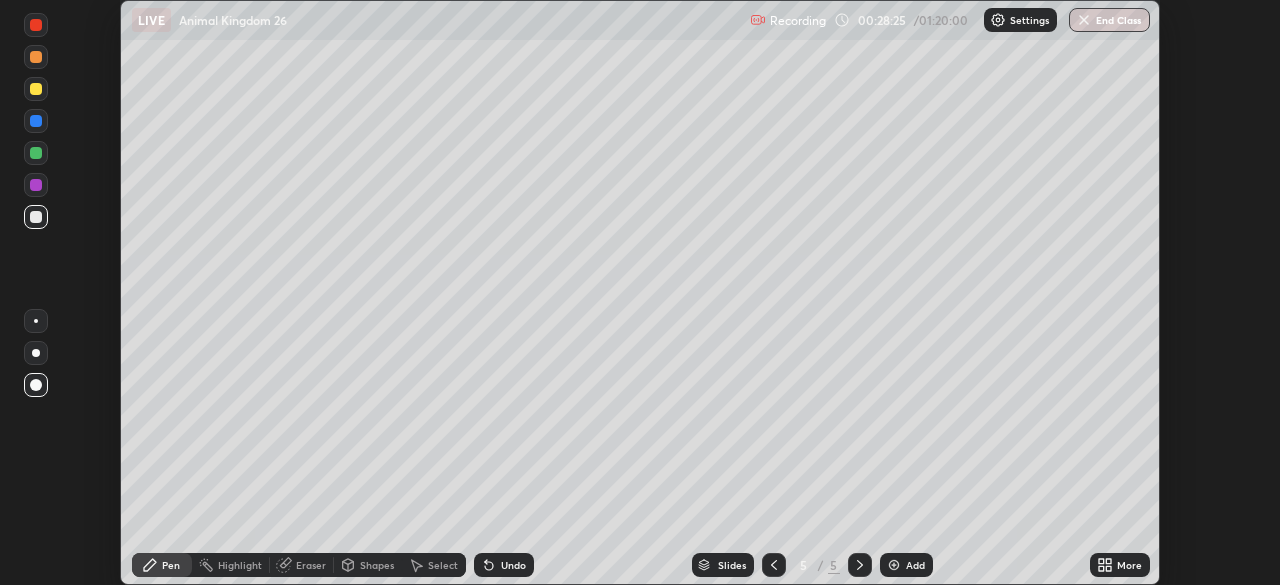 click at bounding box center (36, 321) 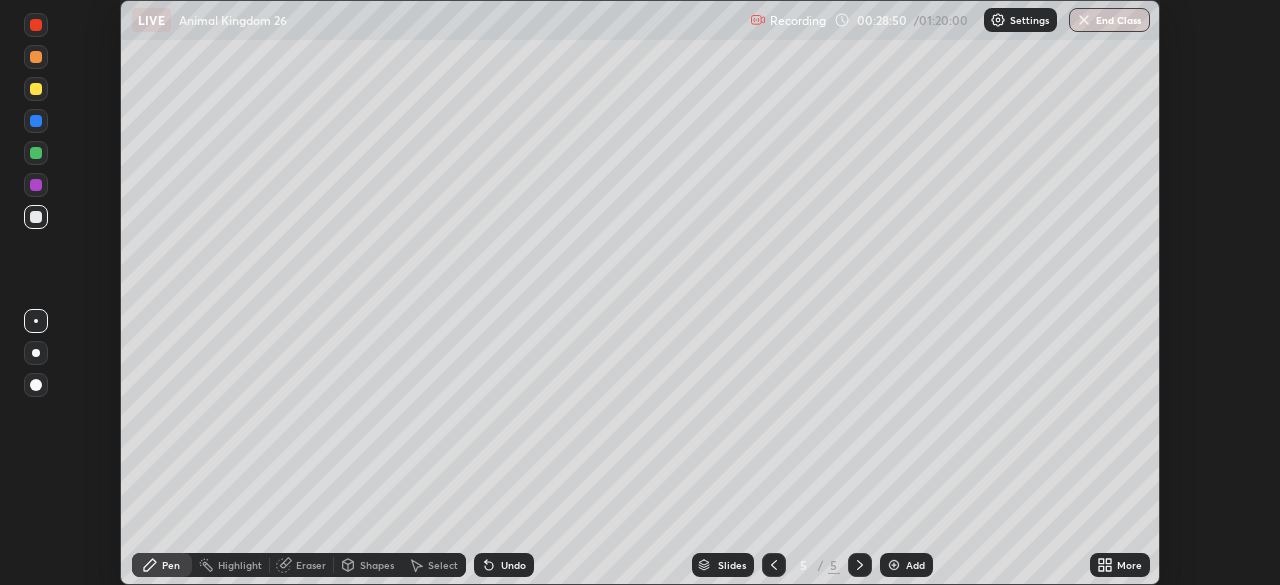 click on "Undo" at bounding box center [504, 565] 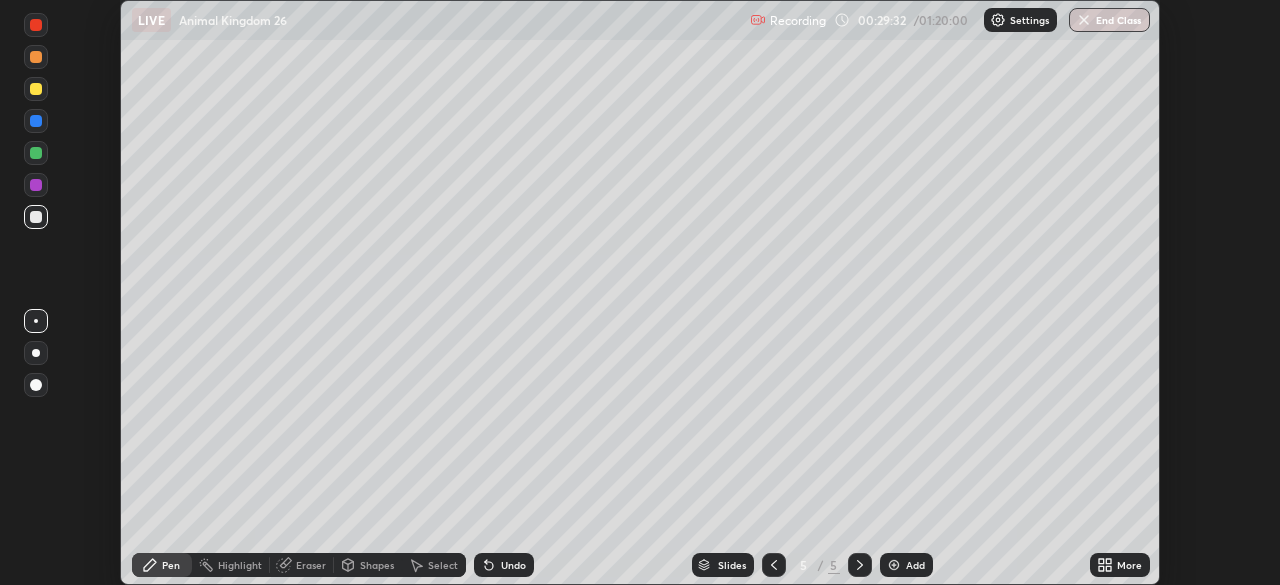 click on "Select" at bounding box center [443, 565] 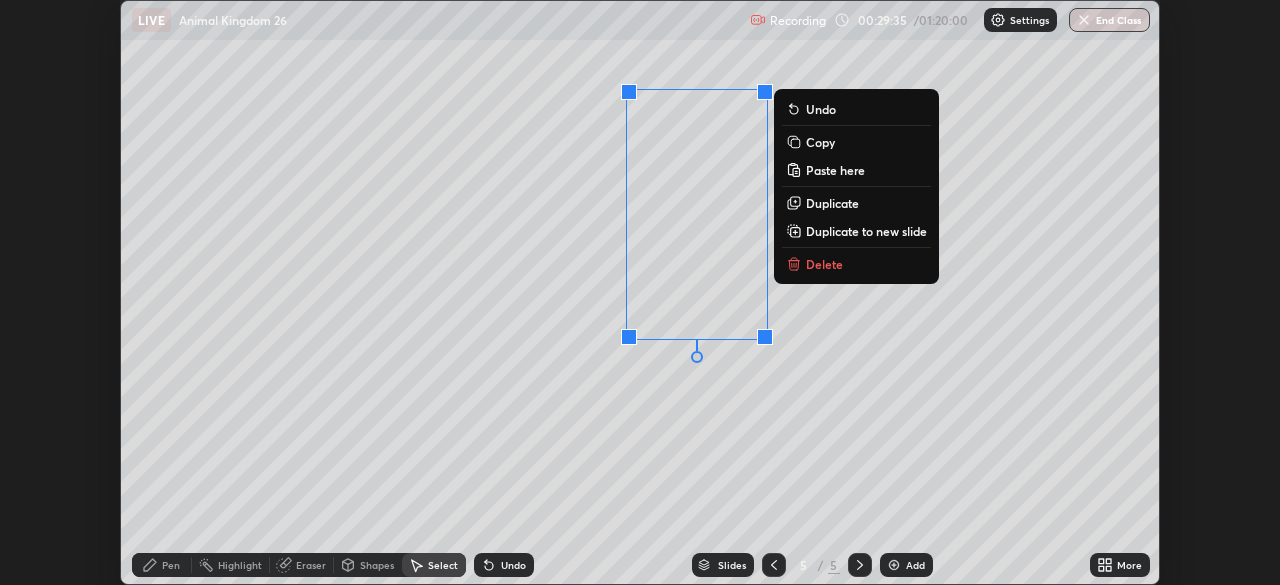click on "0 ° Undo Copy Paste here Duplicate Duplicate to new slide Delete" at bounding box center (640, 292) 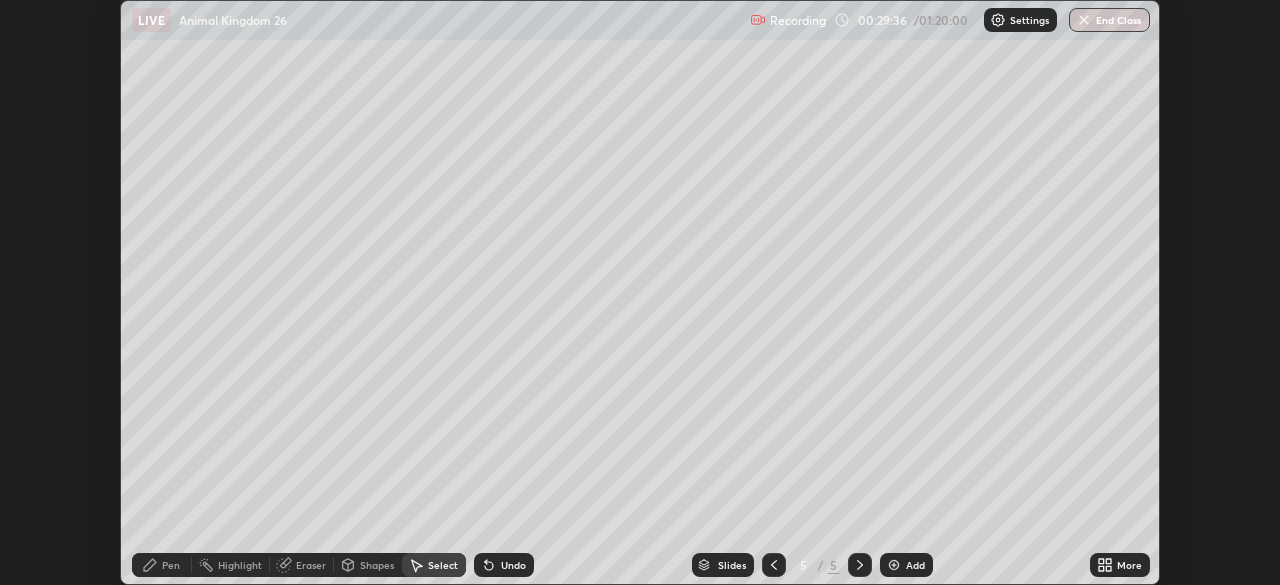click on "Pen" at bounding box center (171, 565) 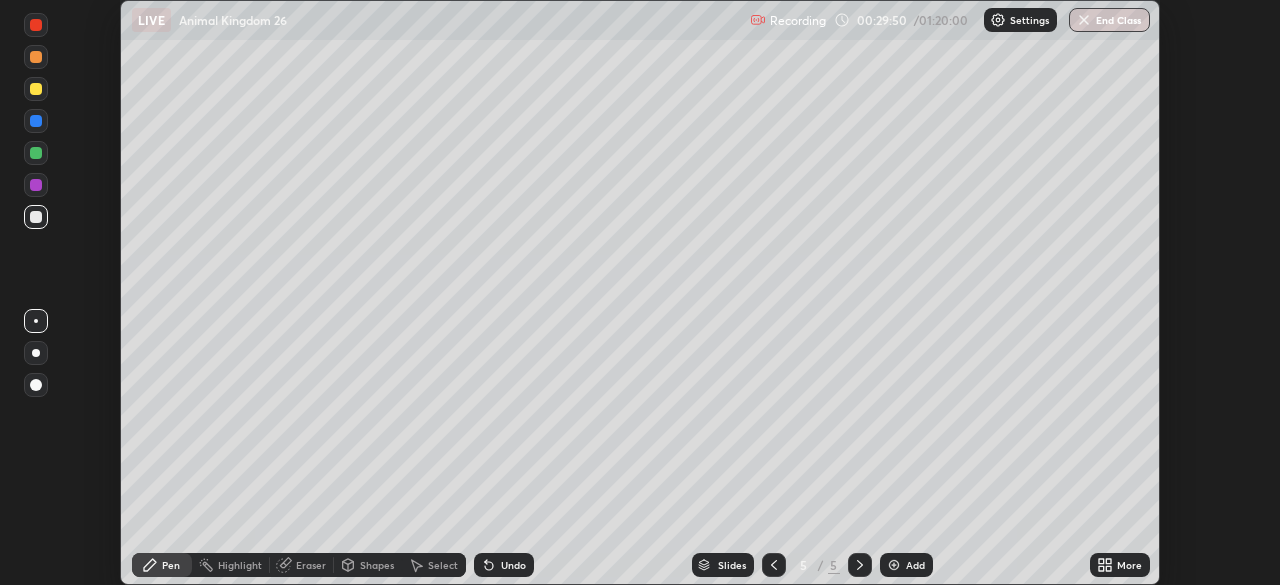 click on "Select" at bounding box center (434, 565) 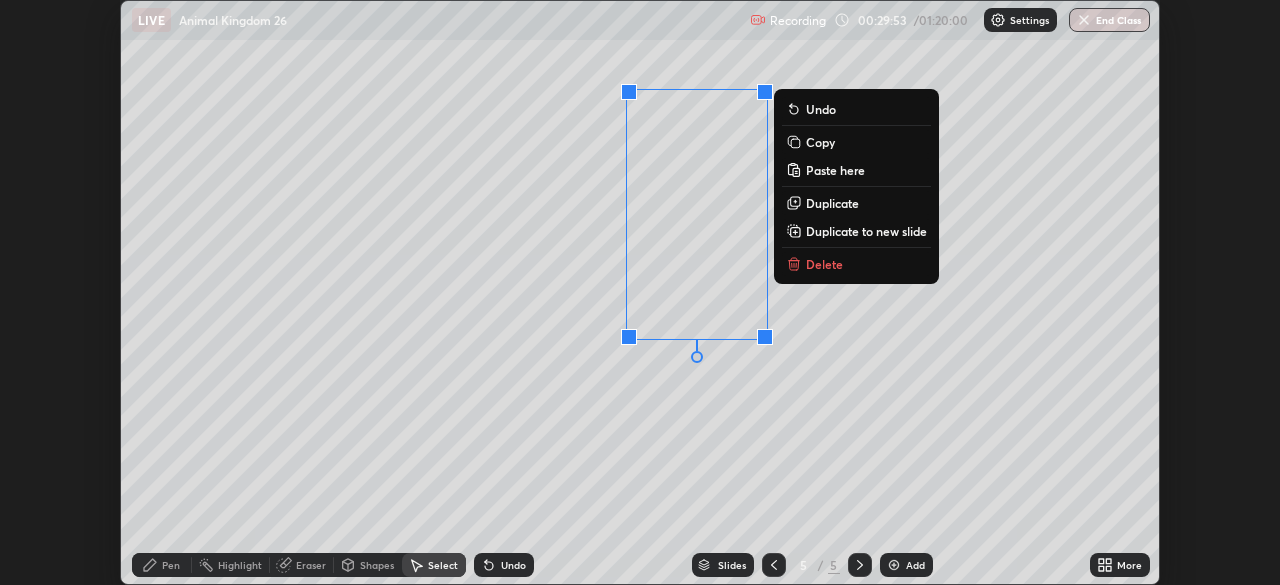 click on "Copy" at bounding box center (820, 142) 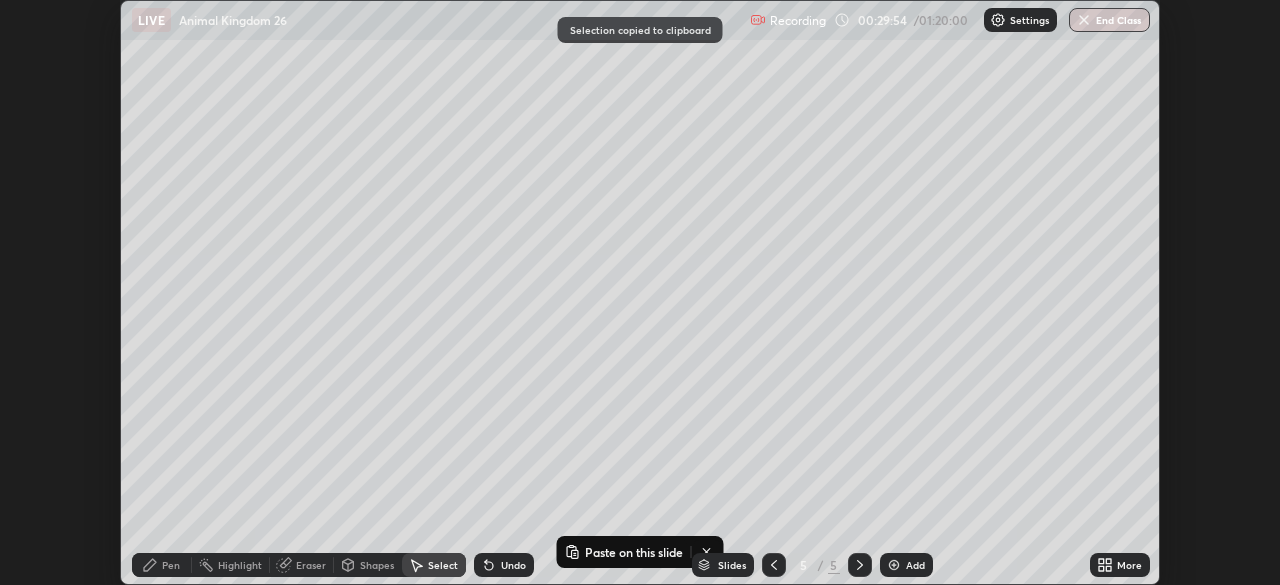click on "Add" at bounding box center [906, 565] 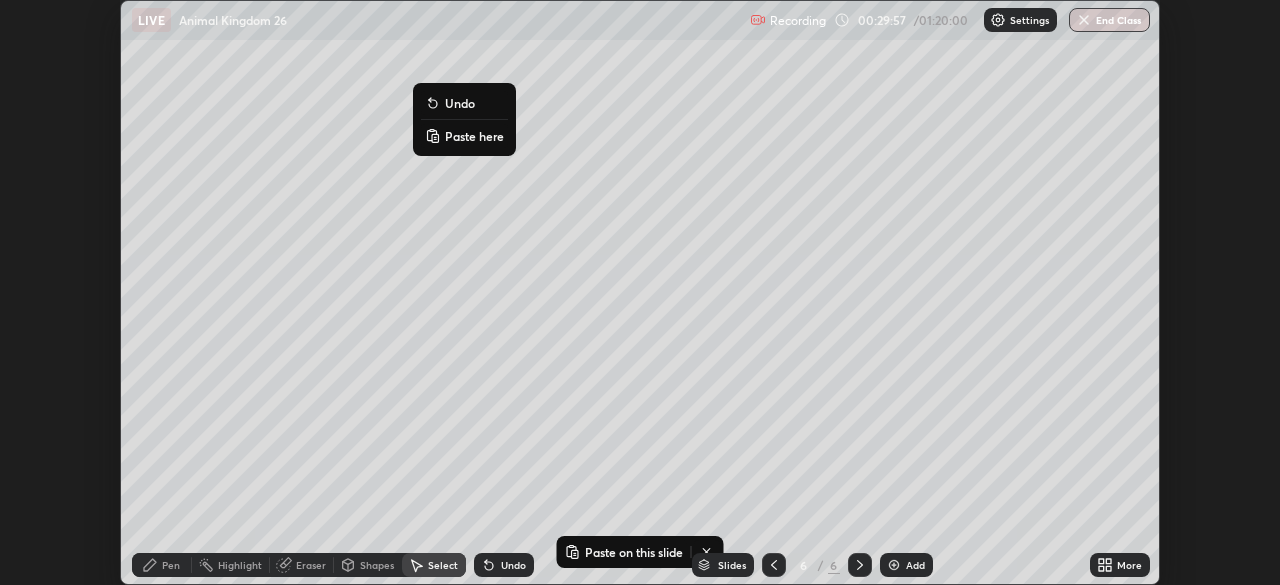 click on "Paste here" at bounding box center [474, 136] 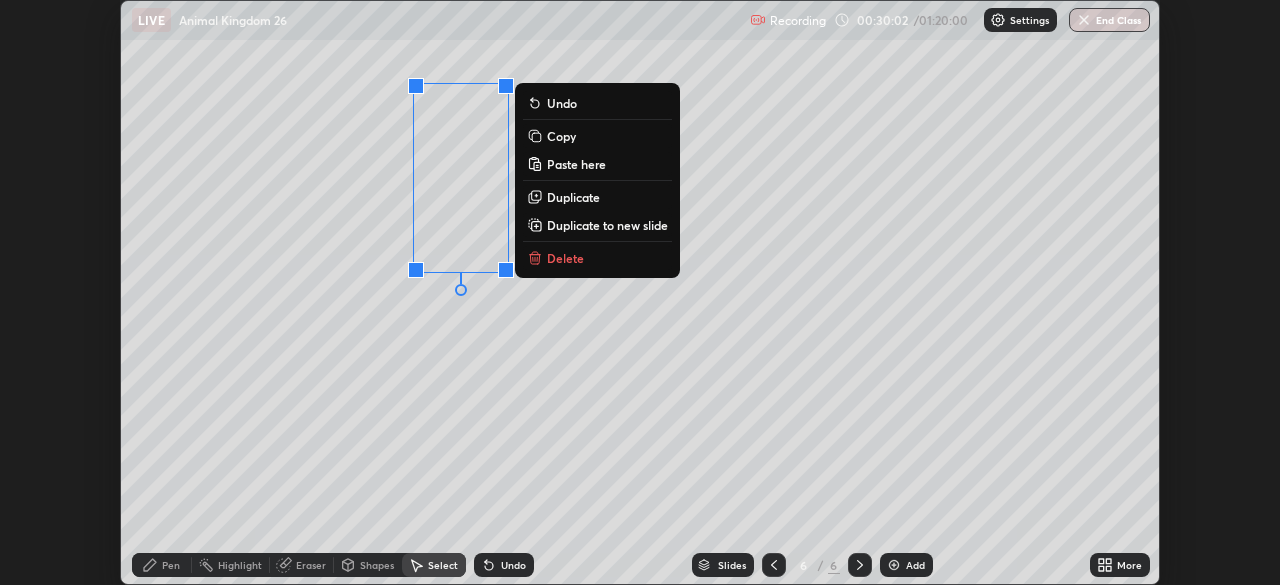 click on "Copy" at bounding box center (561, 136) 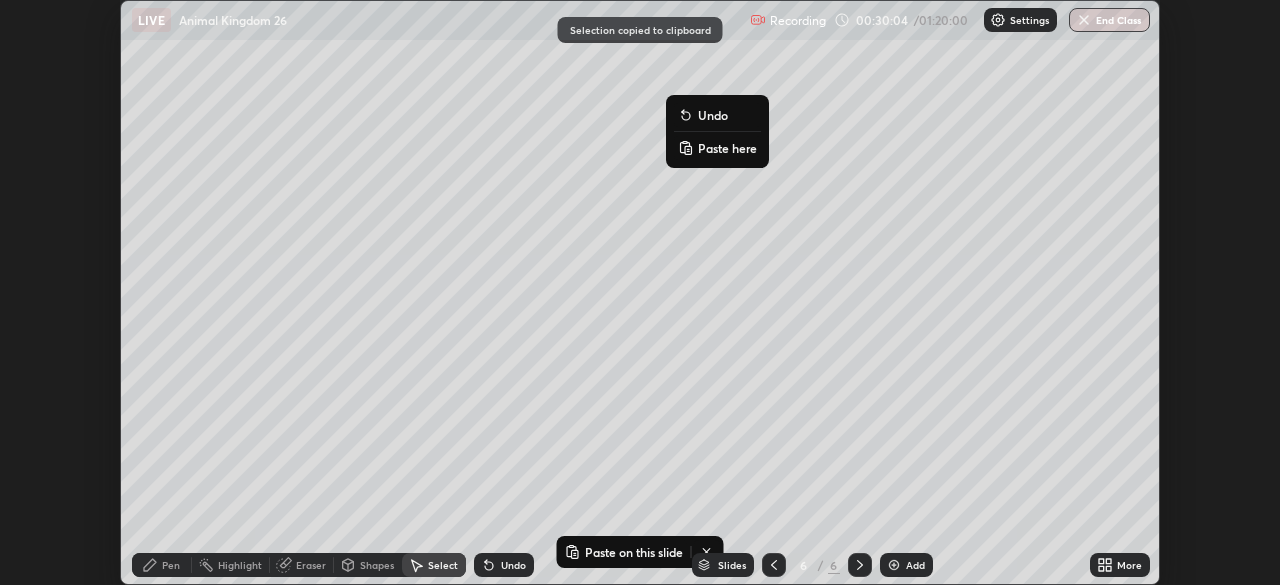 click on "Paste here" at bounding box center (727, 148) 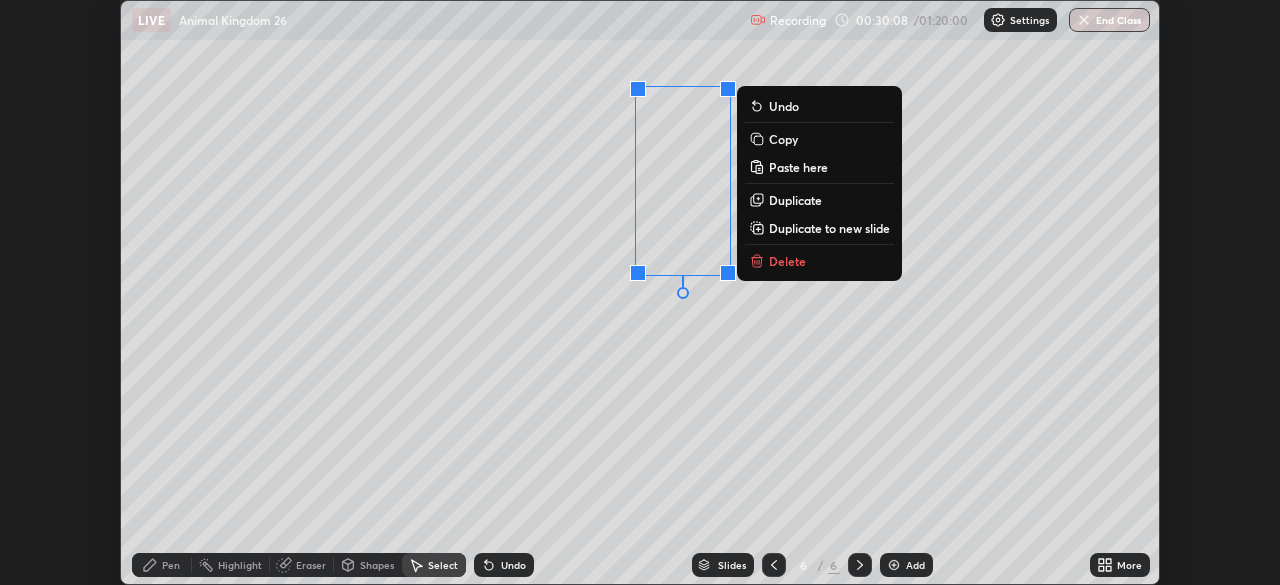 click on "0 ° Undo Copy Paste here Duplicate Duplicate to new slide Delete" at bounding box center [640, 292] 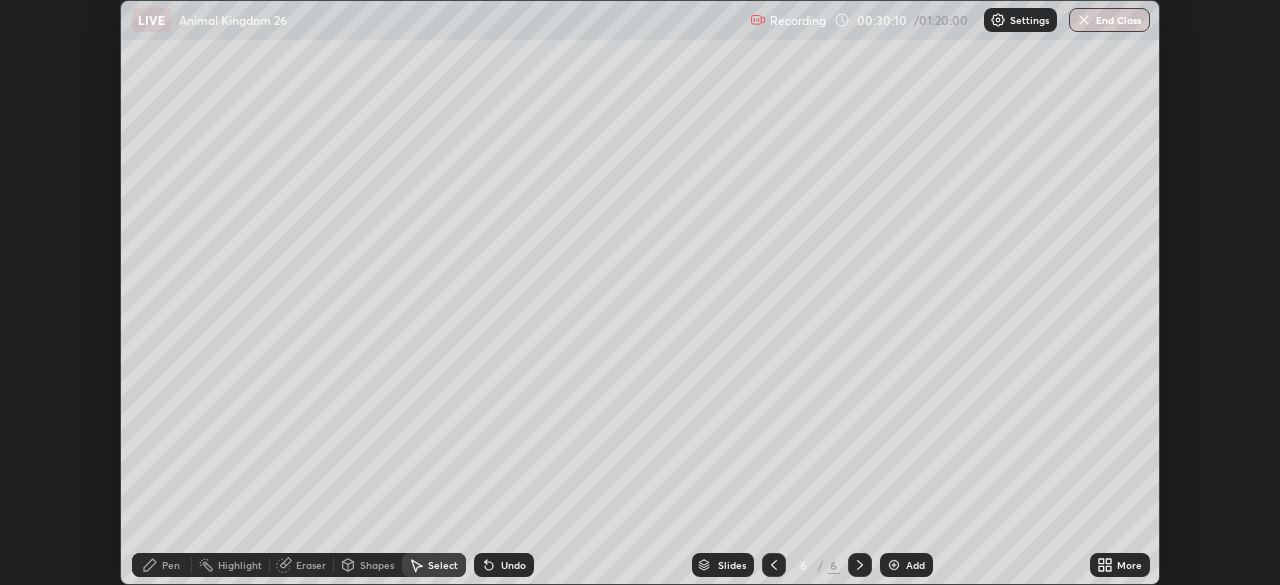 click 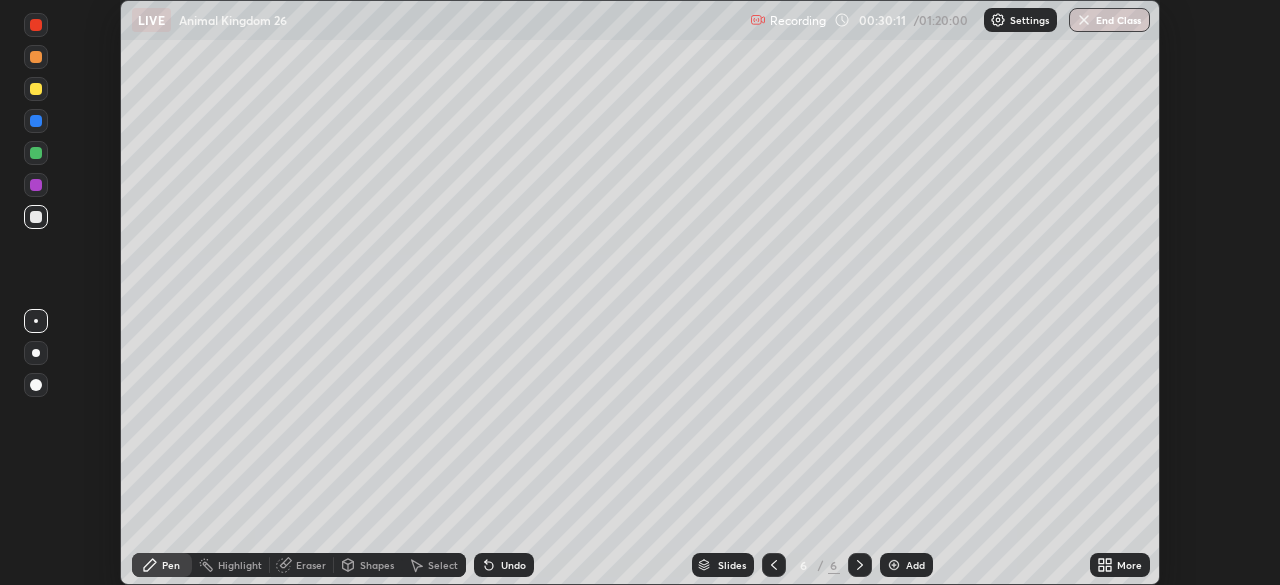 click at bounding box center [36, 217] 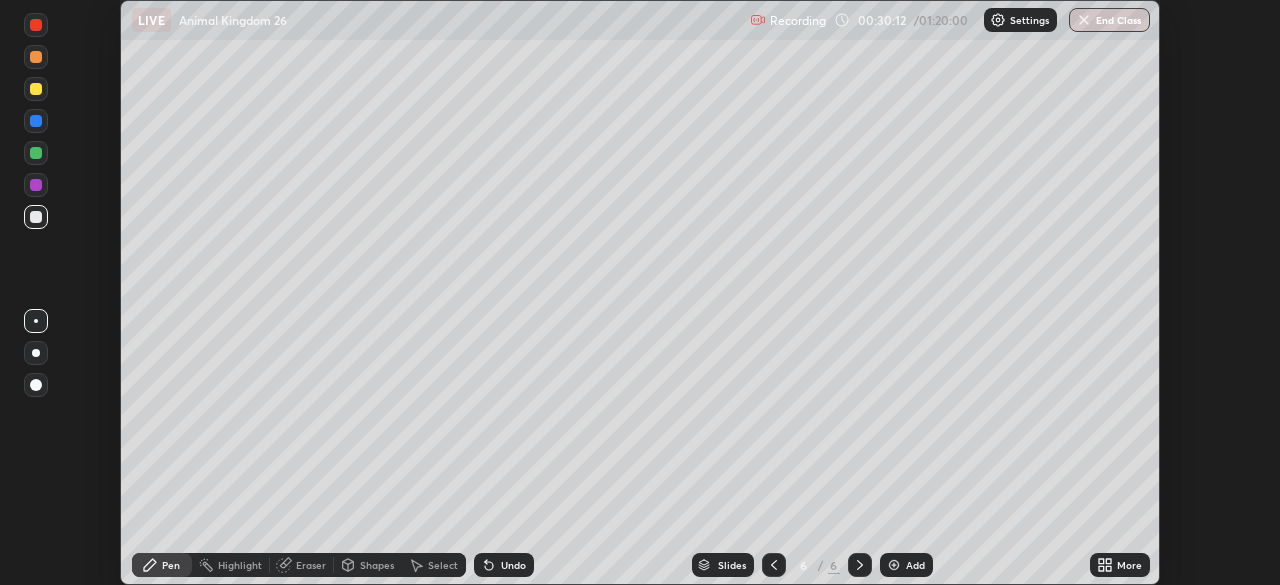 click at bounding box center (36, 385) 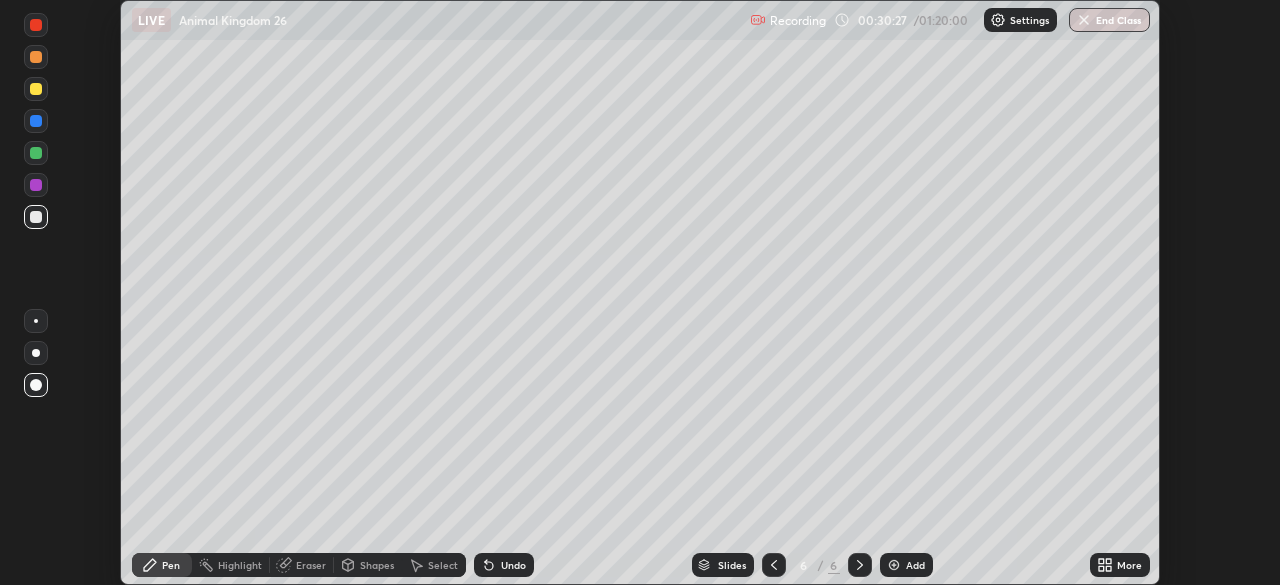 click at bounding box center (36, 321) 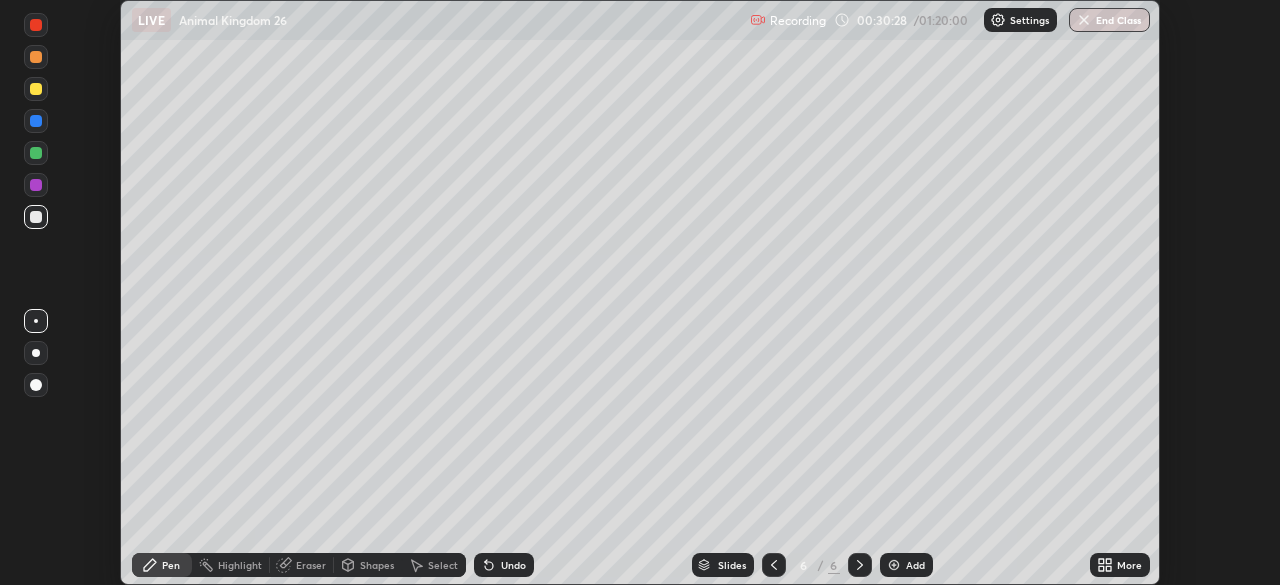 click at bounding box center [36, 185] 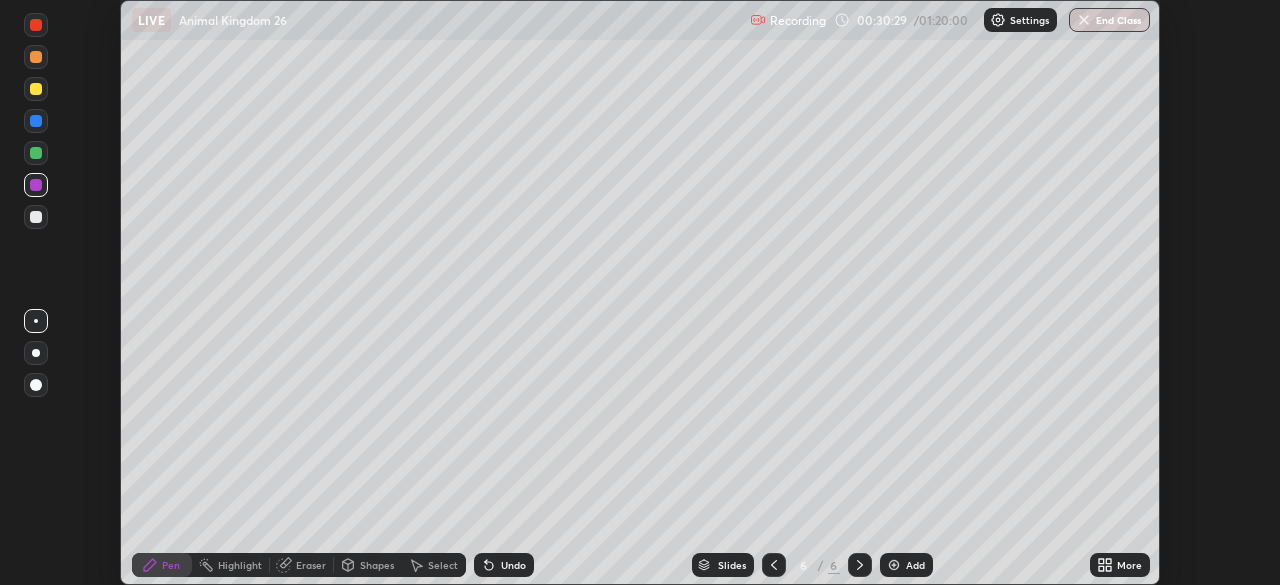 click at bounding box center (36, 153) 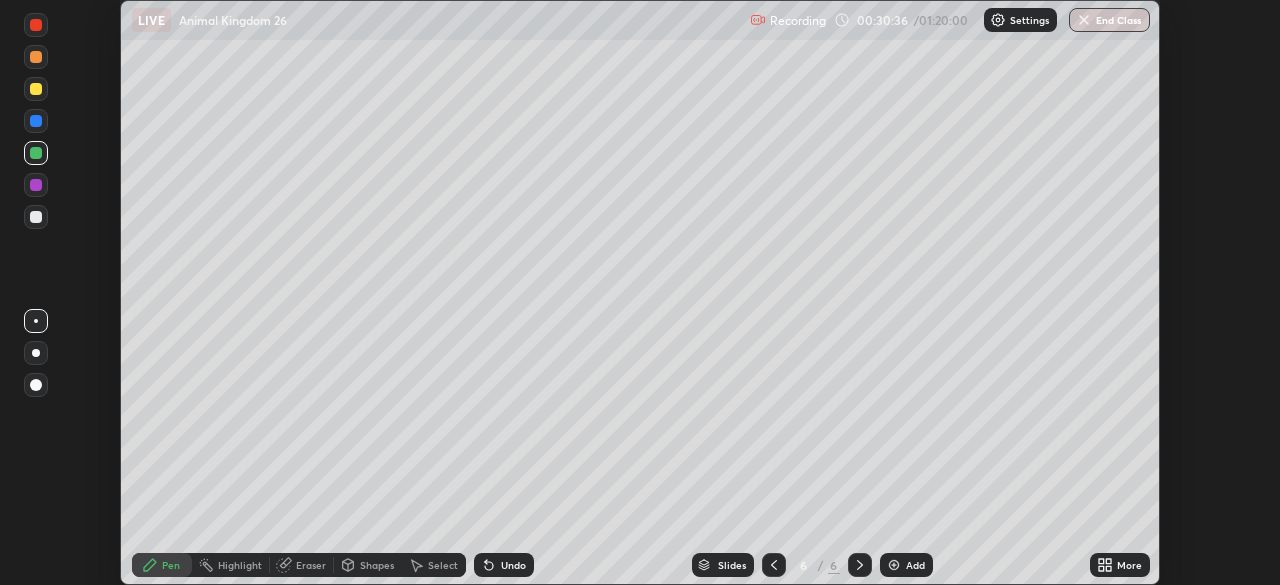 click at bounding box center (36, 57) 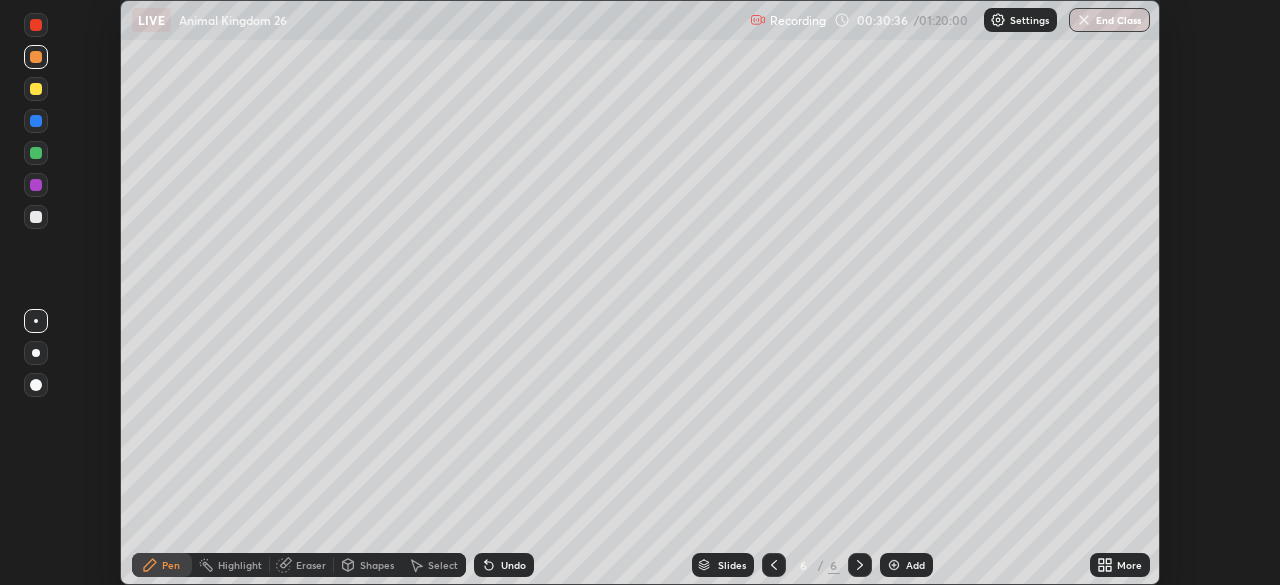 click at bounding box center [36, 385] 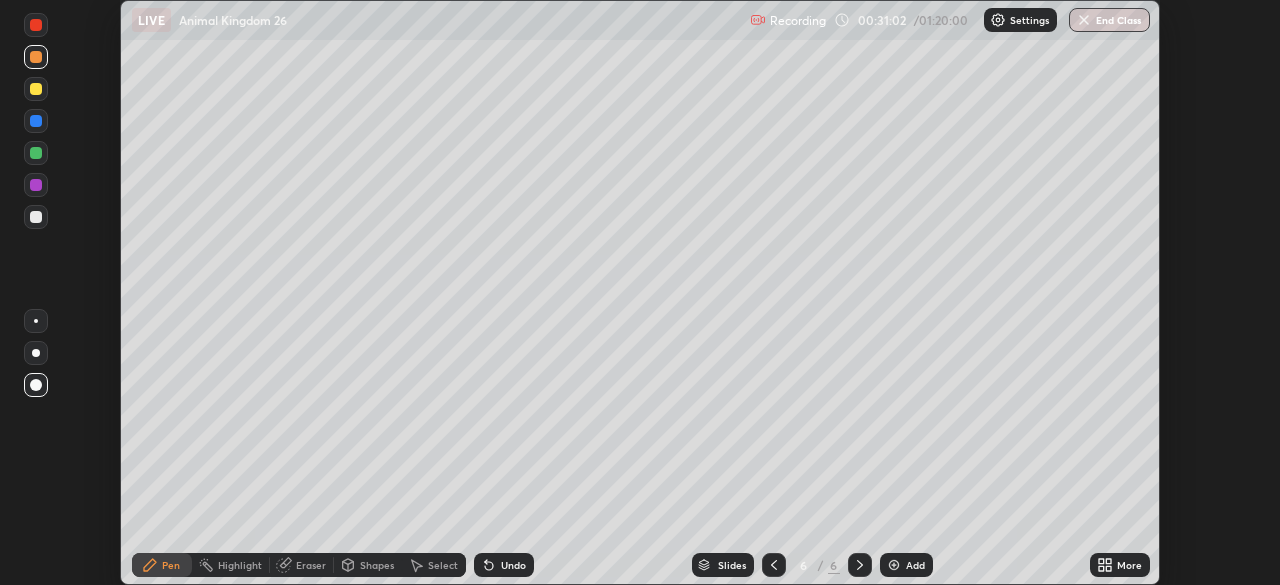 click at bounding box center [36, 321] 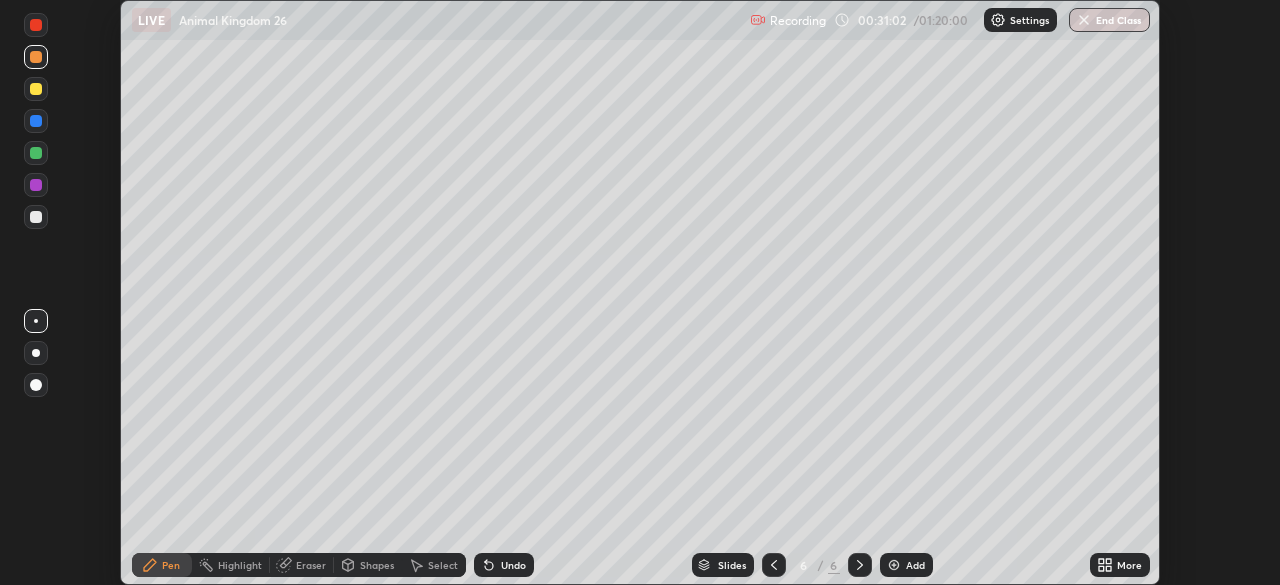 click at bounding box center (36, 89) 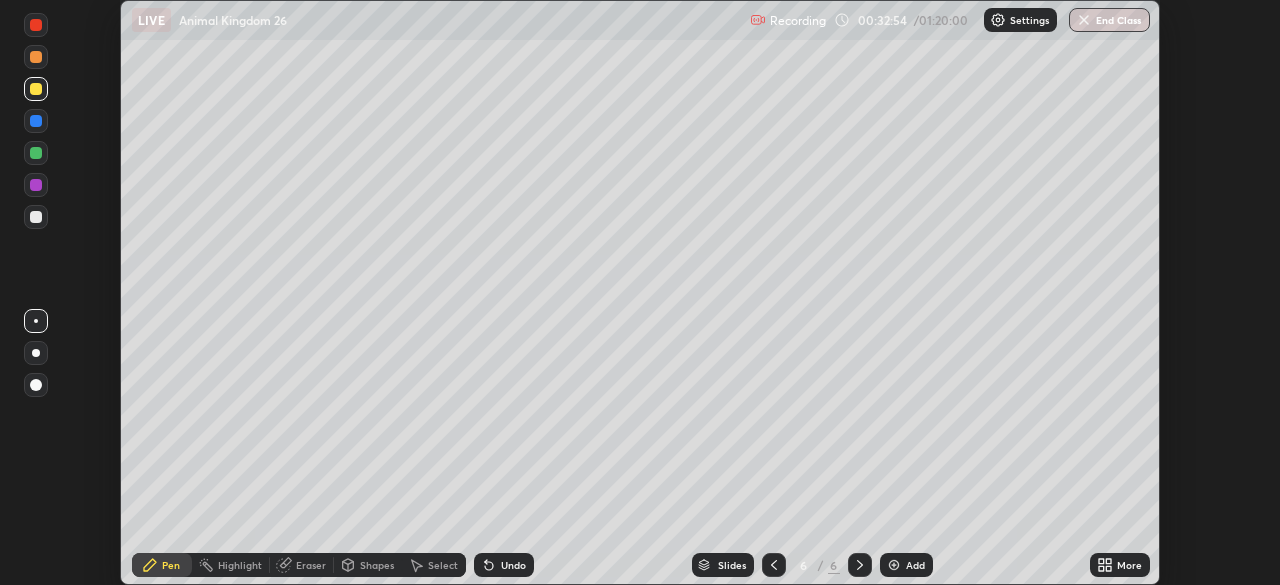 click at bounding box center [36, 25] 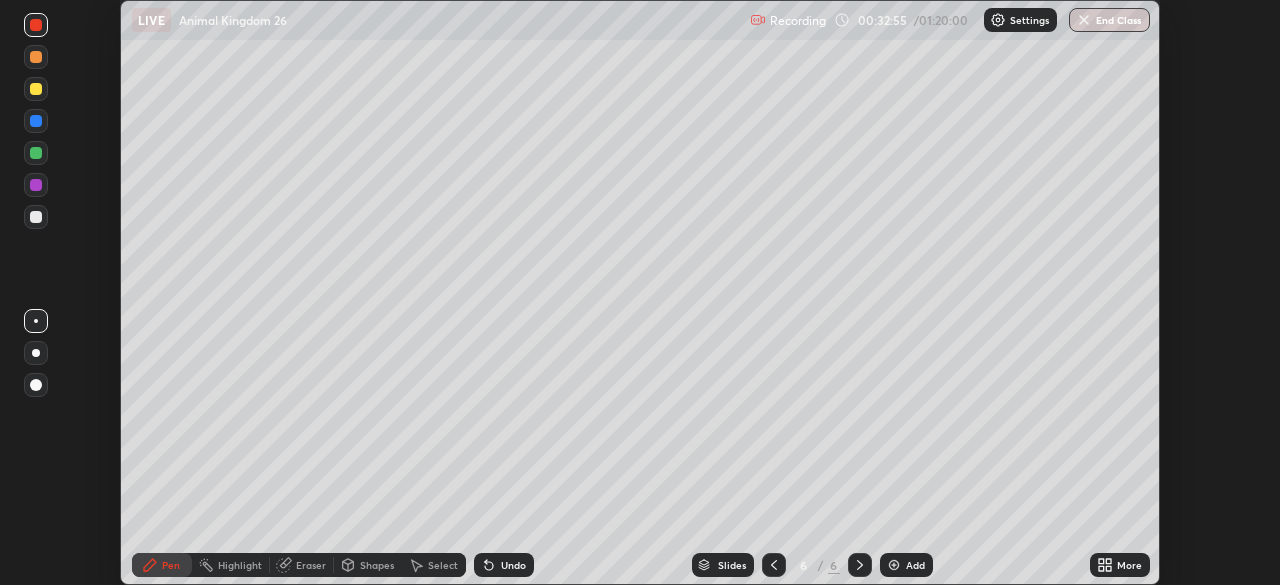 click at bounding box center [36, 385] 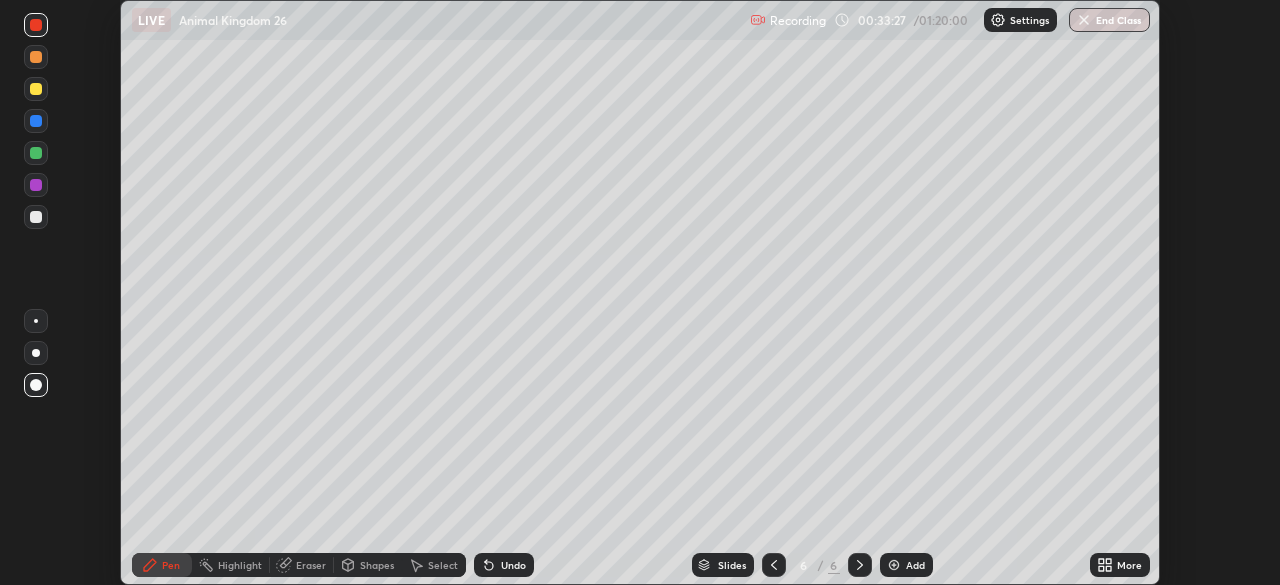 click at bounding box center [36, 321] 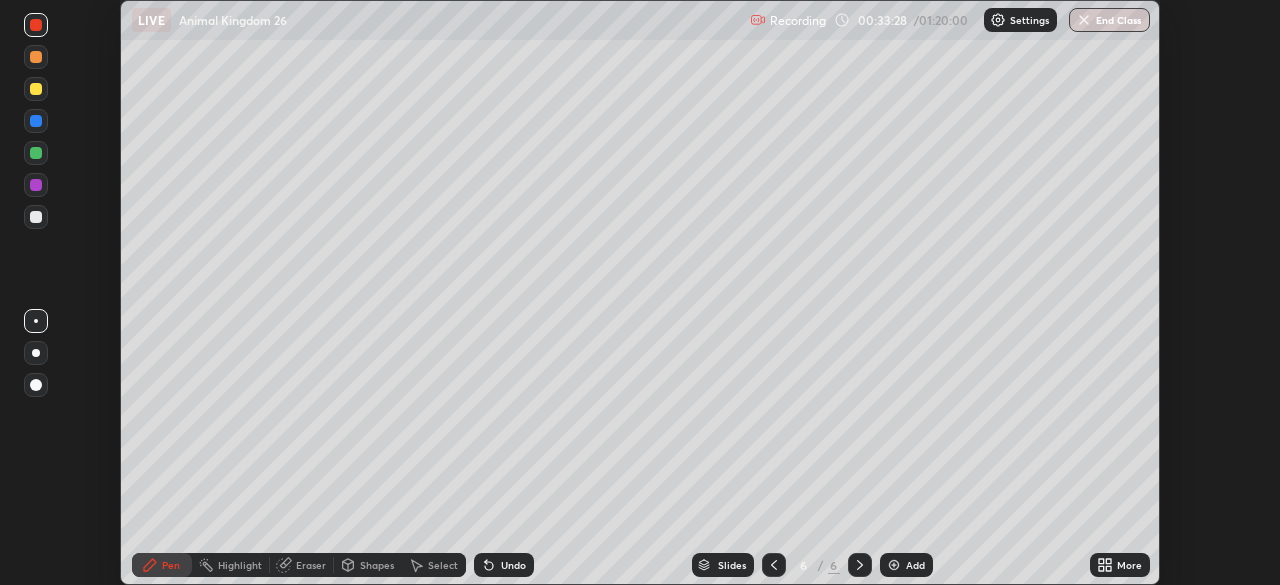click at bounding box center [36, 89] 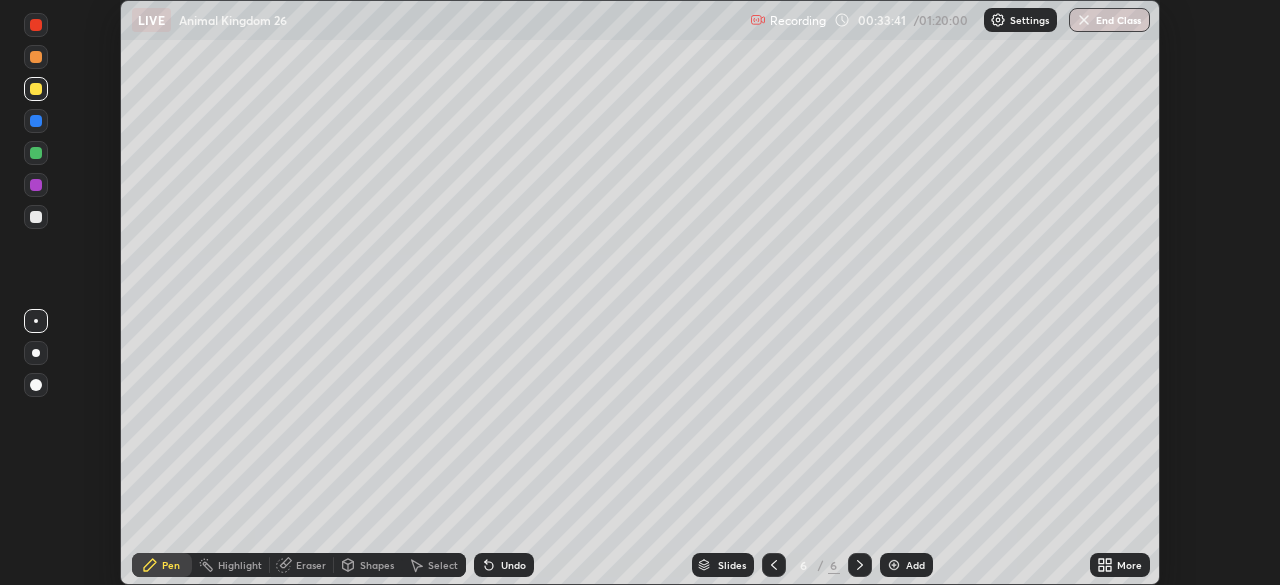 click on "Undo" at bounding box center [513, 565] 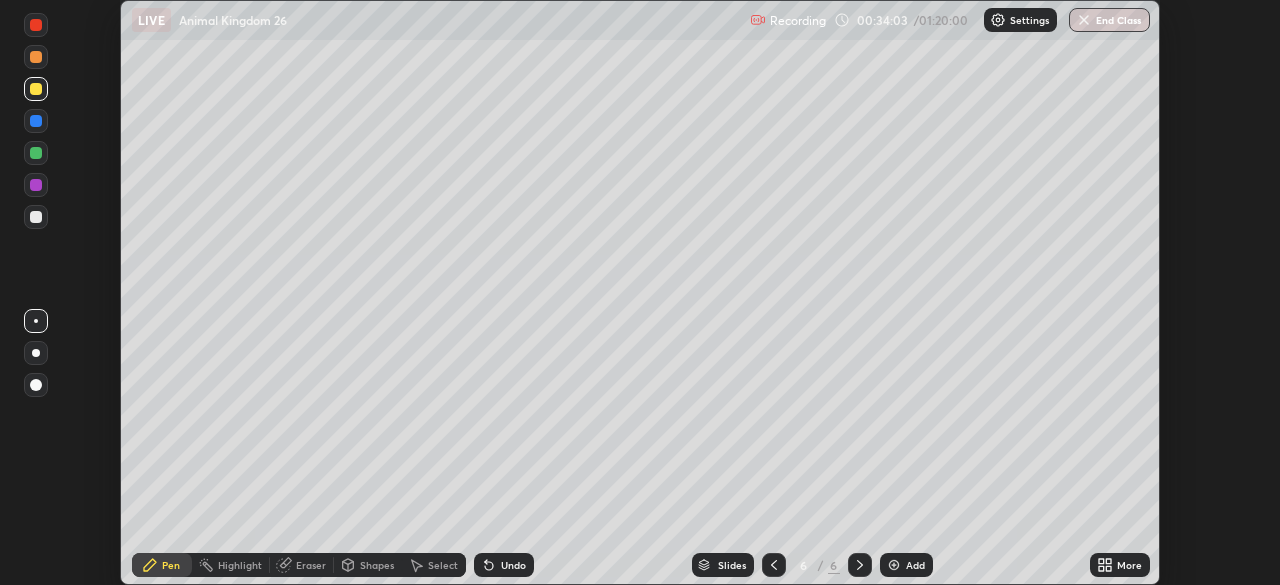 click on "Add" at bounding box center (915, 565) 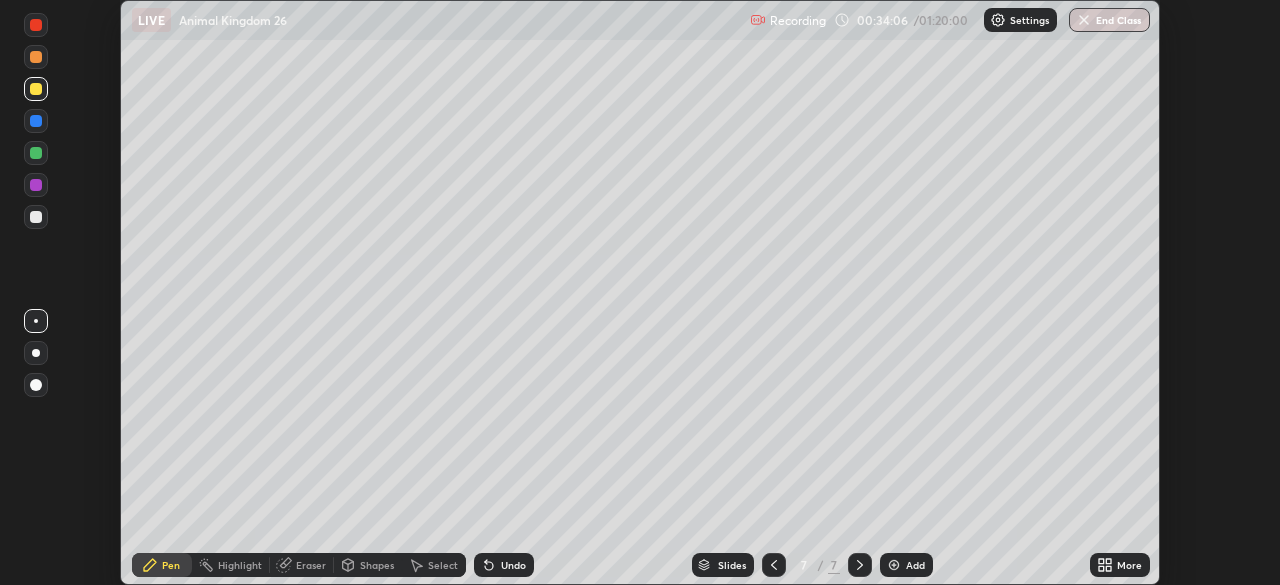click at bounding box center (36, 217) 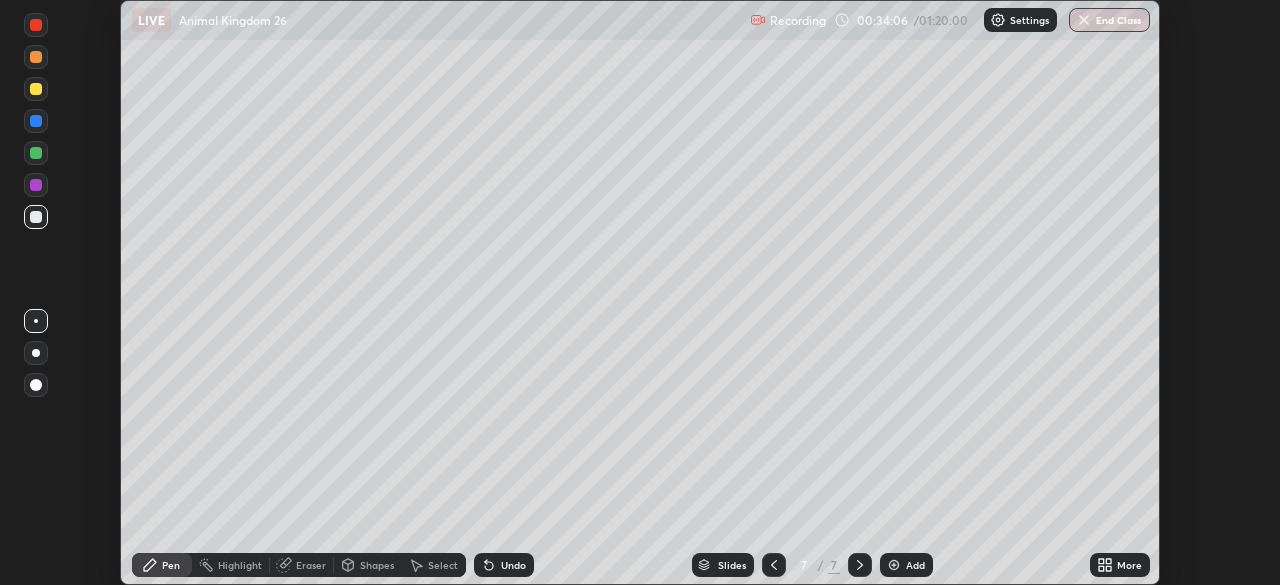 click at bounding box center (36, 321) 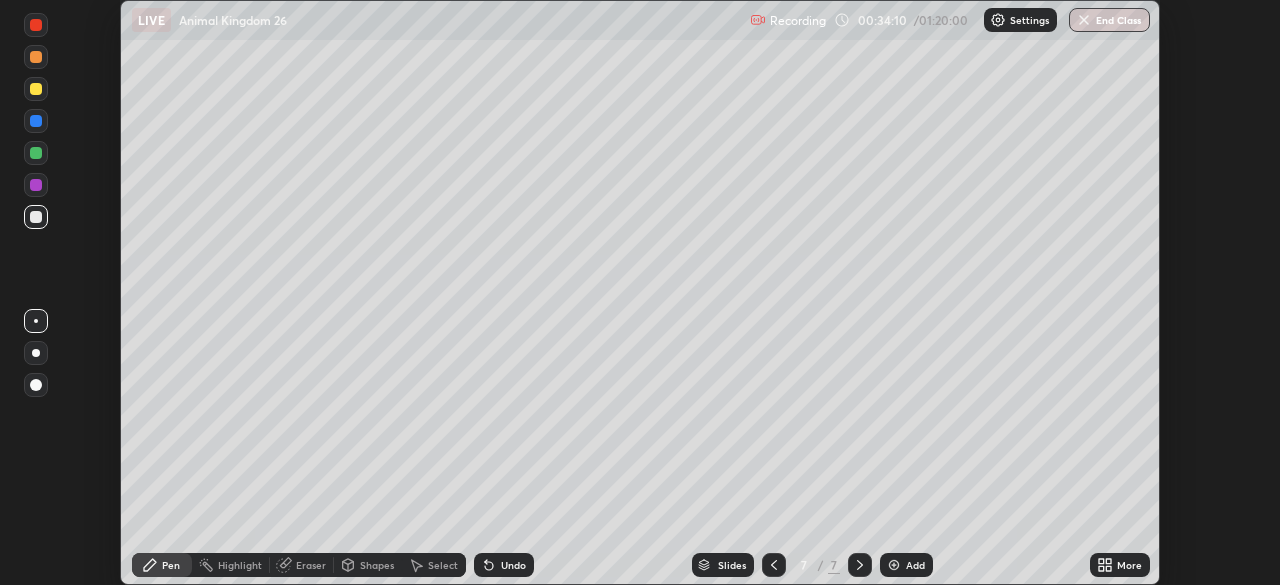 click on "Undo" at bounding box center [504, 565] 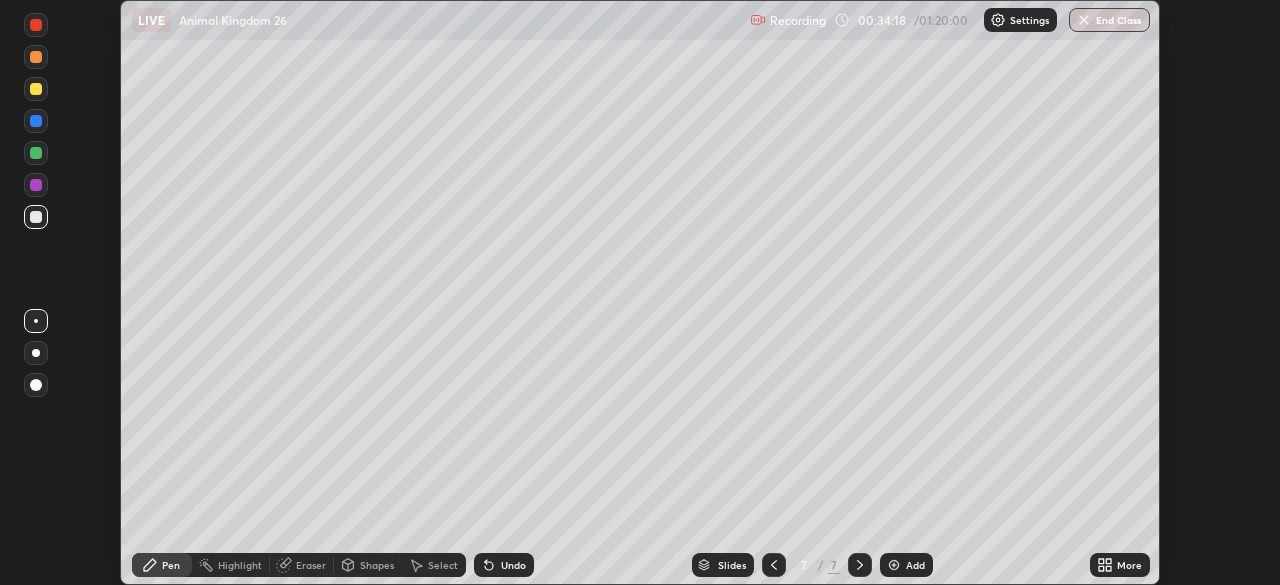 click on "Undo" at bounding box center [504, 565] 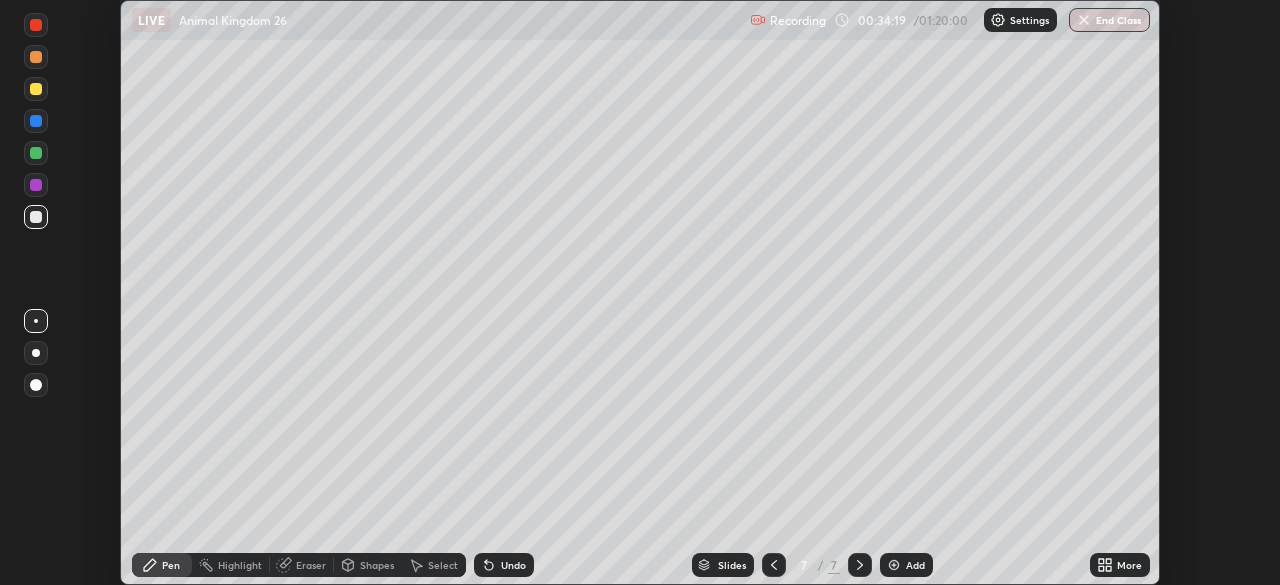 click at bounding box center (36, 153) 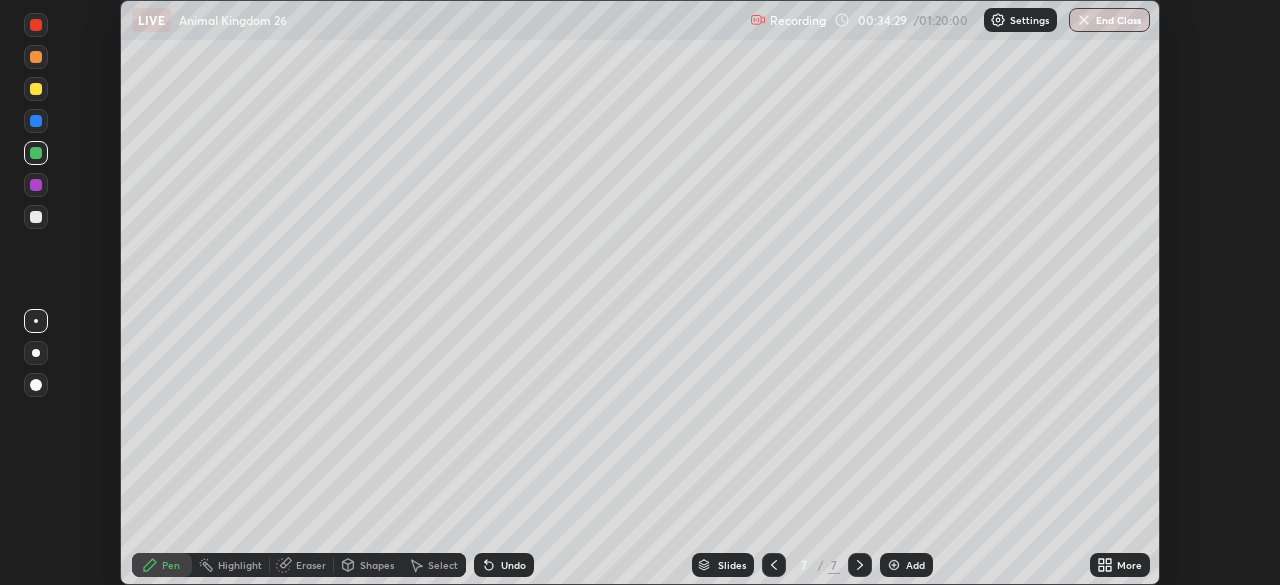 click at bounding box center (36, 89) 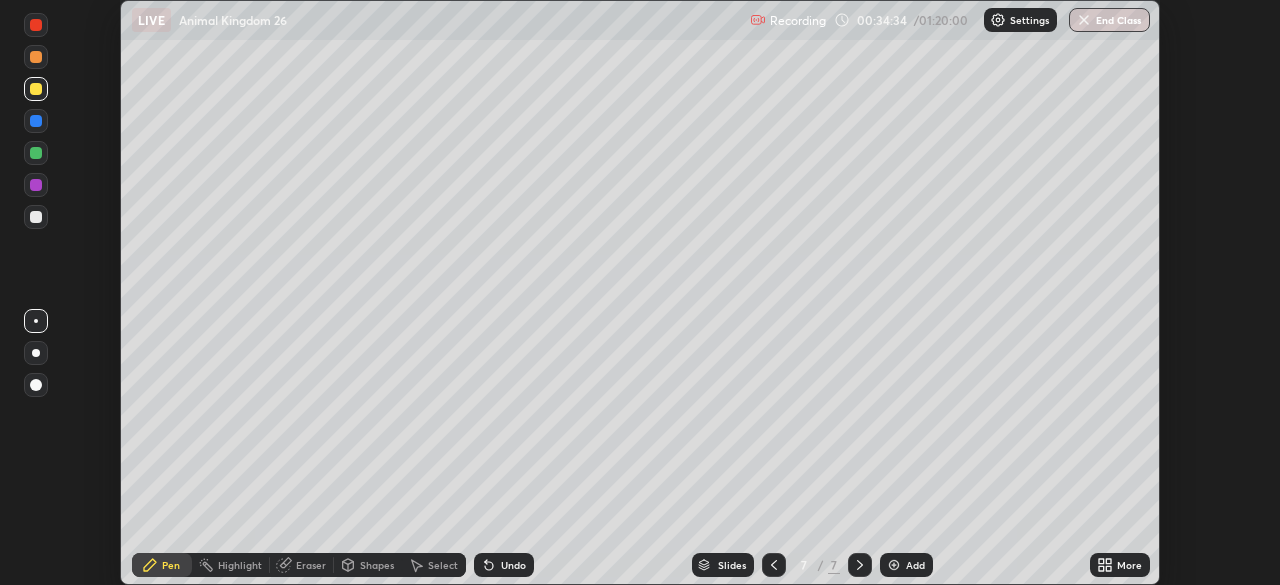click on "Undo" at bounding box center [504, 565] 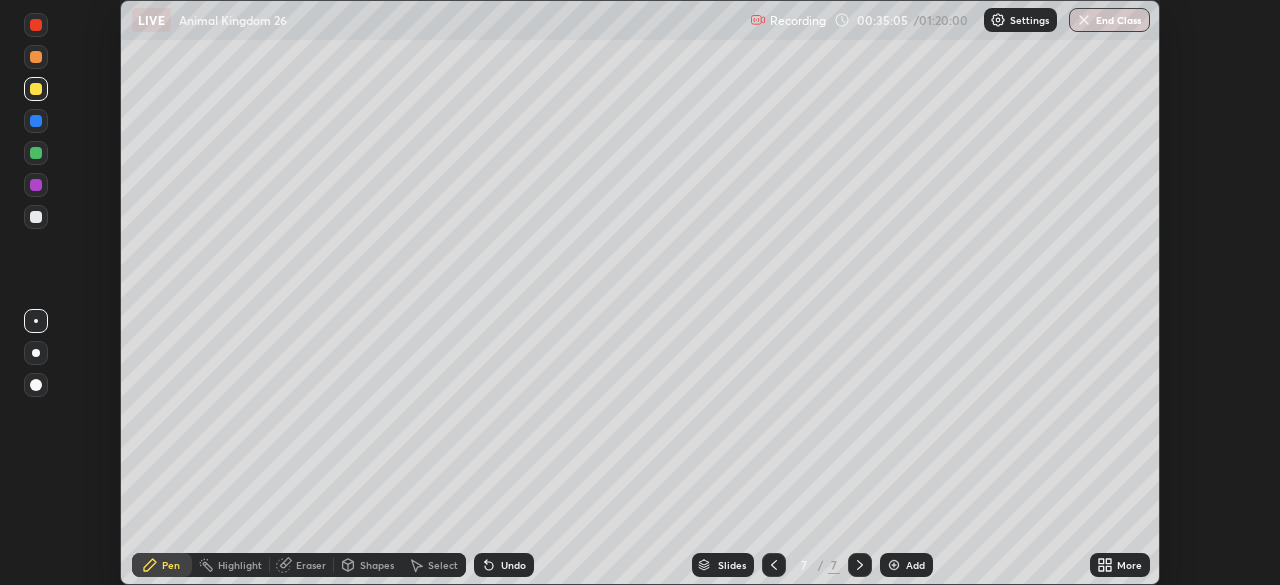 click at bounding box center [36, 89] 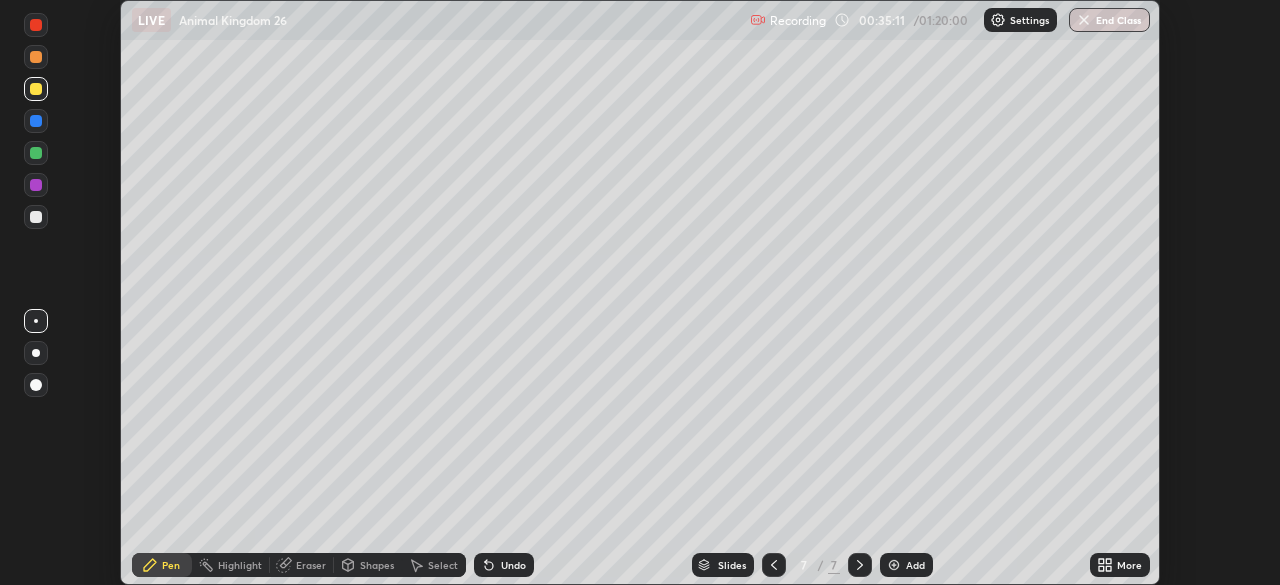click on "Undo" at bounding box center (513, 565) 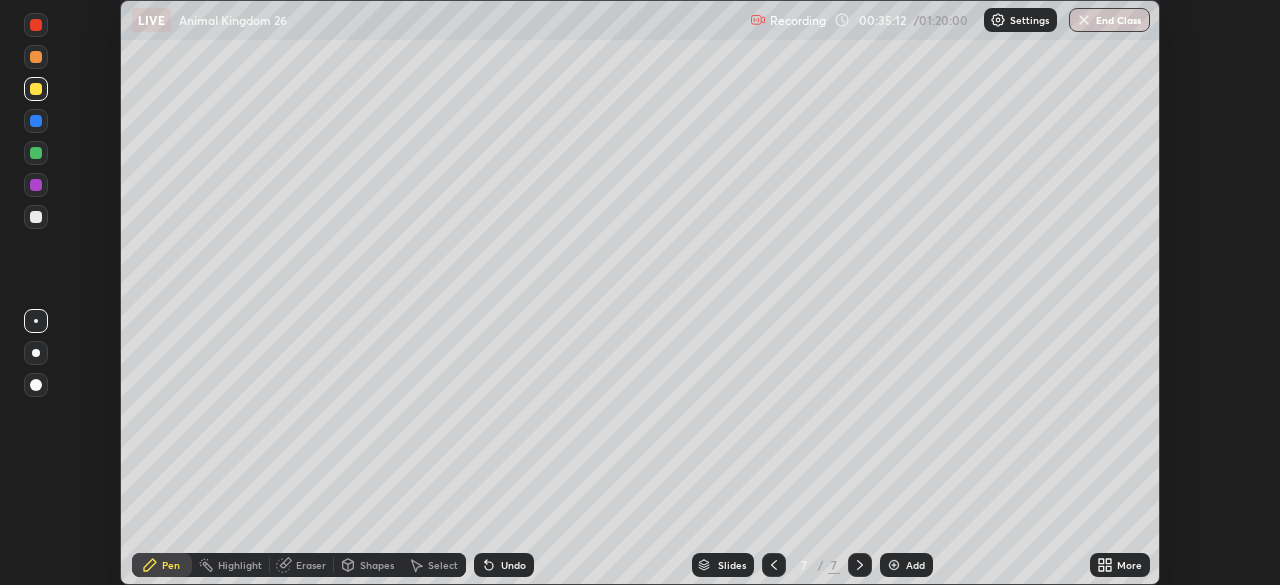click on "Undo" at bounding box center (513, 565) 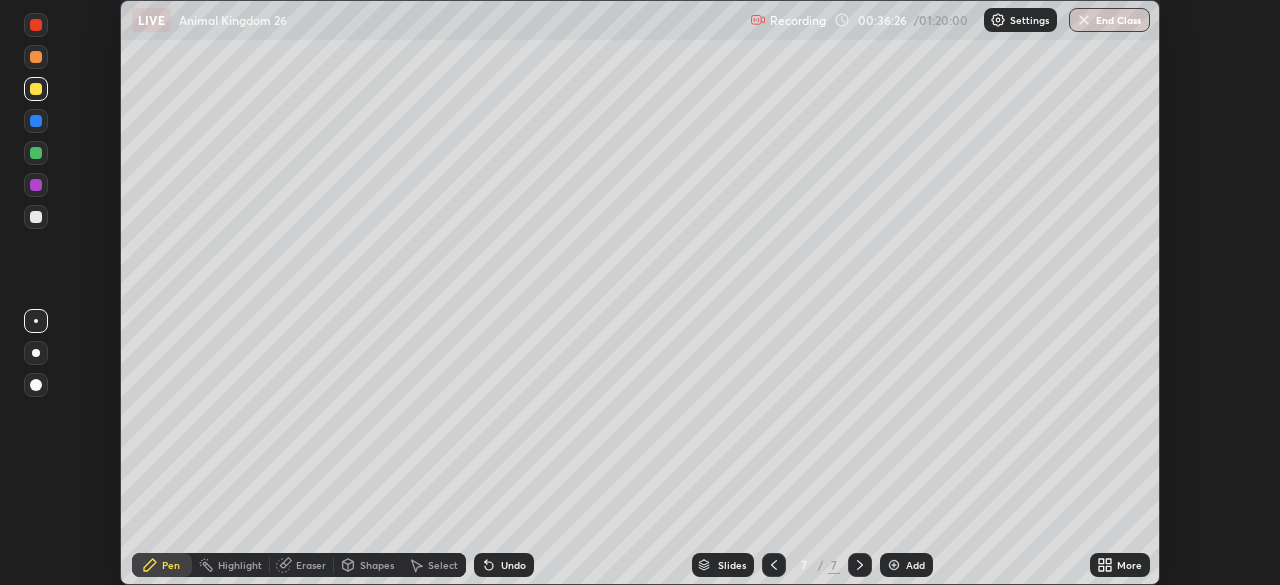 click 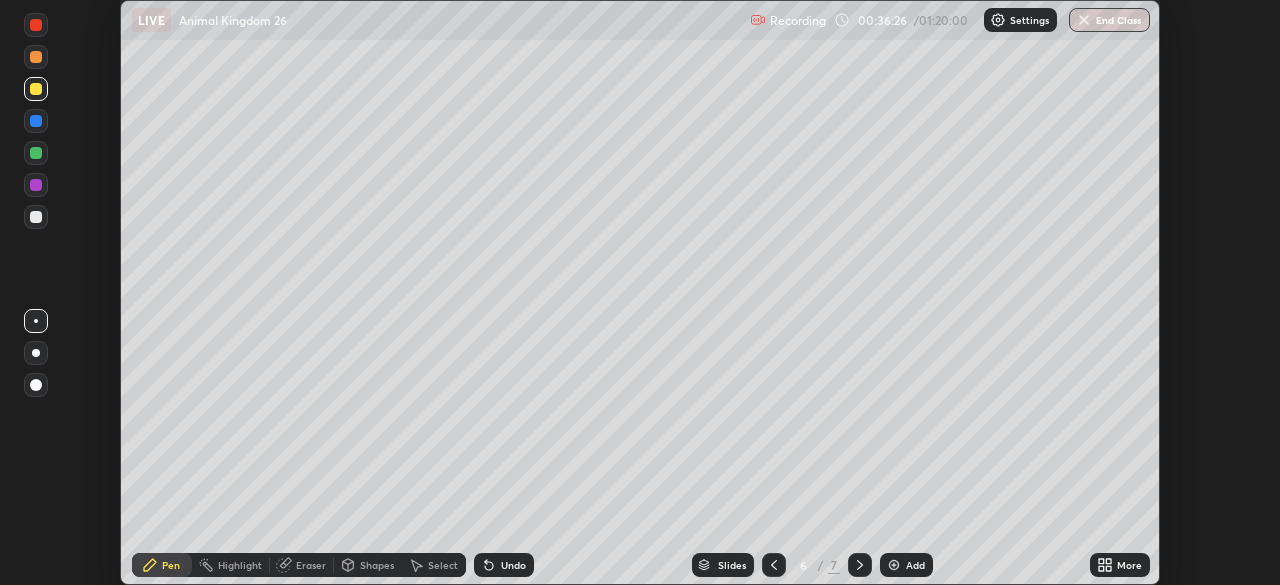 click 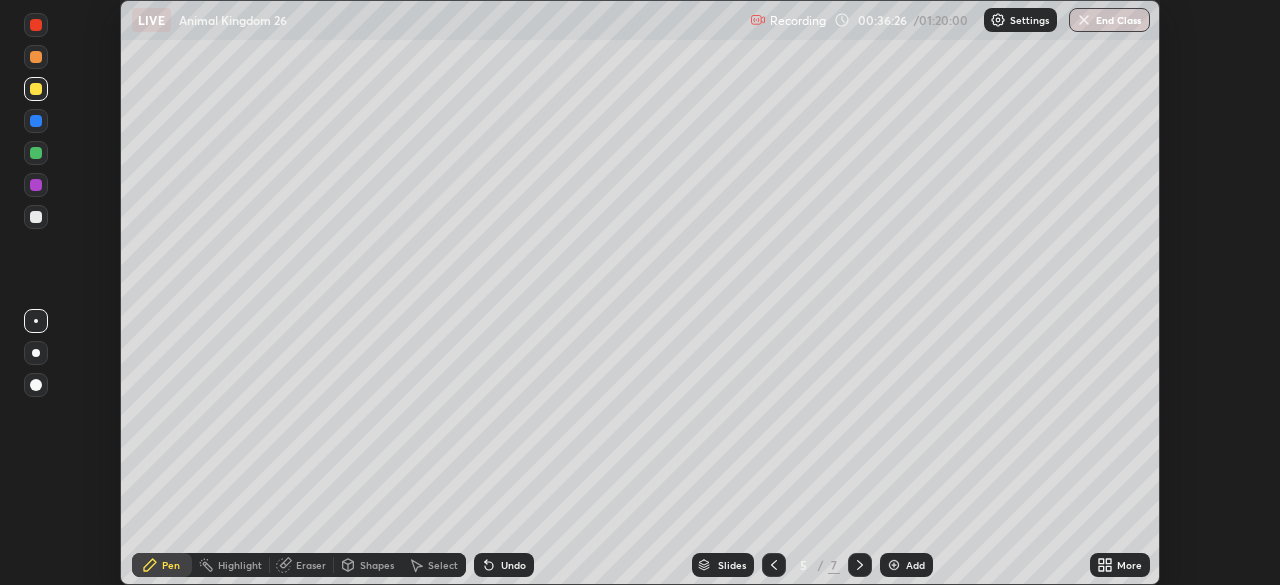 click 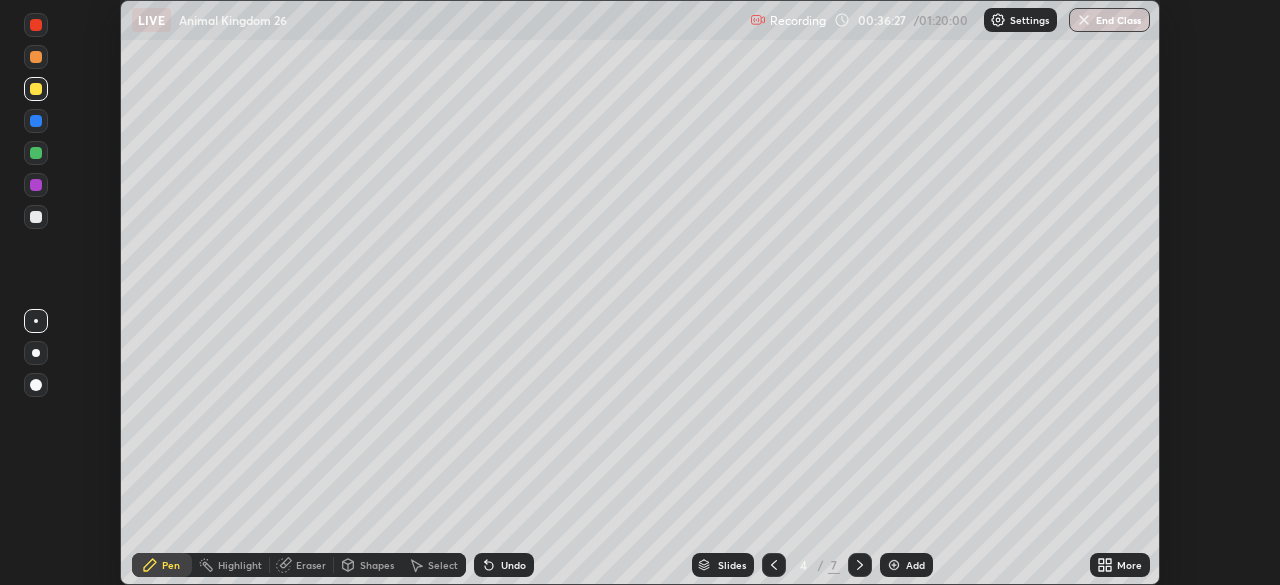 click 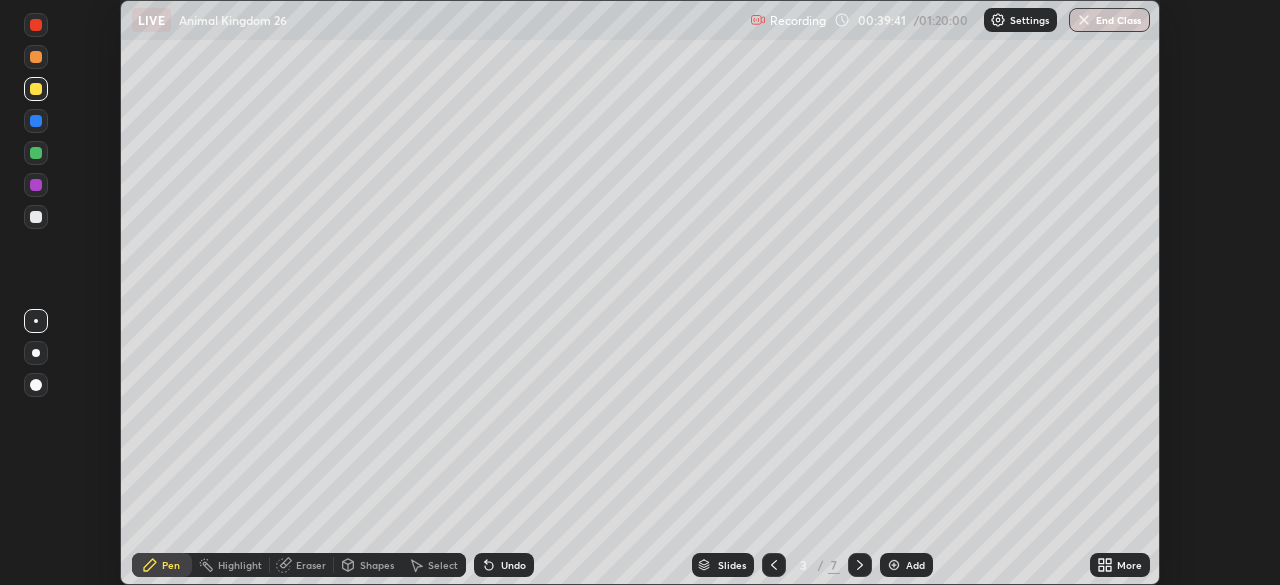 click 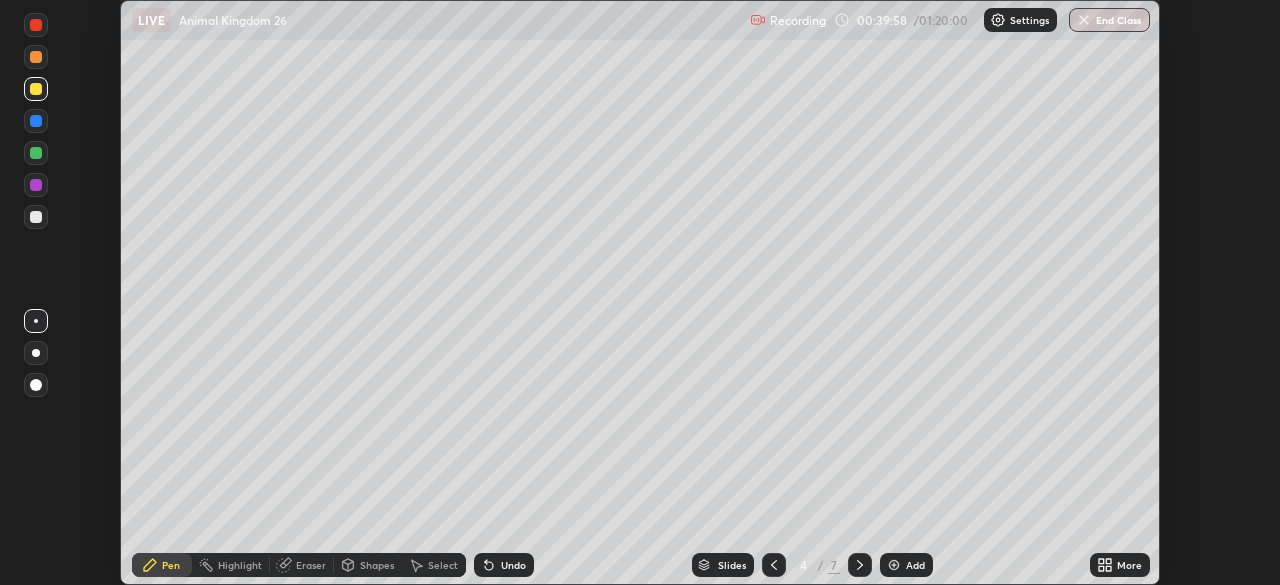 click 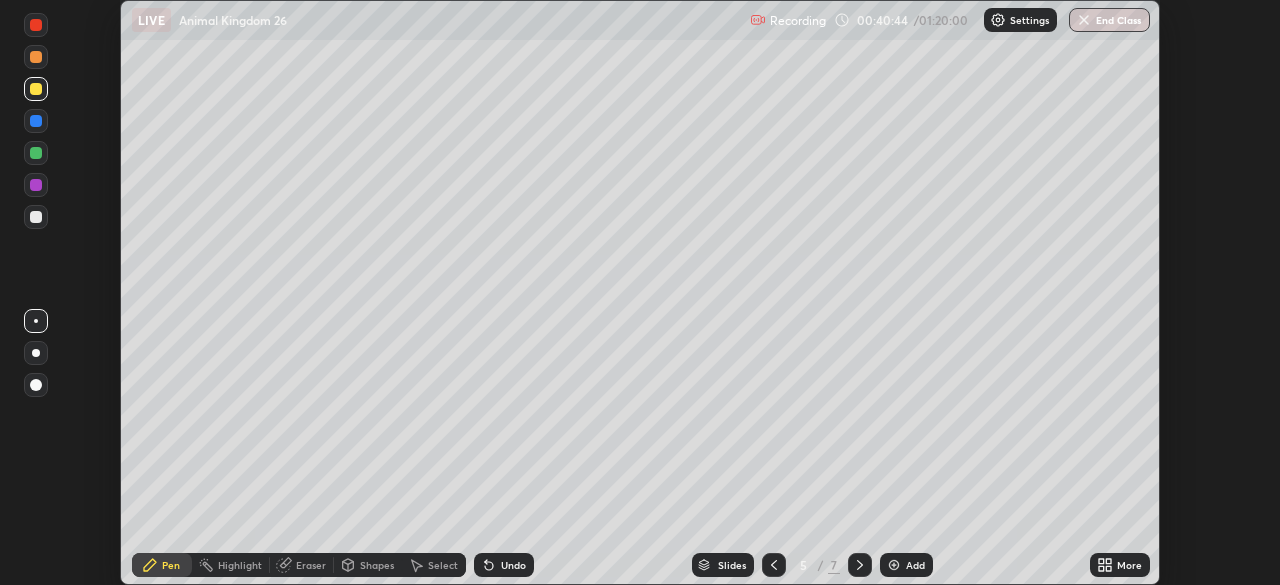 click 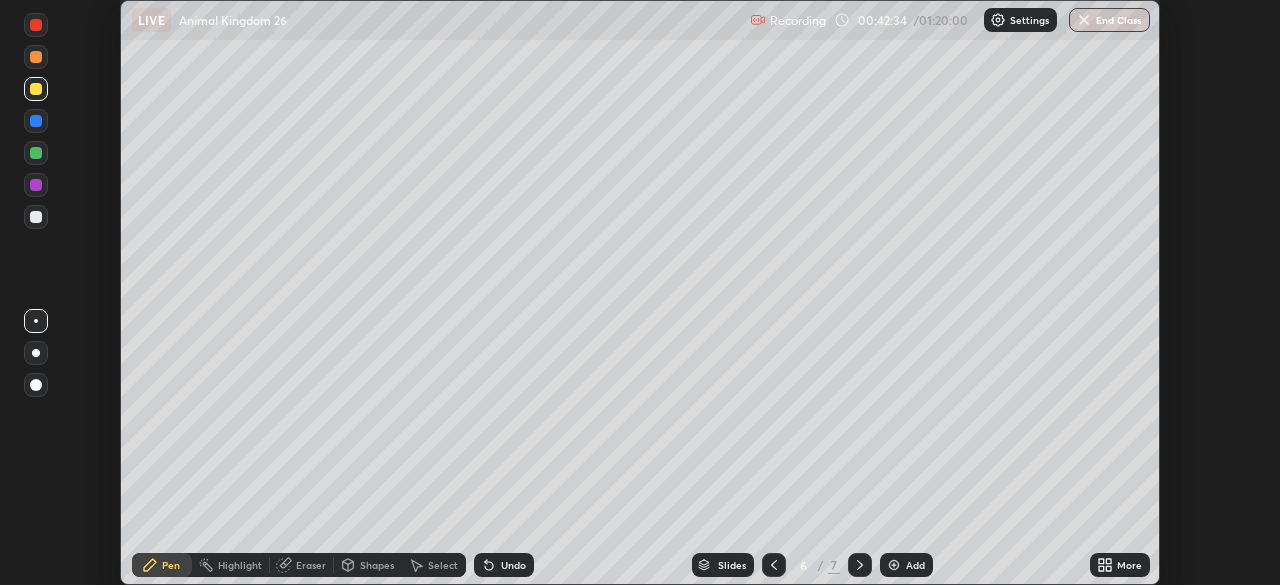 click 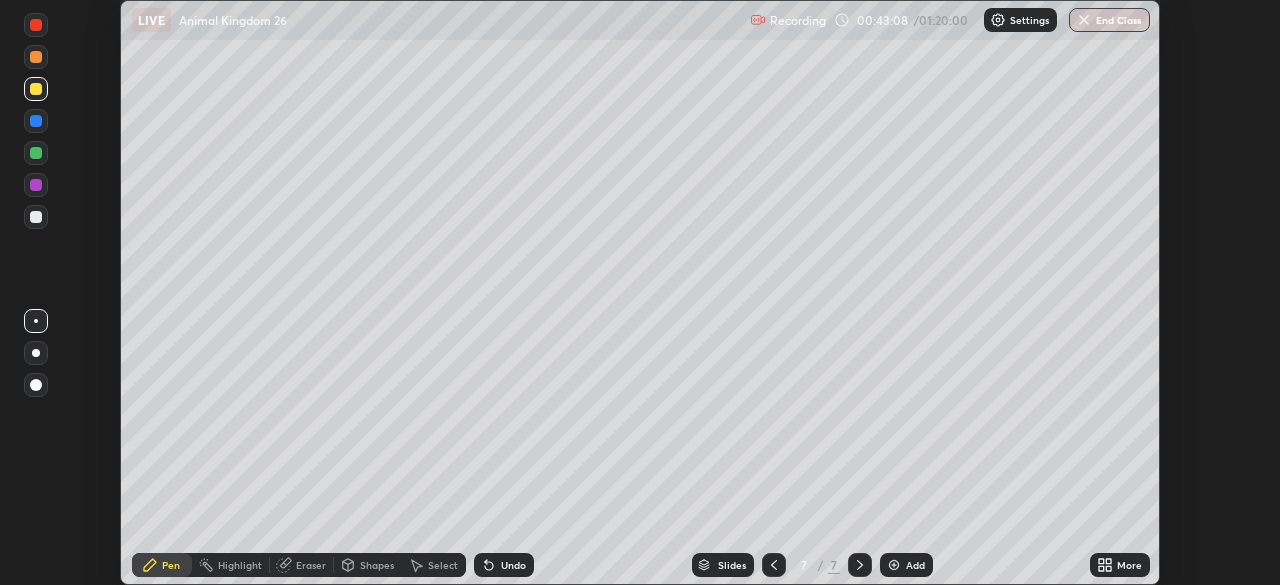 click 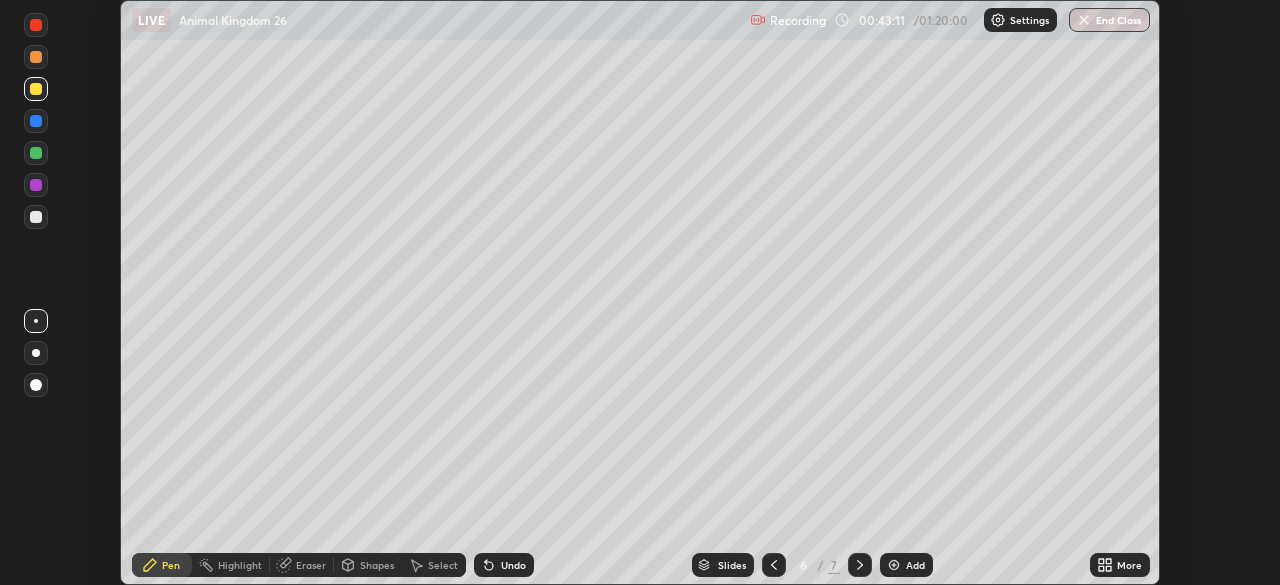 click at bounding box center [36, 185] 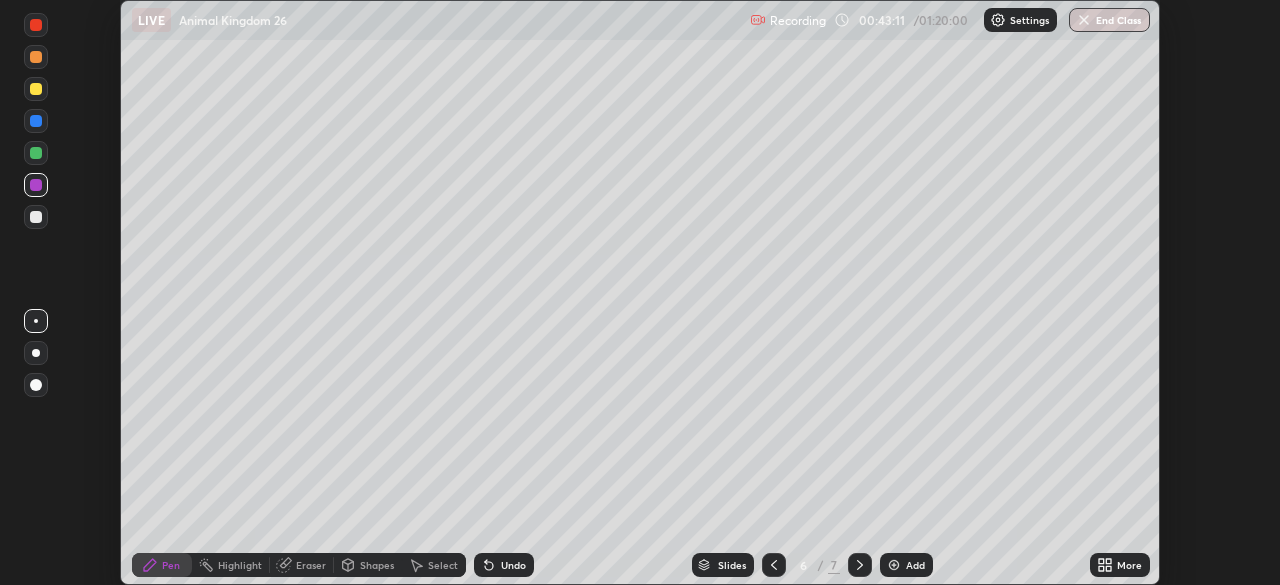 click at bounding box center [36, 385] 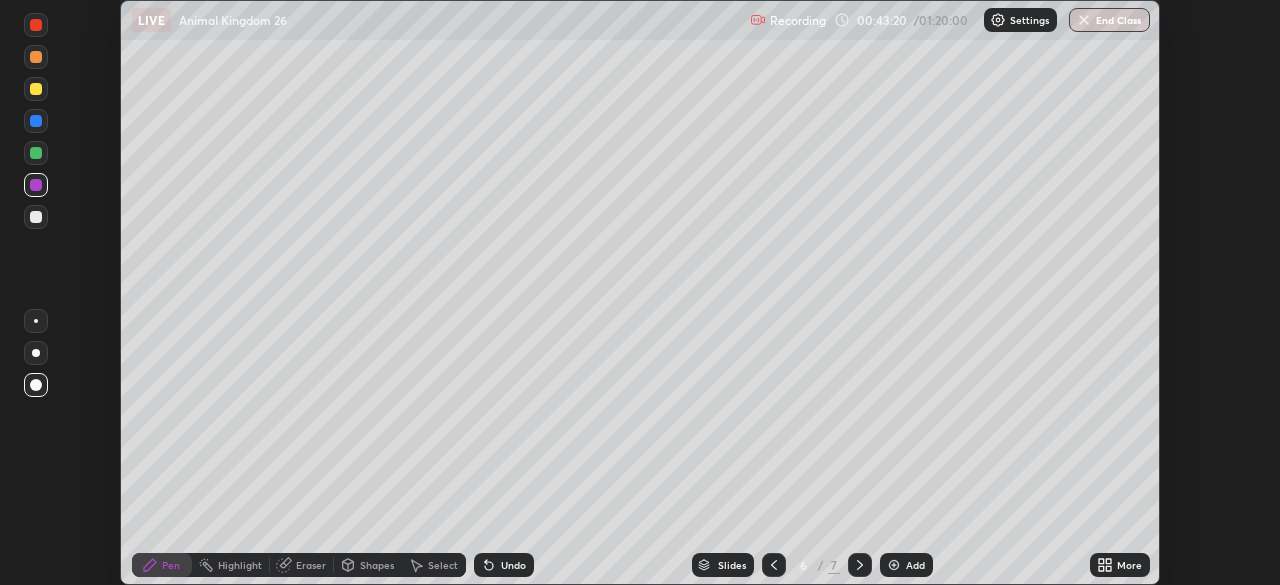 click 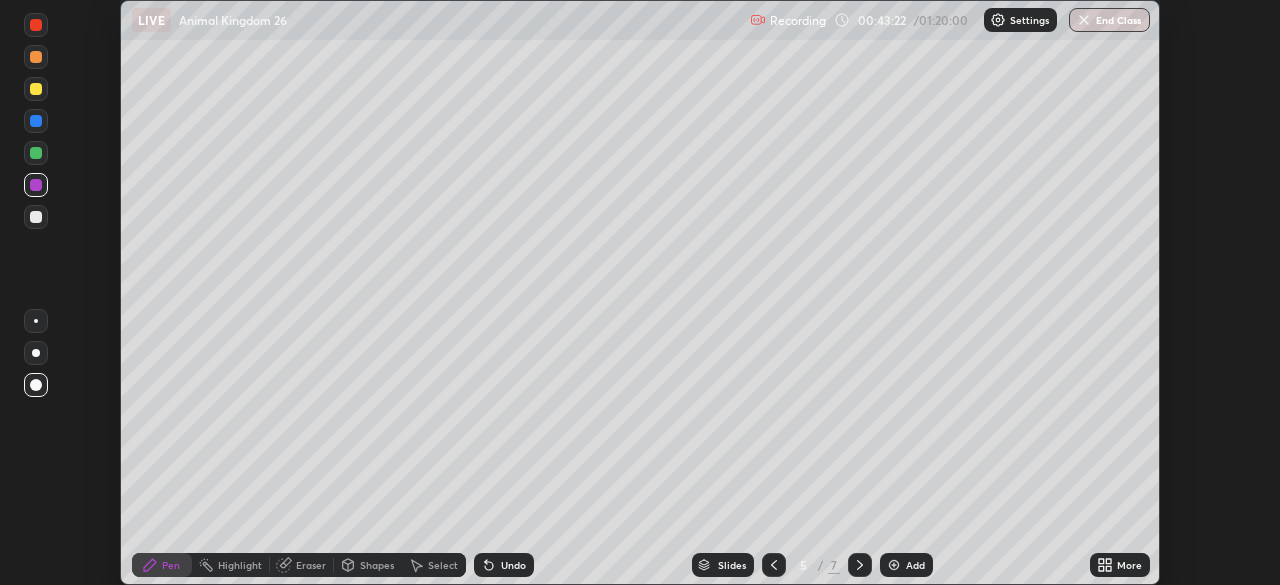 click 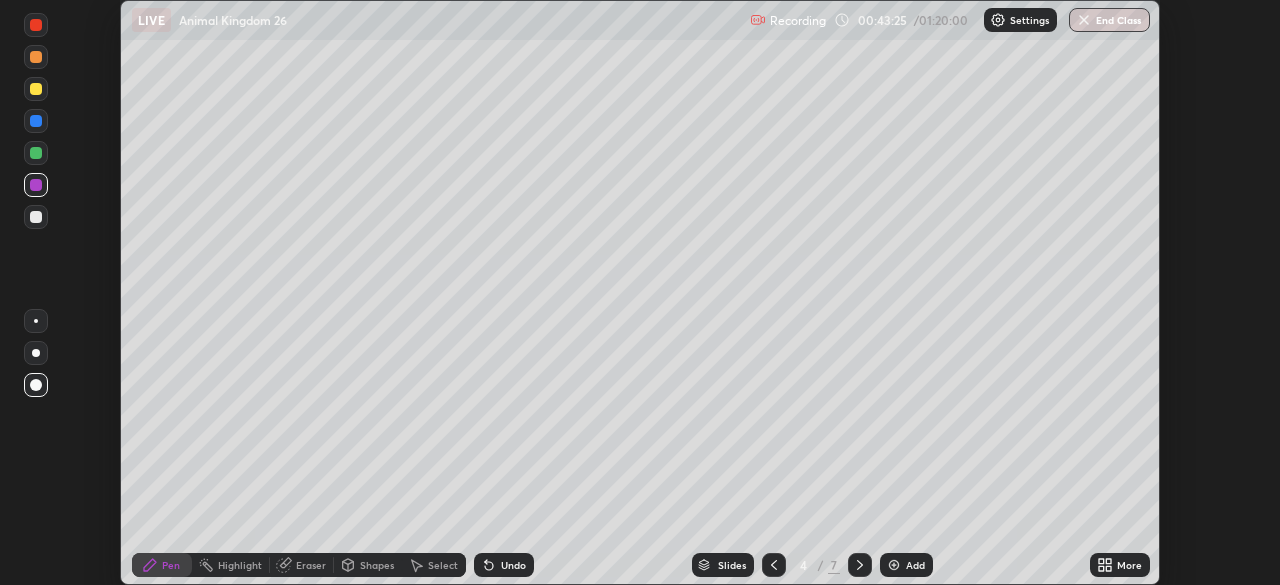 click 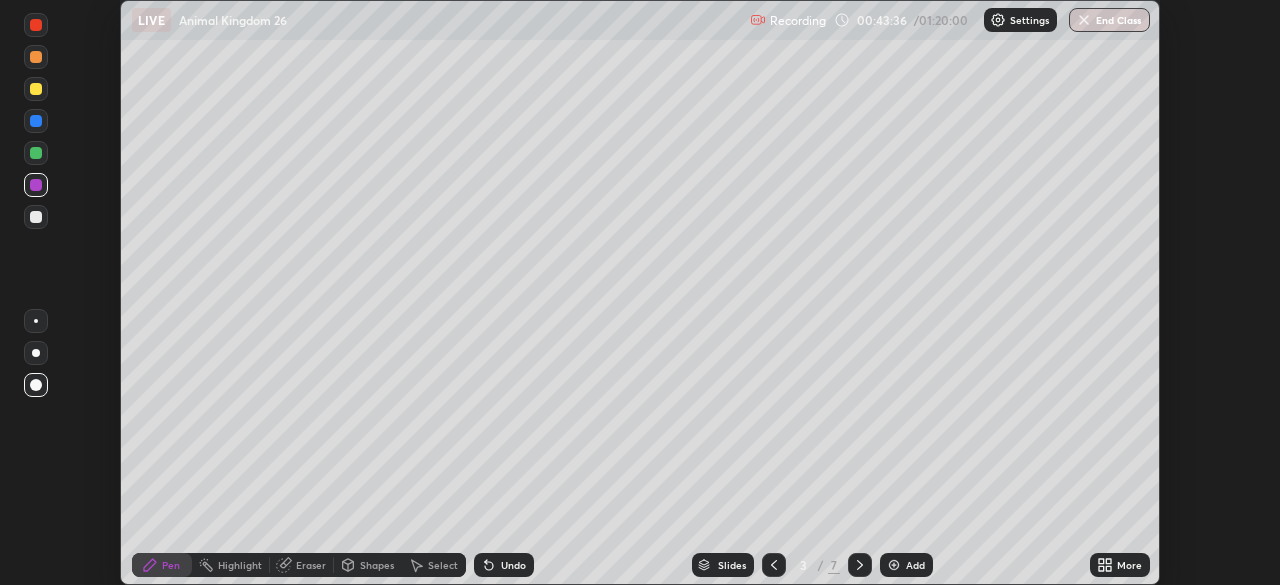 click 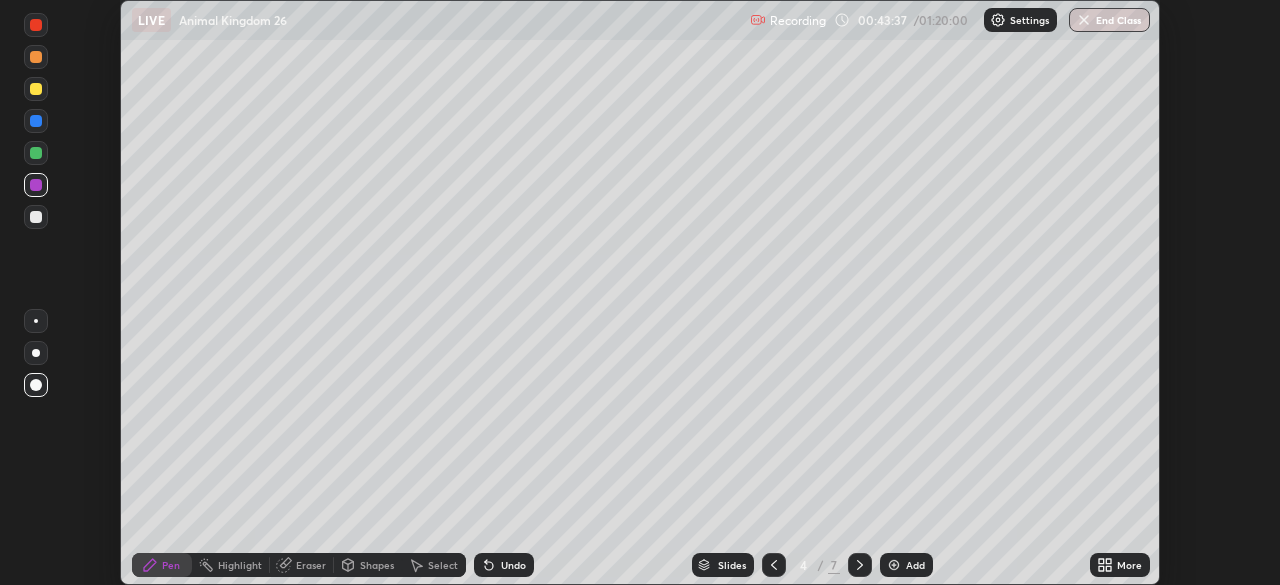 click 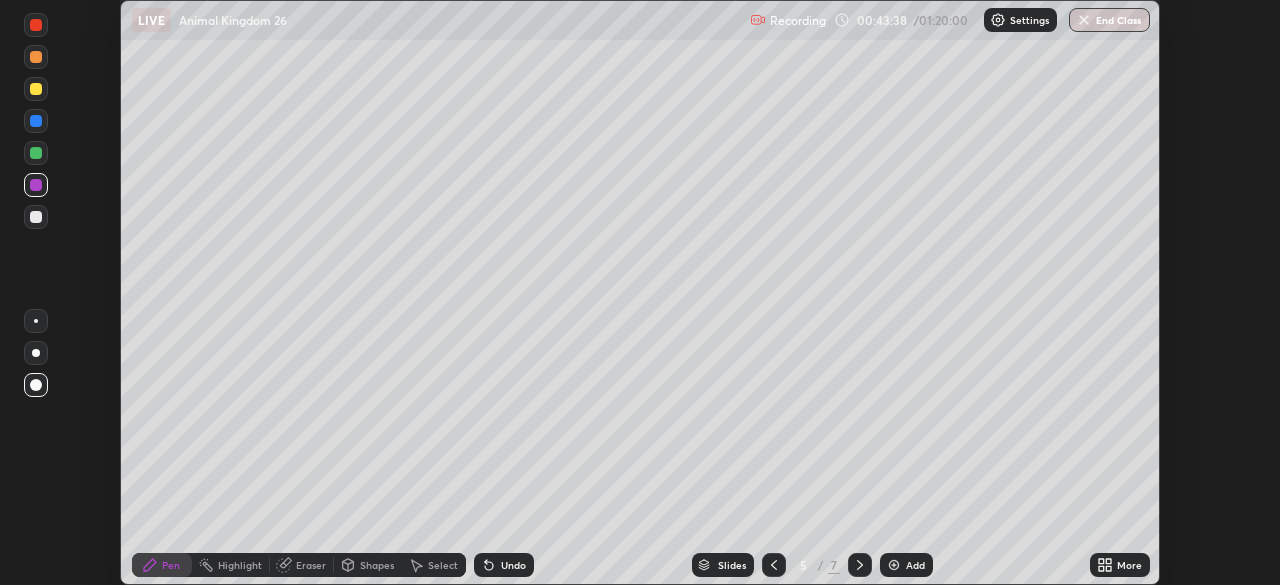 click 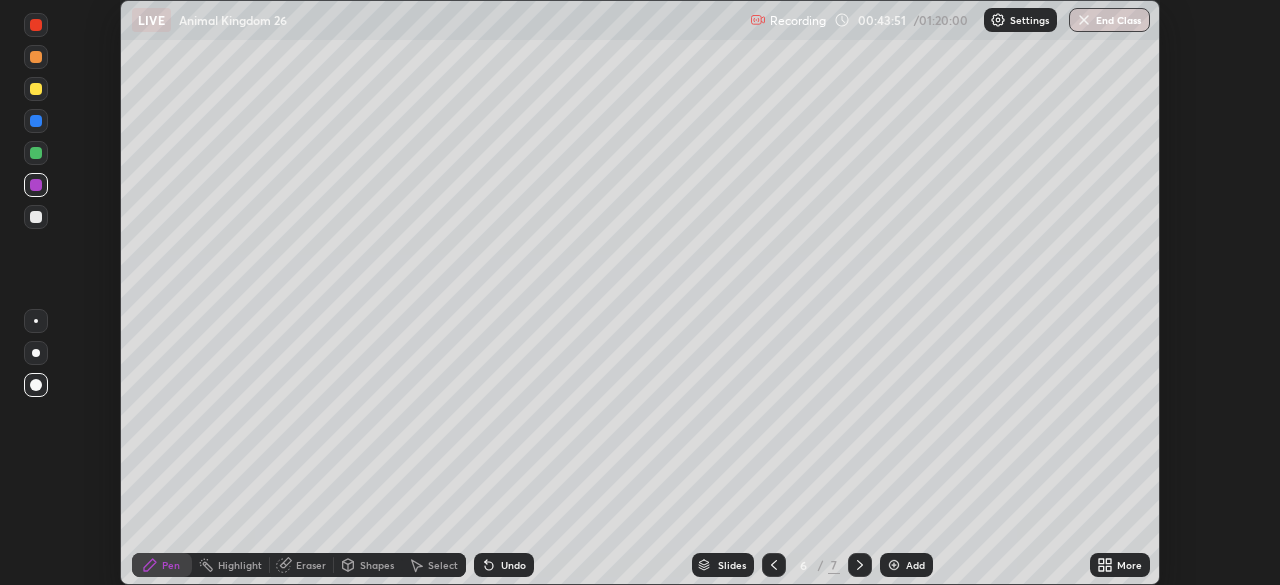 click at bounding box center [36, 217] 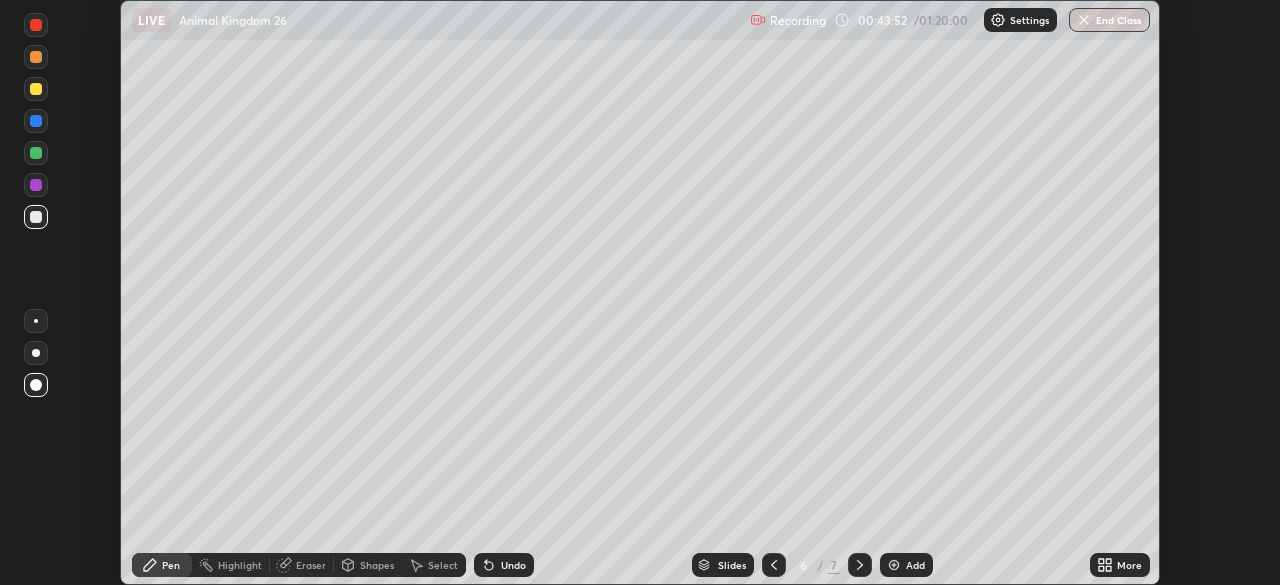 click at bounding box center (36, 89) 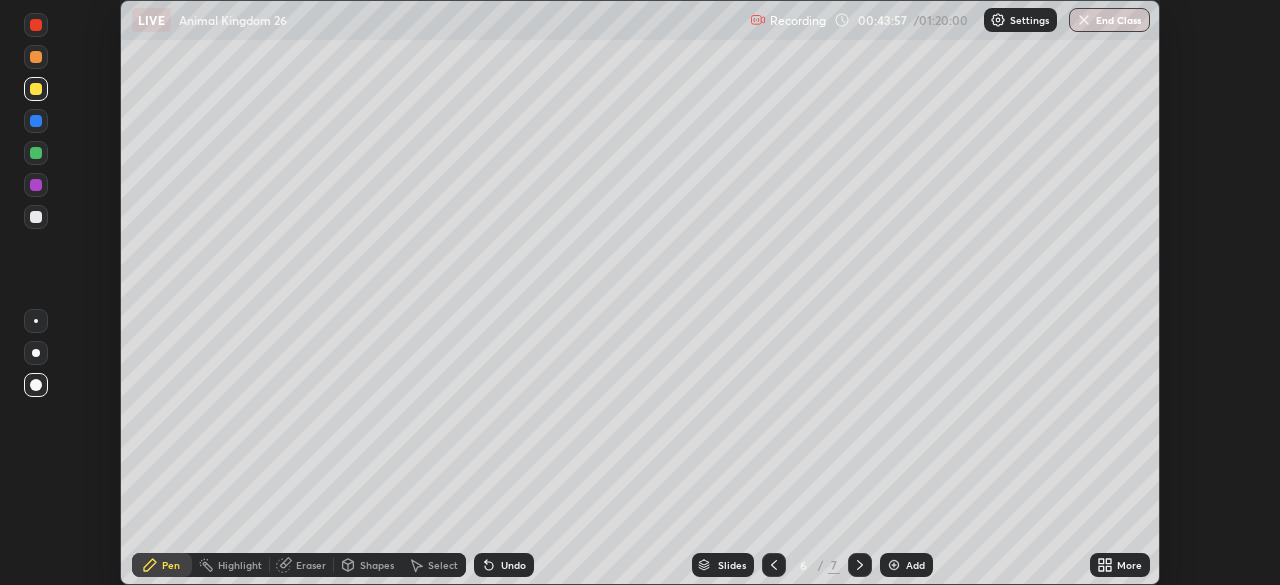 click at bounding box center [36, 321] 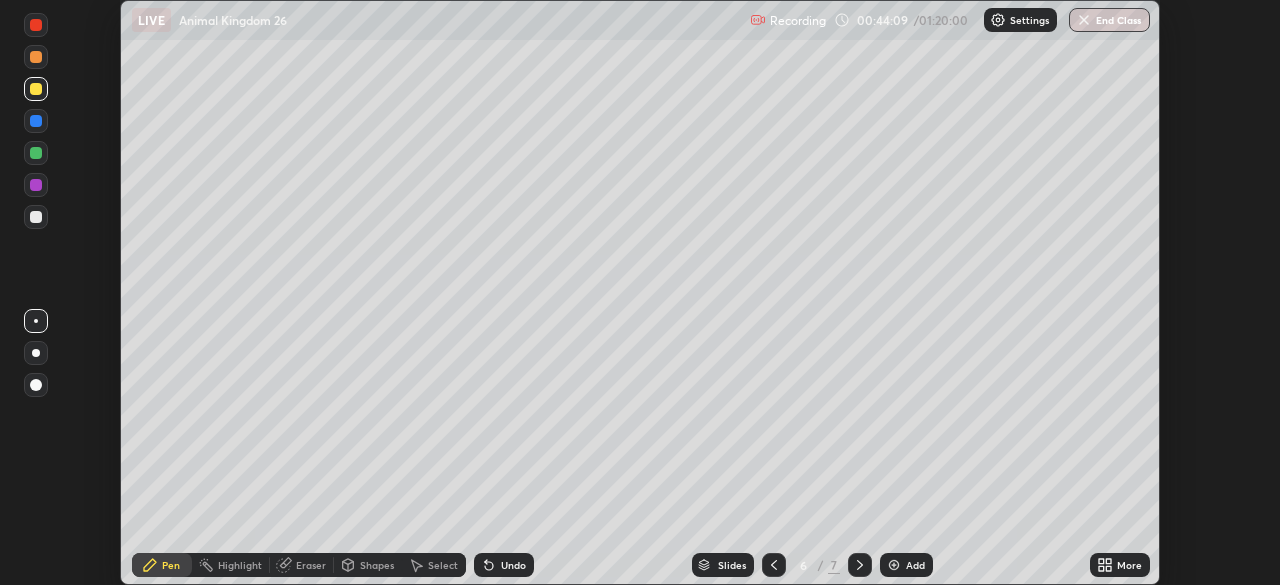 click on "Undo" at bounding box center [513, 565] 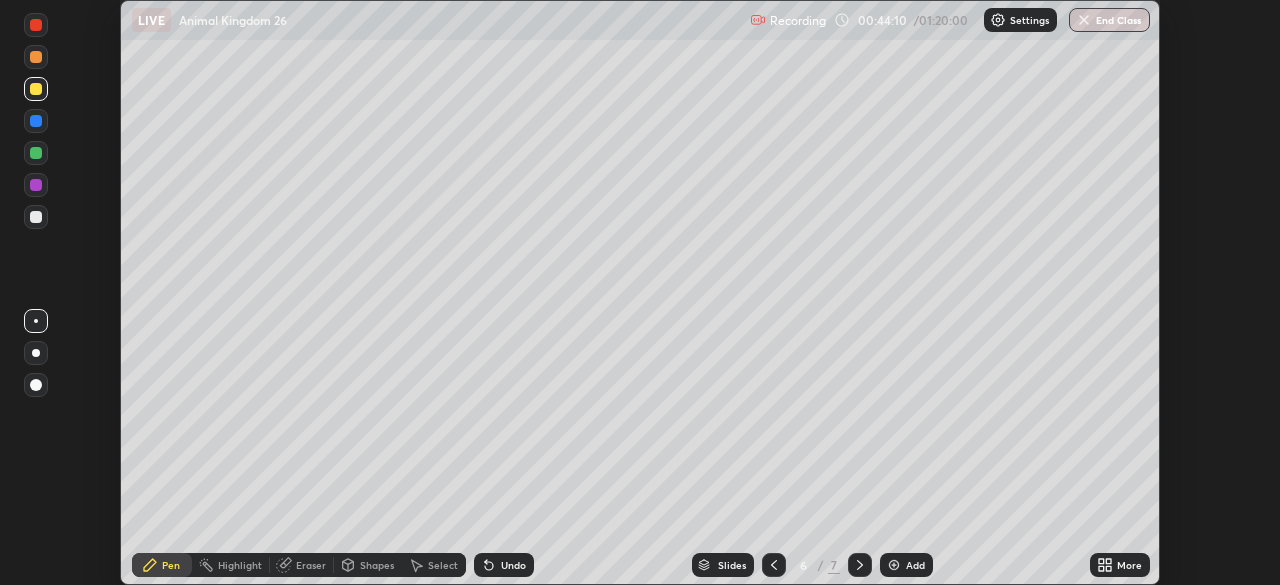 click on "Undo" at bounding box center [513, 565] 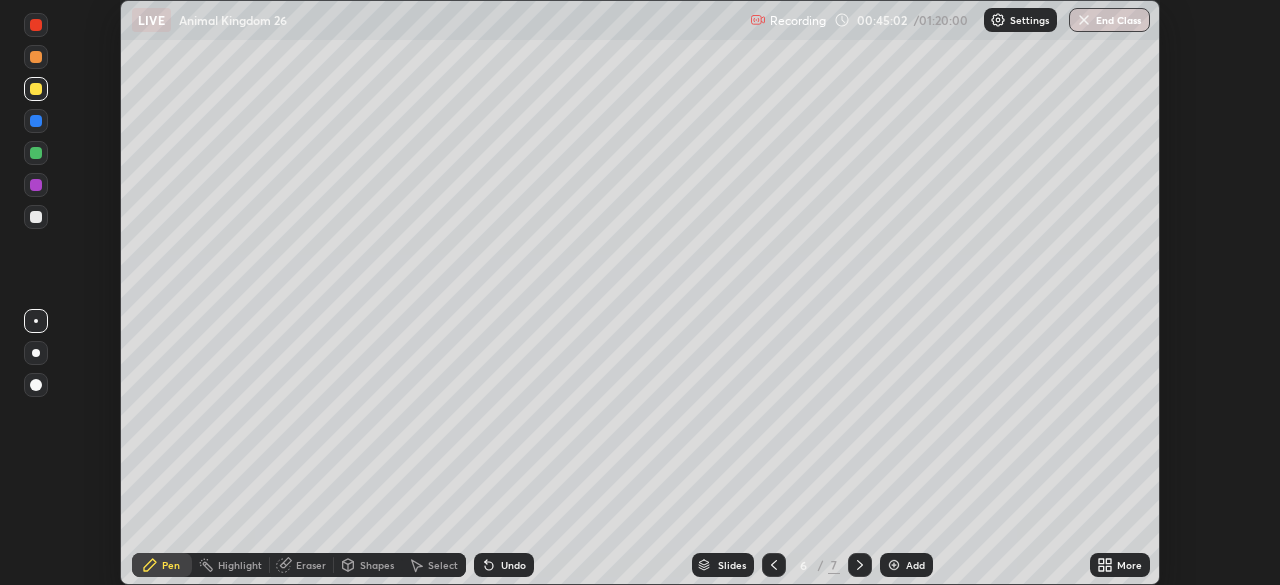 click at bounding box center [860, 565] 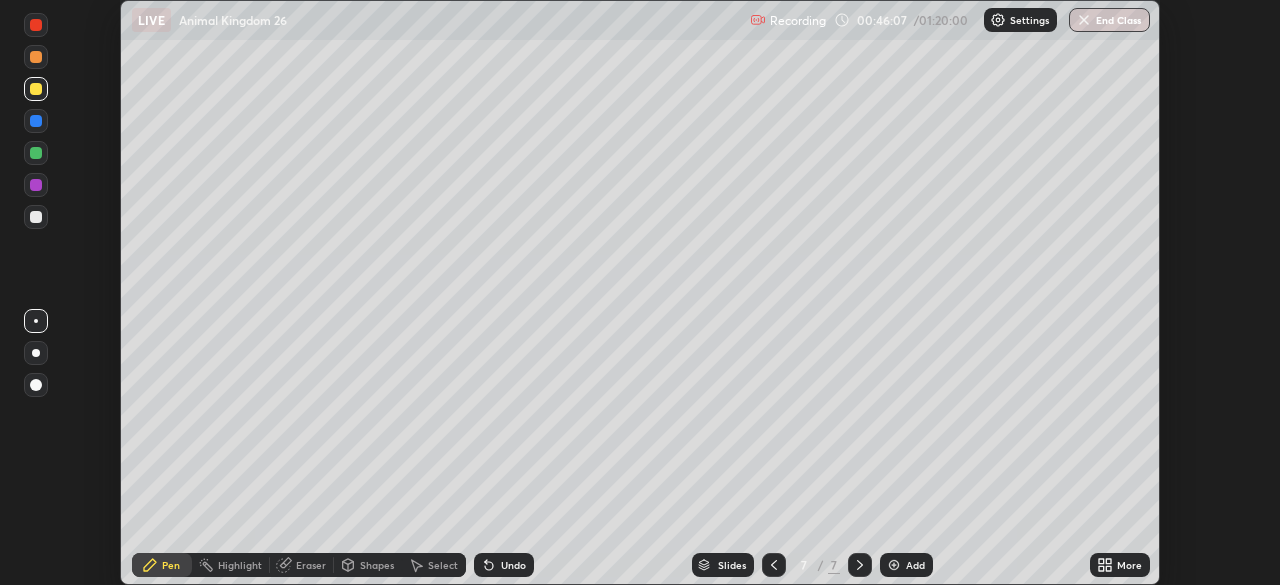 click at bounding box center (36, 57) 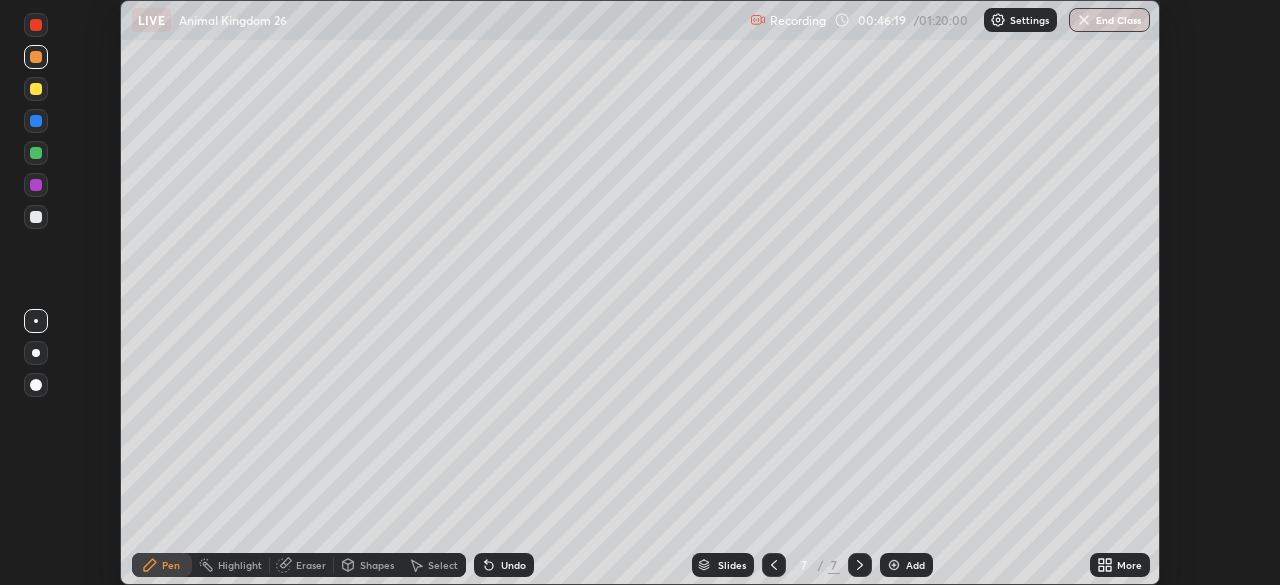 click on "Eraser" at bounding box center [311, 565] 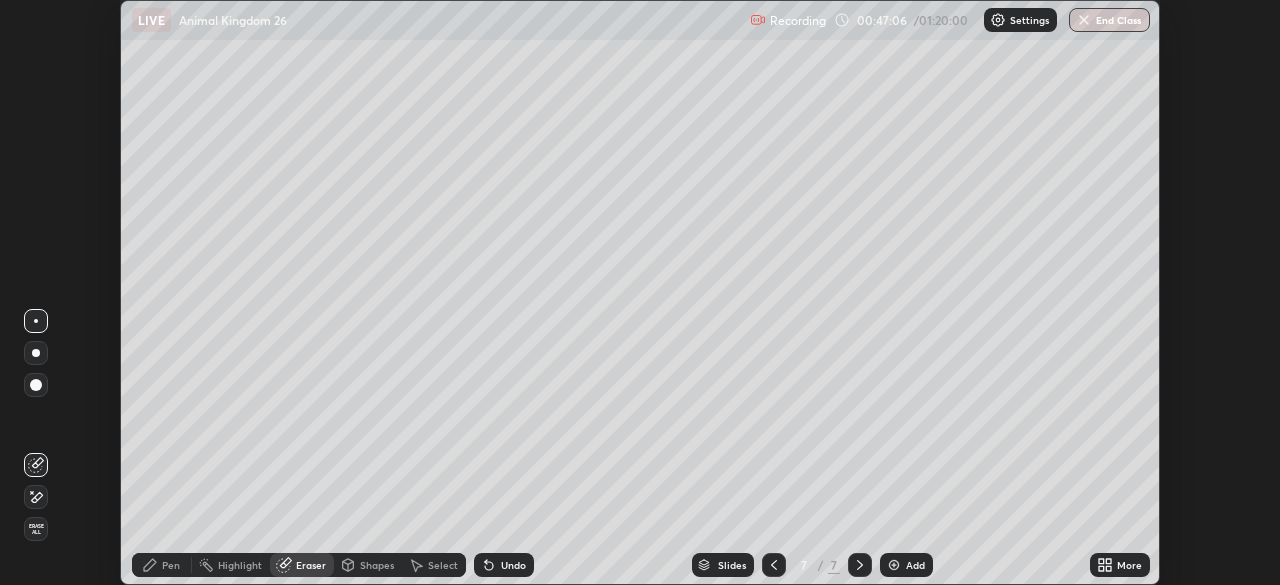 click 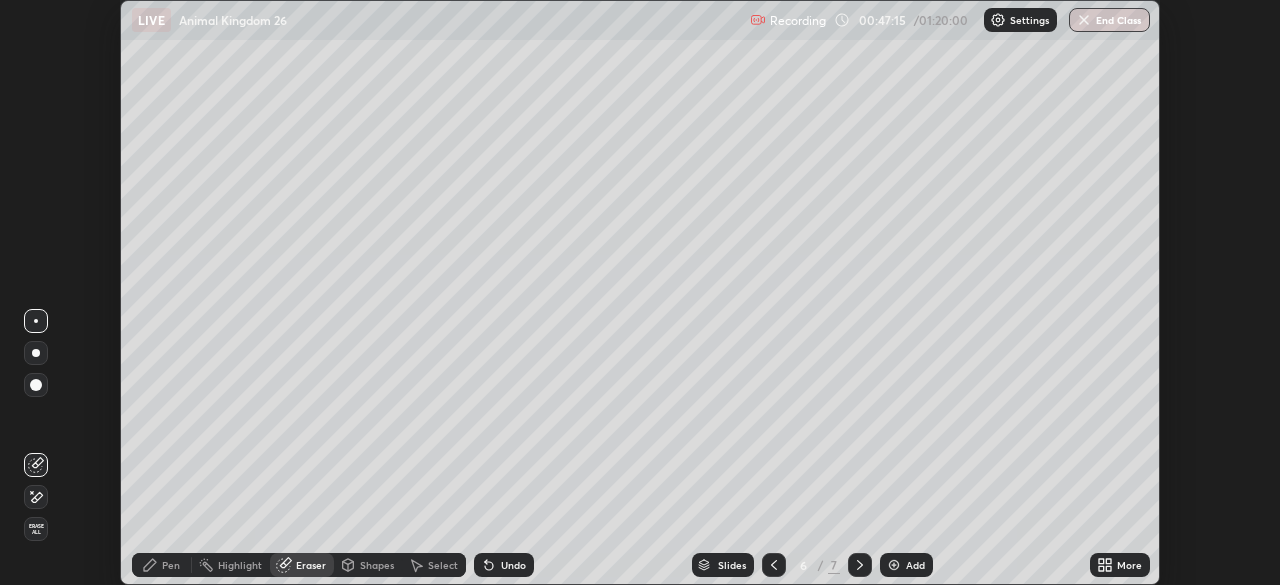click on "Pen" at bounding box center (162, 565) 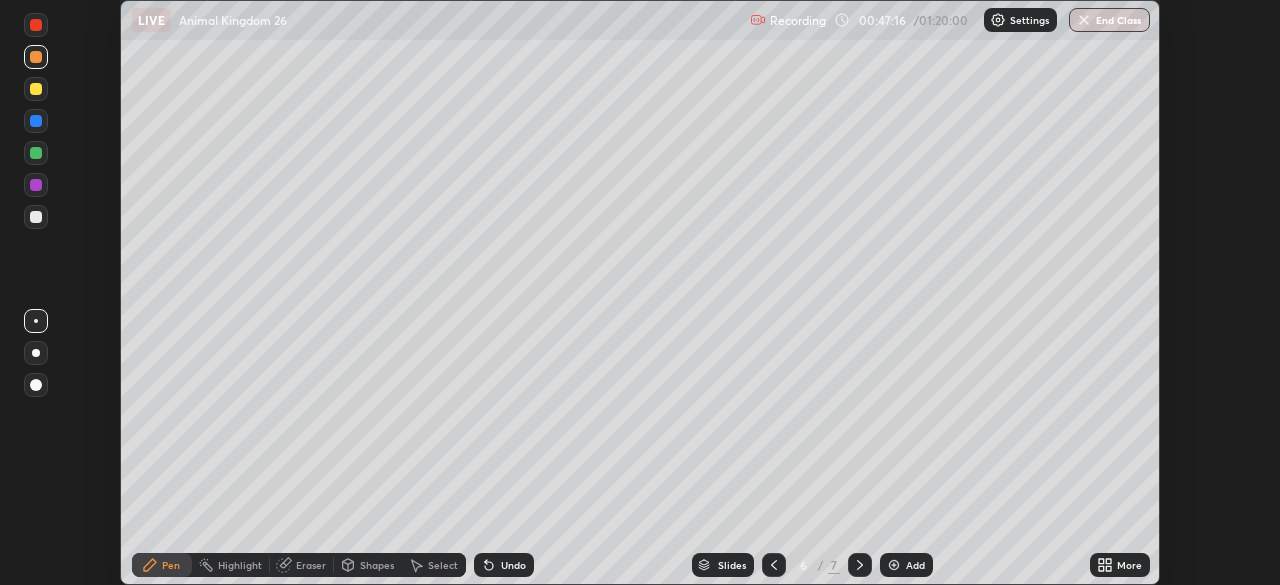 click at bounding box center [36, 153] 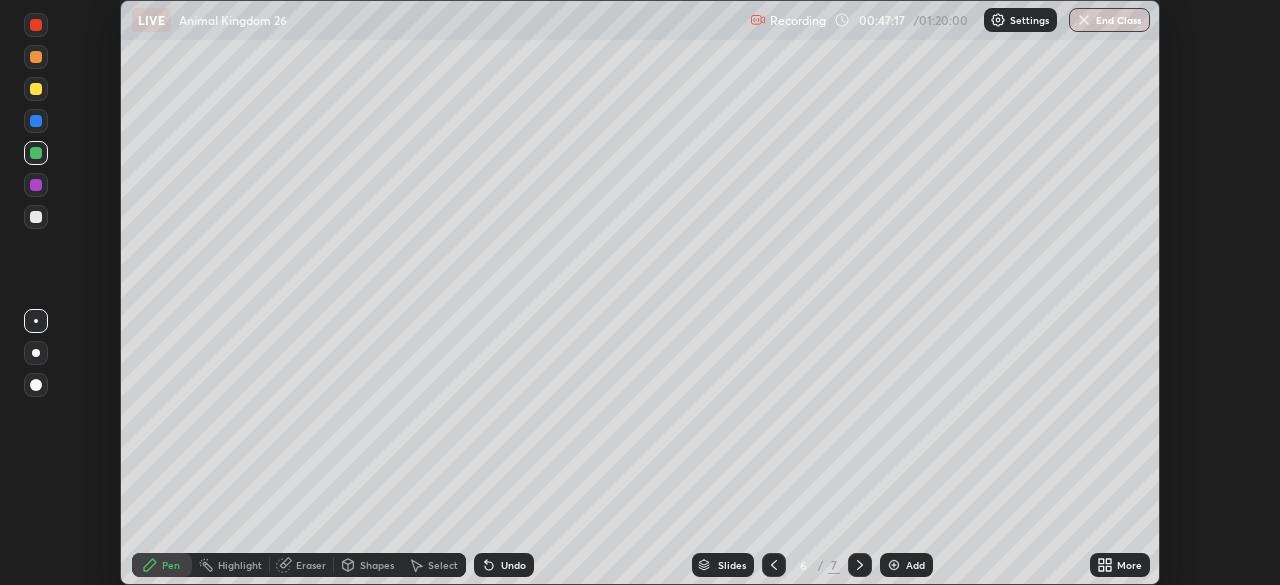 click at bounding box center [36, 385] 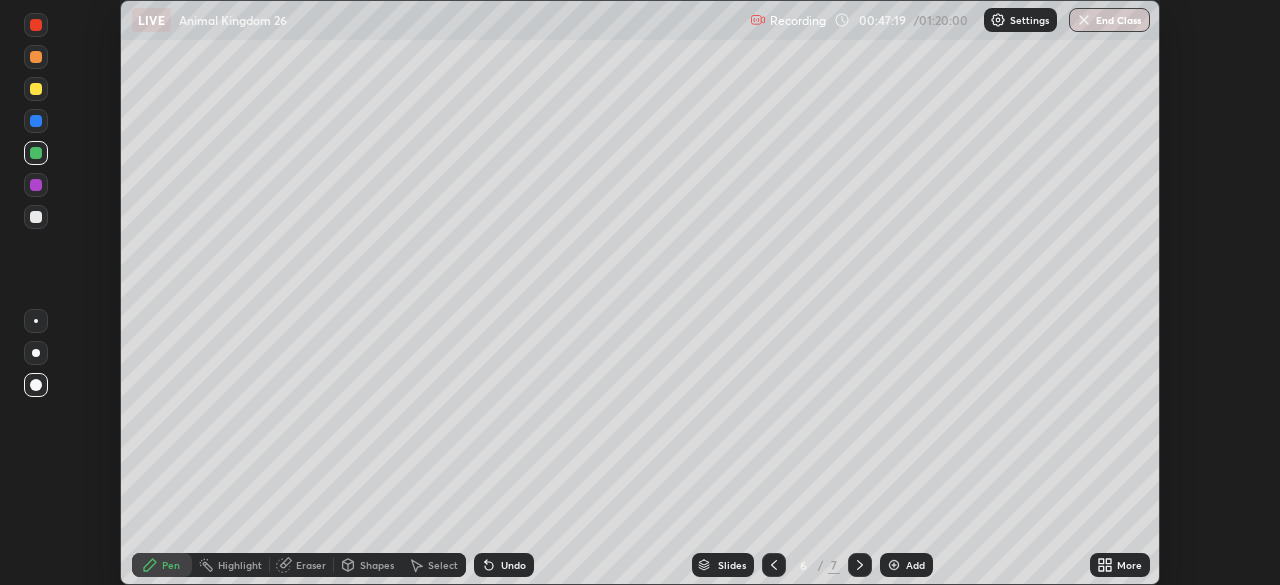 click at bounding box center [36, 57] 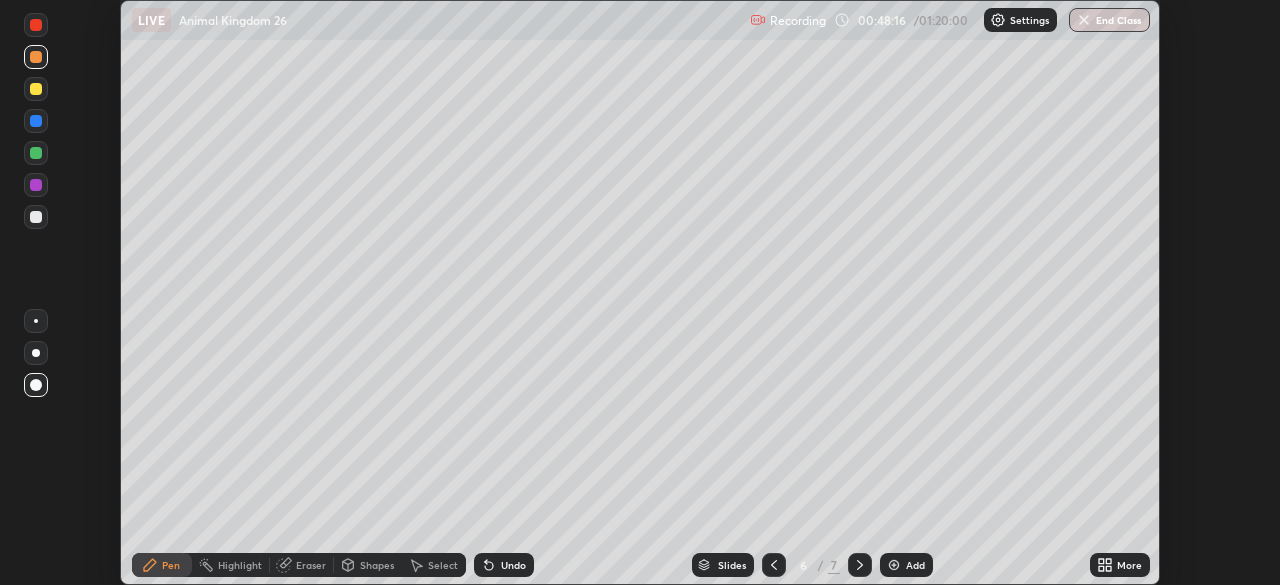 click on "Undo" at bounding box center (513, 565) 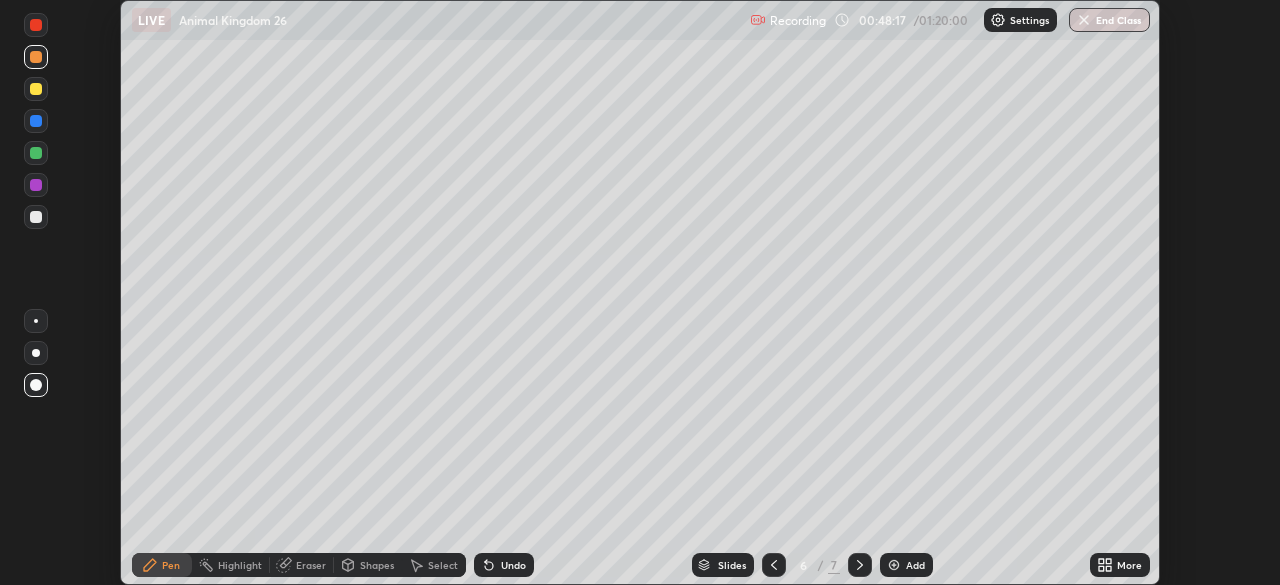 click on "Undo" at bounding box center (513, 565) 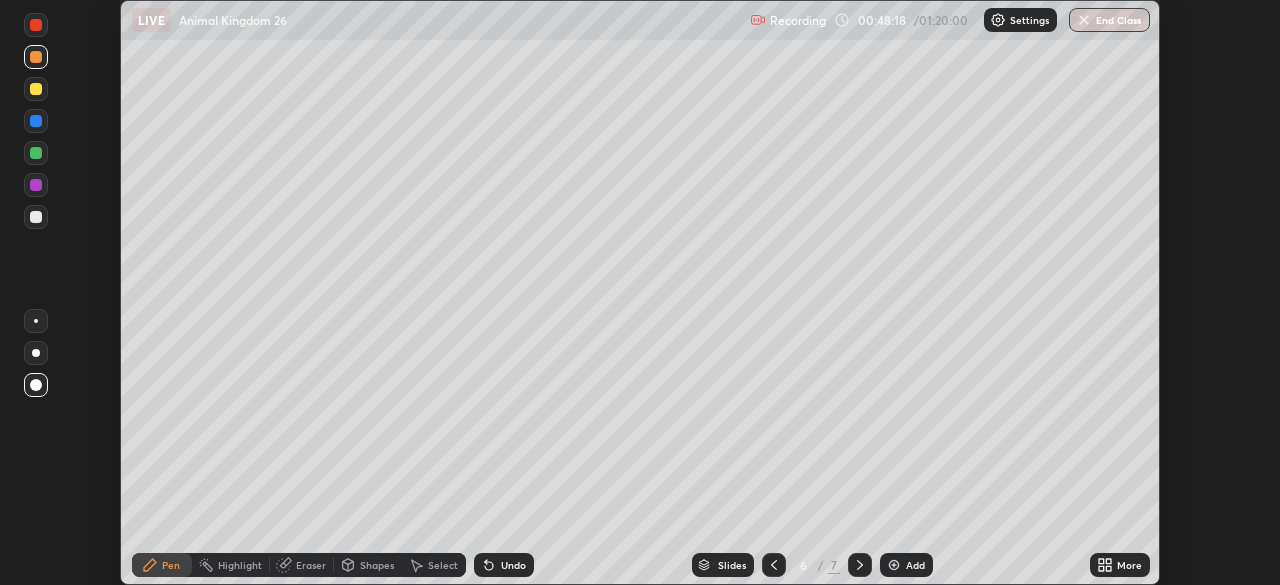 click on "Undo" at bounding box center (513, 565) 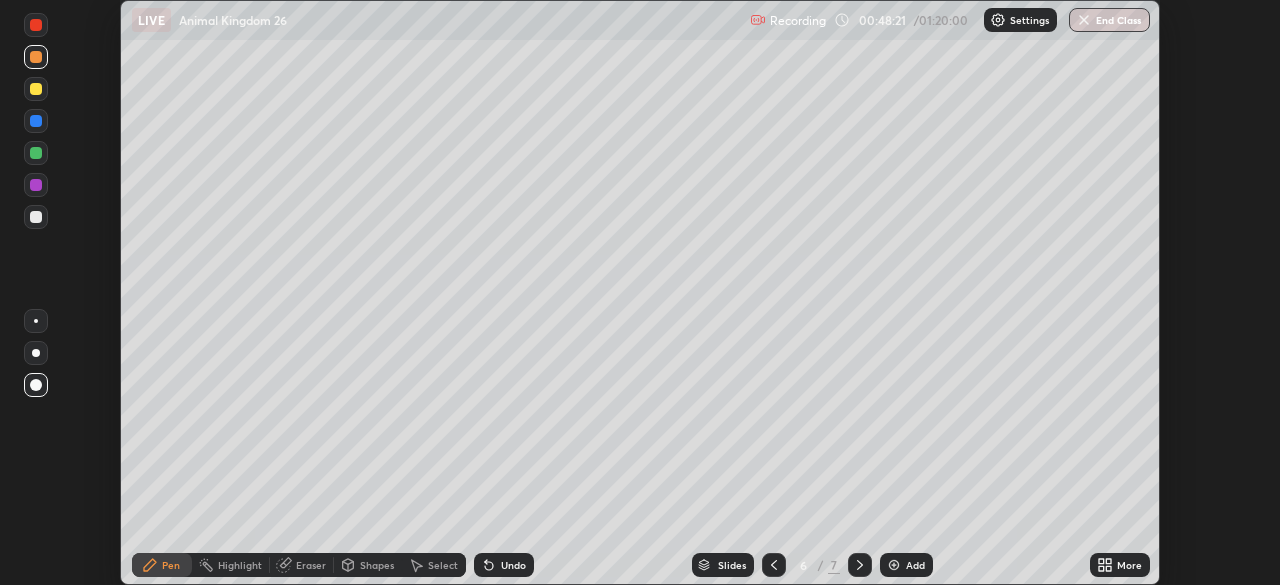 click on "Undo" at bounding box center (513, 565) 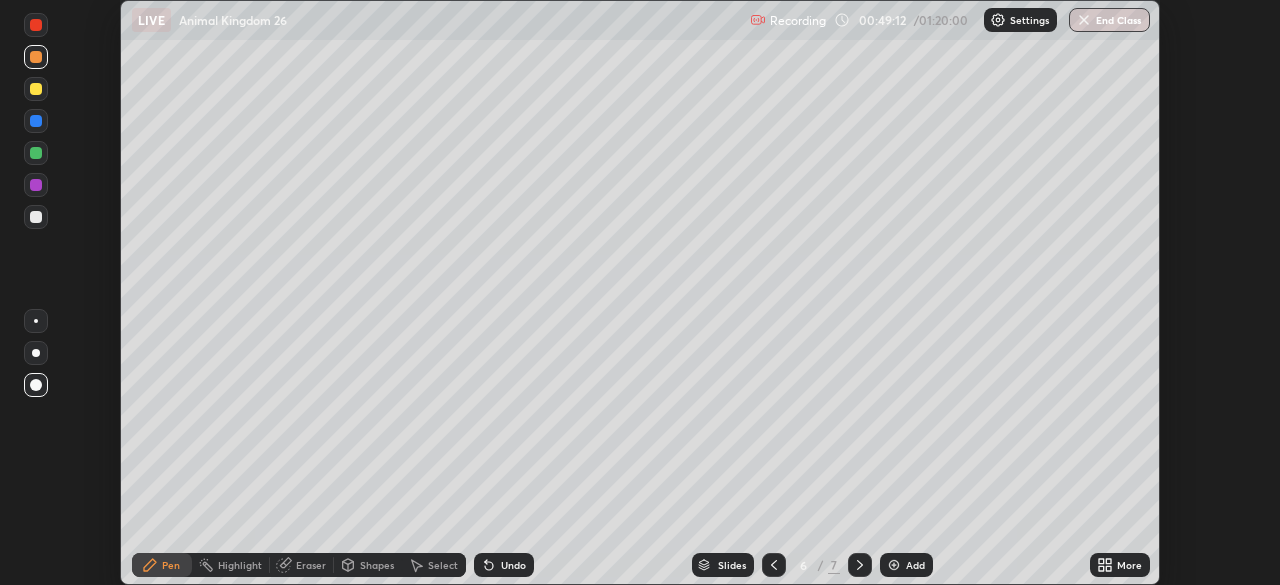 click 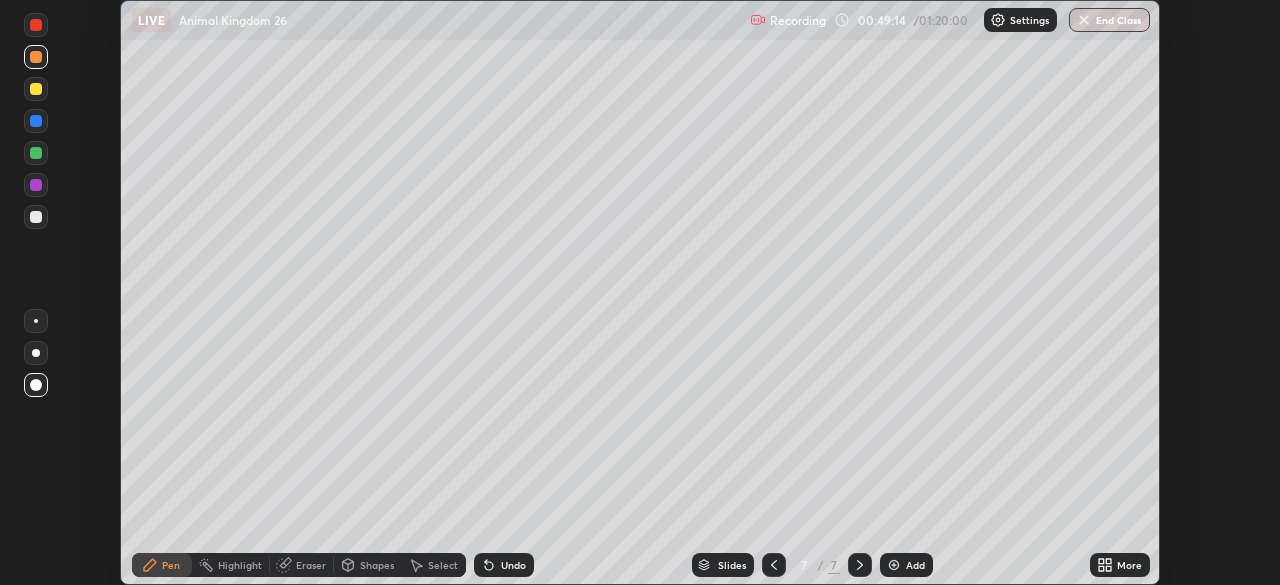 click at bounding box center (36, 217) 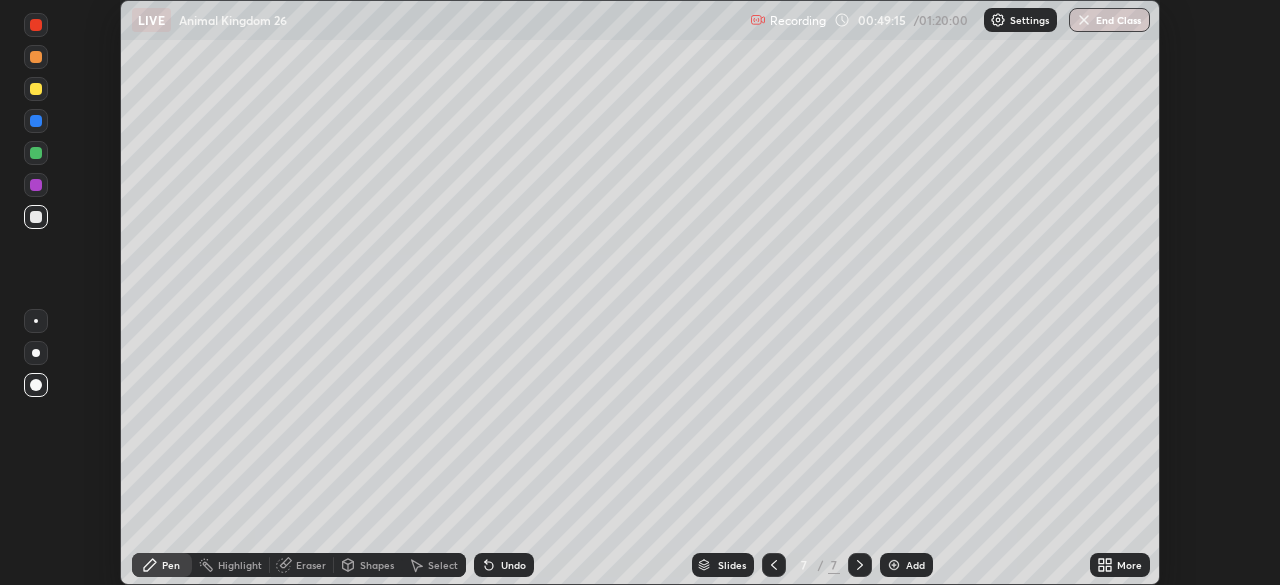 click at bounding box center (36, 321) 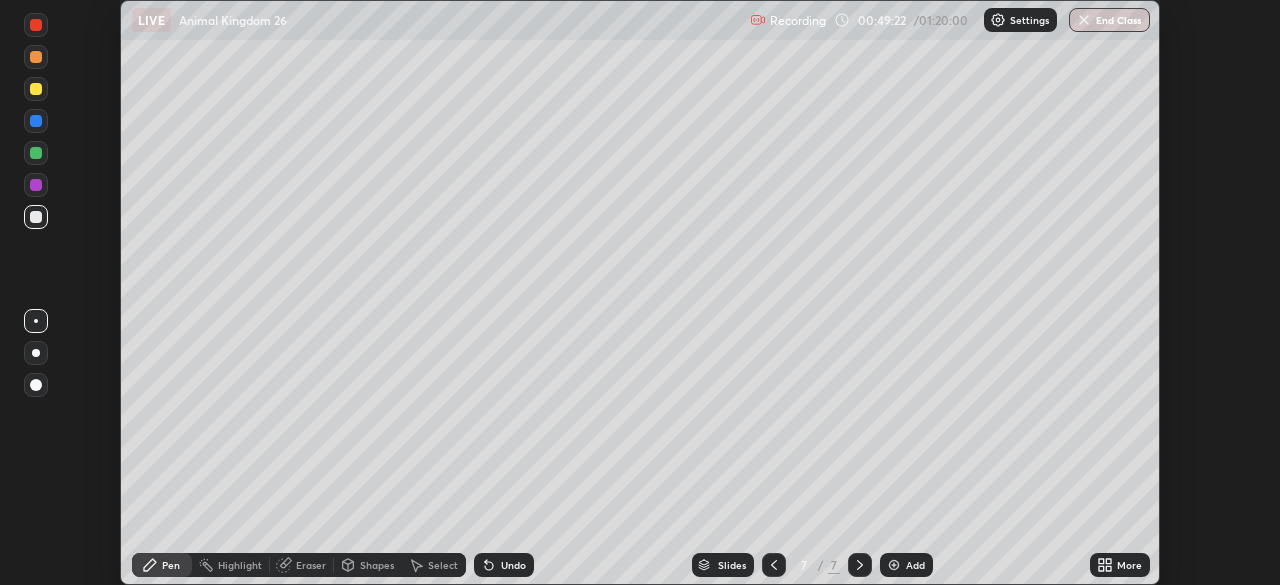 click at bounding box center (36, 57) 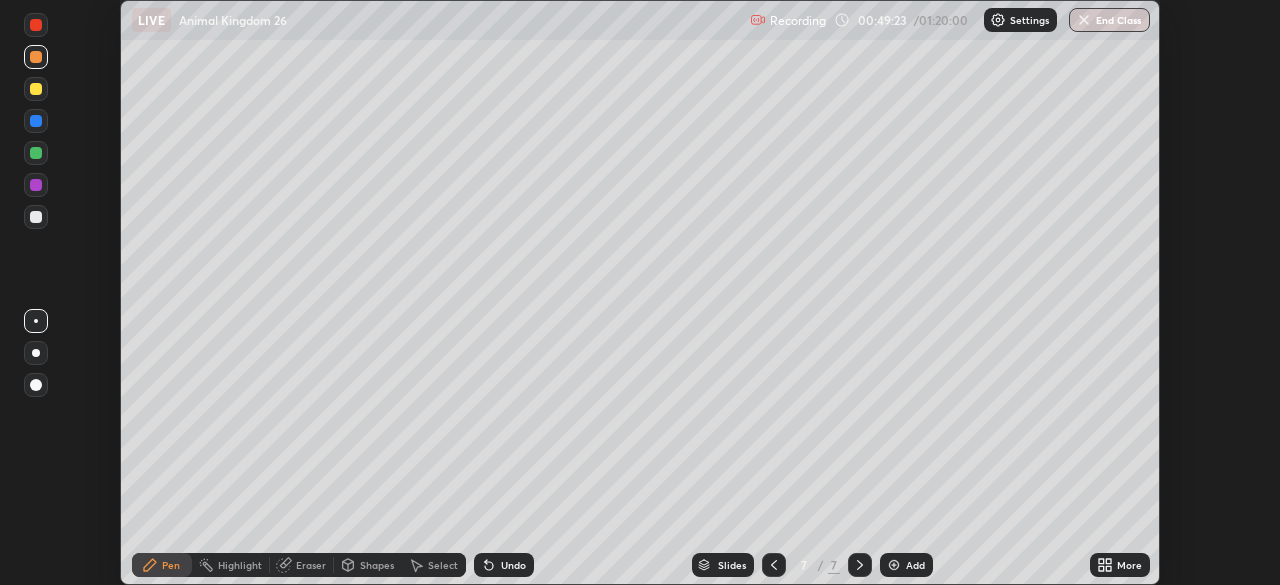 click at bounding box center [36, 385] 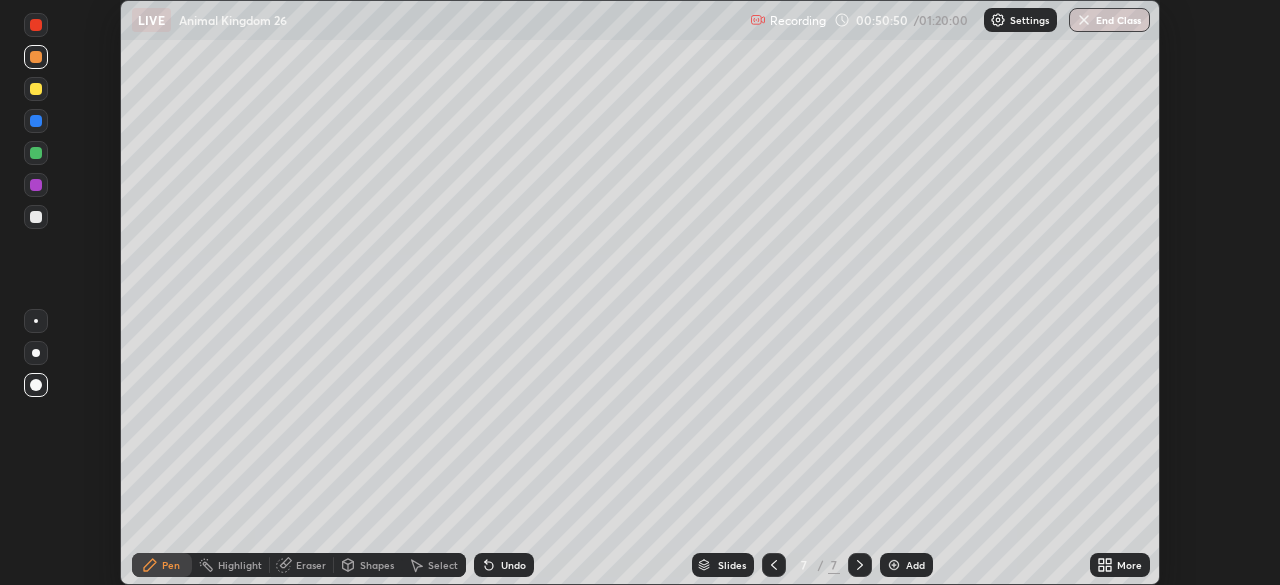click on "Undo" at bounding box center (504, 565) 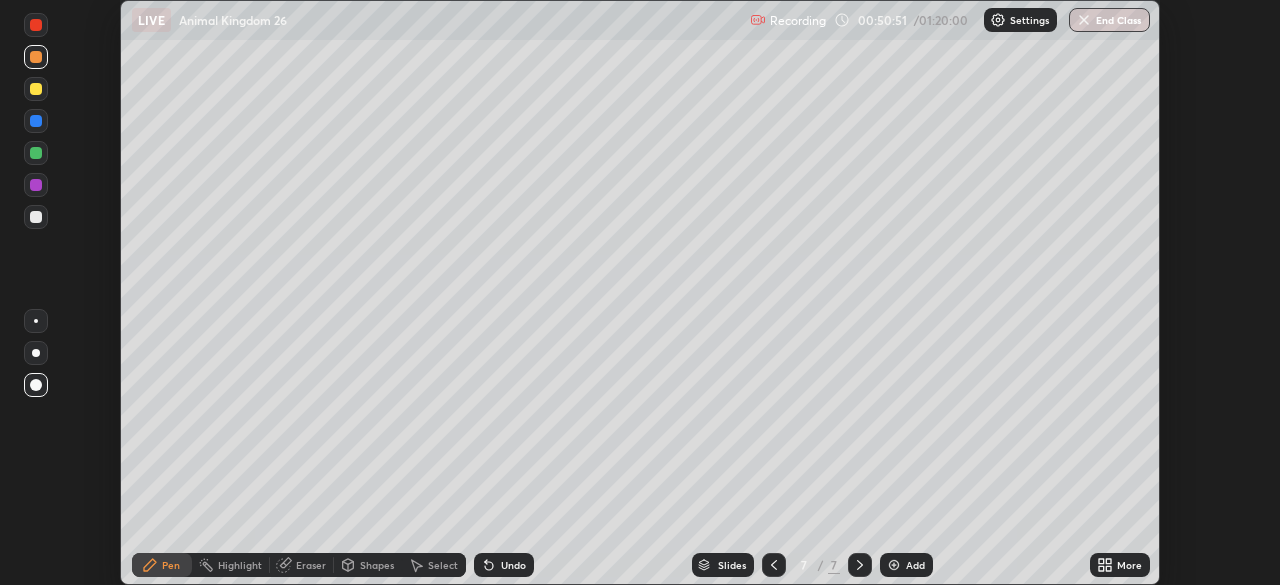 click on "Undo" at bounding box center [513, 565] 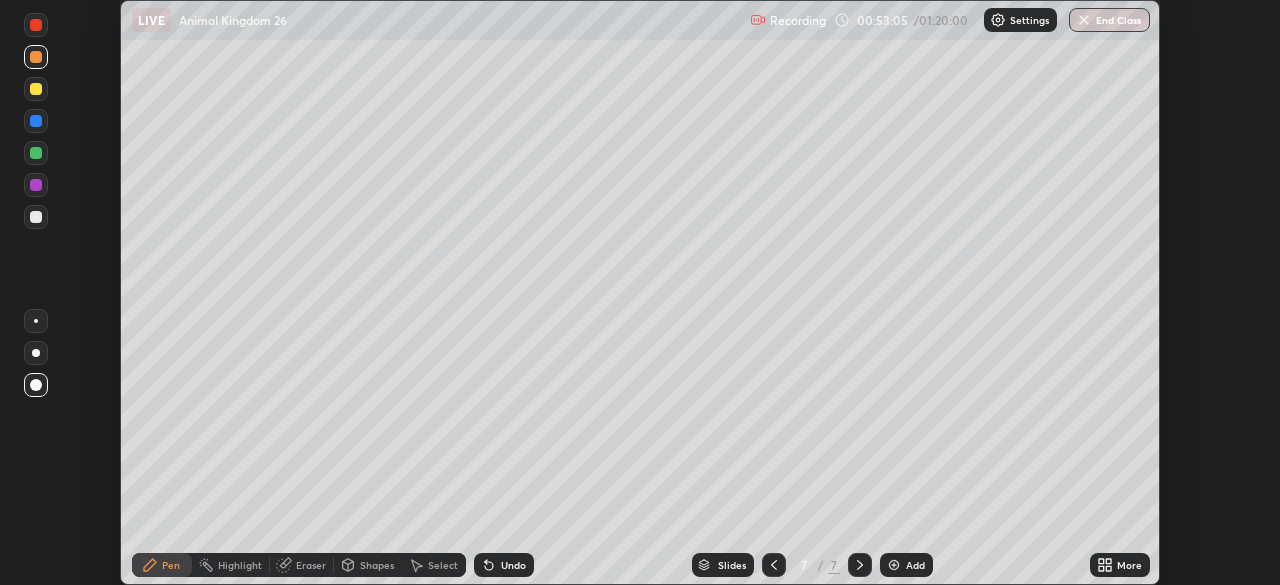 click on "Add" at bounding box center [915, 565] 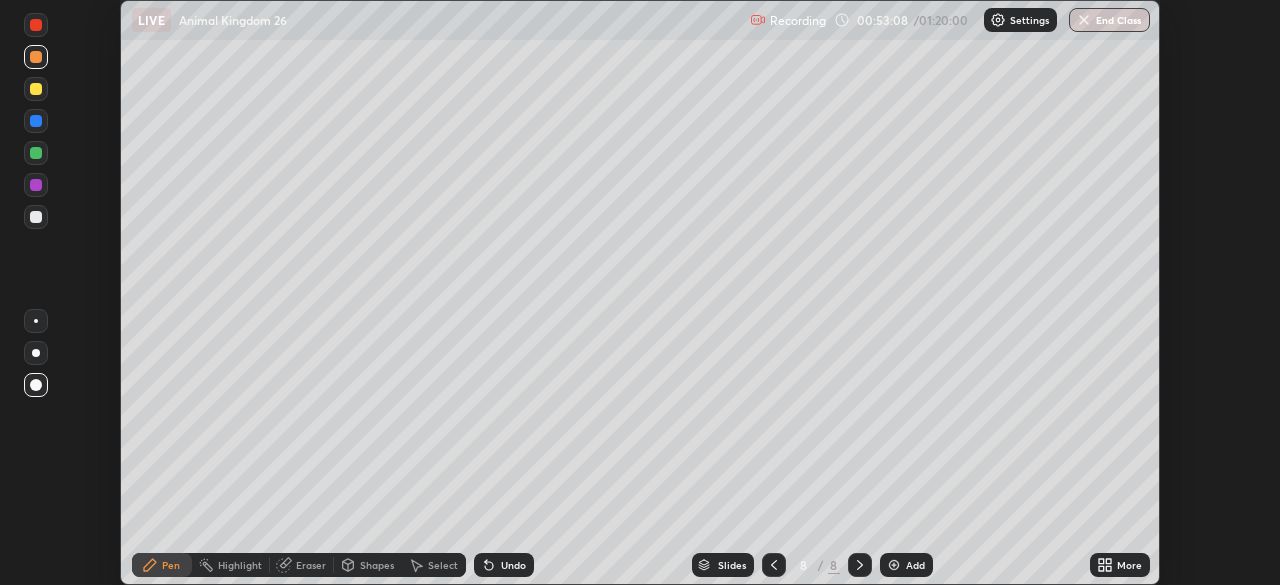 click at bounding box center [36, 321] 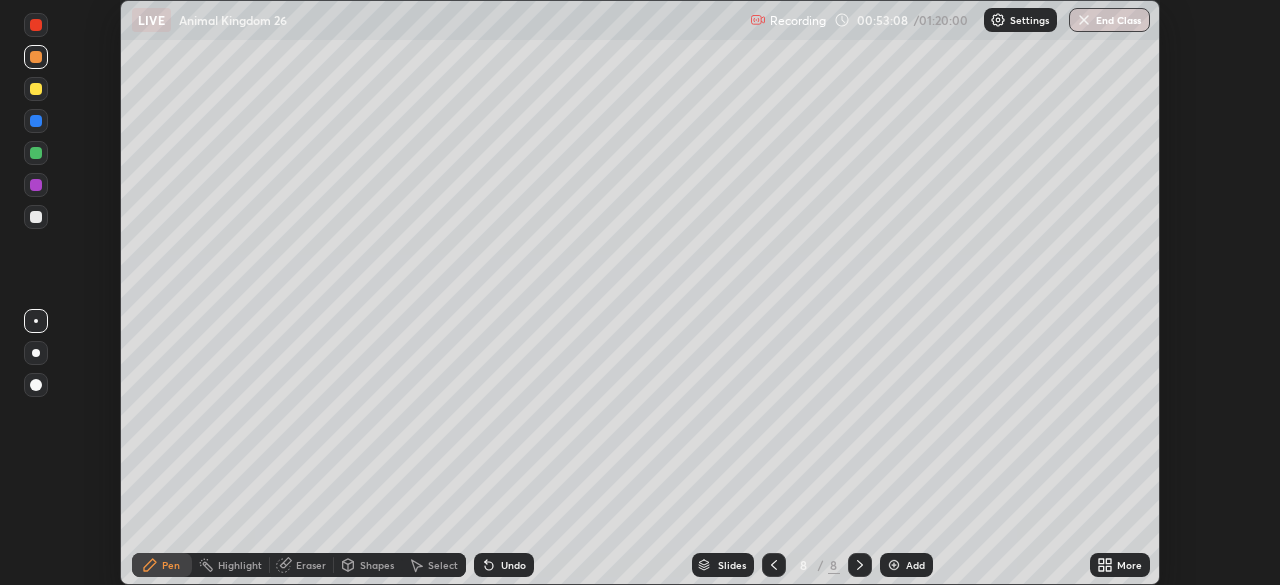 click at bounding box center [36, 217] 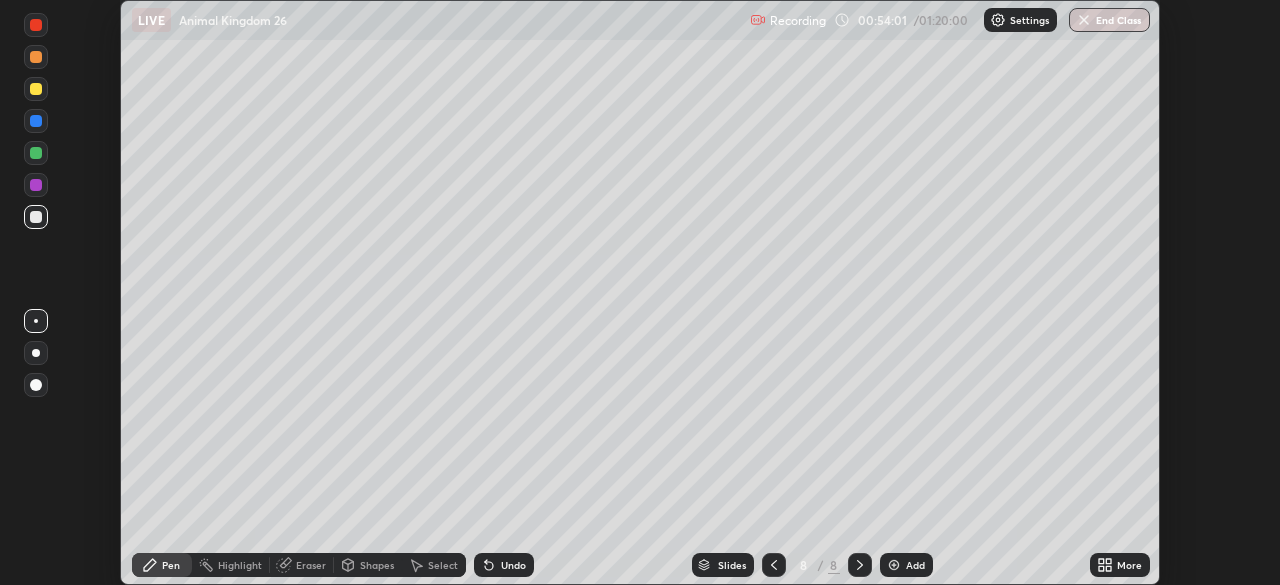 click 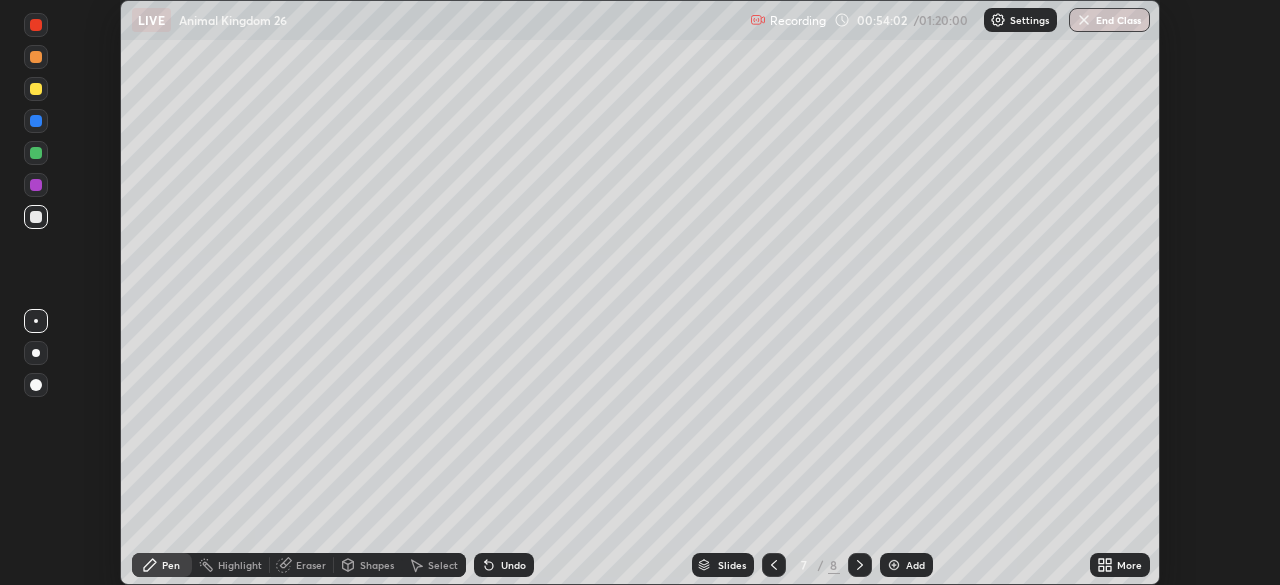 click at bounding box center [774, 565] 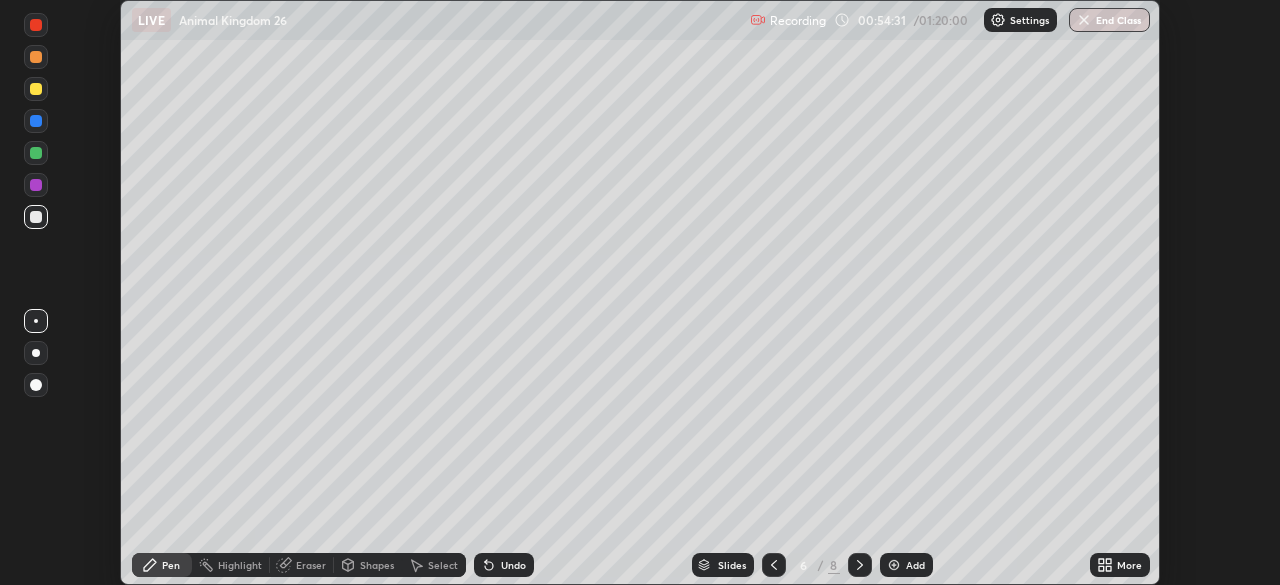 click 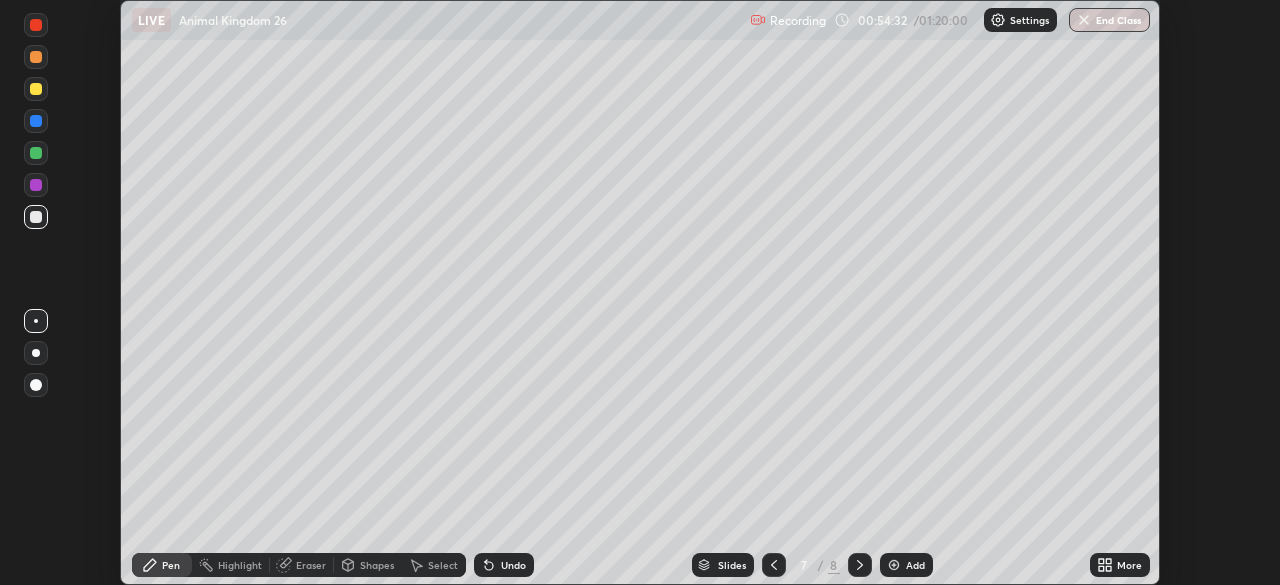 click 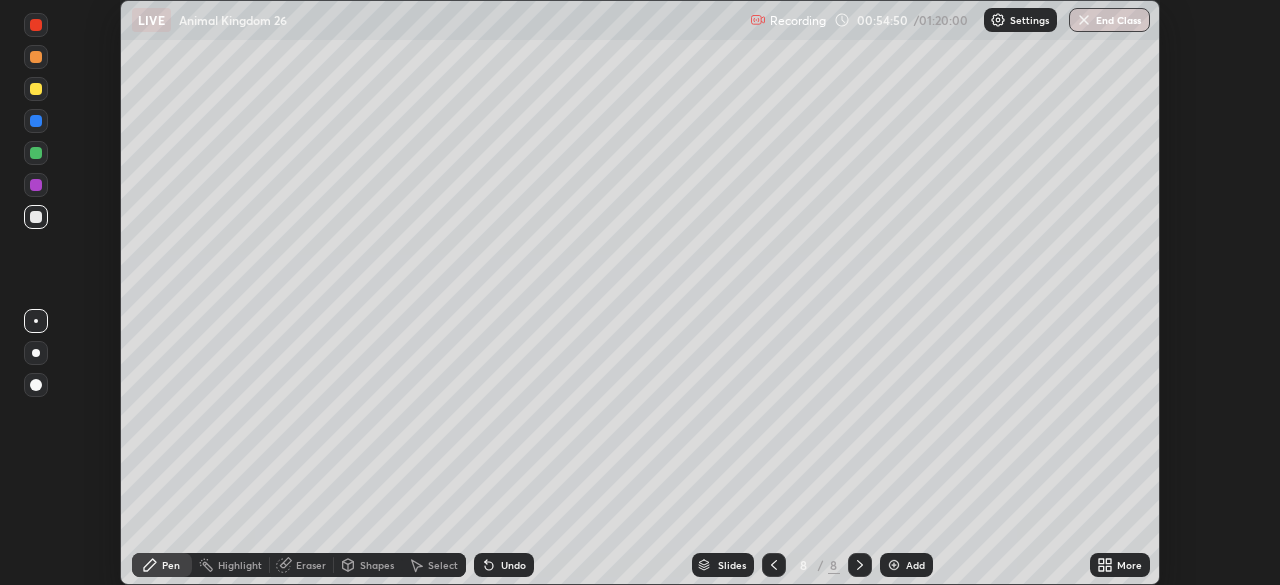 click on "Undo" at bounding box center (513, 565) 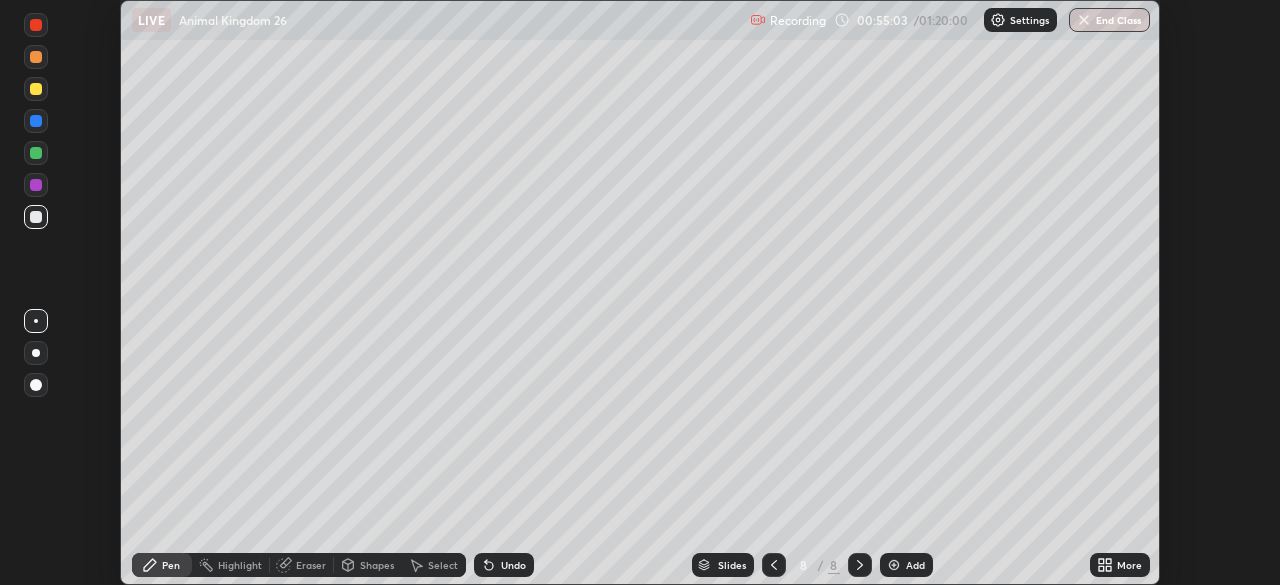 click on "Undo" at bounding box center (513, 565) 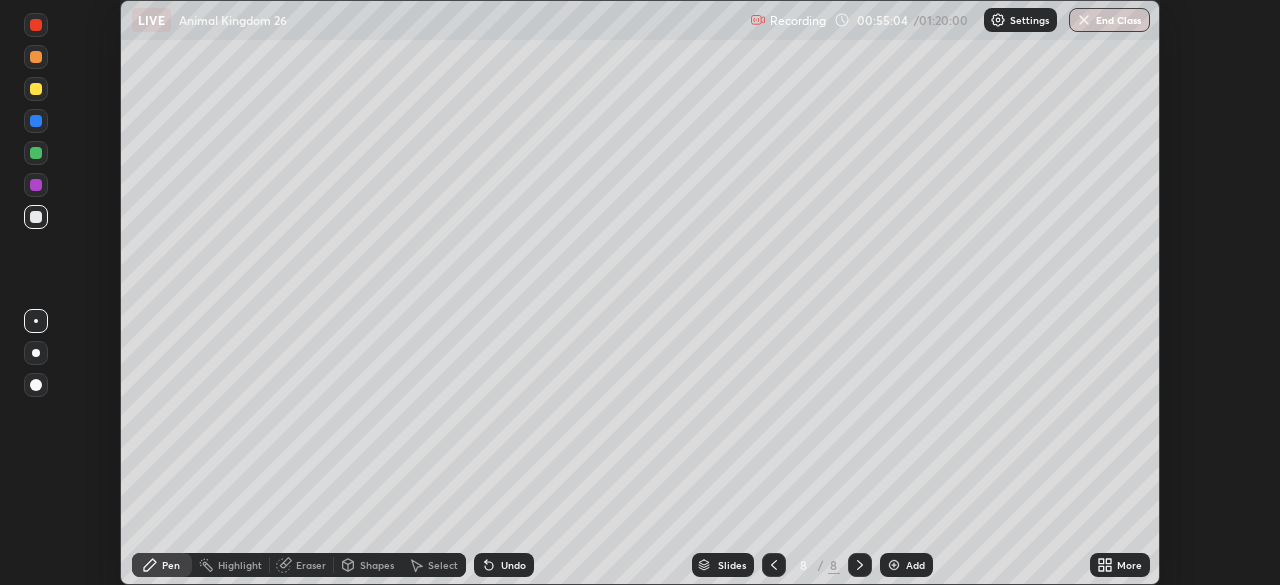 click on "Undo" at bounding box center [513, 565] 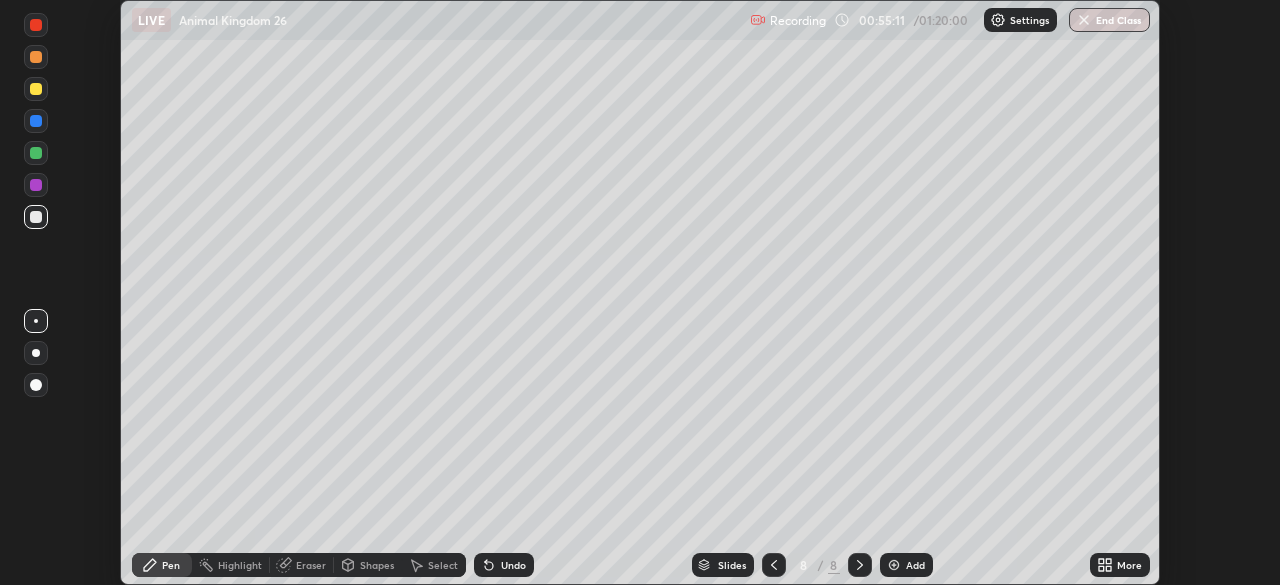 click on "Undo" at bounding box center (504, 565) 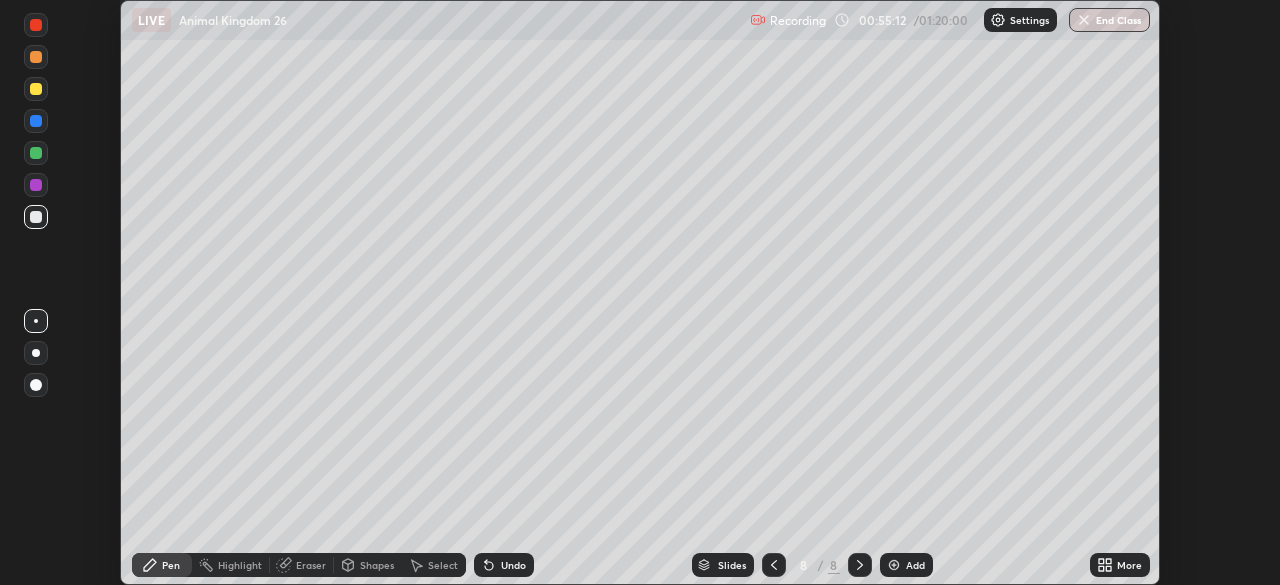 click on "Undo" at bounding box center [504, 565] 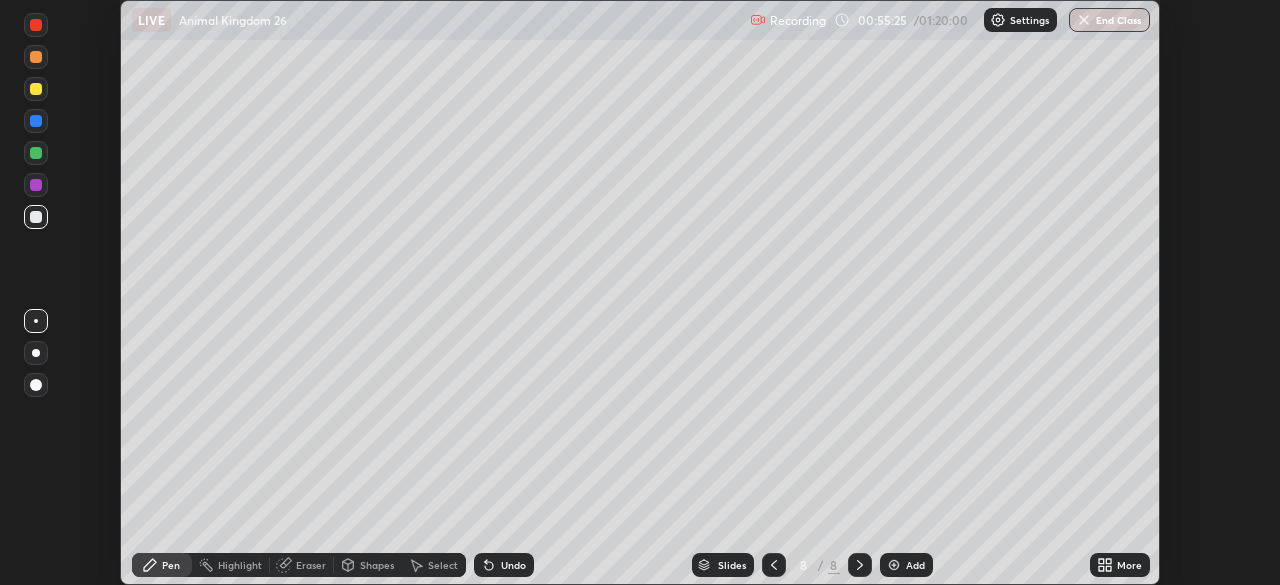 click on "Undo" at bounding box center (513, 565) 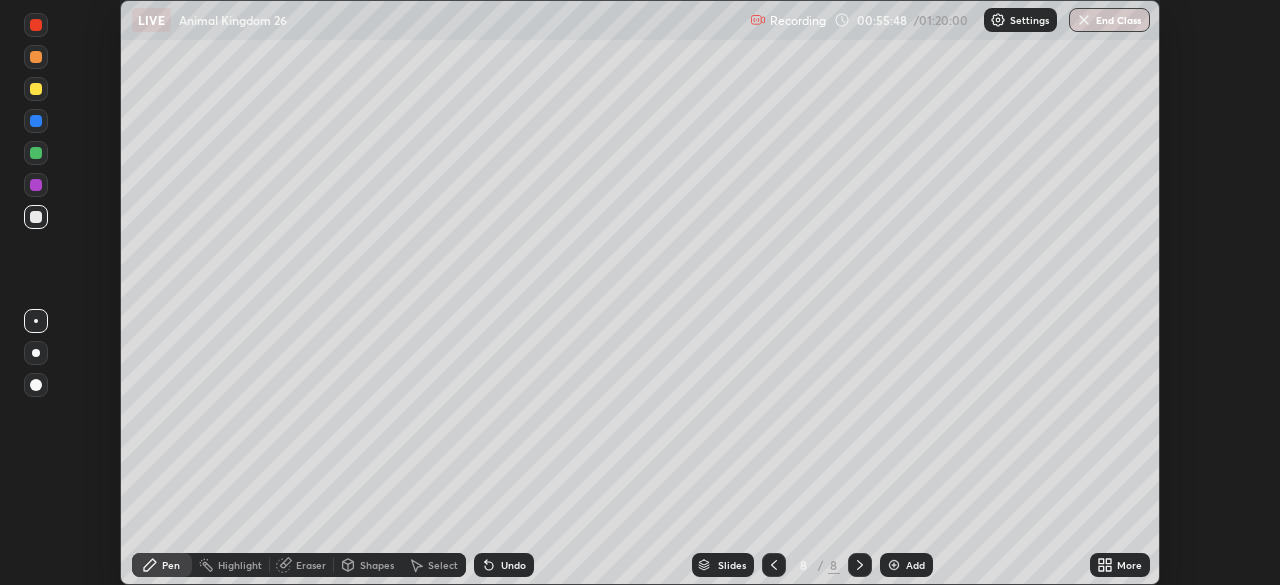 click on "Pen" at bounding box center [171, 565] 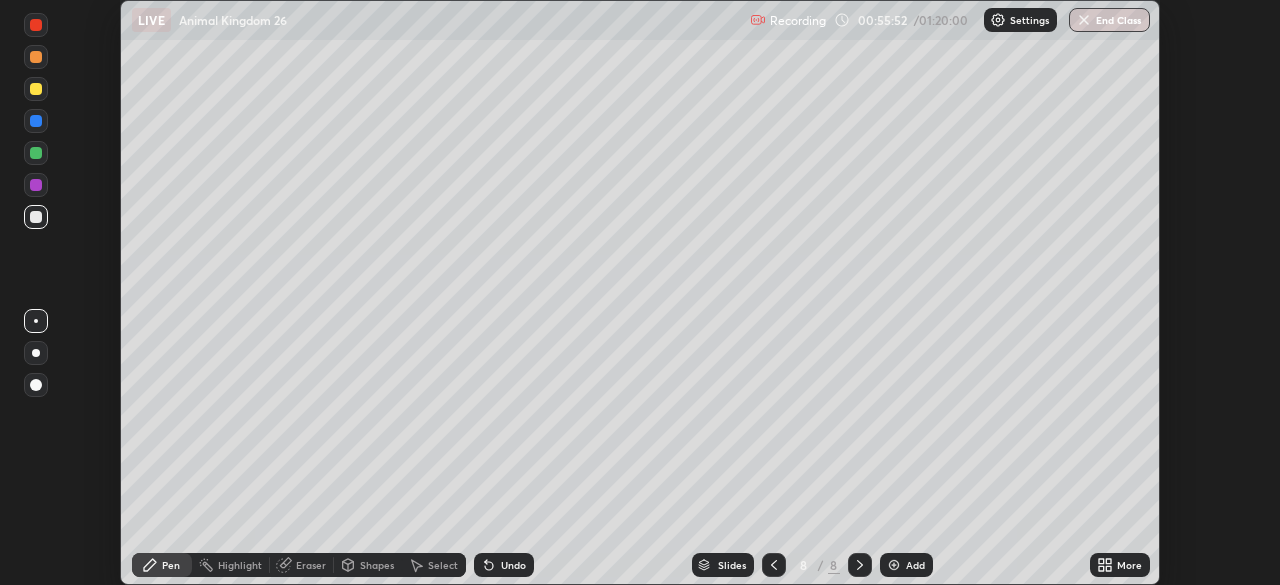click on "Undo" at bounding box center (513, 565) 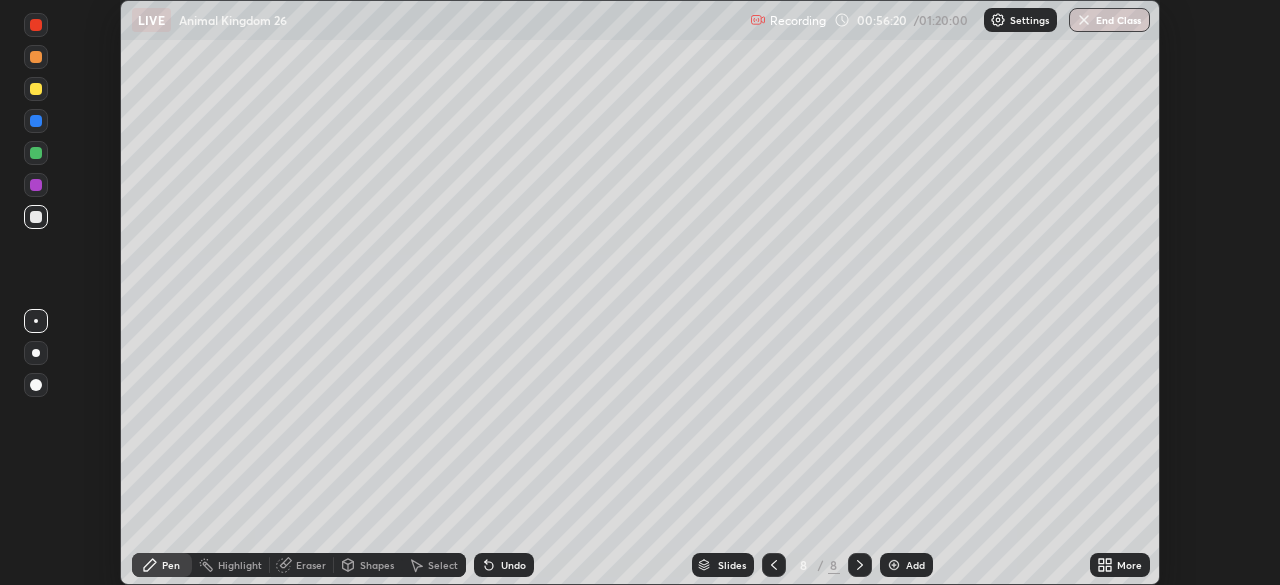 click on "Undo" at bounding box center (513, 565) 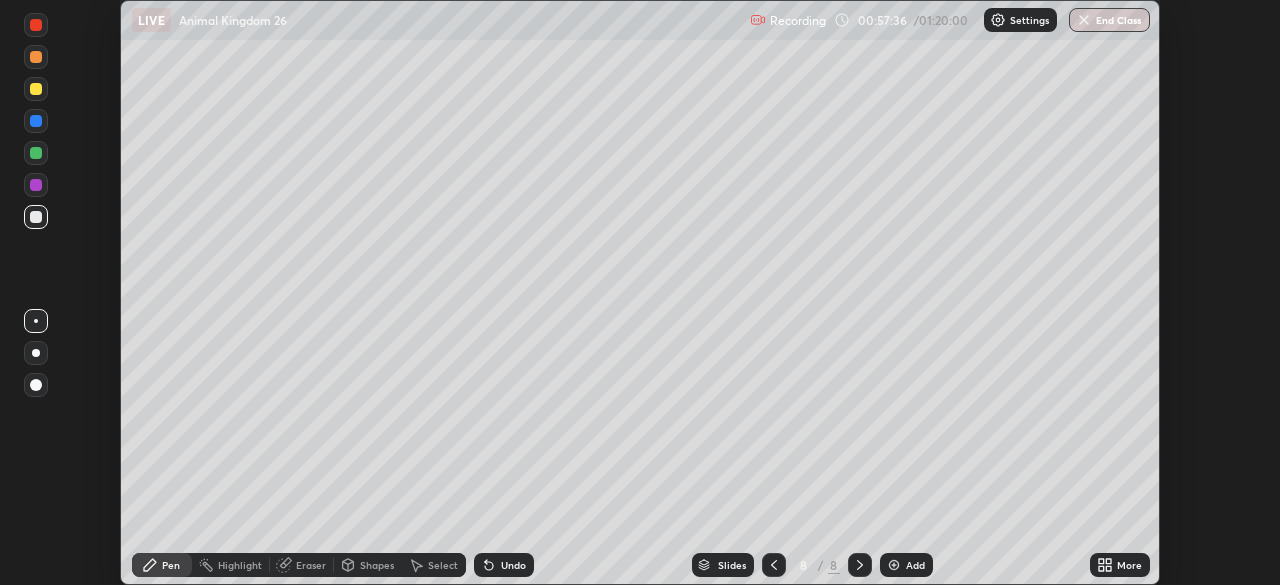 click on "Add" at bounding box center (906, 565) 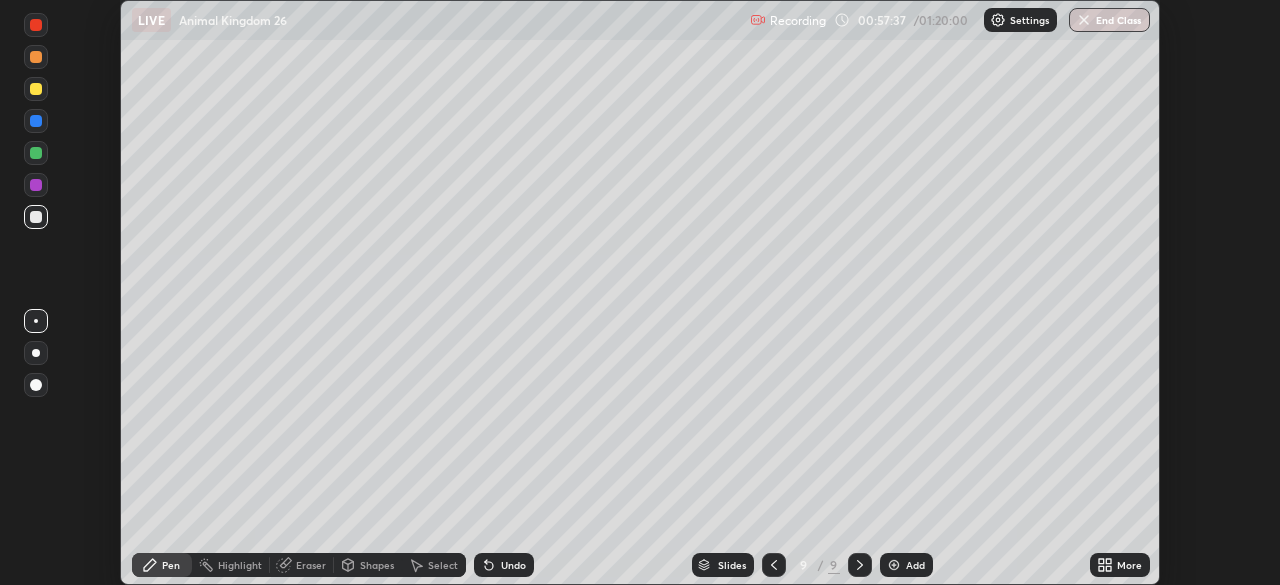 click at bounding box center (36, 217) 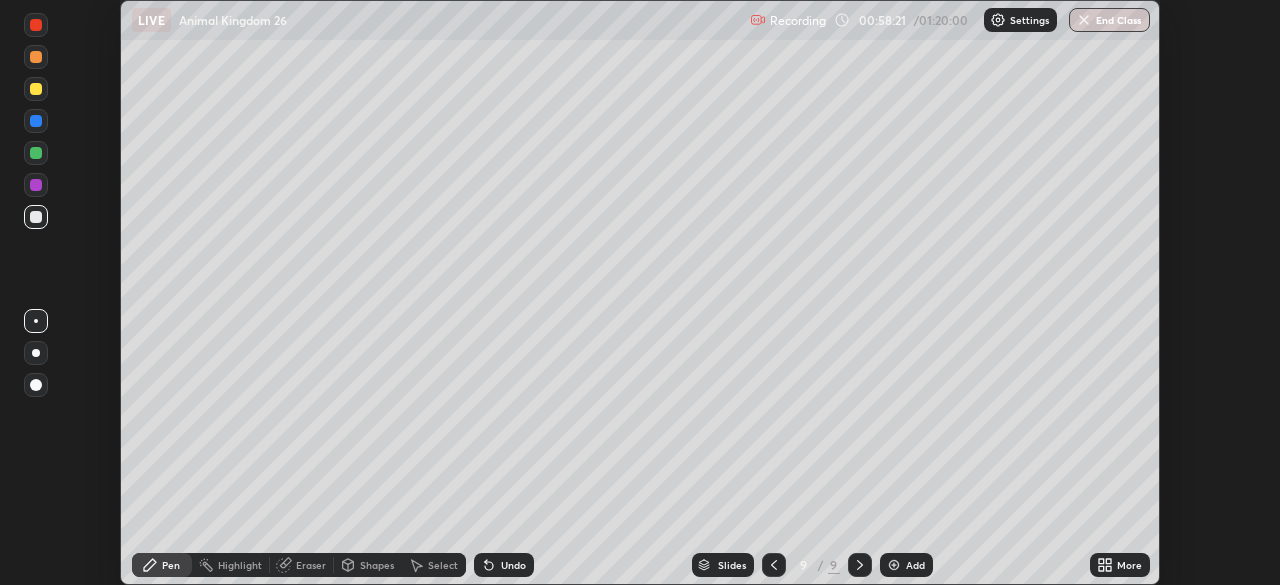 click on "Eraser" at bounding box center [311, 565] 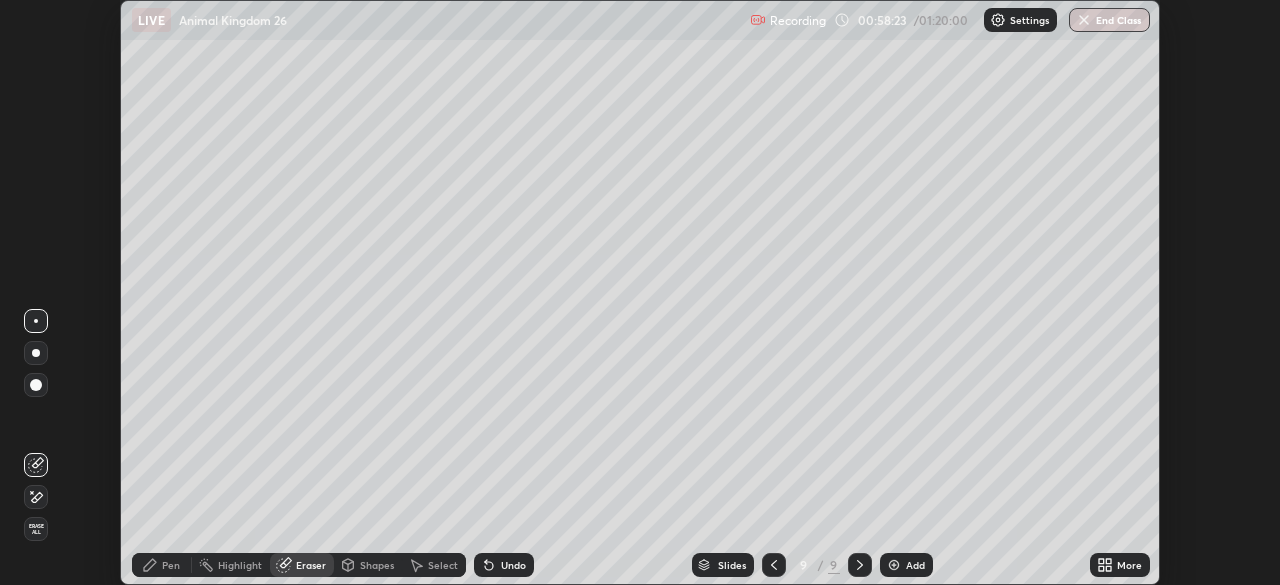 click on "Pen" at bounding box center (162, 565) 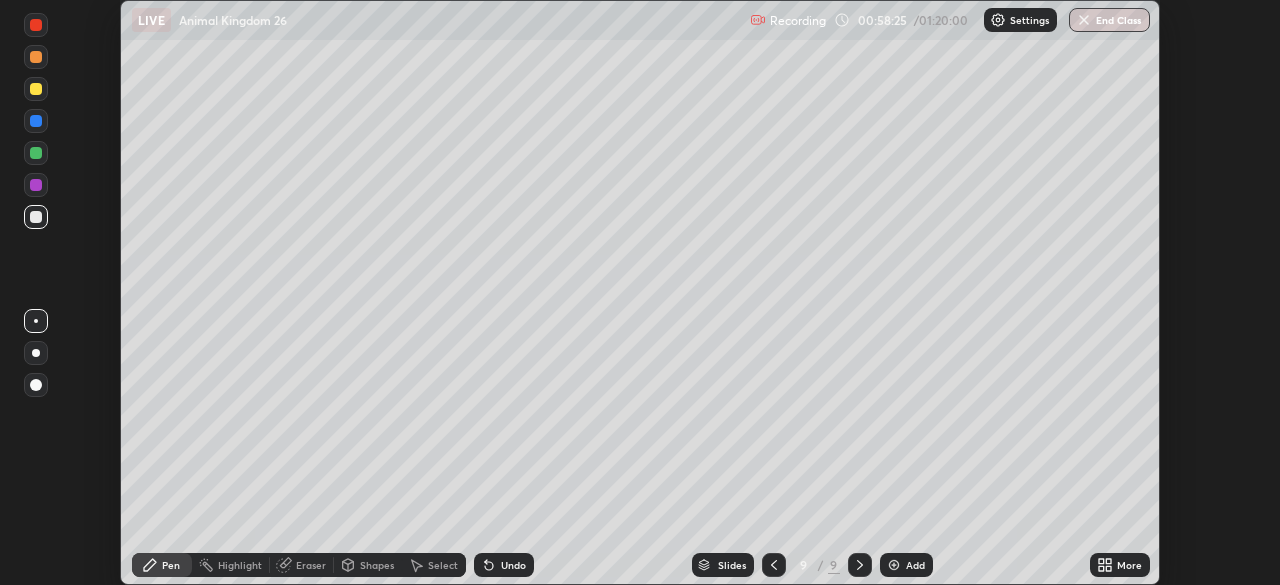 click at bounding box center (36, 153) 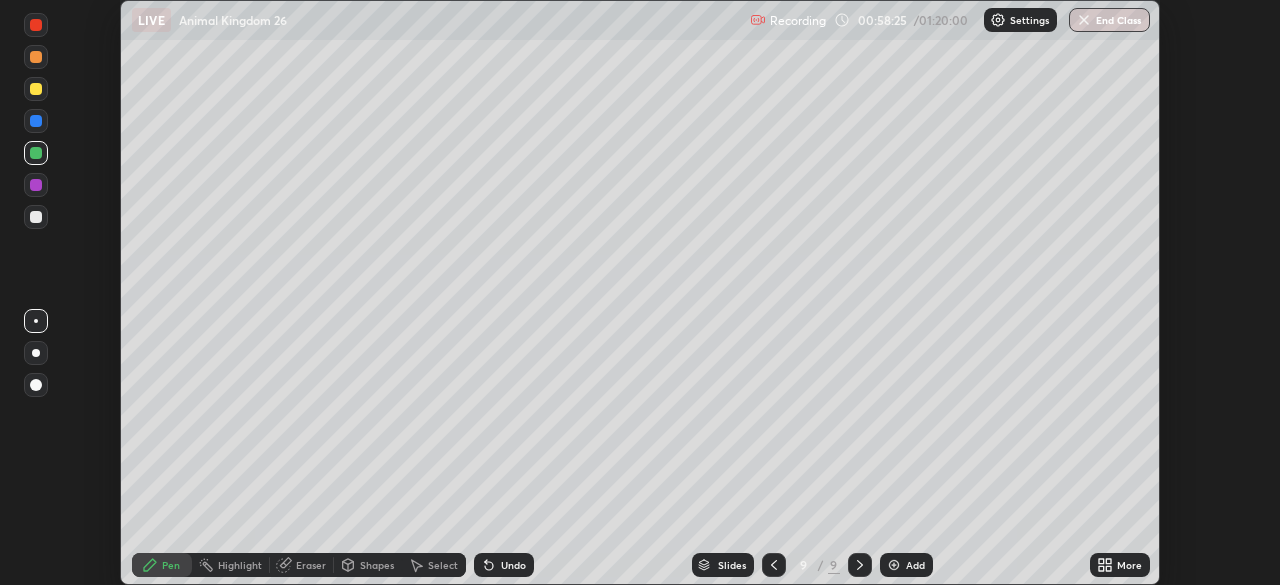 click at bounding box center [36, 385] 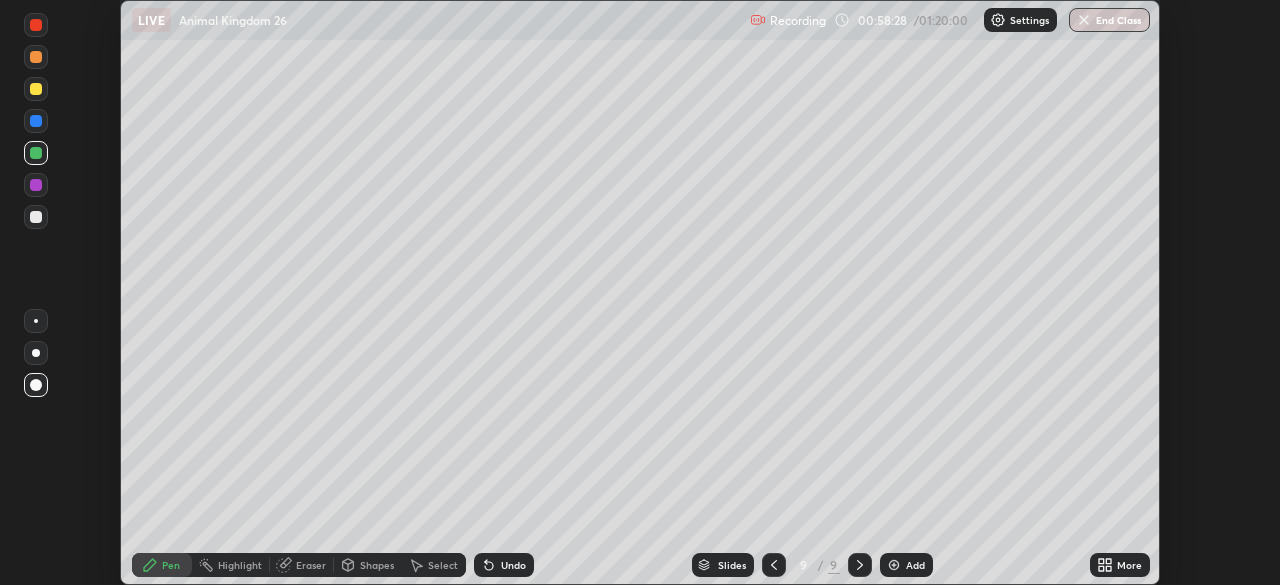 click on "Select" at bounding box center (443, 565) 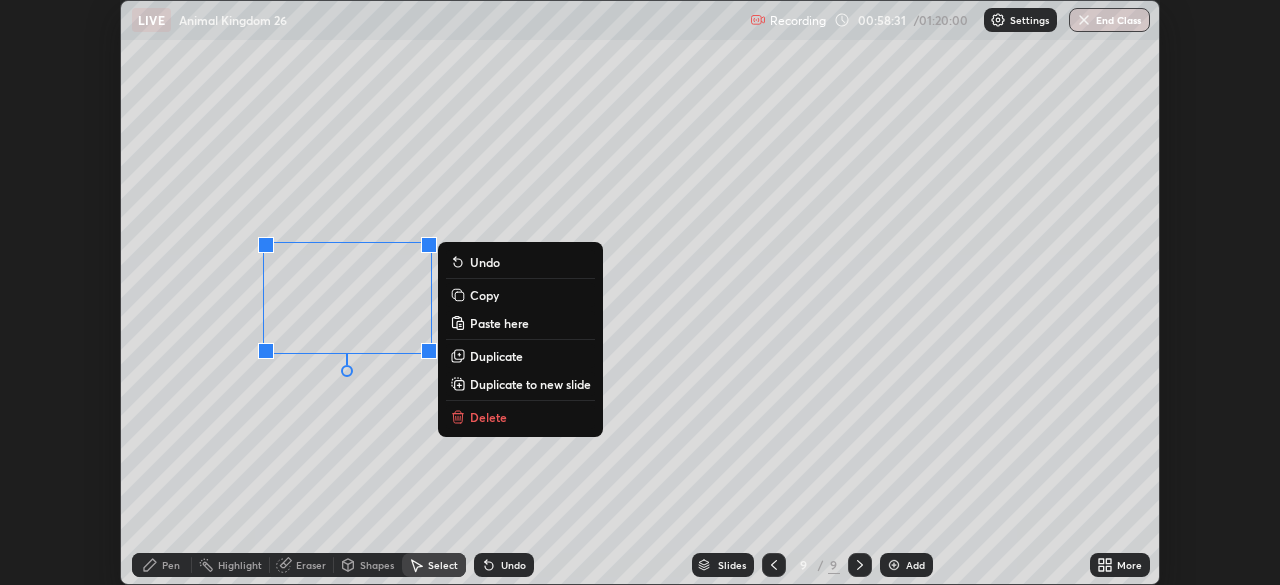 click on "Copy" at bounding box center (484, 295) 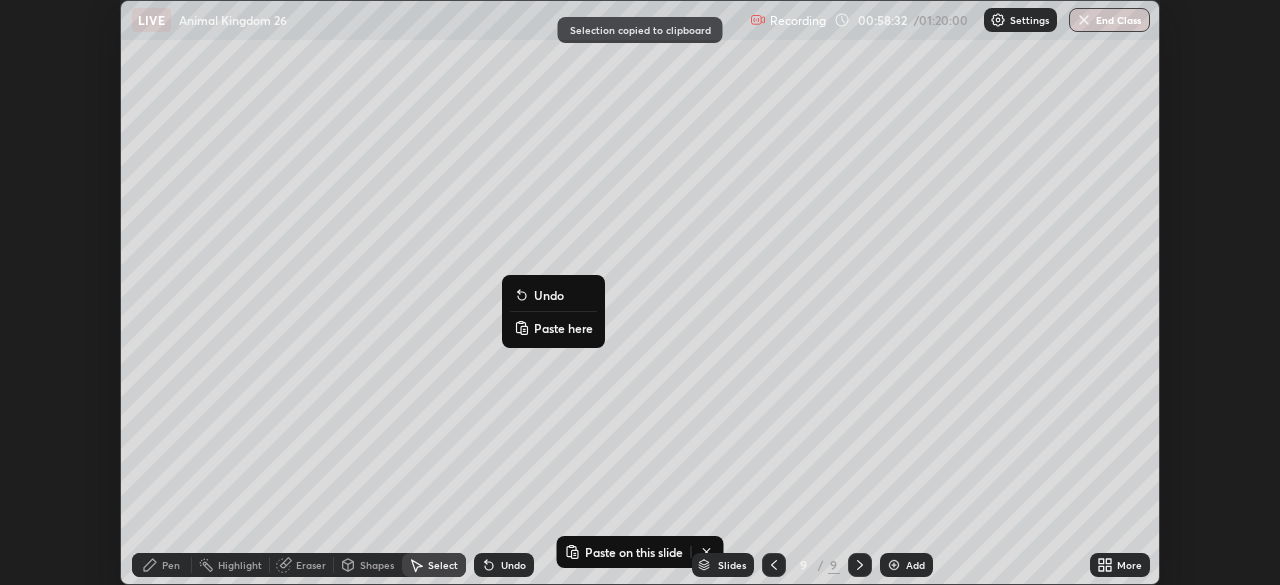 click on "Paste here" at bounding box center (563, 328) 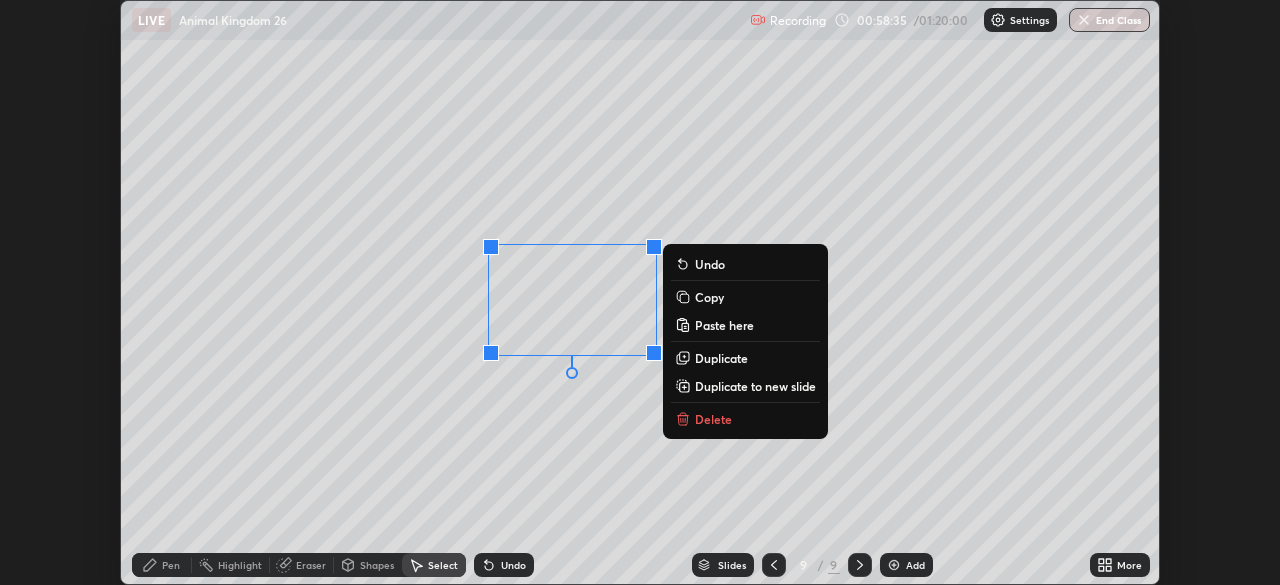 click on "0 ° Undo Copy Paste here Duplicate Duplicate to new slide Delete" at bounding box center (640, 292) 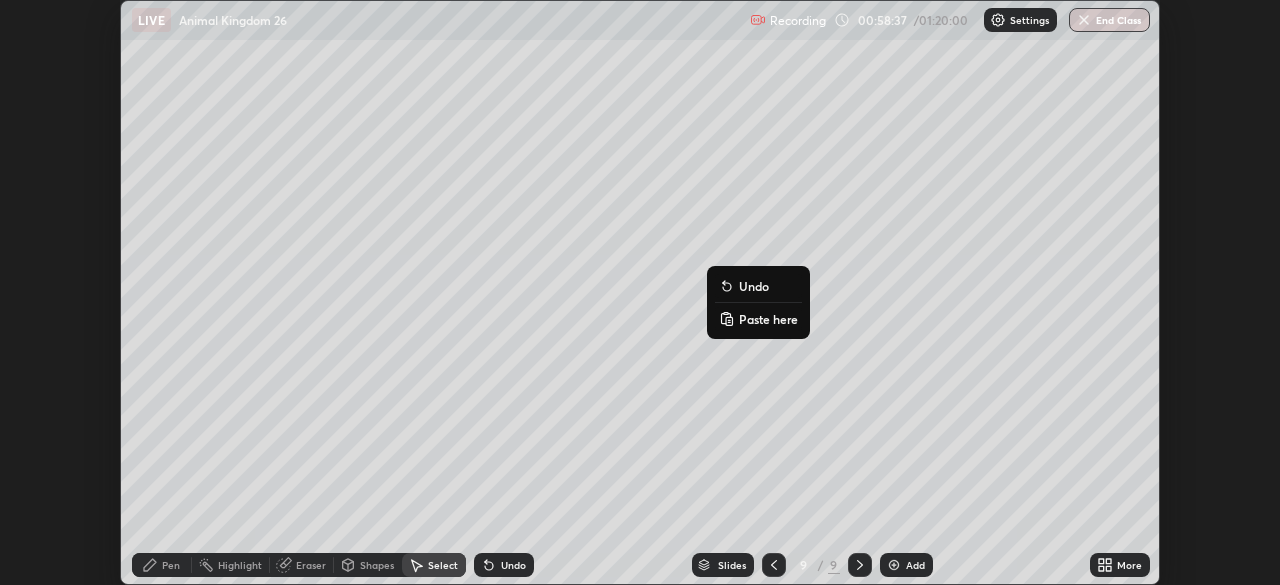 click on "Paste here" at bounding box center [768, 319] 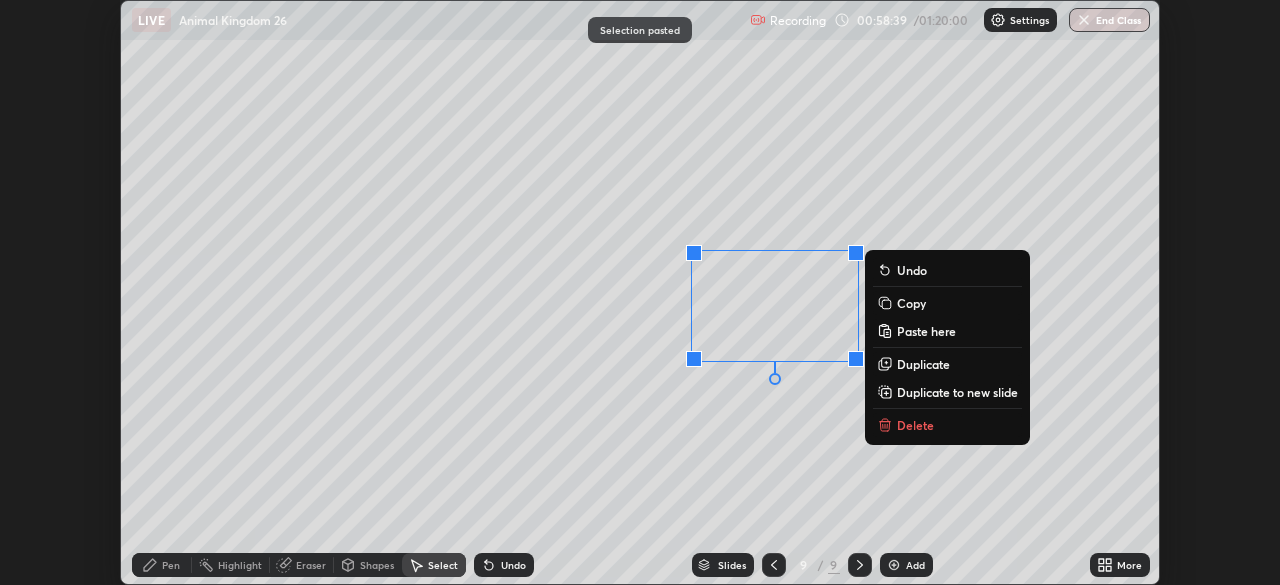 click on "0 ° Undo Copy Paste here Duplicate Duplicate to new slide Delete" at bounding box center (640, 292) 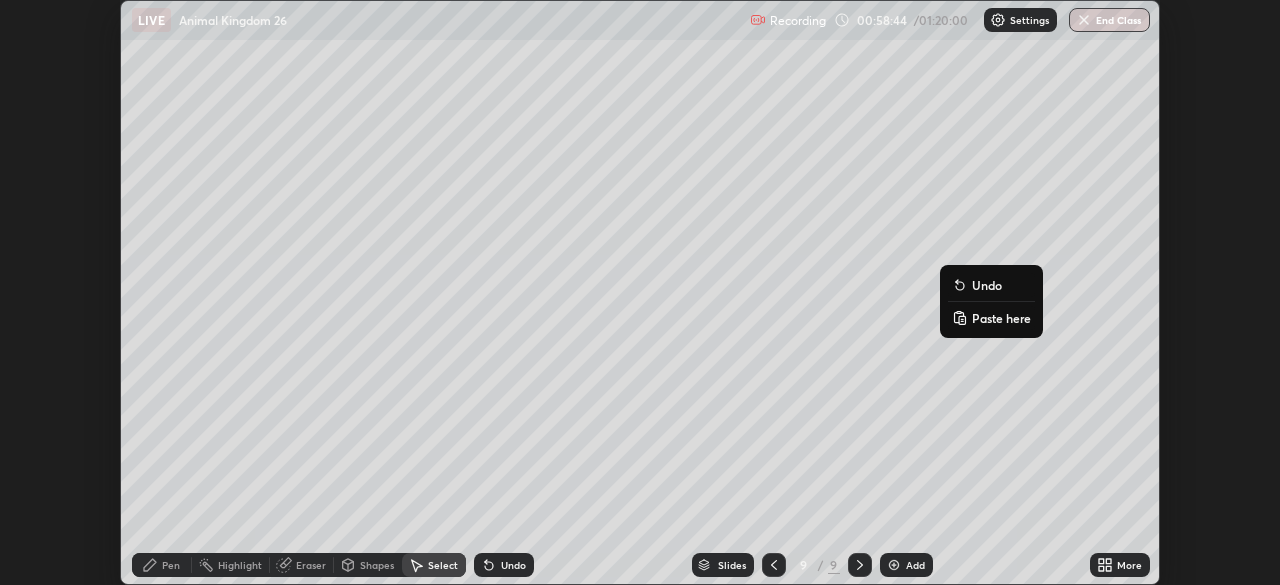 click on "Paste here" at bounding box center [1001, 318] 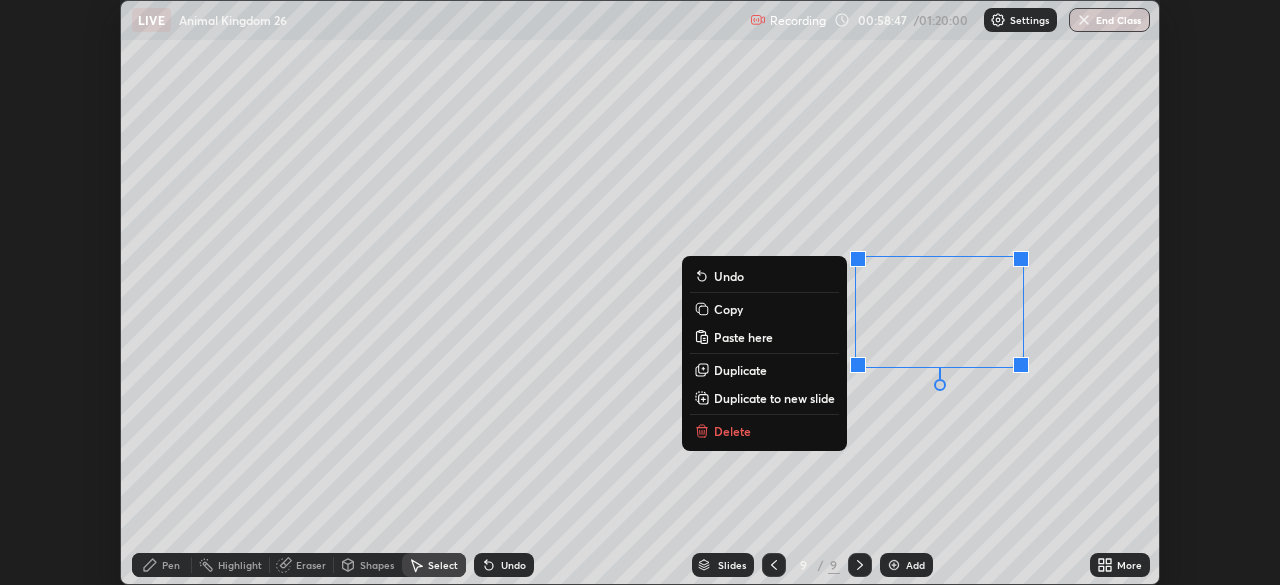 click on "0 ° Undo Copy Paste here Duplicate Duplicate to new slide Delete" at bounding box center [640, 292] 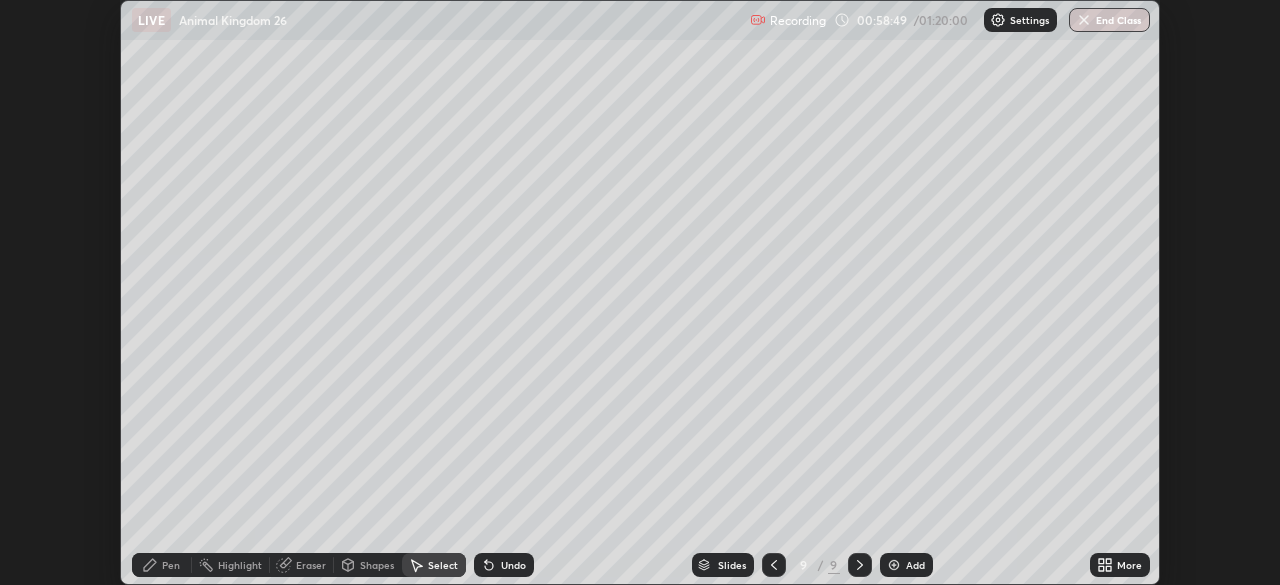 click on "Eraser" at bounding box center [302, 565] 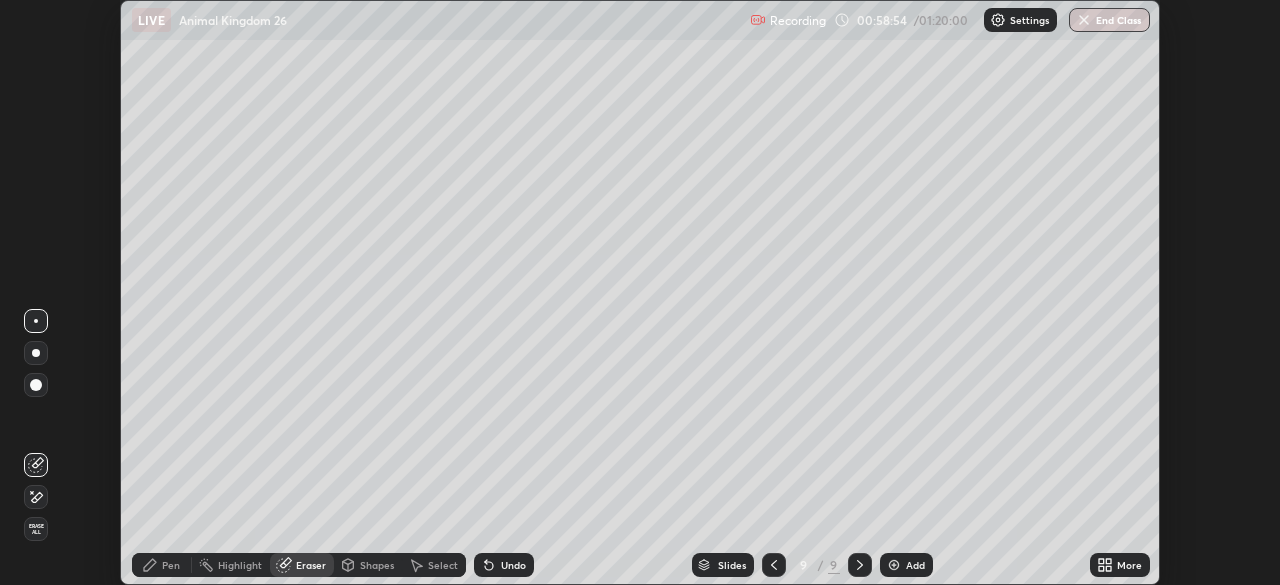 click on "Pen" at bounding box center [171, 565] 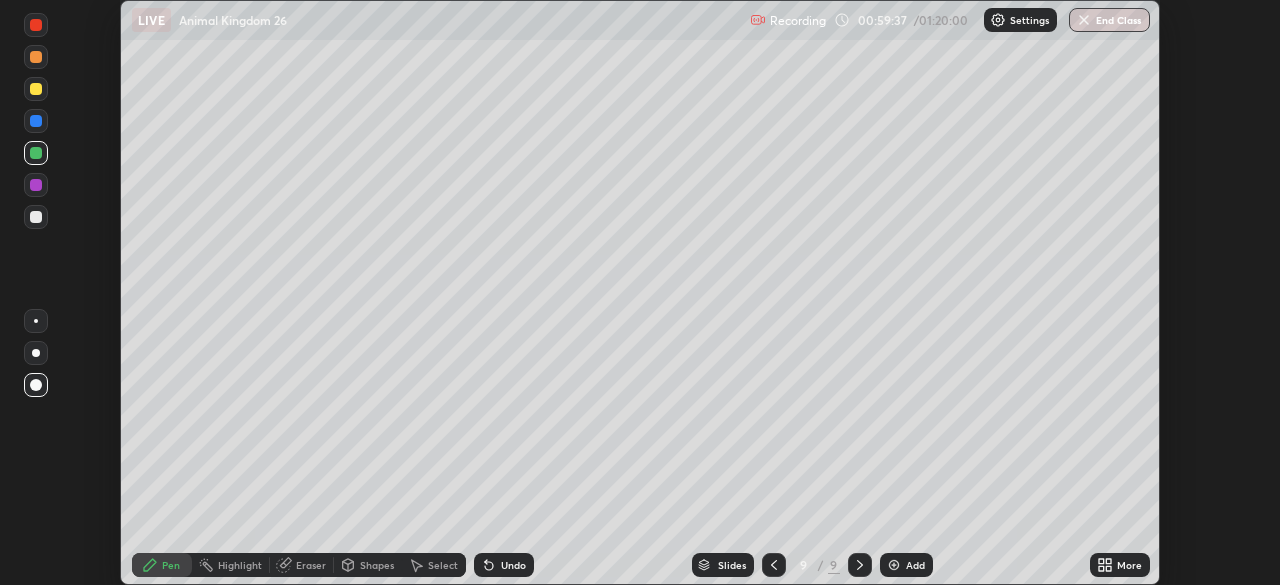click at bounding box center [36, 321] 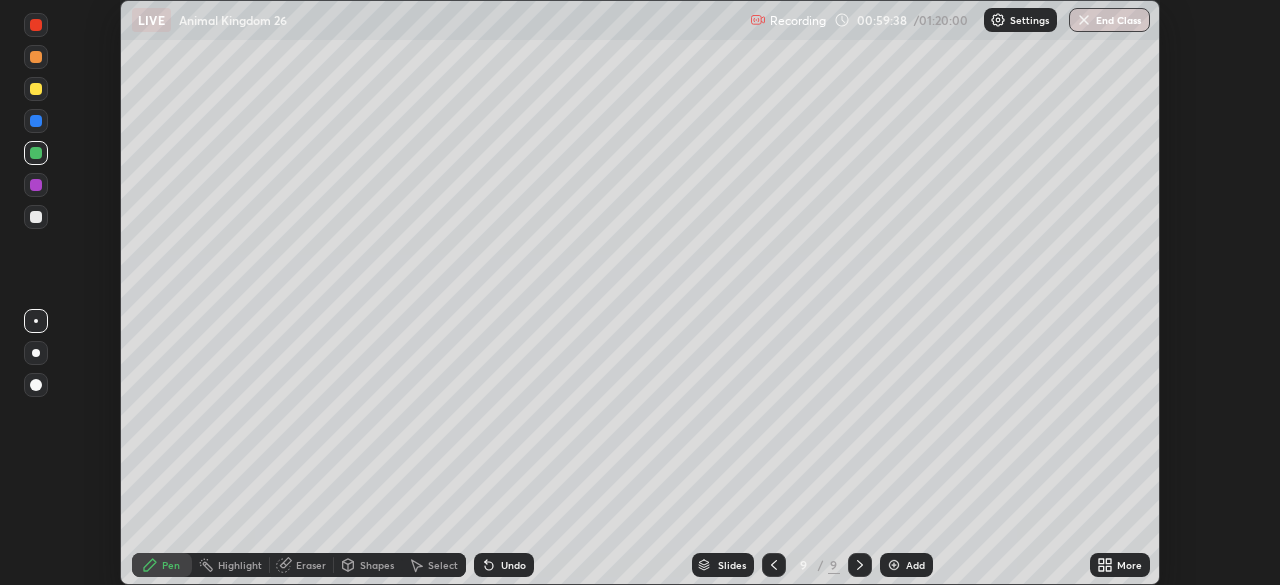 click at bounding box center [36, 217] 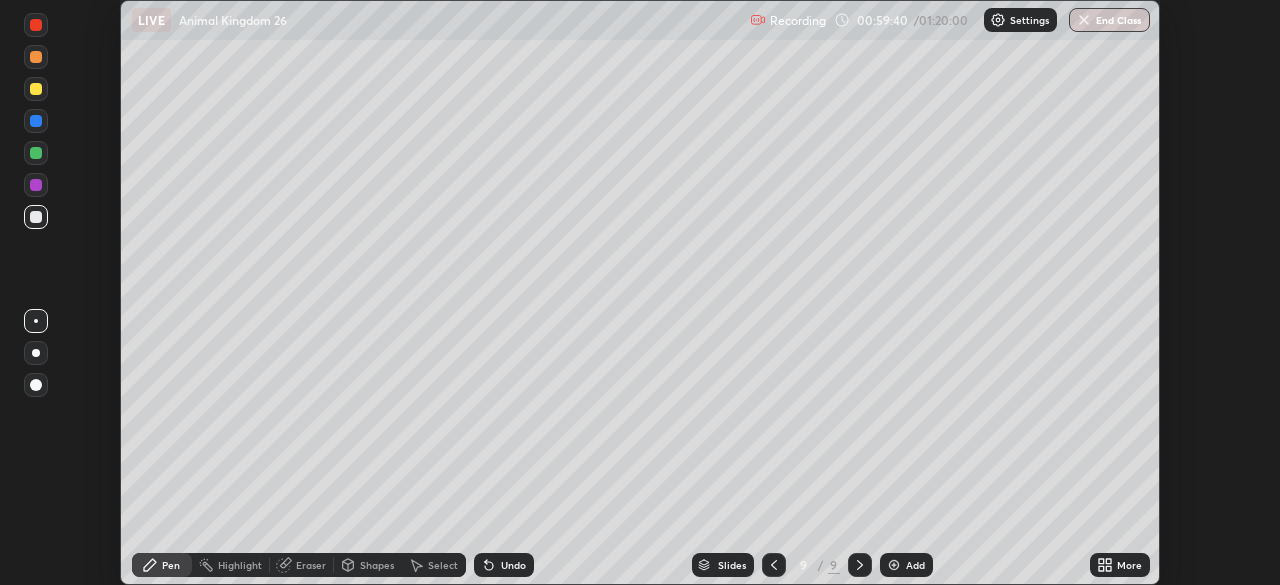 click at bounding box center [36, 89] 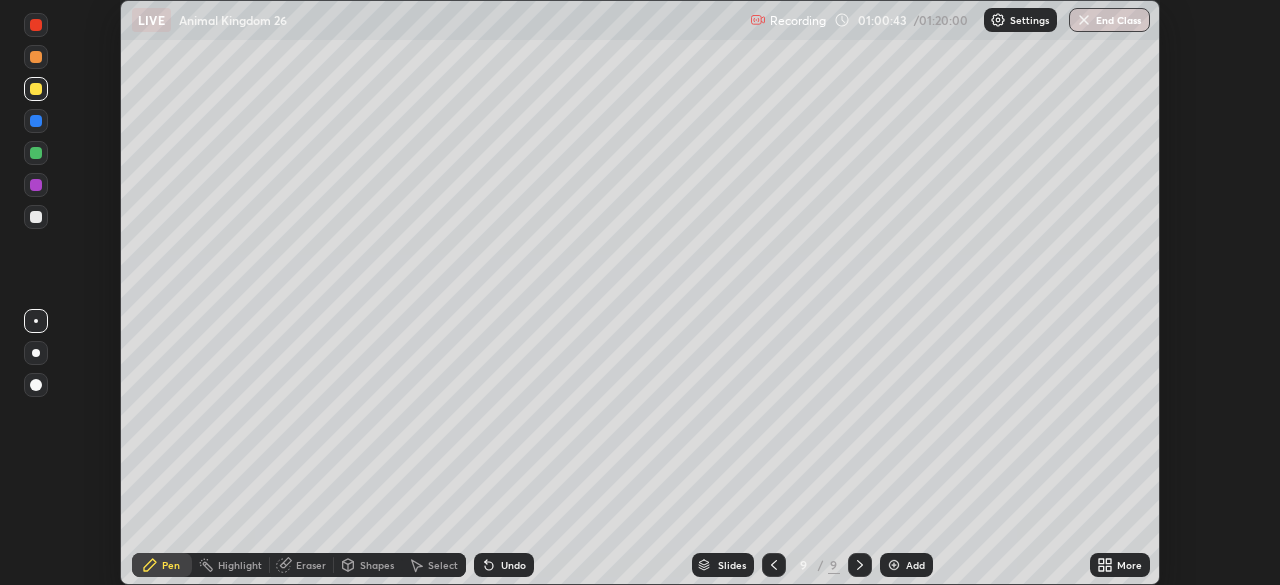 click on "Select" at bounding box center [443, 565] 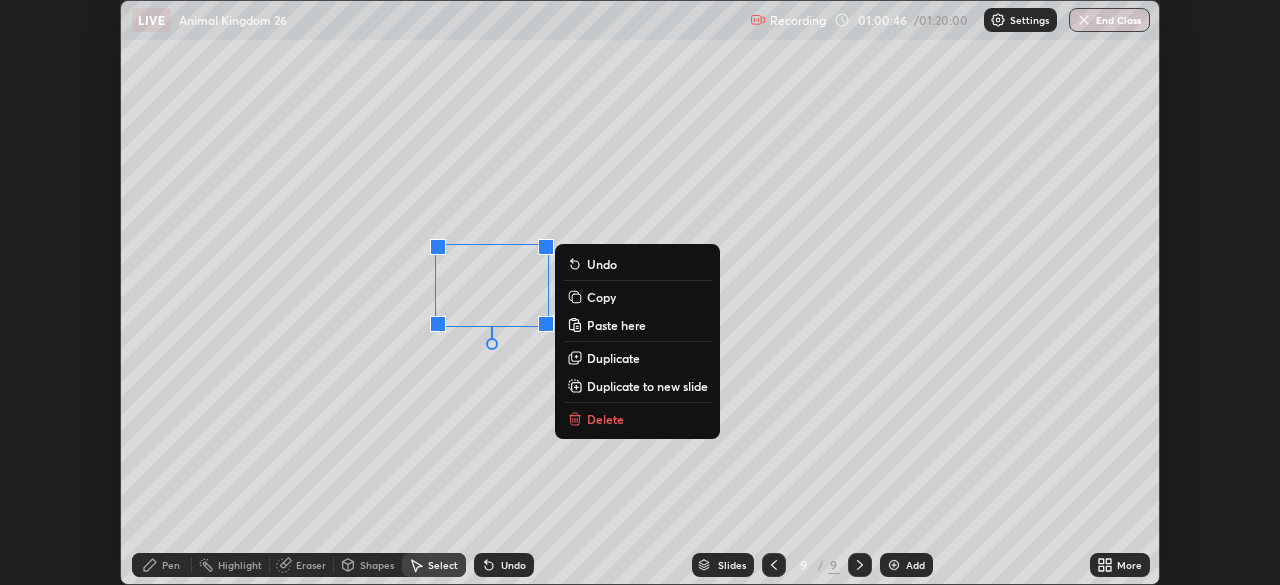 click on "0 ° Undo Copy Paste here Duplicate Duplicate to new slide Delete" at bounding box center (640, 292) 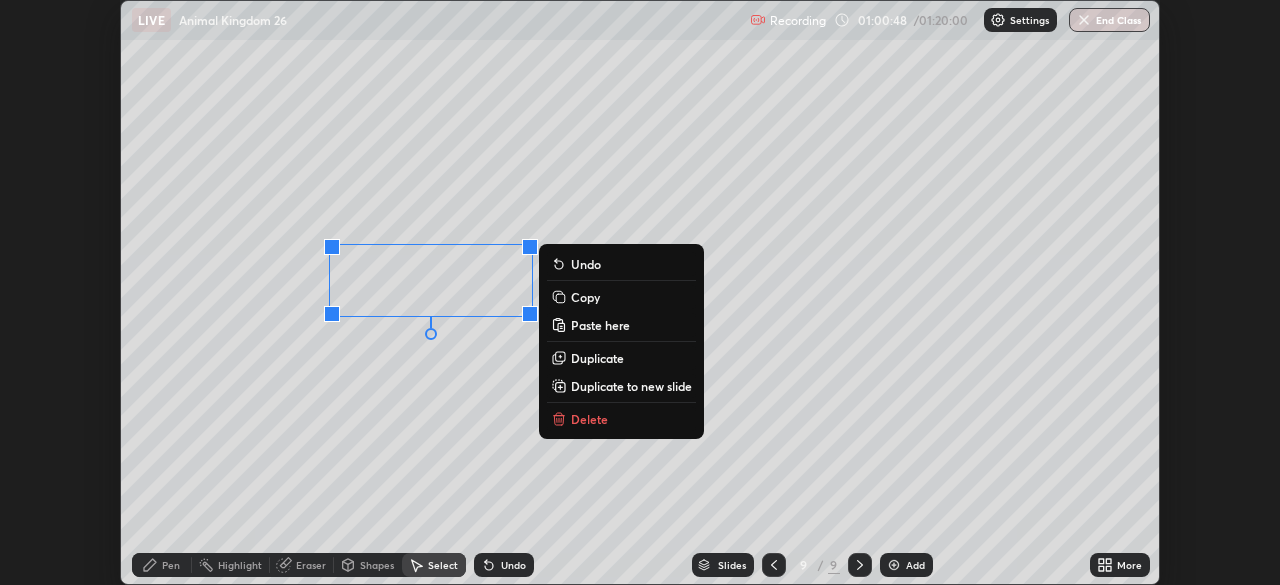 click on "0 ° Undo Copy Paste here Duplicate Duplicate to new slide Delete" at bounding box center (640, 292) 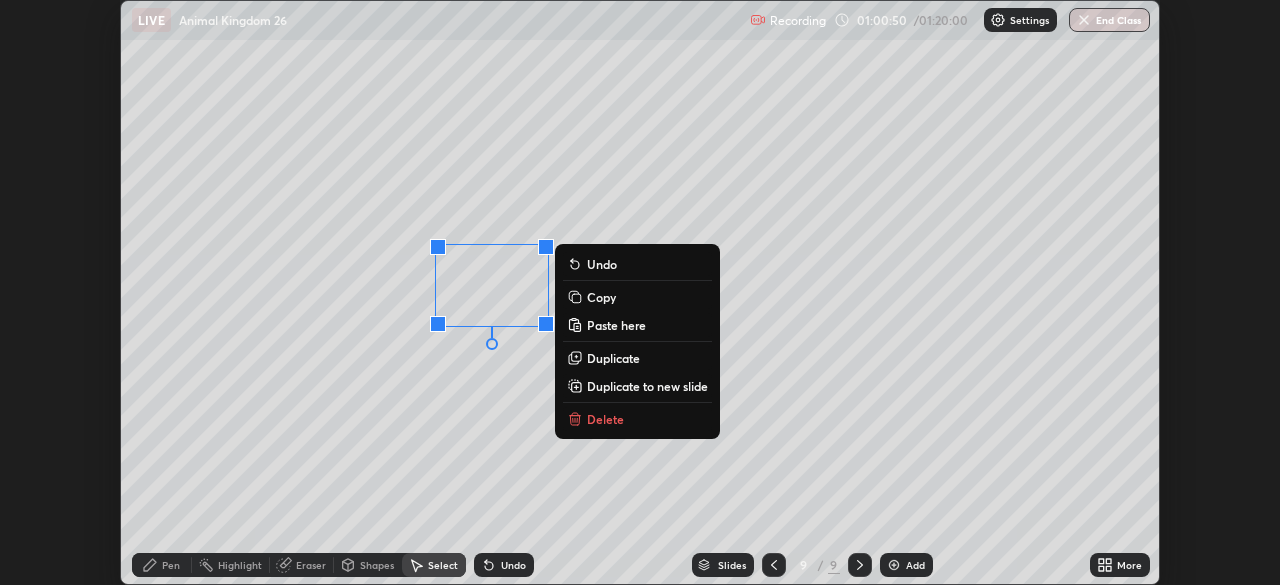 click on "Copy" at bounding box center (601, 297) 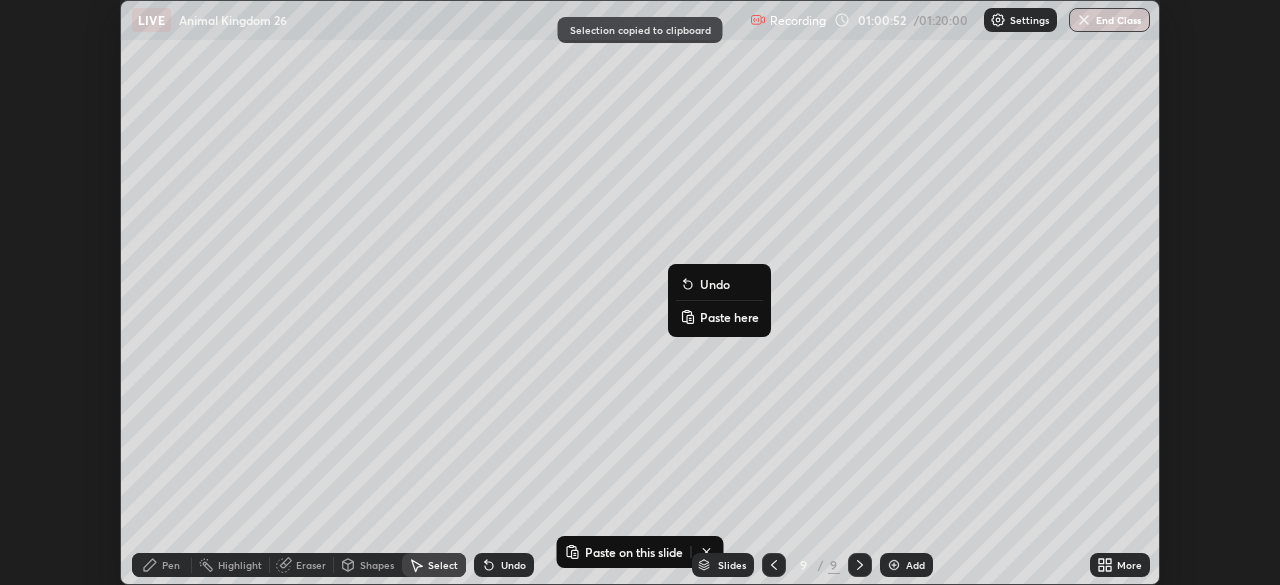 click on "Paste here" at bounding box center (729, 317) 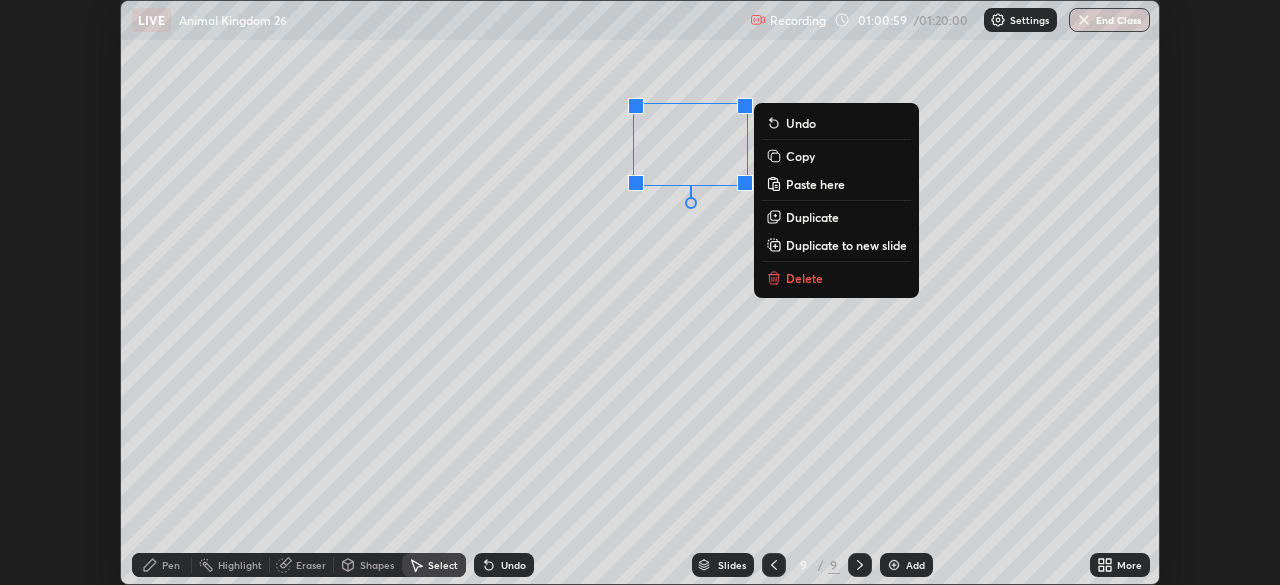 click on "0 ° Undo Copy Paste here Duplicate Duplicate to new slide Delete" at bounding box center [640, 292] 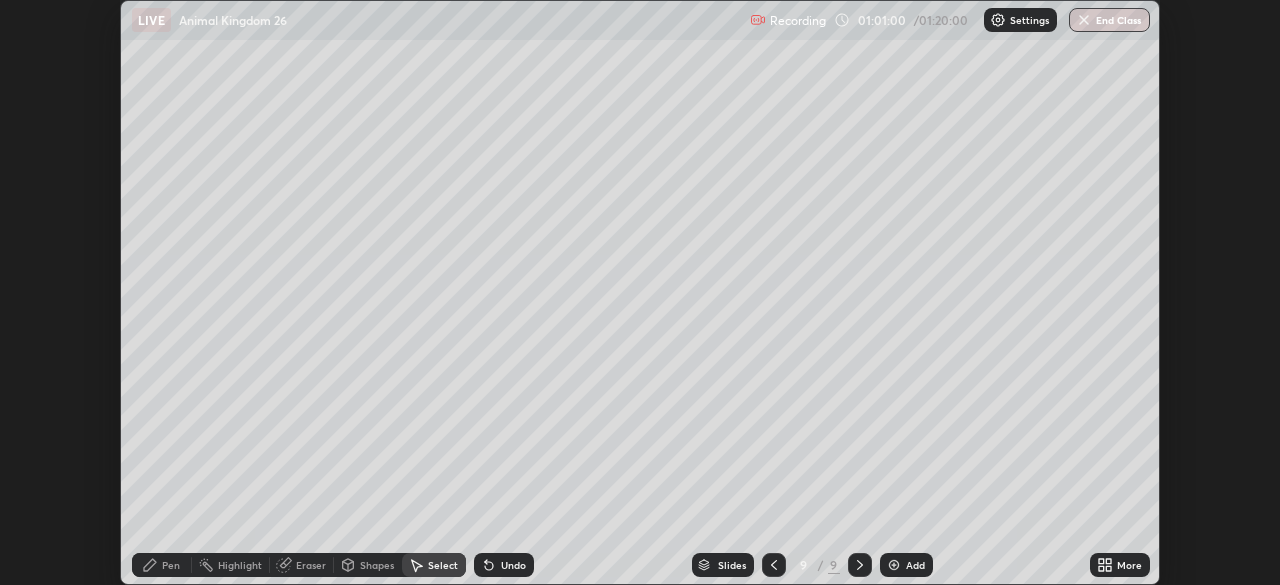 click on "Eraser" at bounding box center (311, 565) 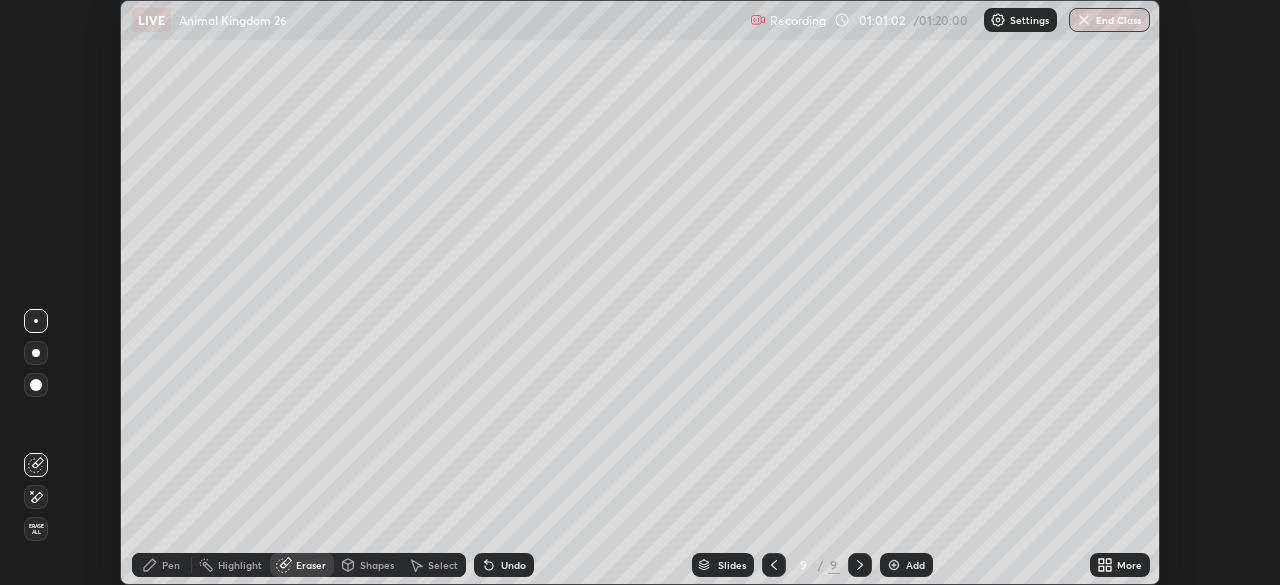 click on "Select" at bounding box center (443, 565) 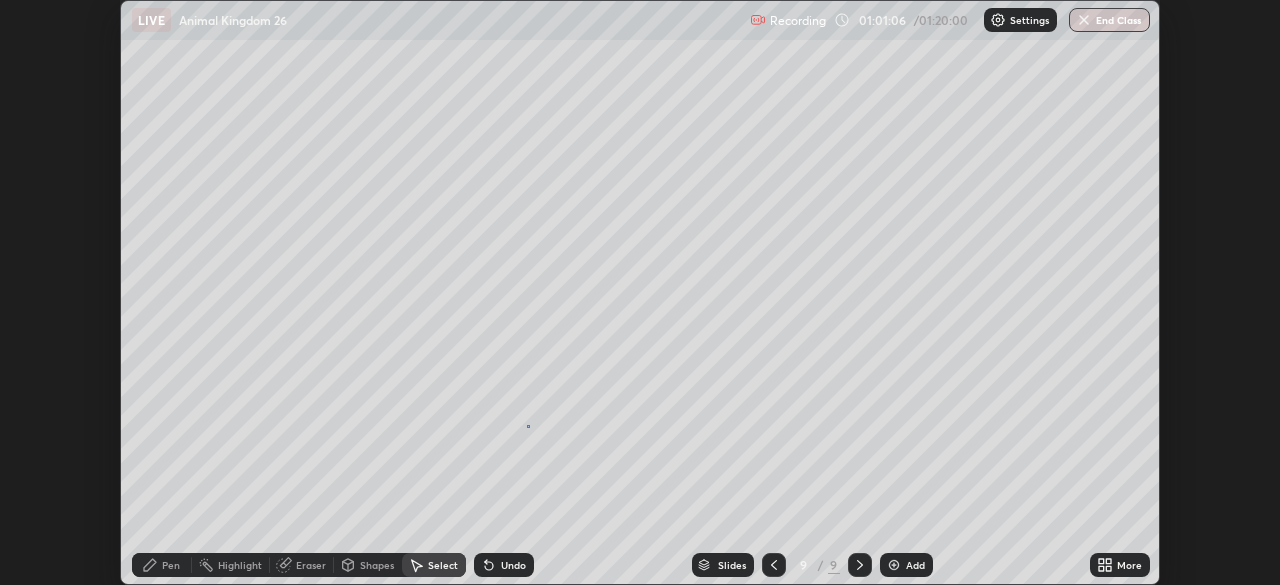 click on "0 ° Undo Copy Paste here Duplicate Duplicate to new slide Delete" at bounding box center (640, 292) 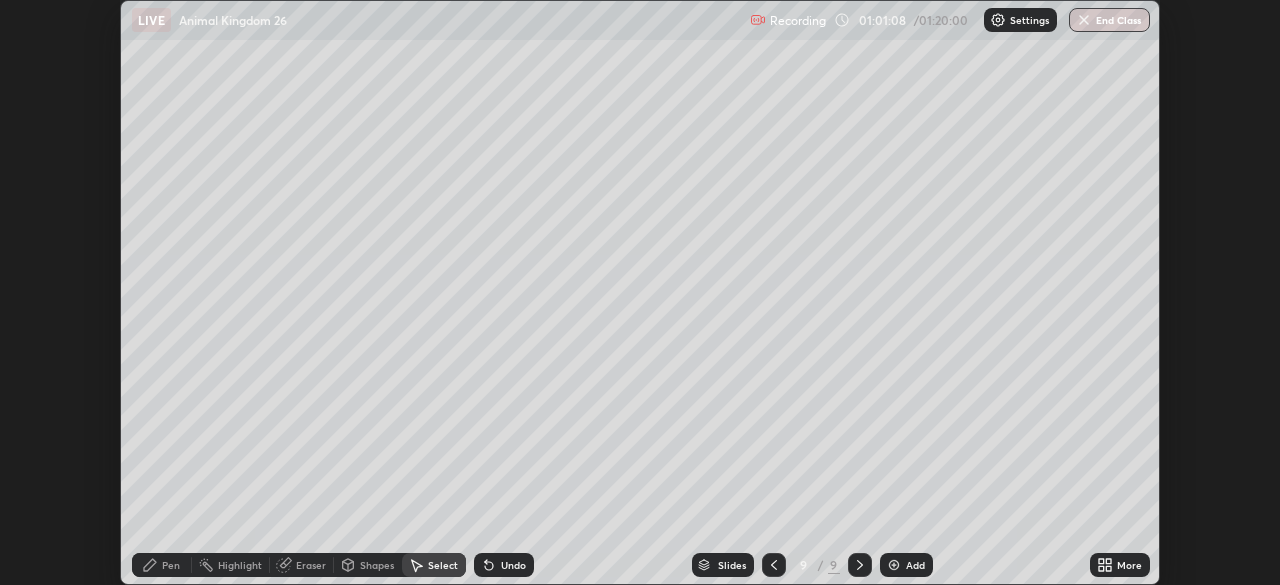 click on "Pen" at bounding box center (171, 565) 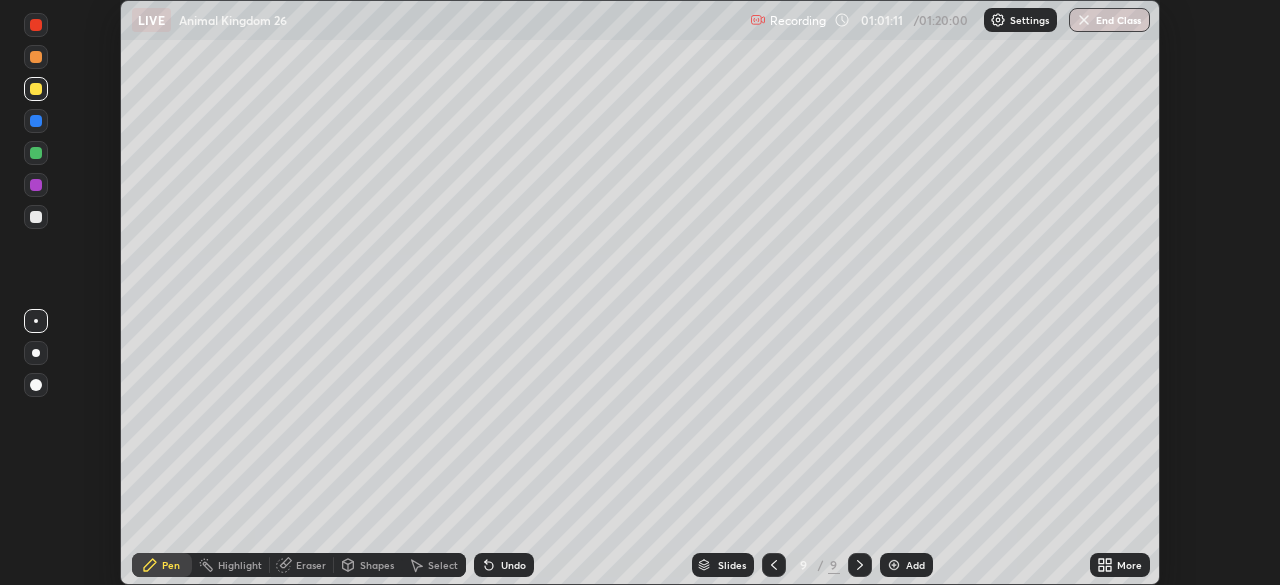 click on "Eraser" at bounding box center (311, 565) 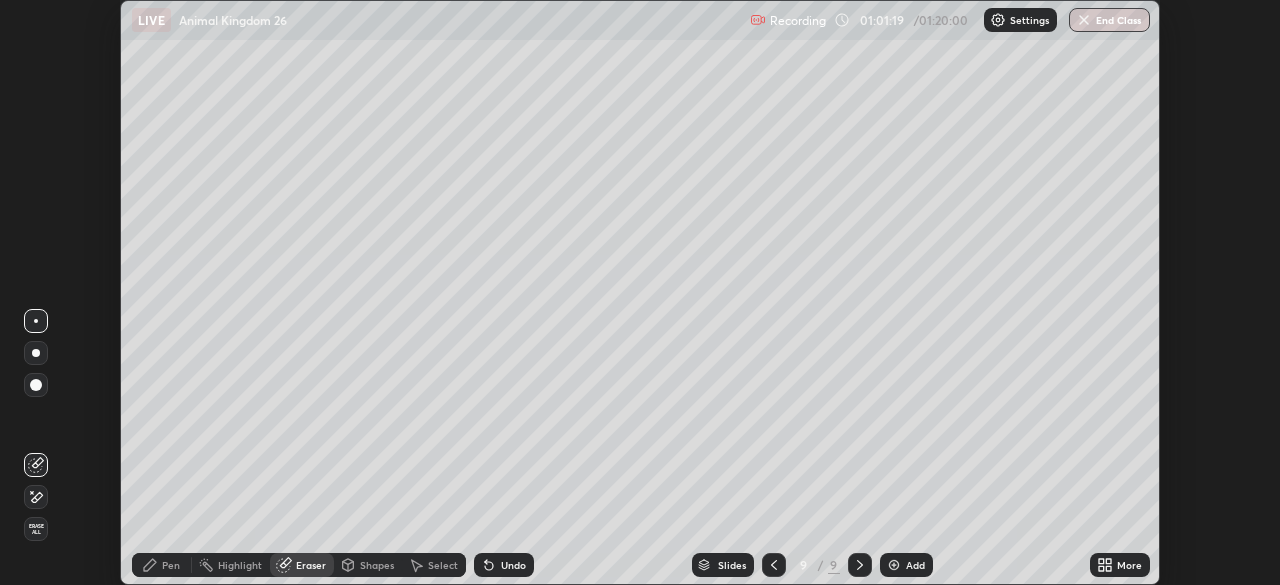 click on "Pen" at bounding box center [171, 565] 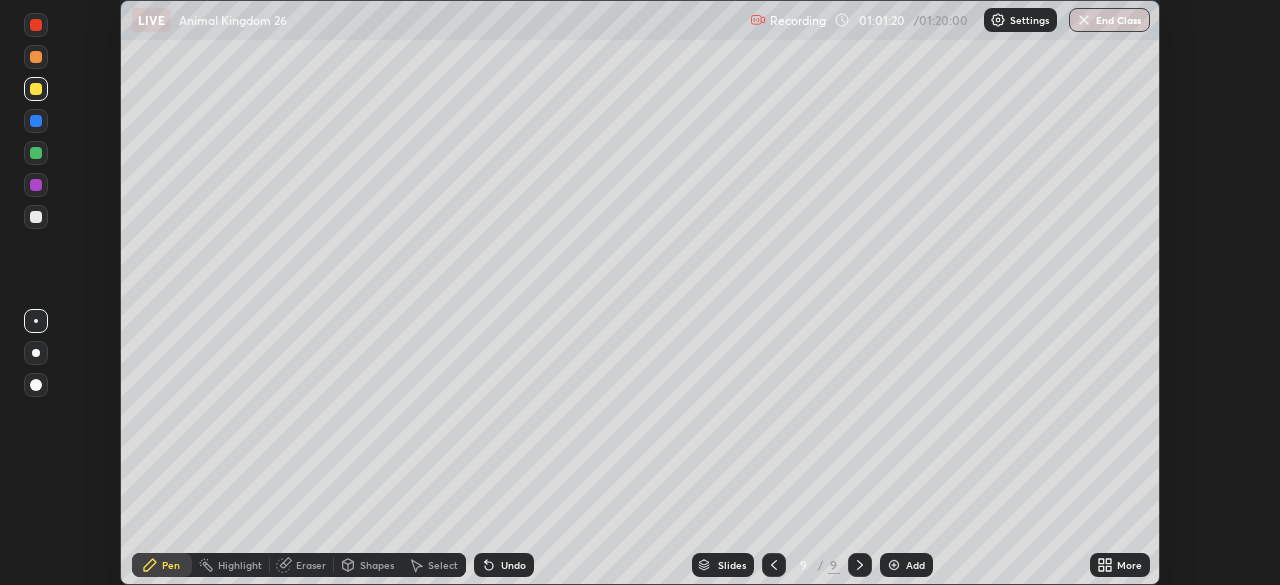 click at bounding box center [36, 217] 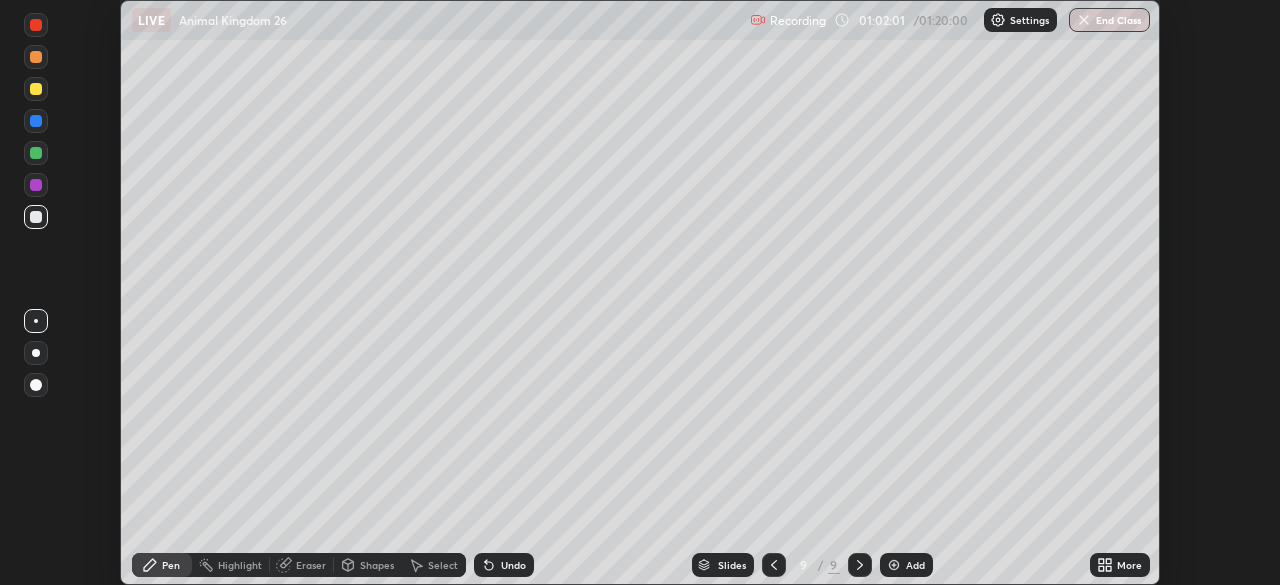 click on "Select" at bounding box center (443, 565) 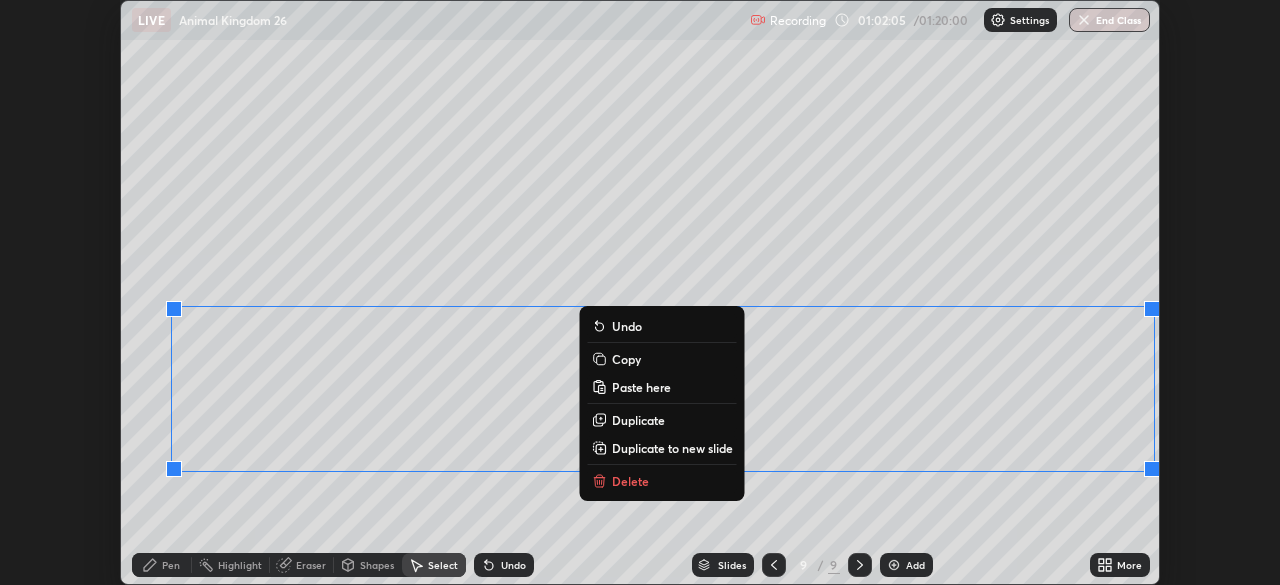 click on "0 ° Undo Copy Paste here Duplicate Duplicate to new slide Delete" at bounding box center (640, 292) 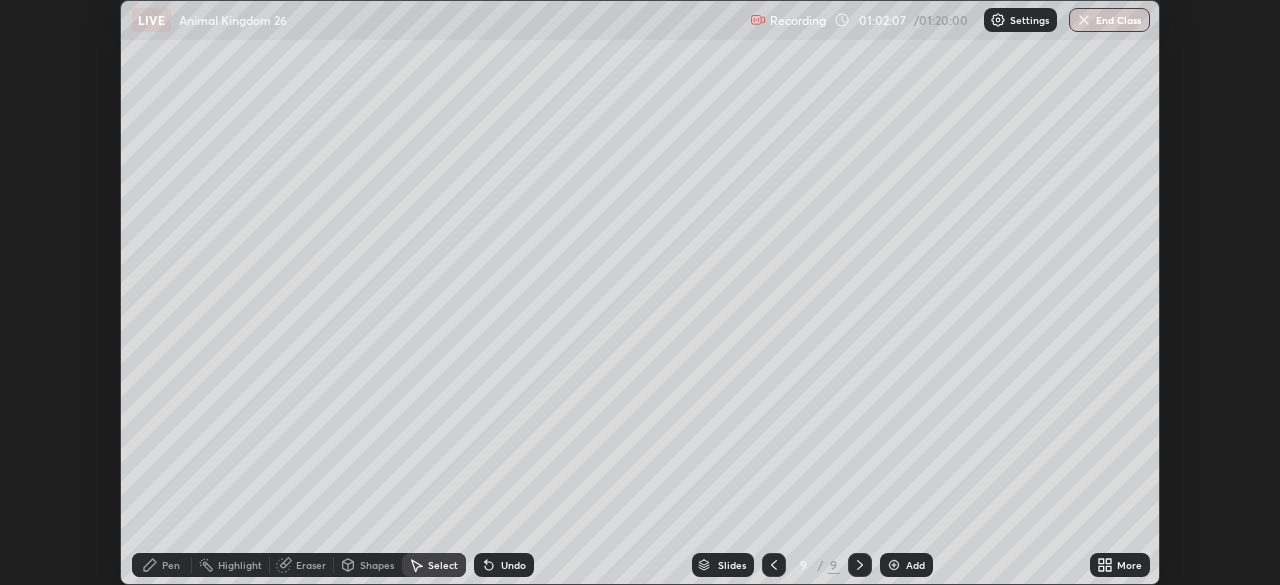 click on "Pen" at bounding box center (171, 565) 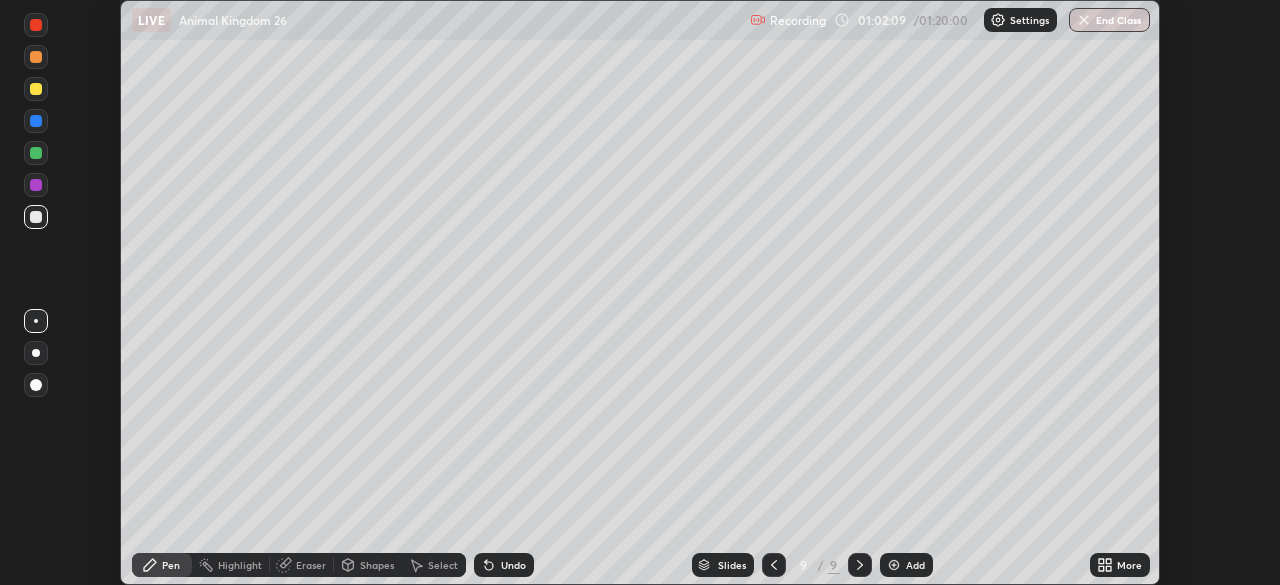 click at bounding box center (36, 89) 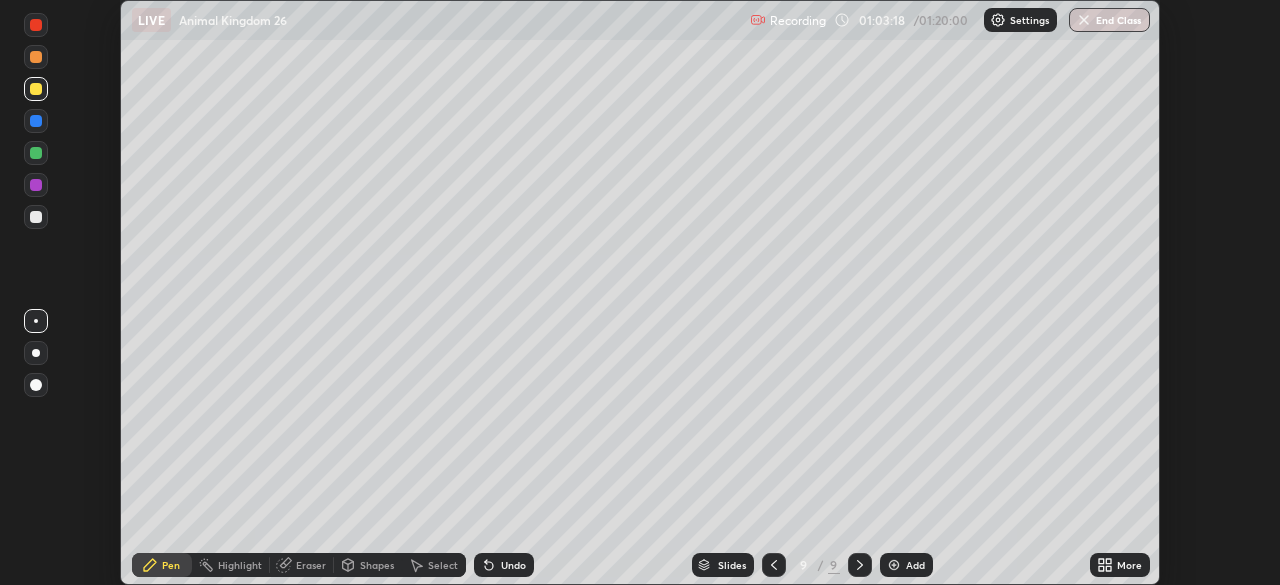 click at bounding box center (36, 385) 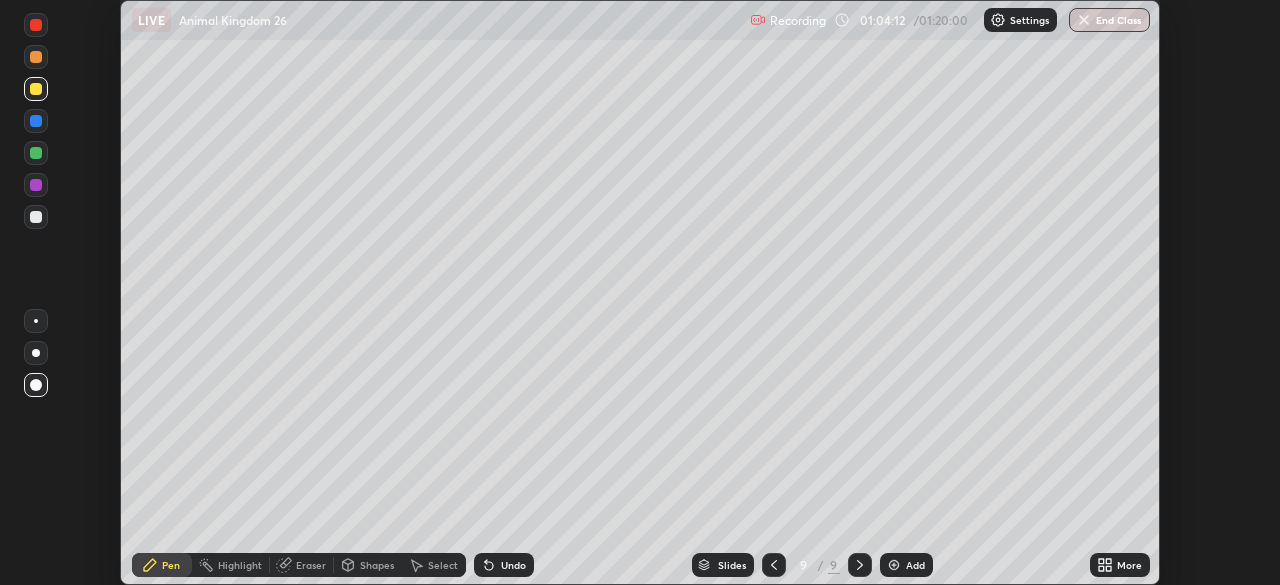 click at bounding box center (36, 121) 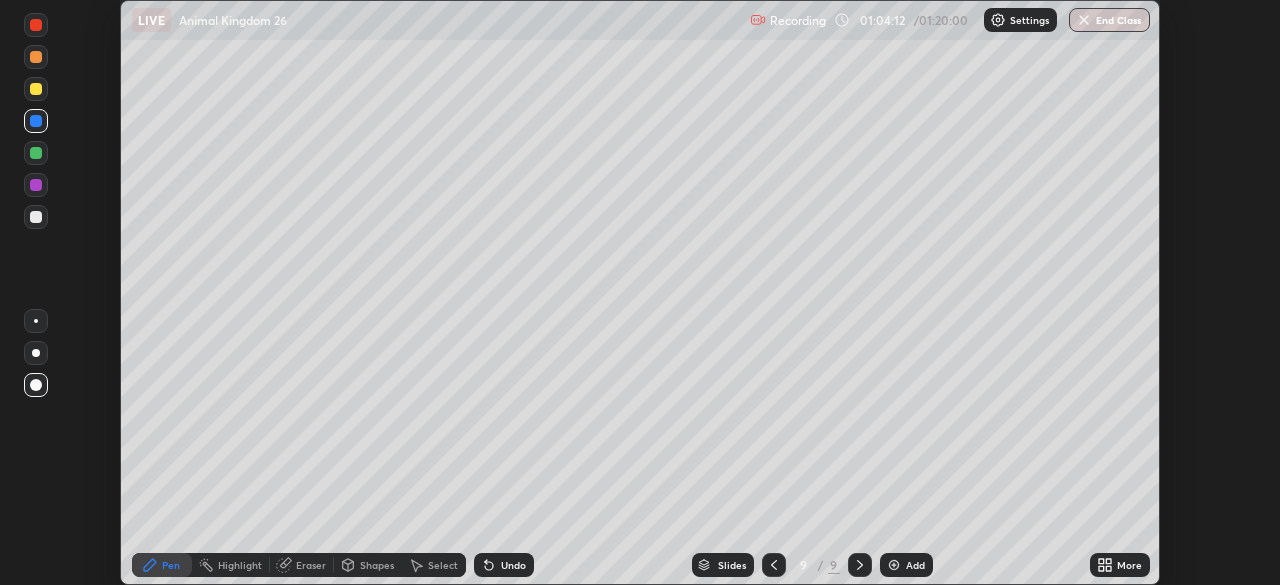 click at bounding box center (36, 385) 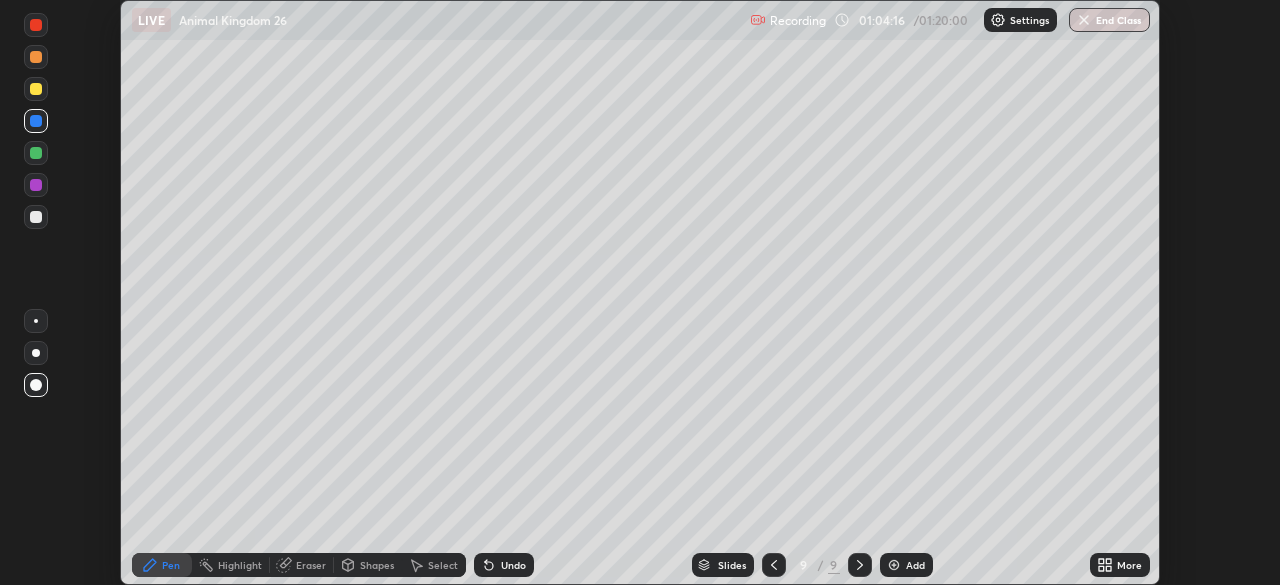 click on "Undo" at bounding box center (513, 565) 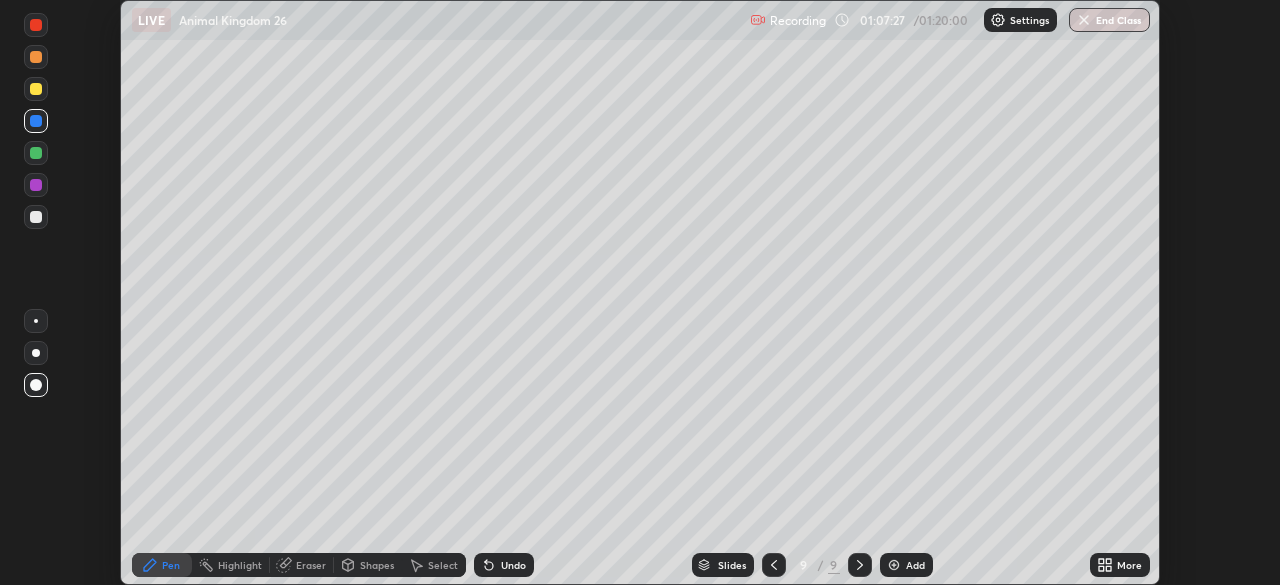 click 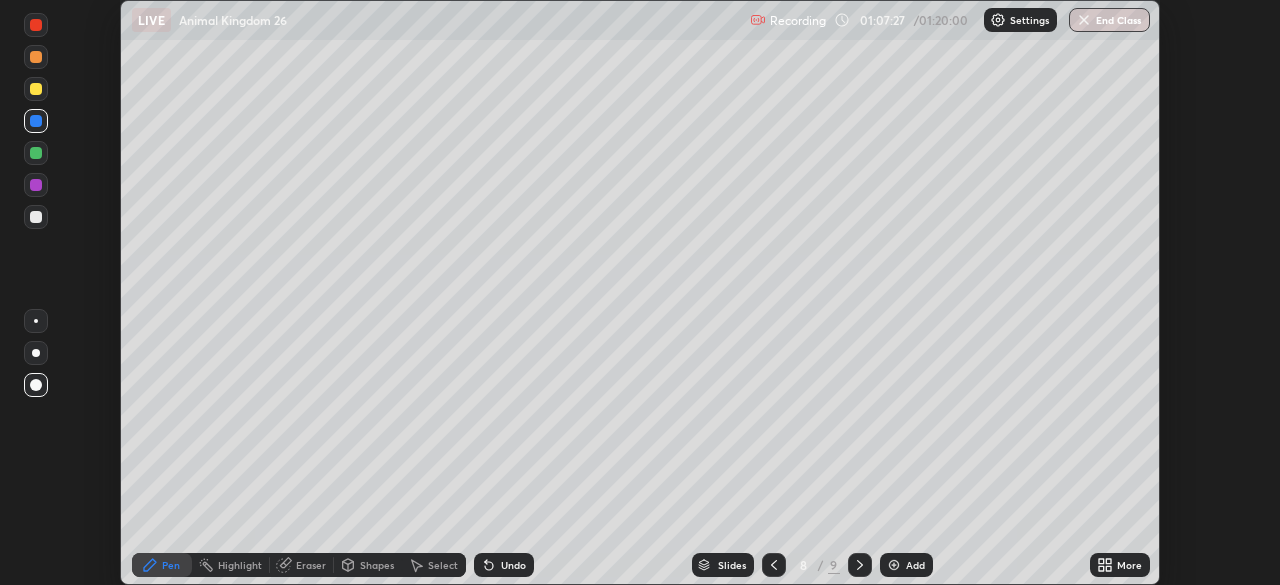 click 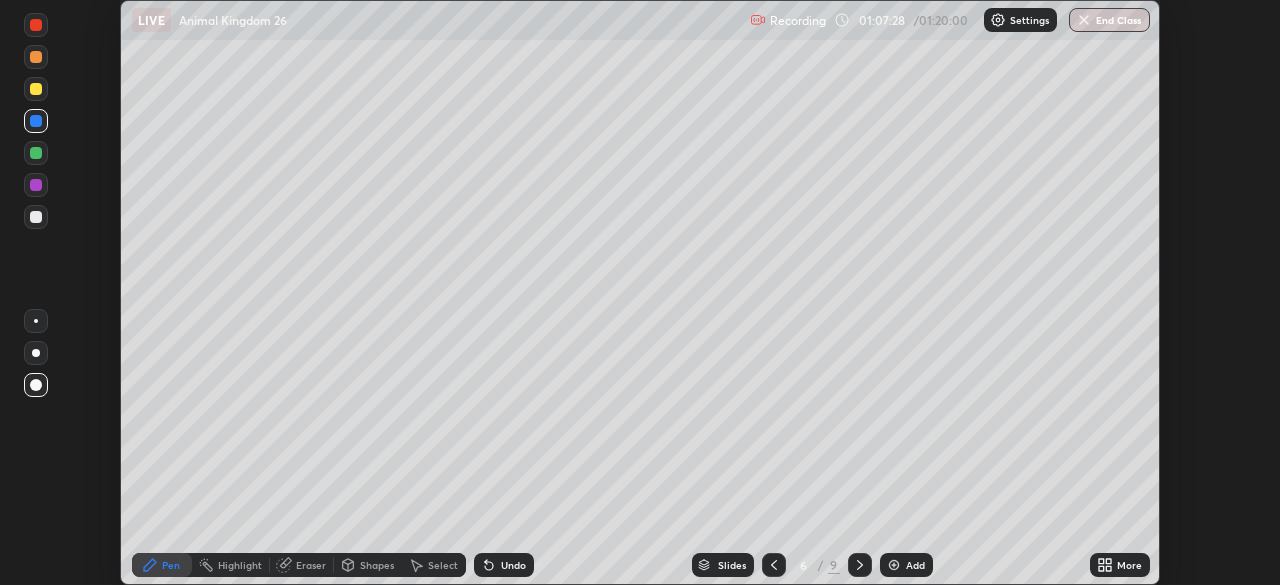 click 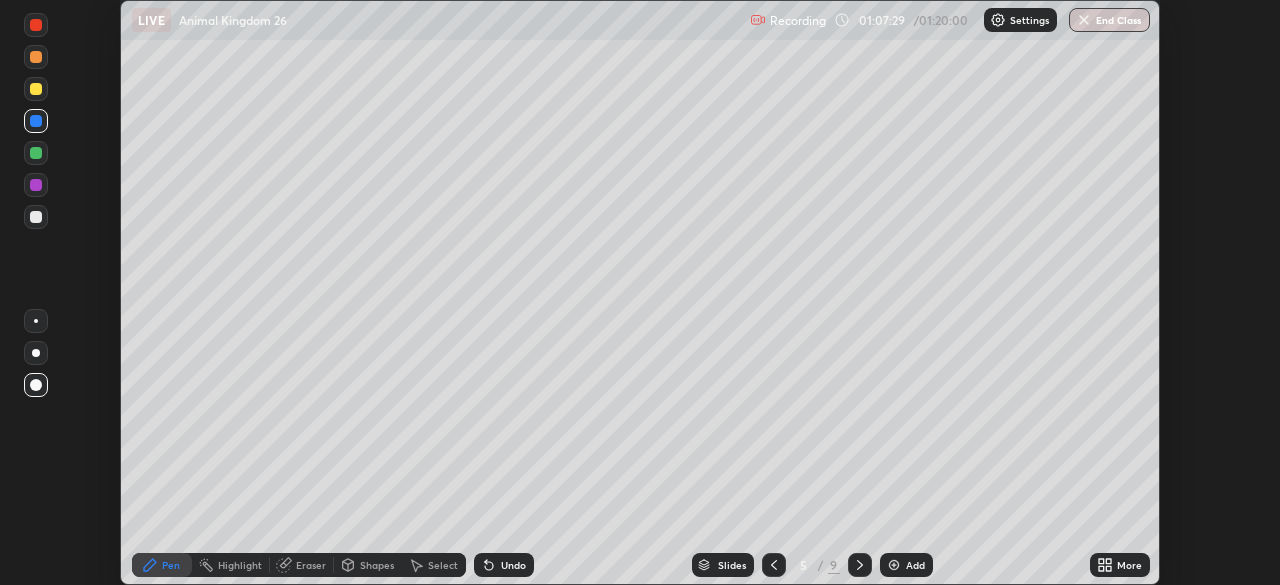 click 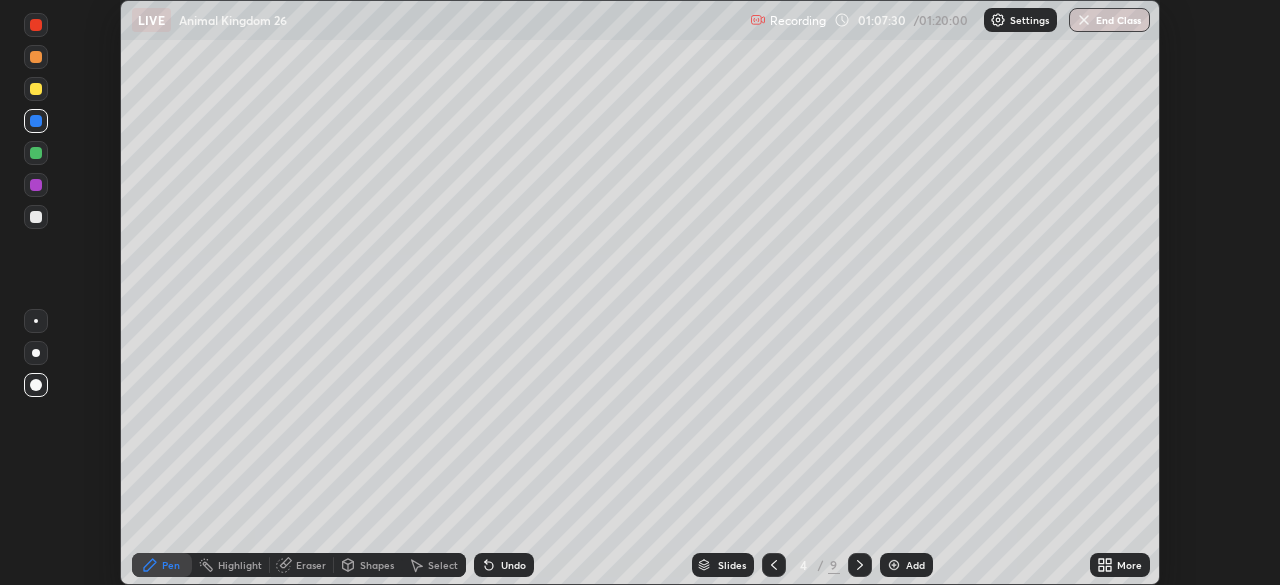 click 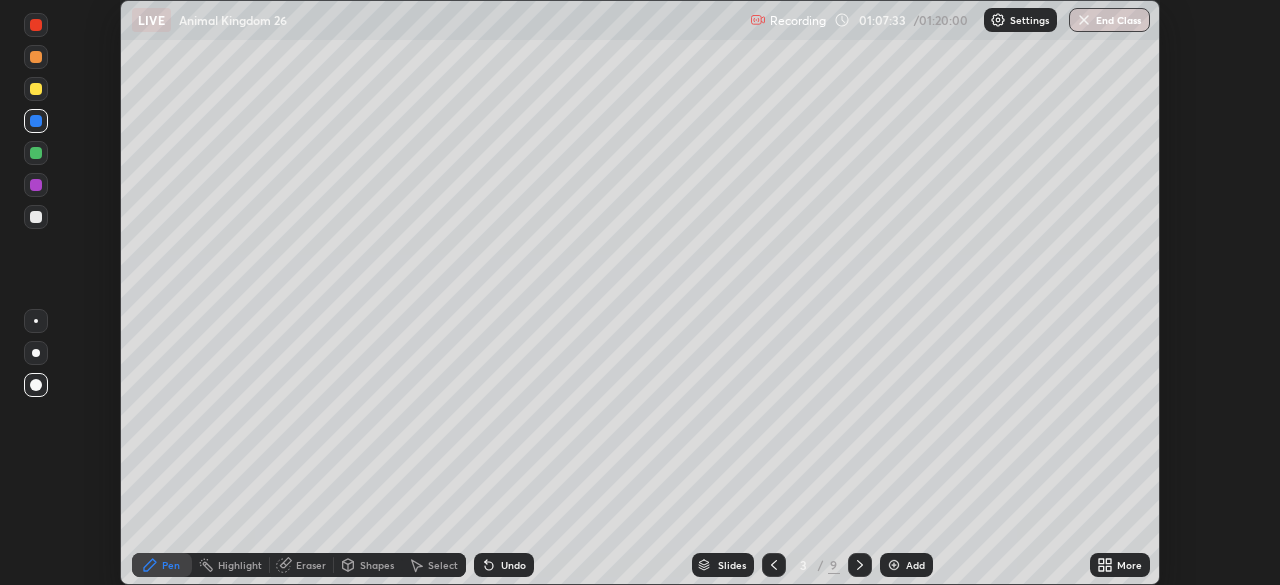 click 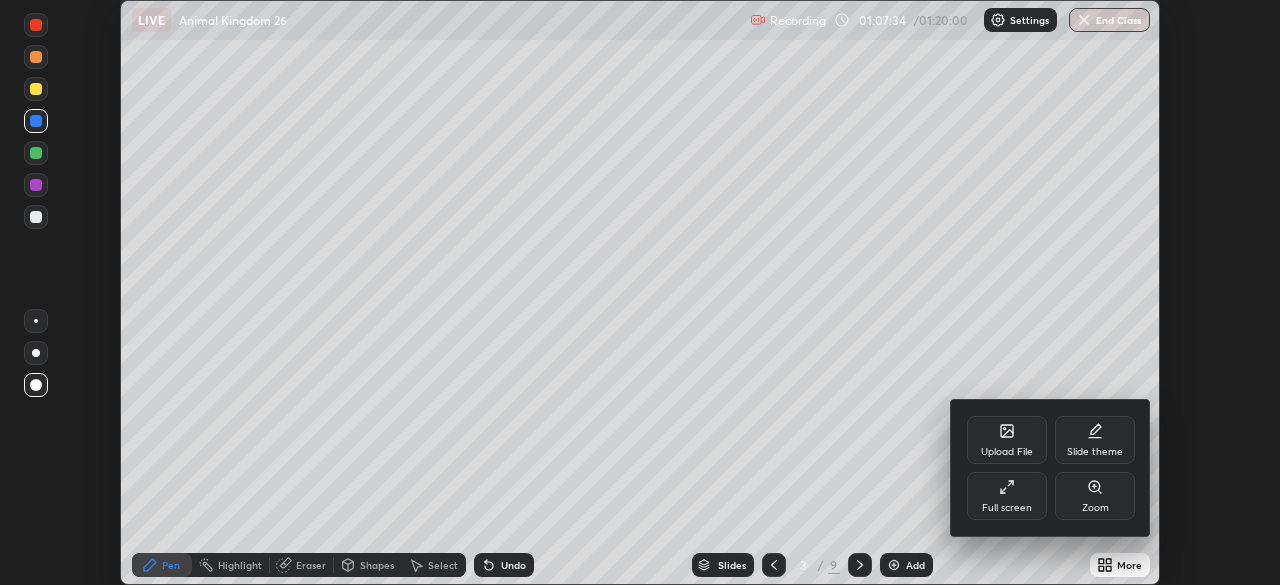 click on "Full screen" at bounding box center [1007, 508] 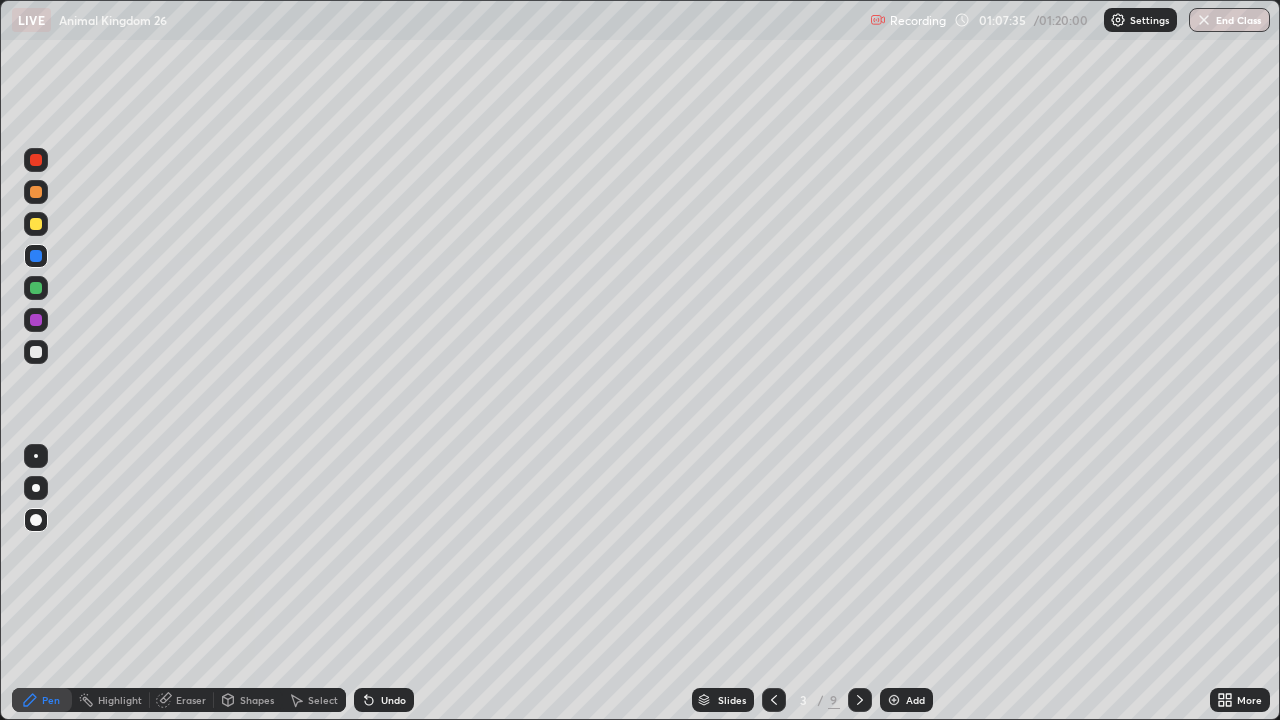 scroll, scrollTop: 99280, scrollLeft: 98720, axis: both 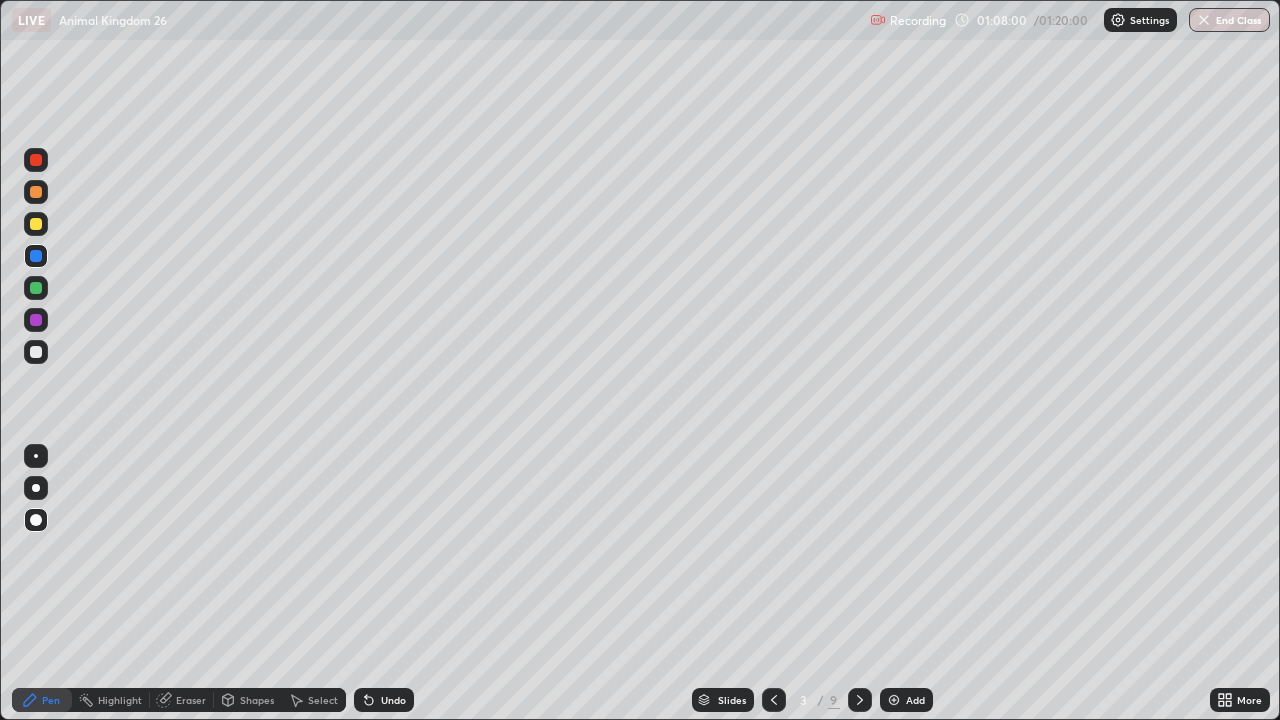 click 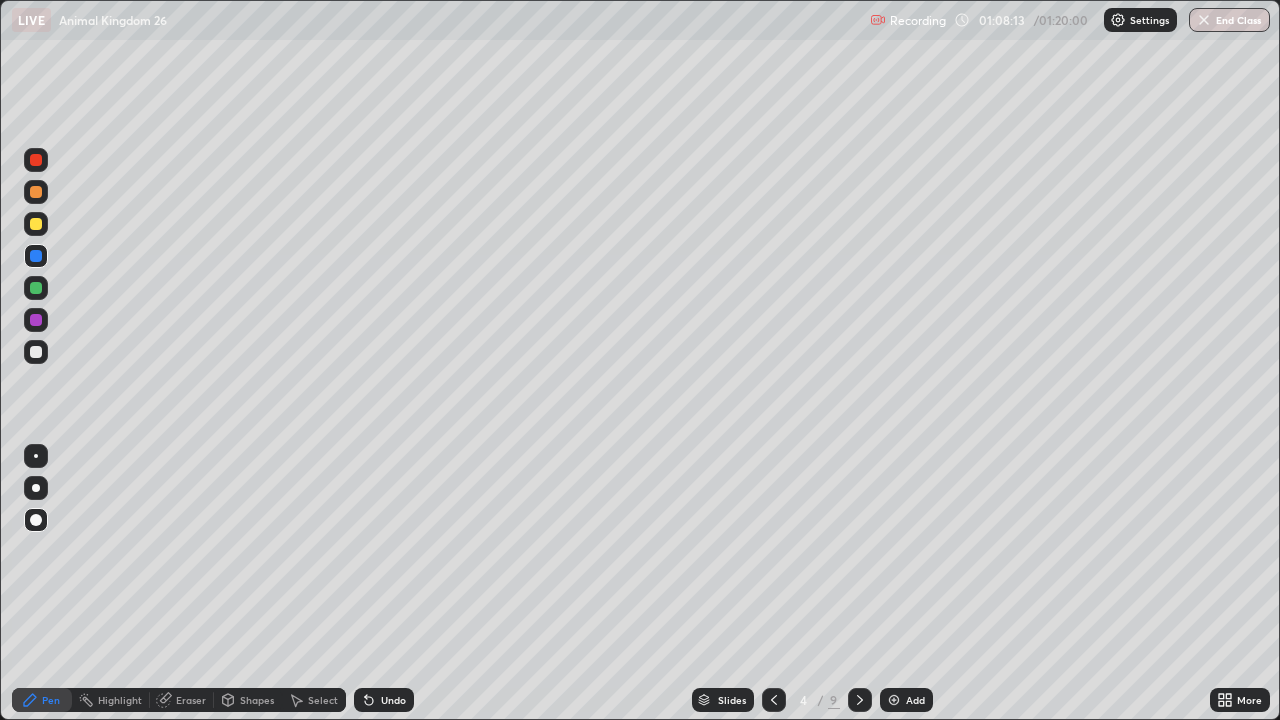 click 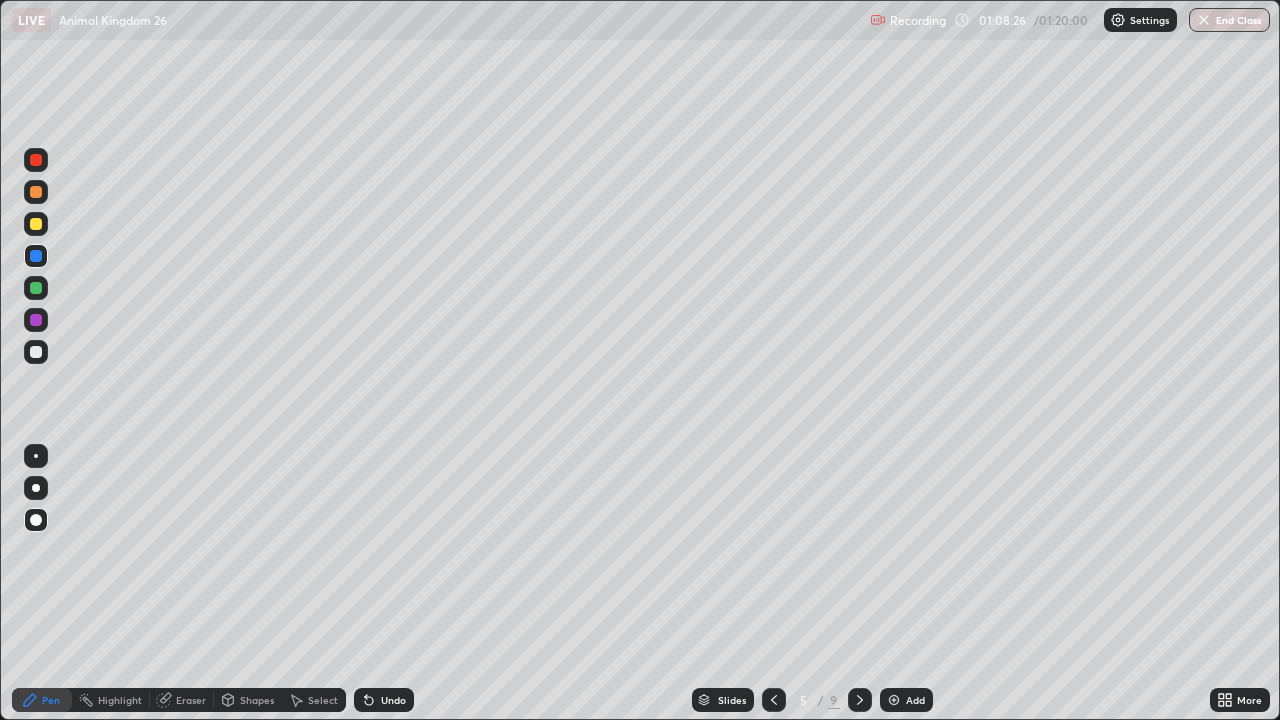 click 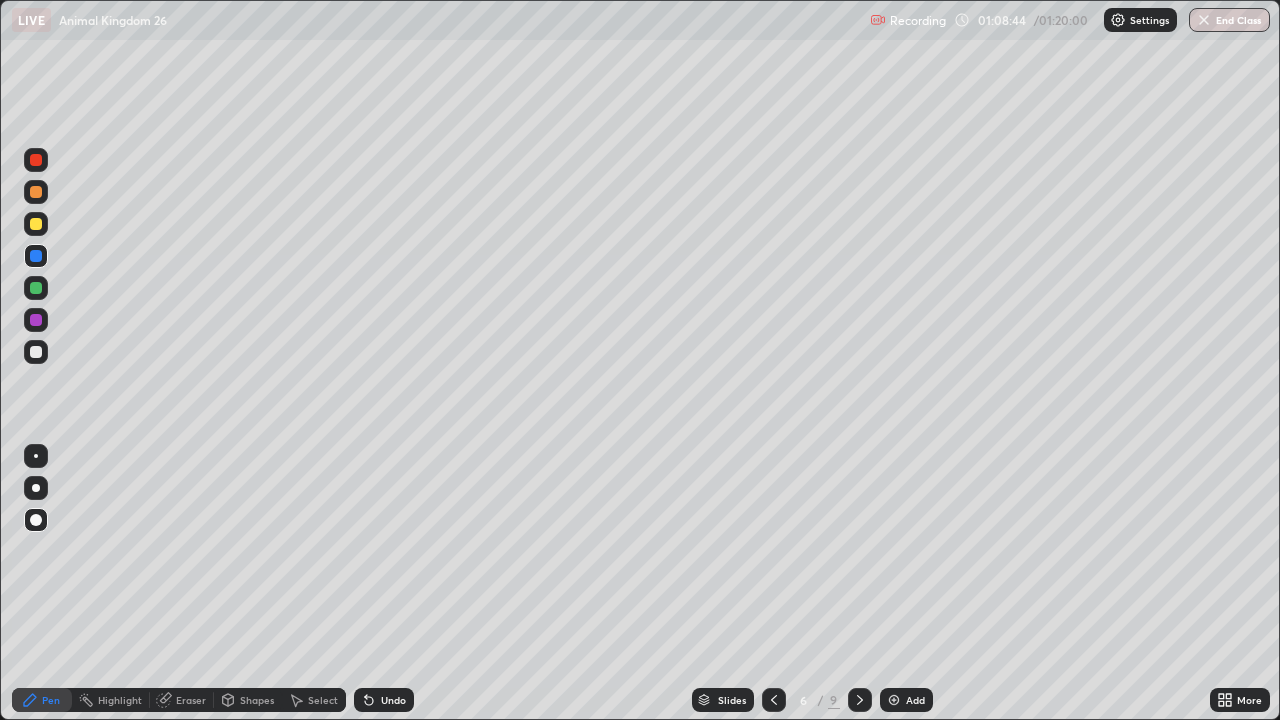 click 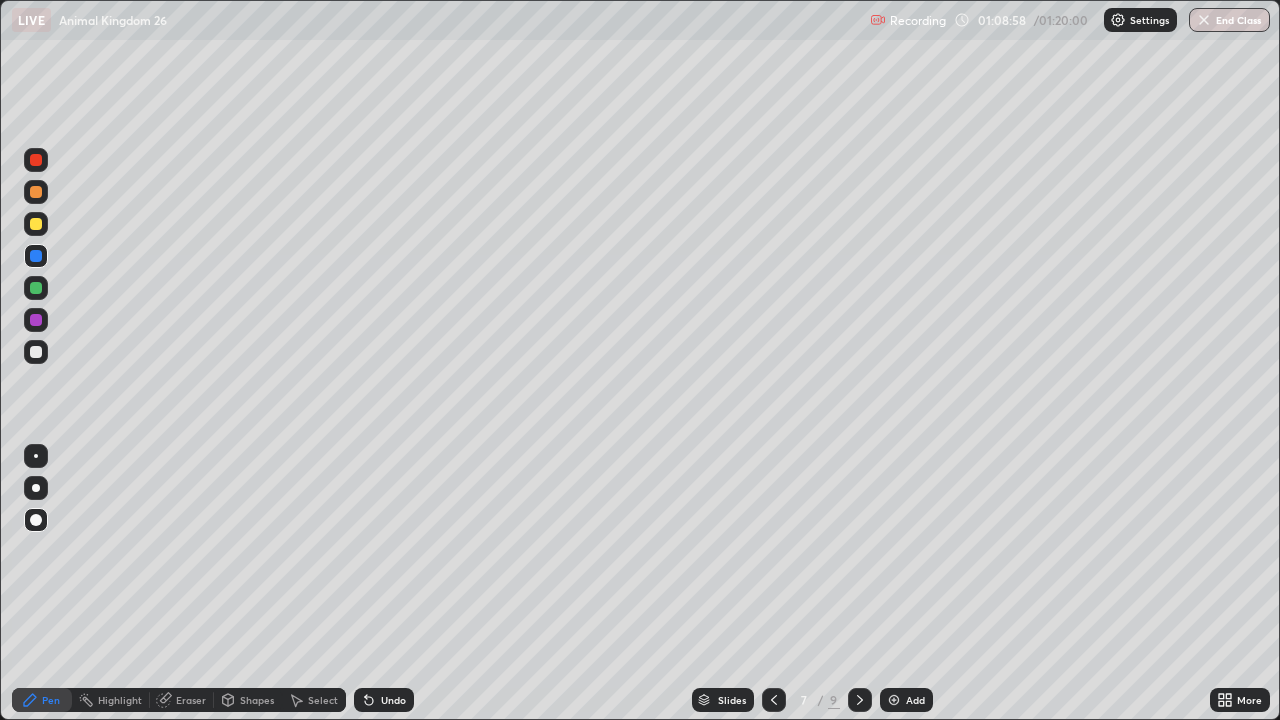 click 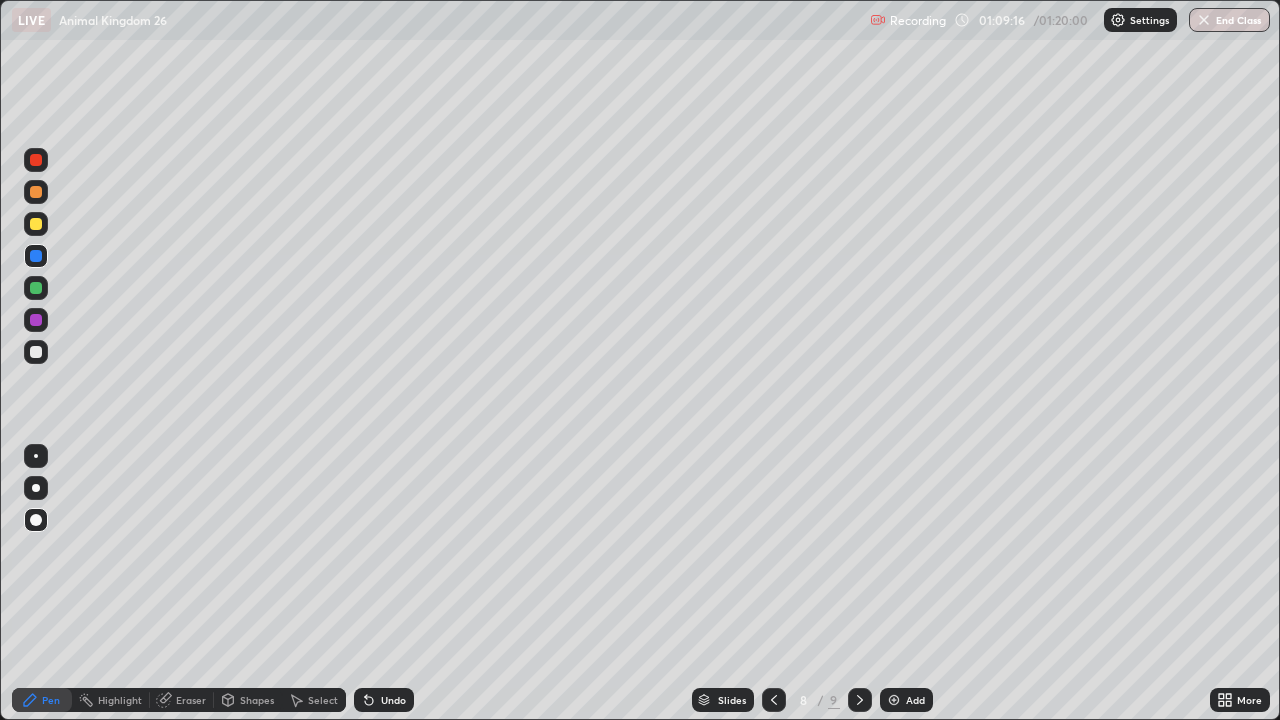 click 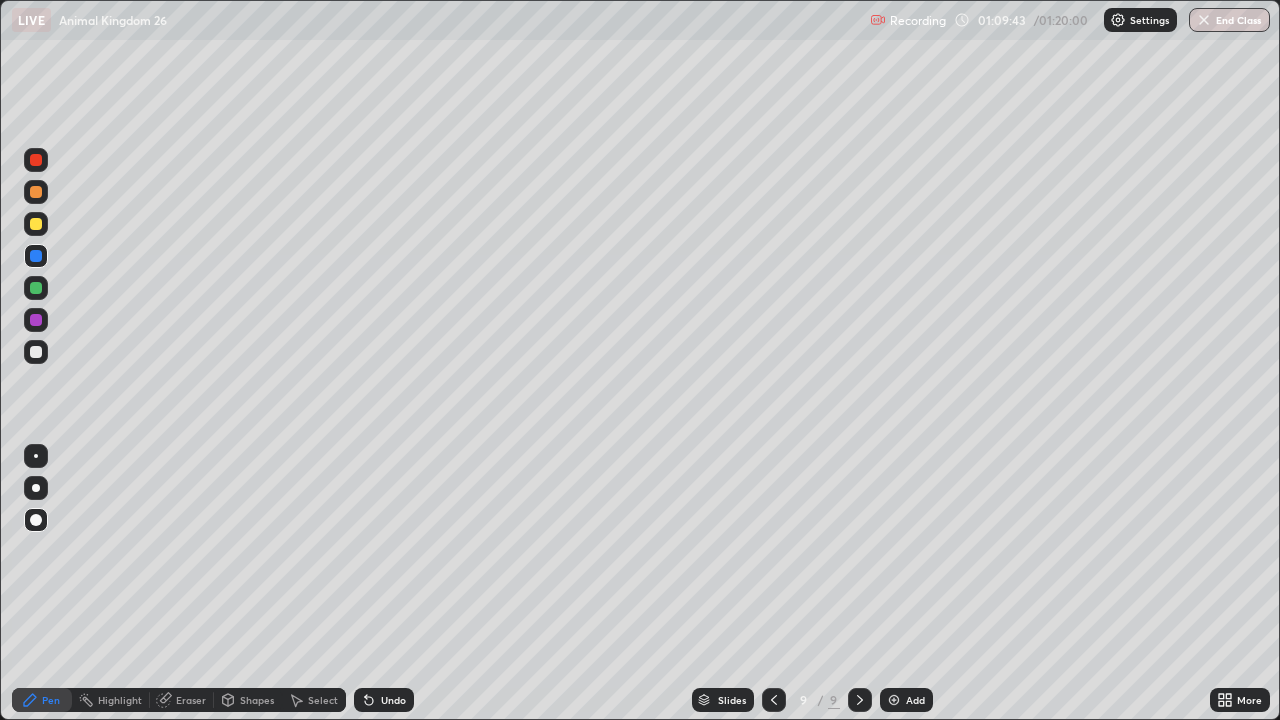 click at bounding box center [774, 700] 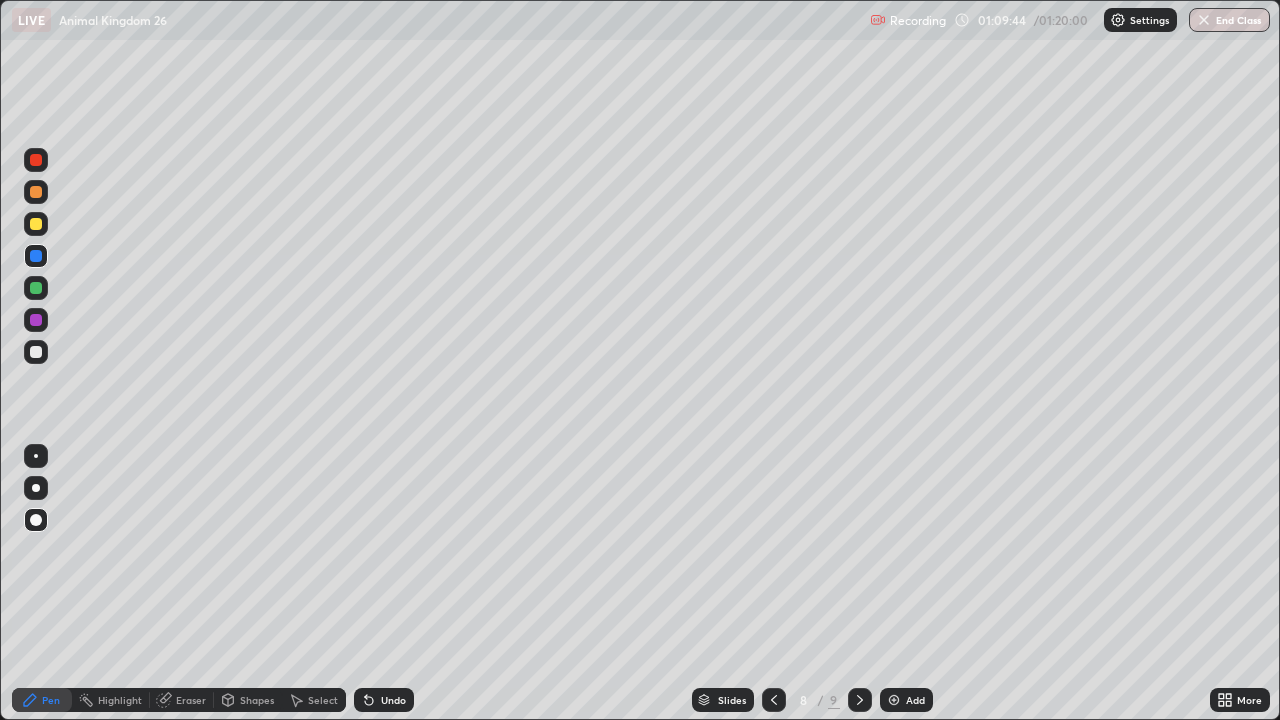 click 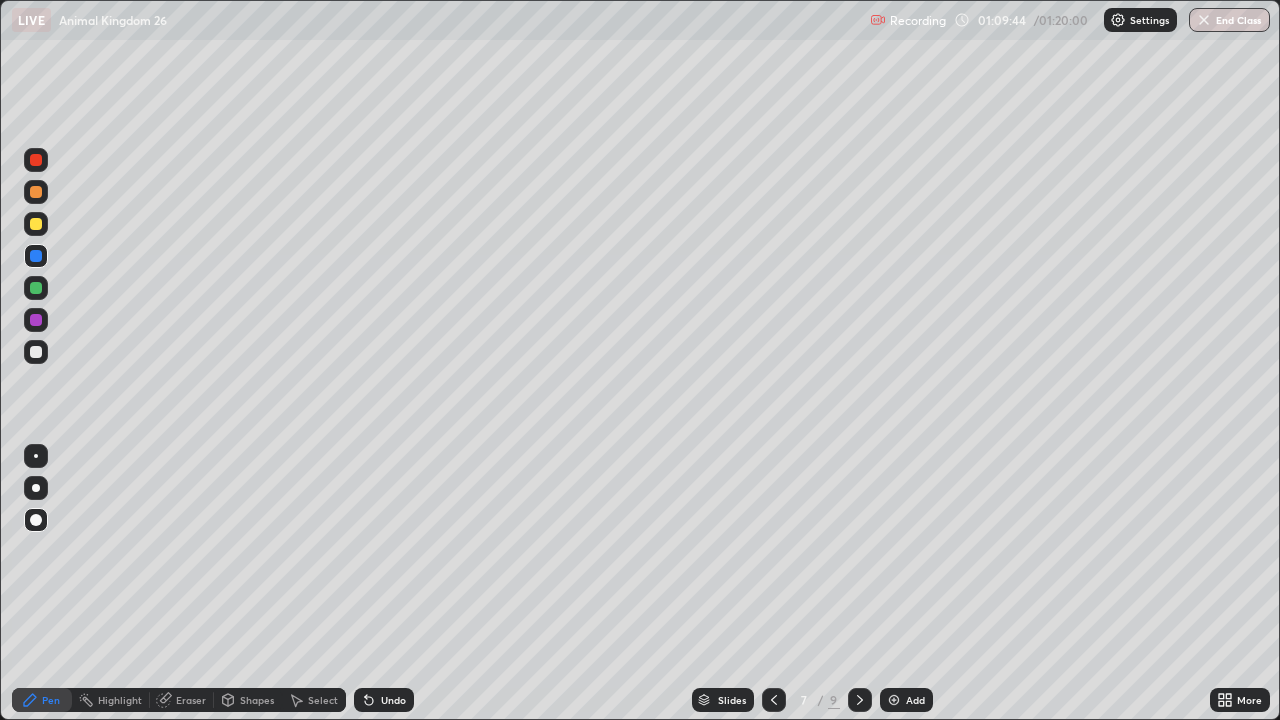 click 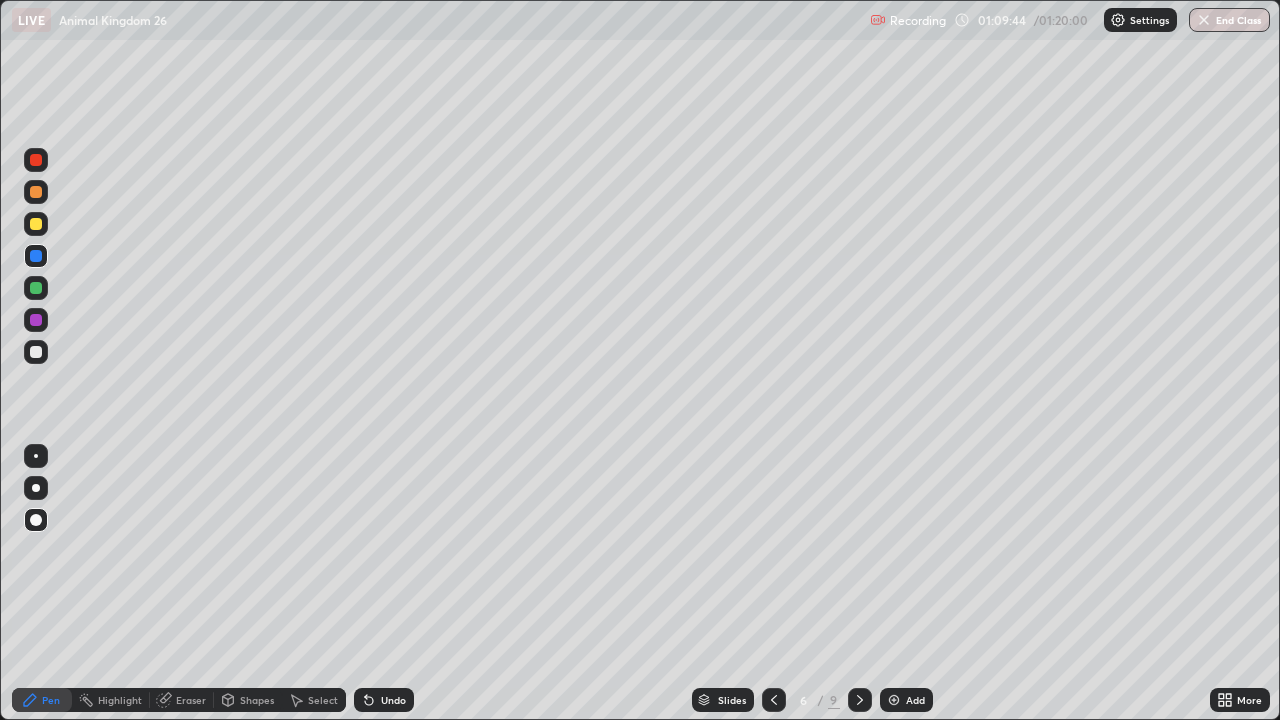 click 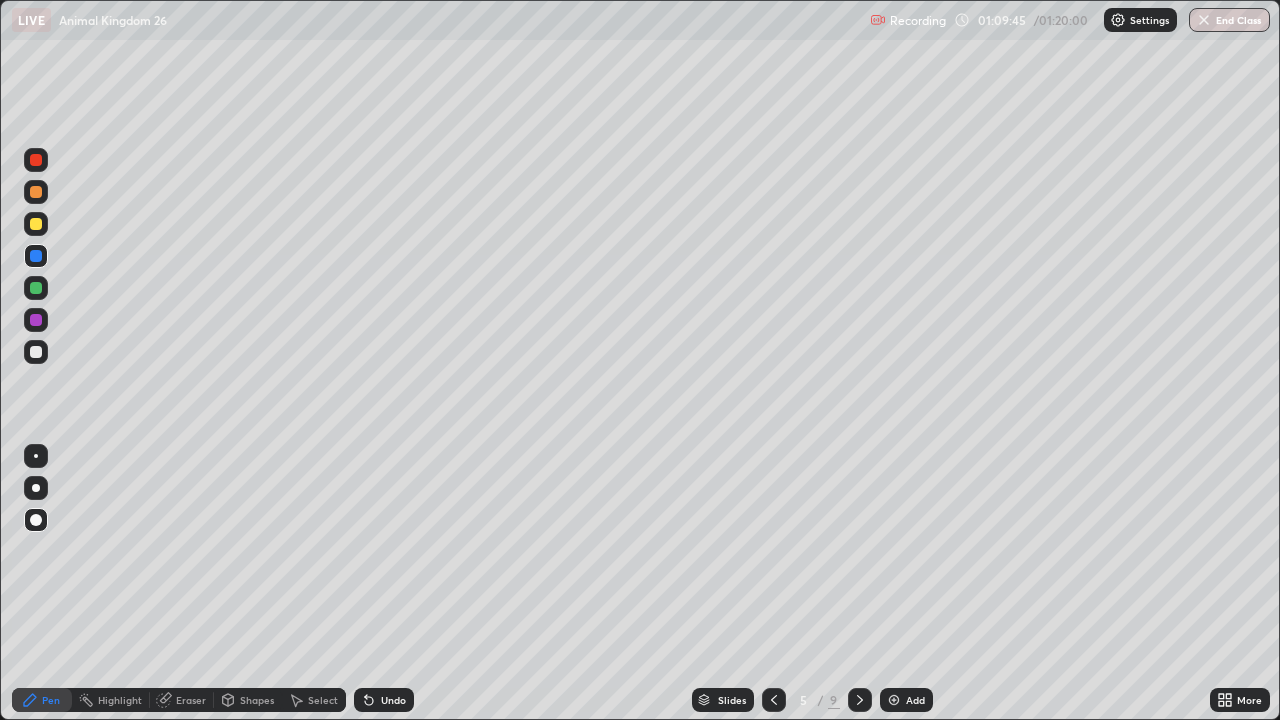click 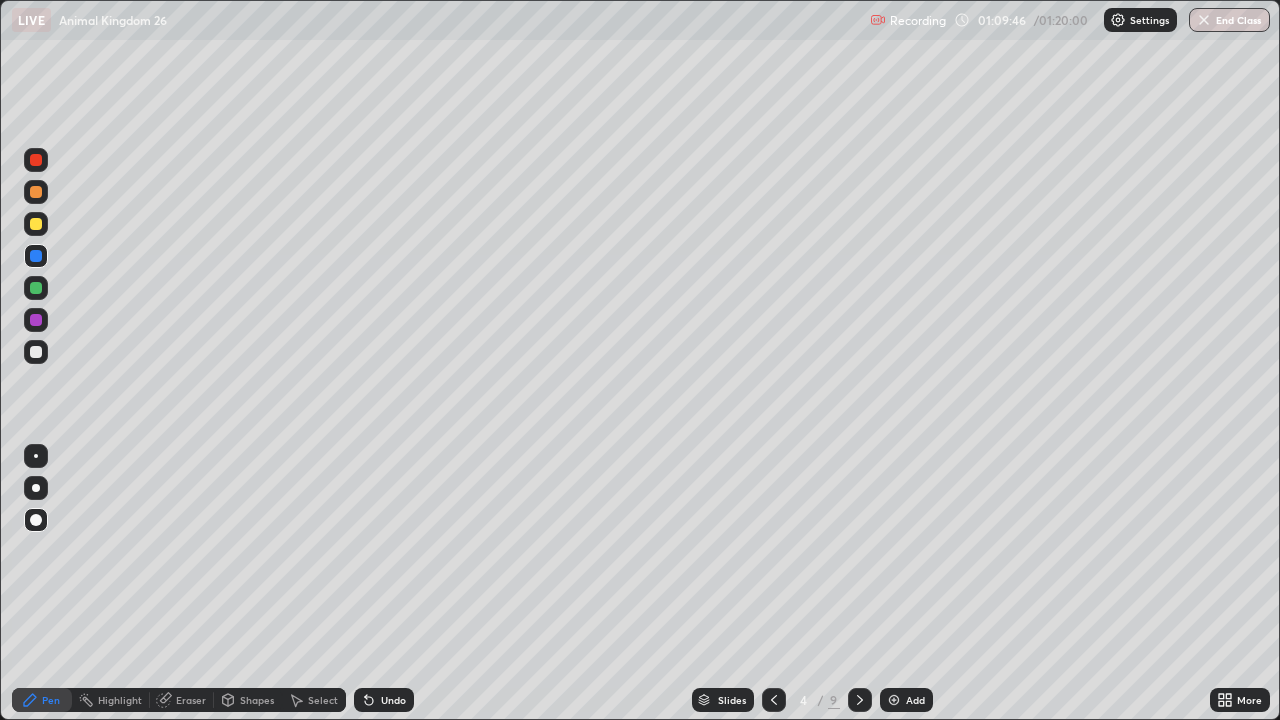 click 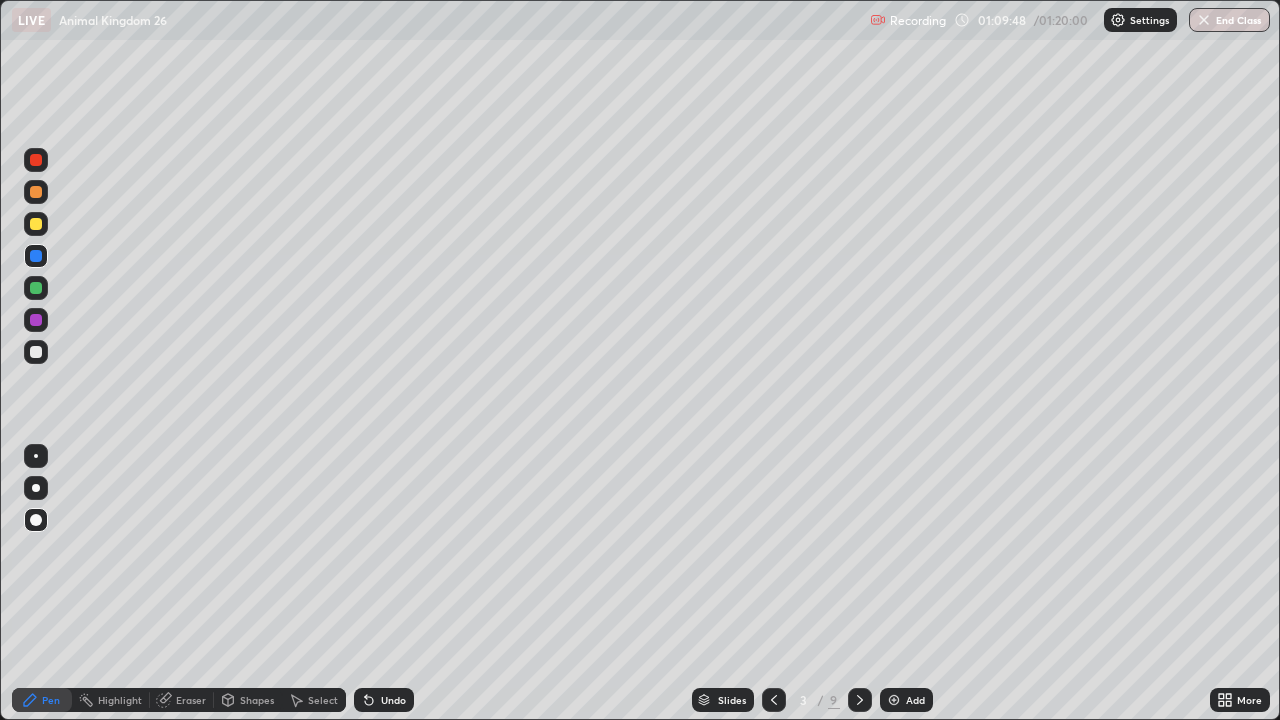 click at bounding box center [860, 700] 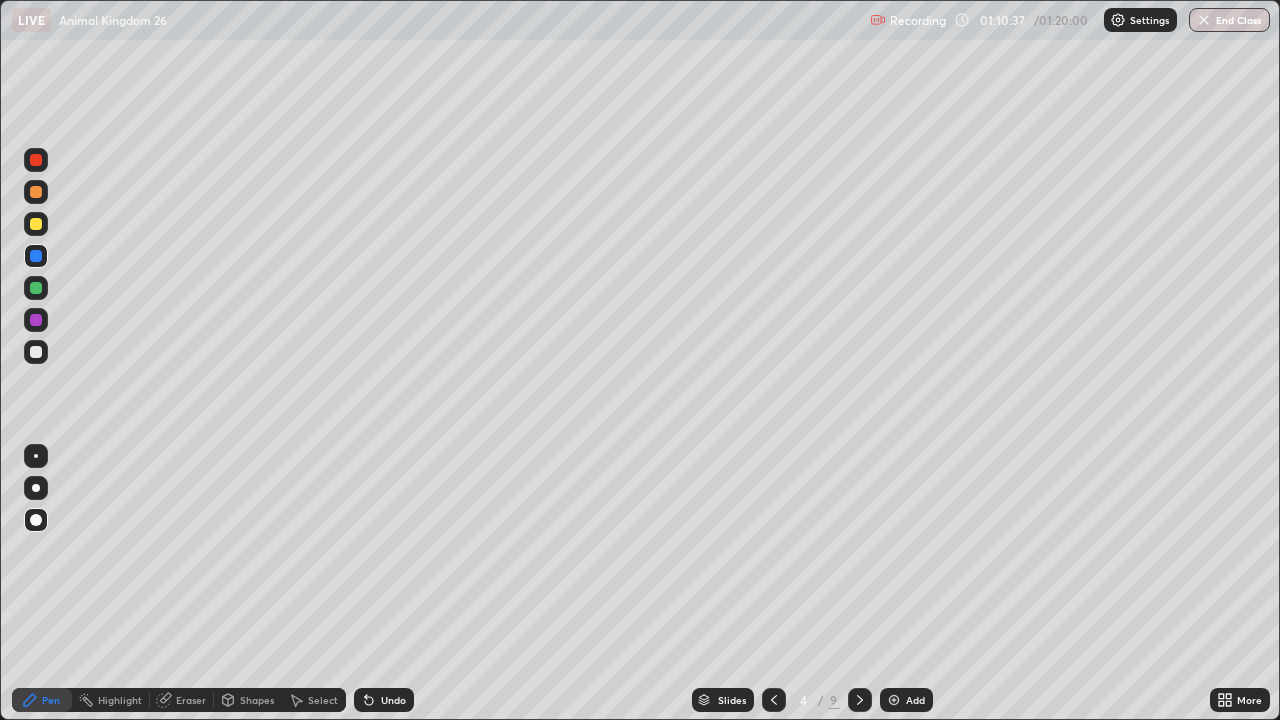 click 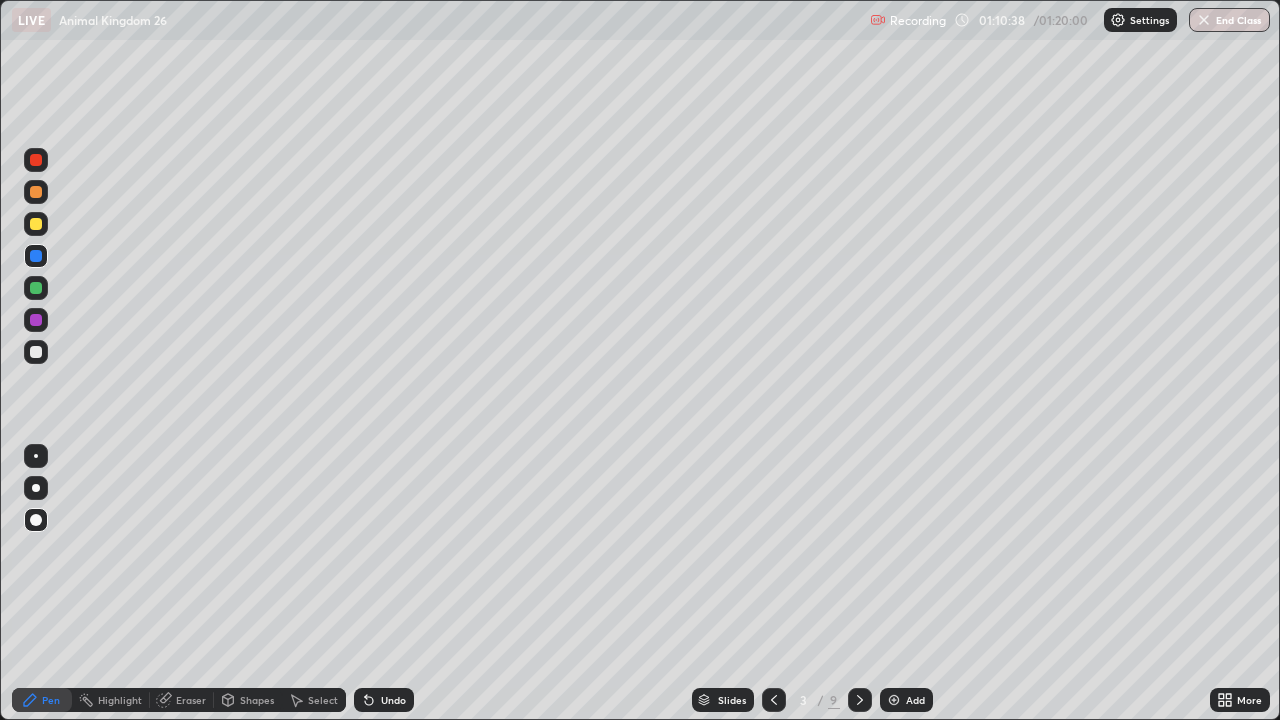 click 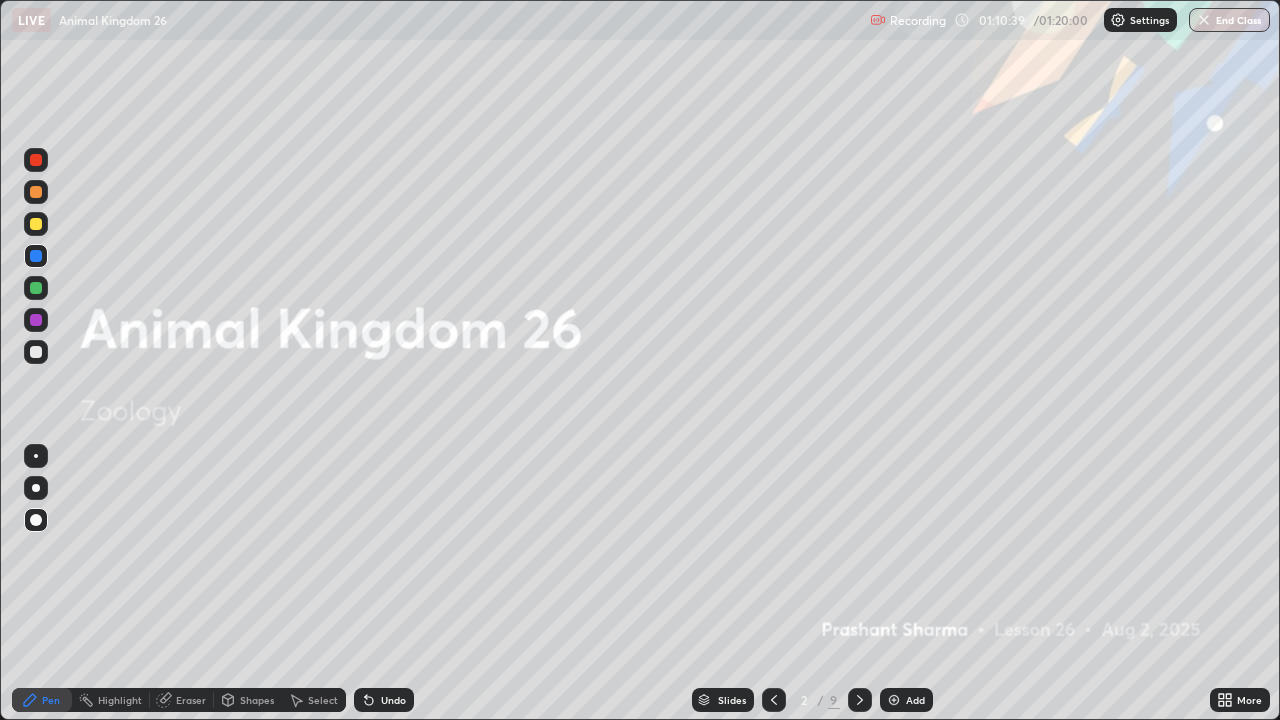click 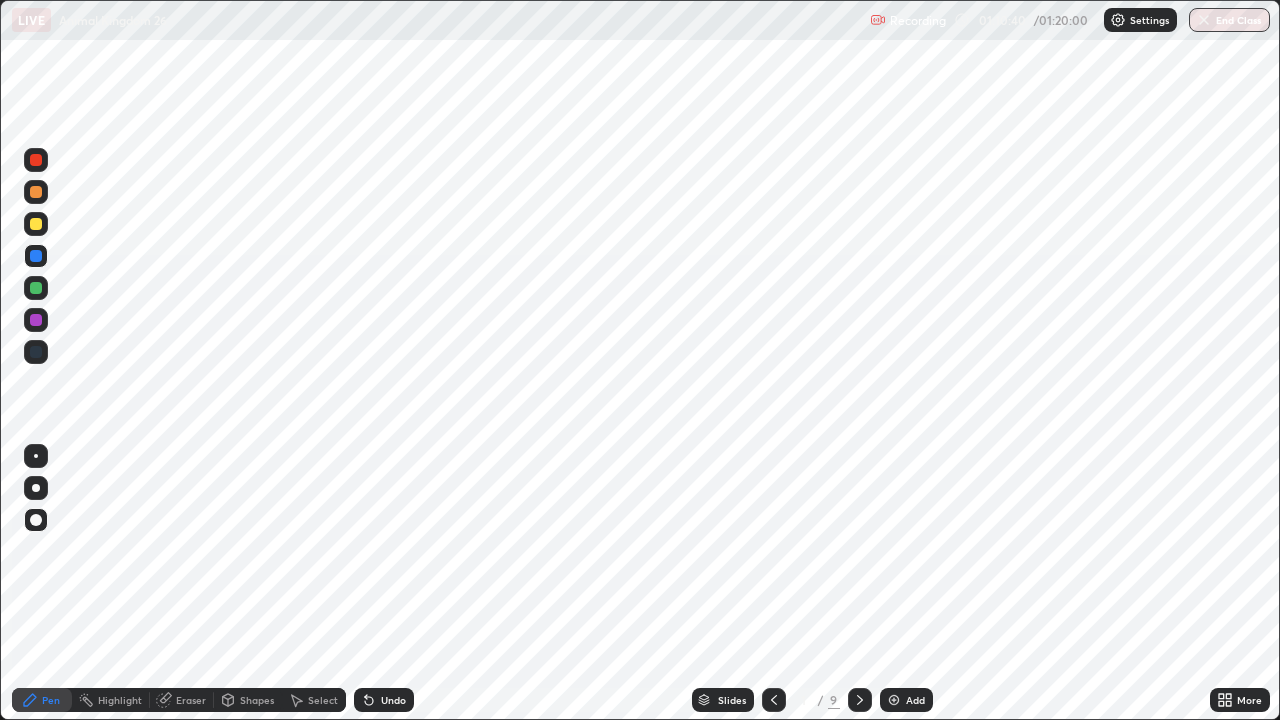 click 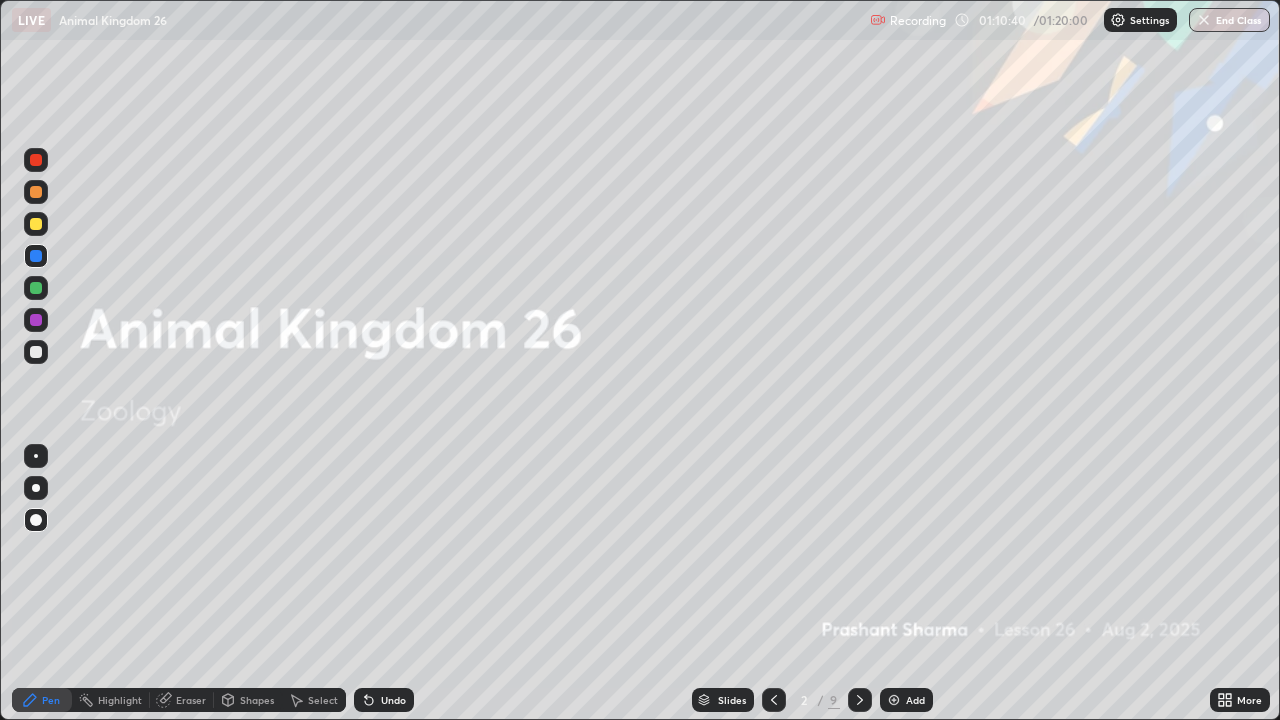 click 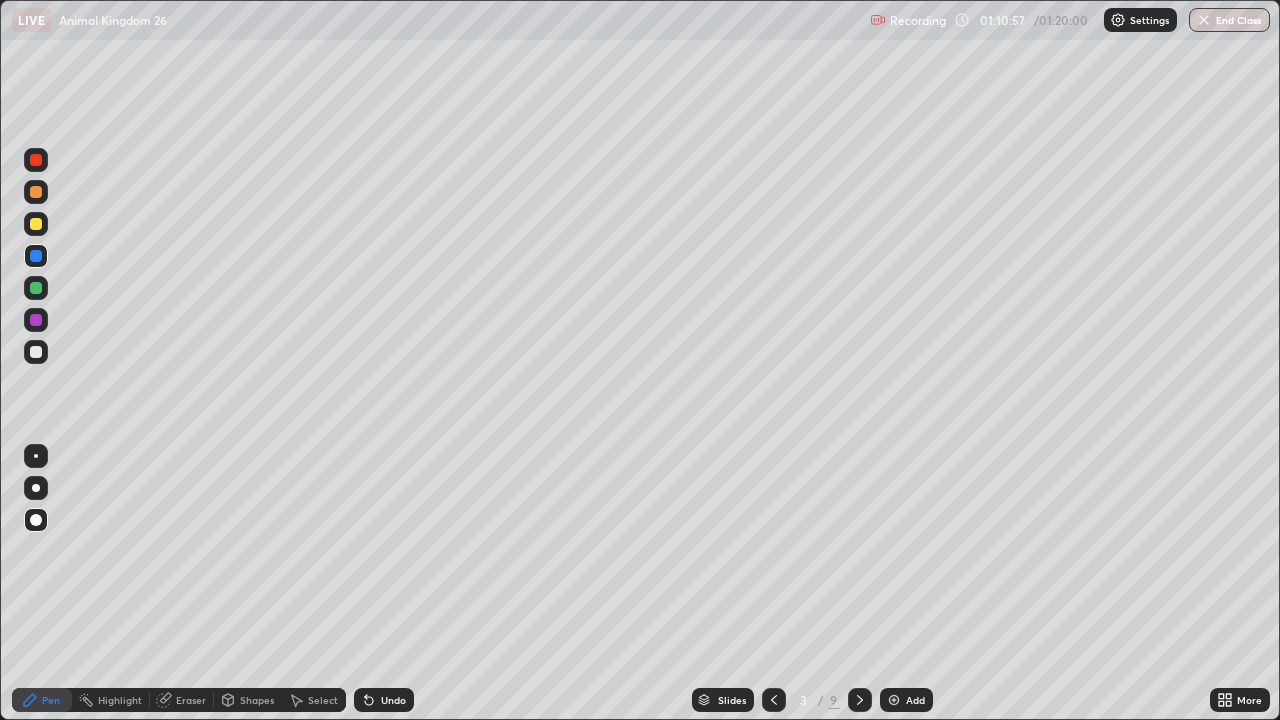 click 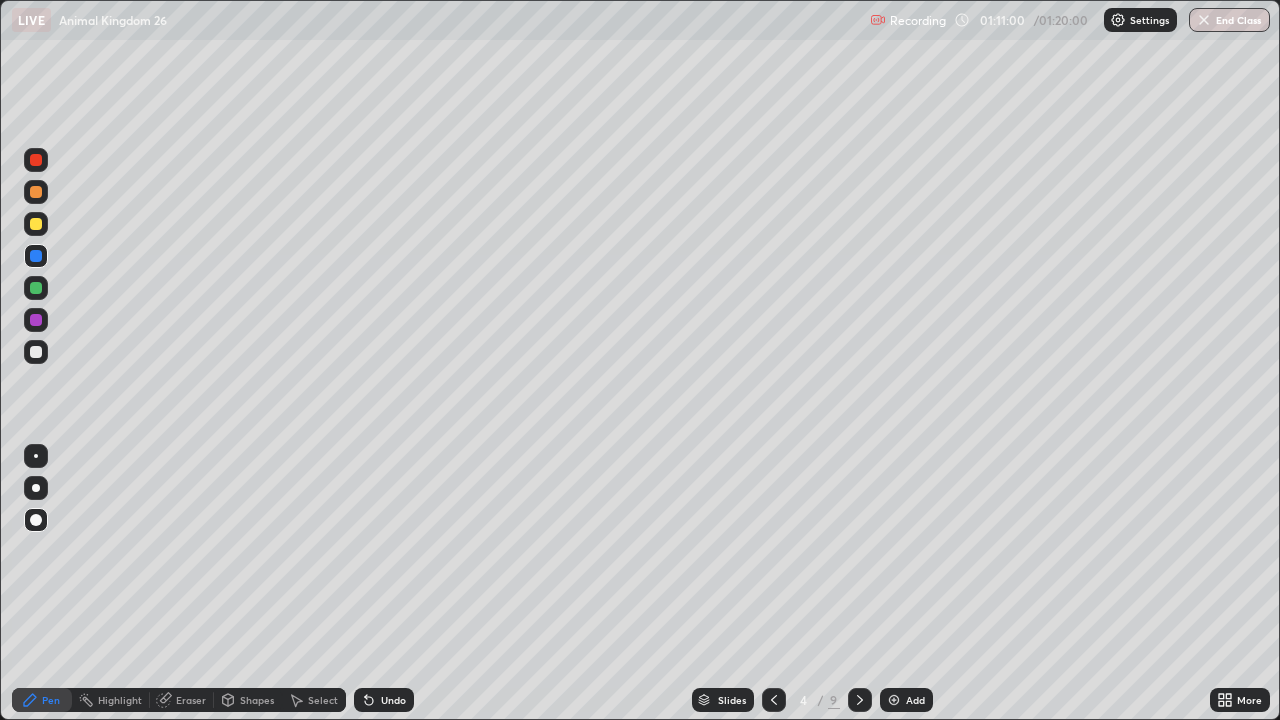 click 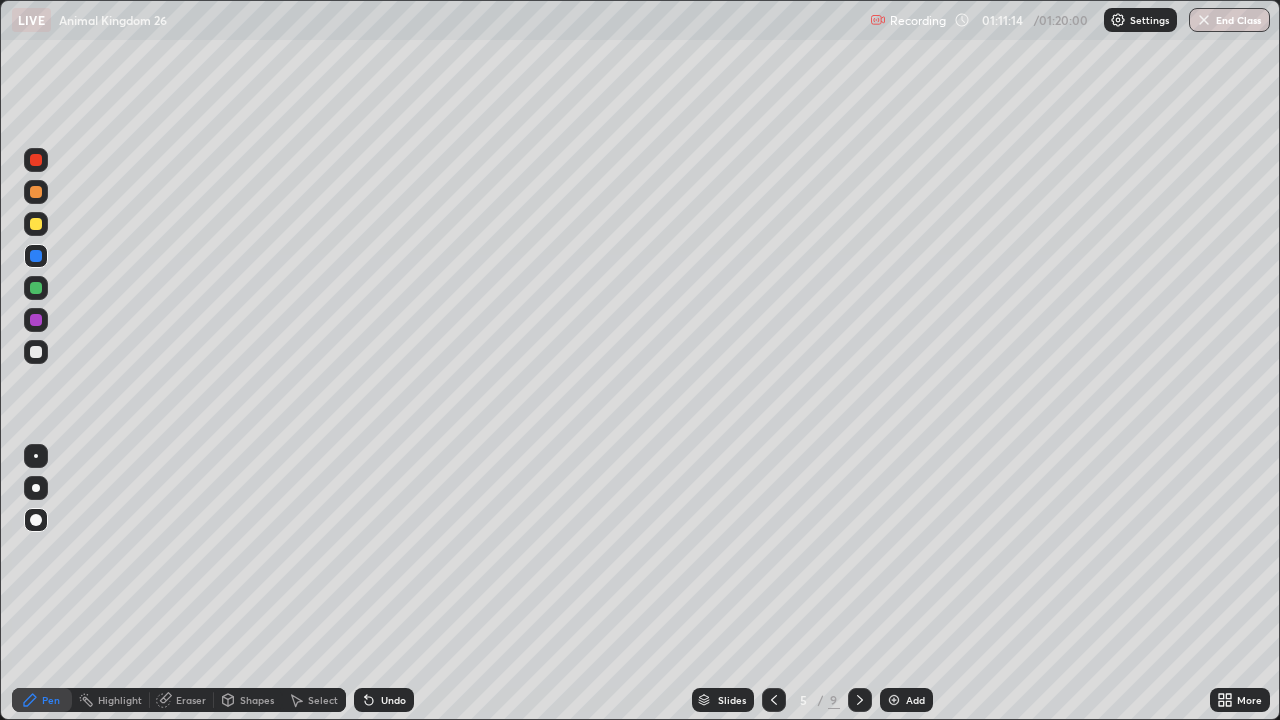 click 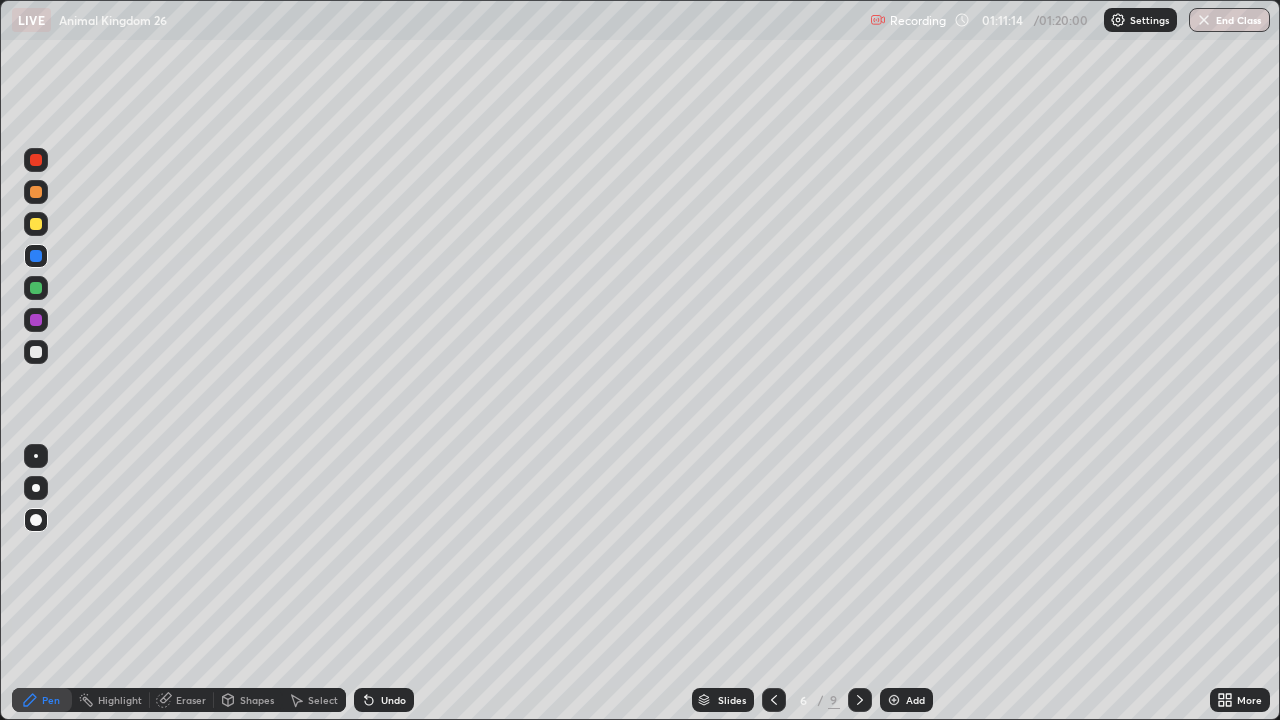 click 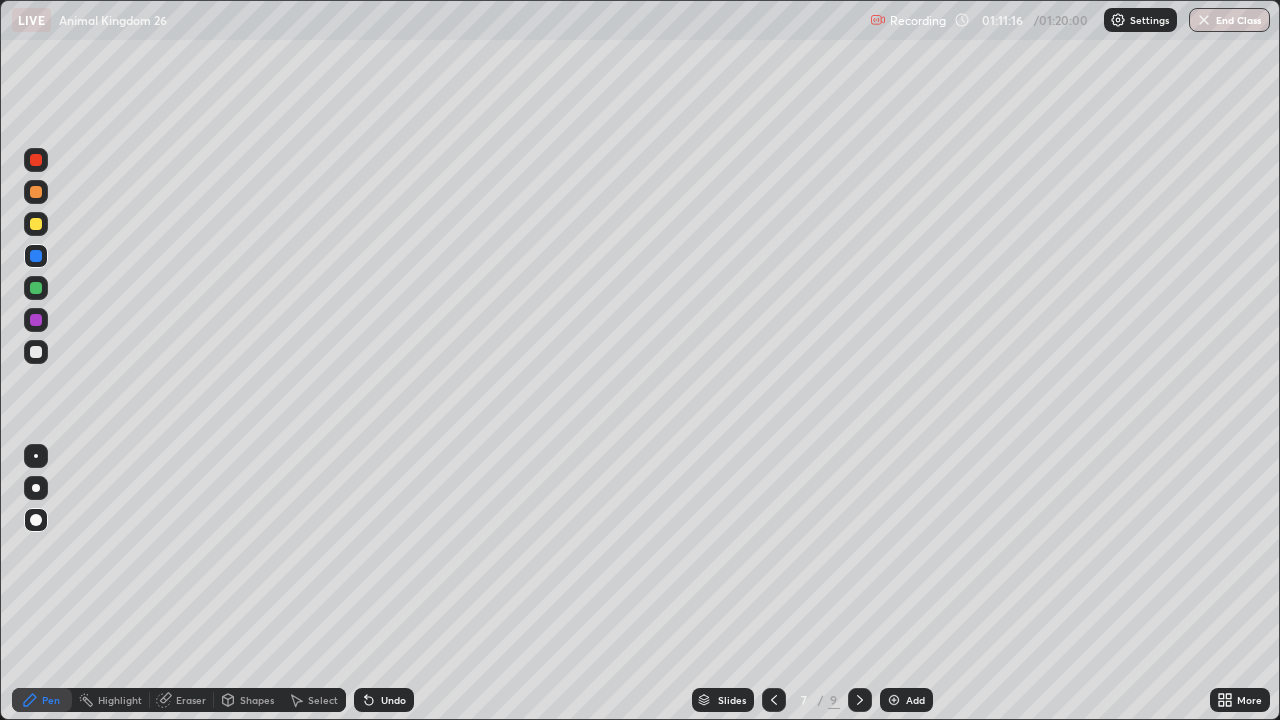 click at bounding box center (774, 700) 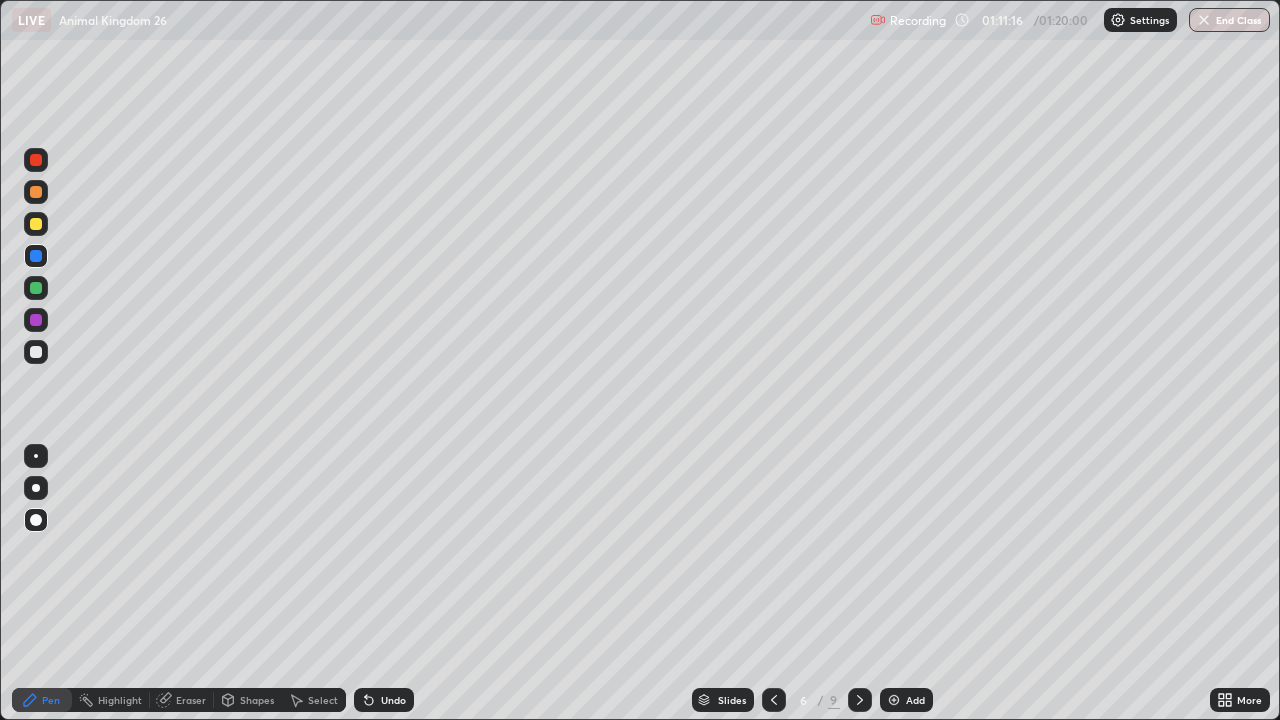 click 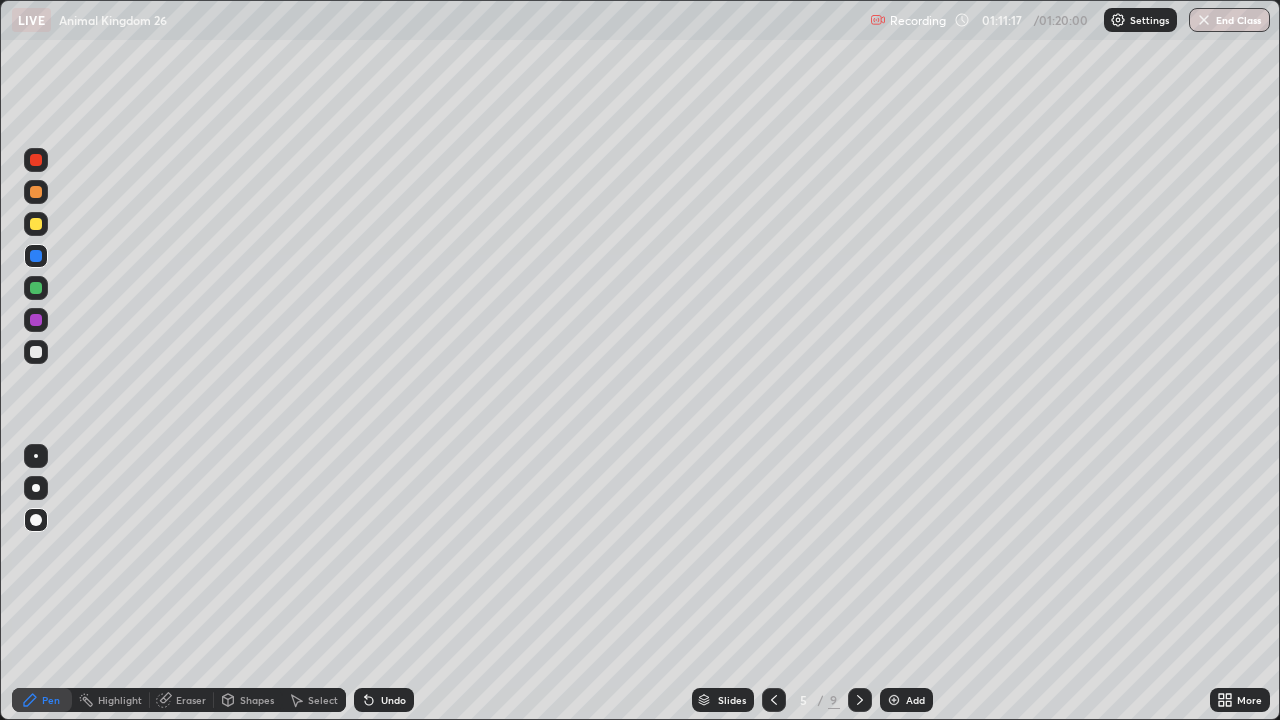 click 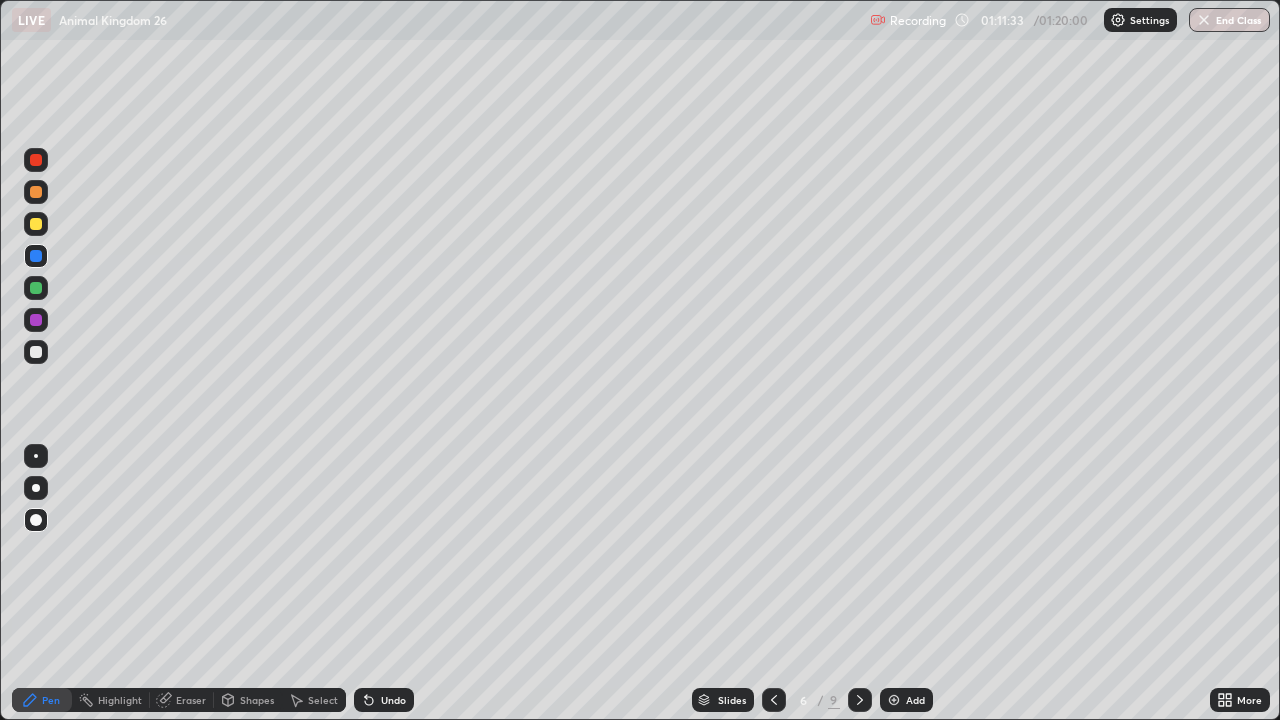 click 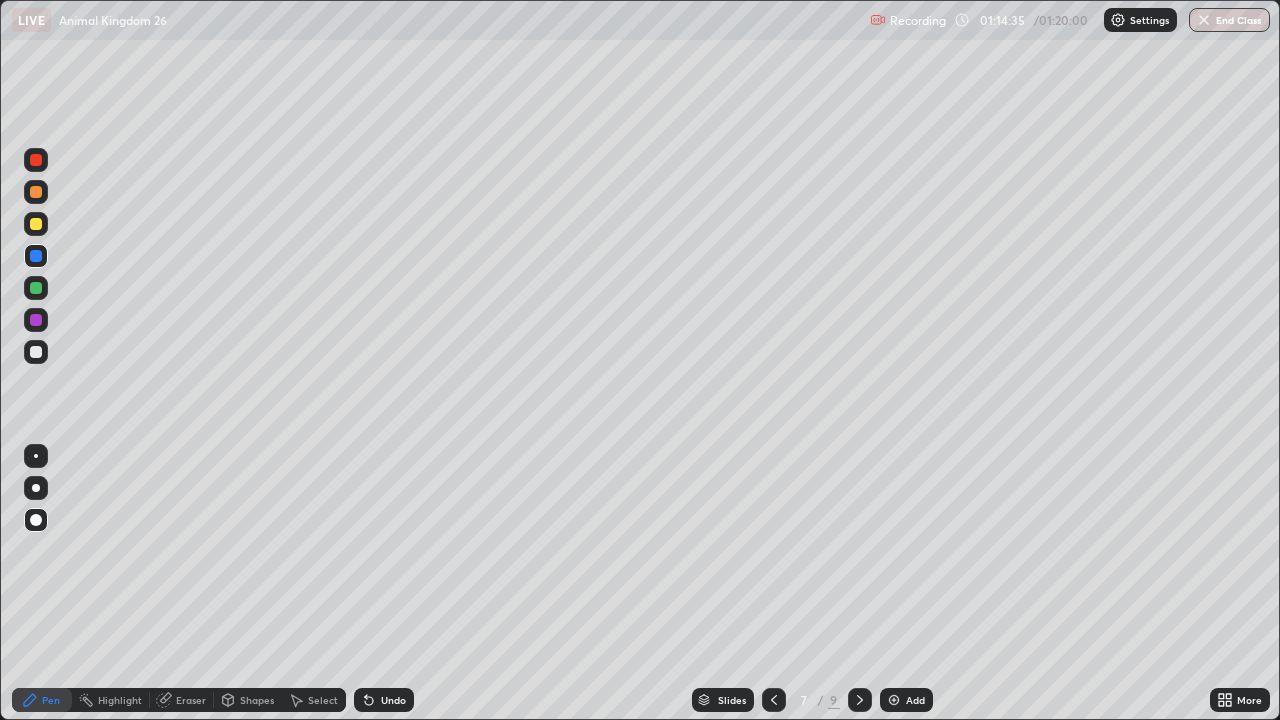 click 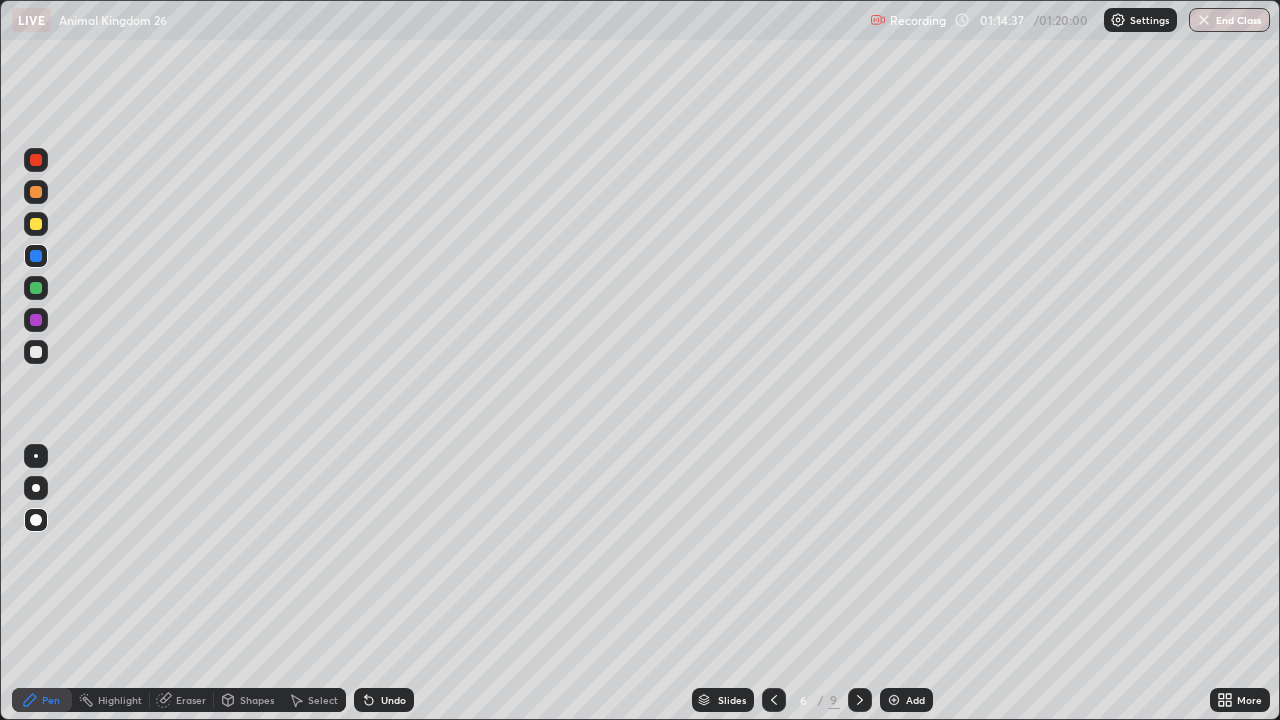 click 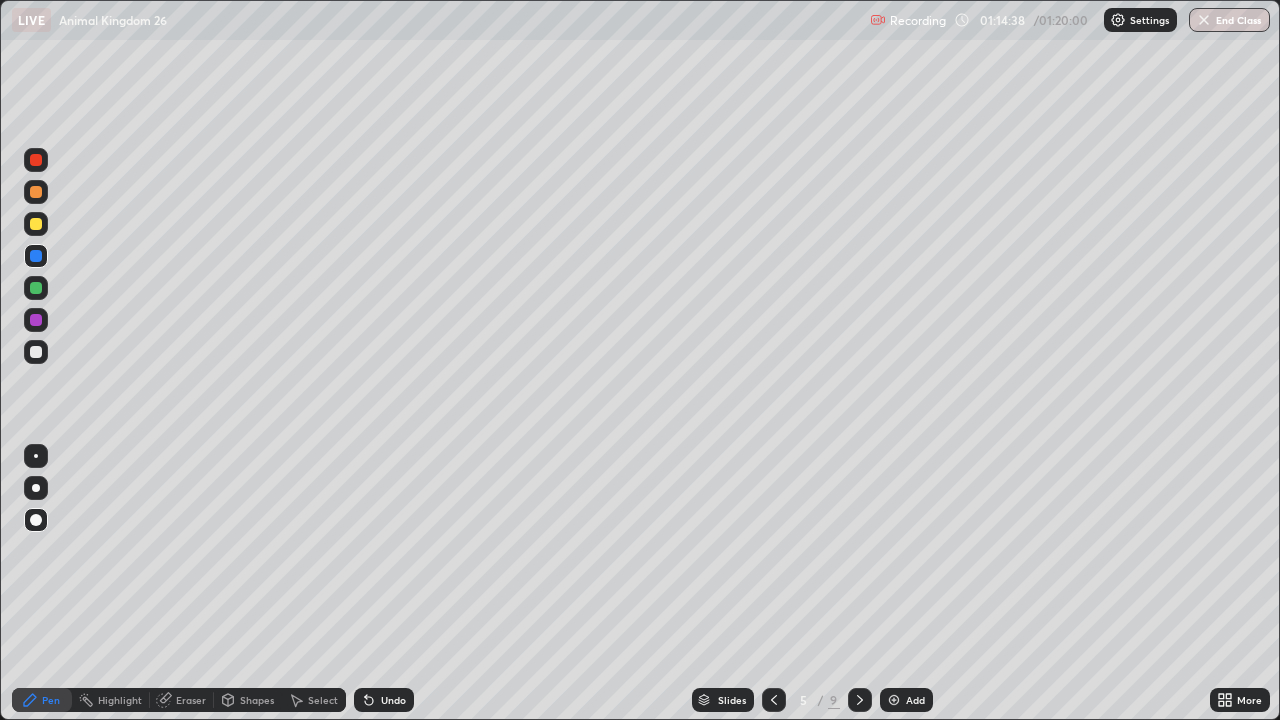 click 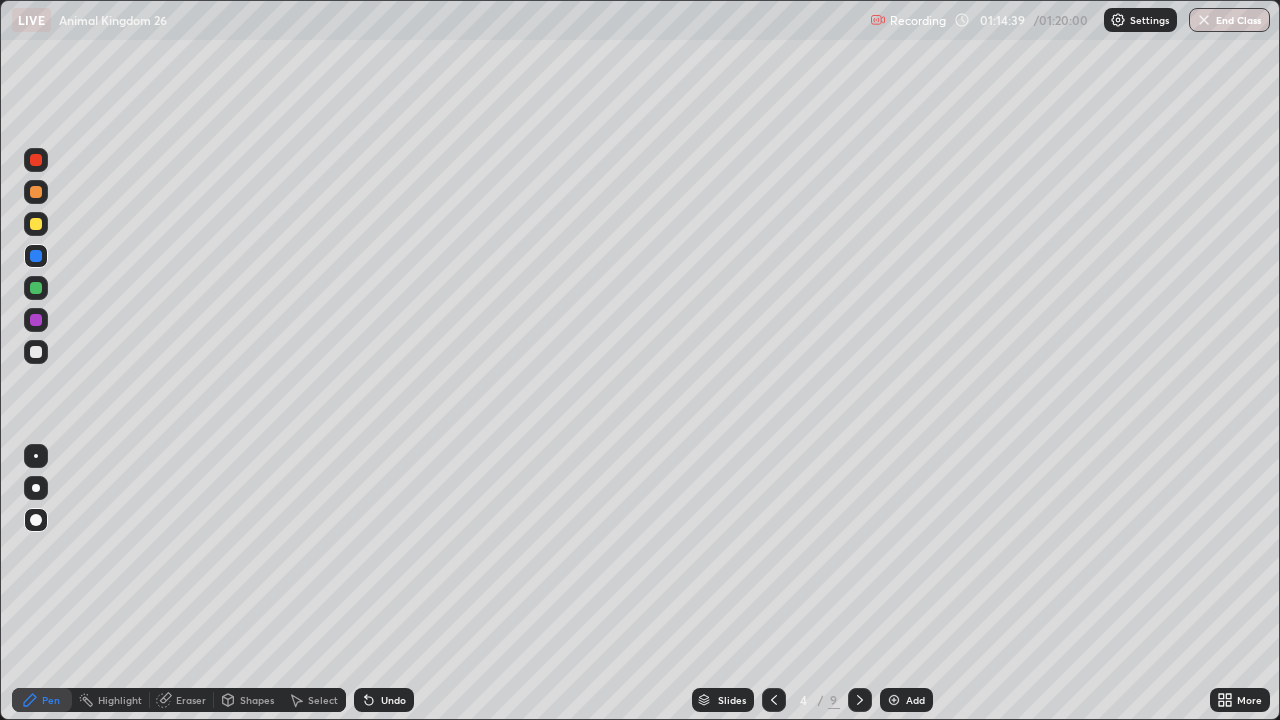 click 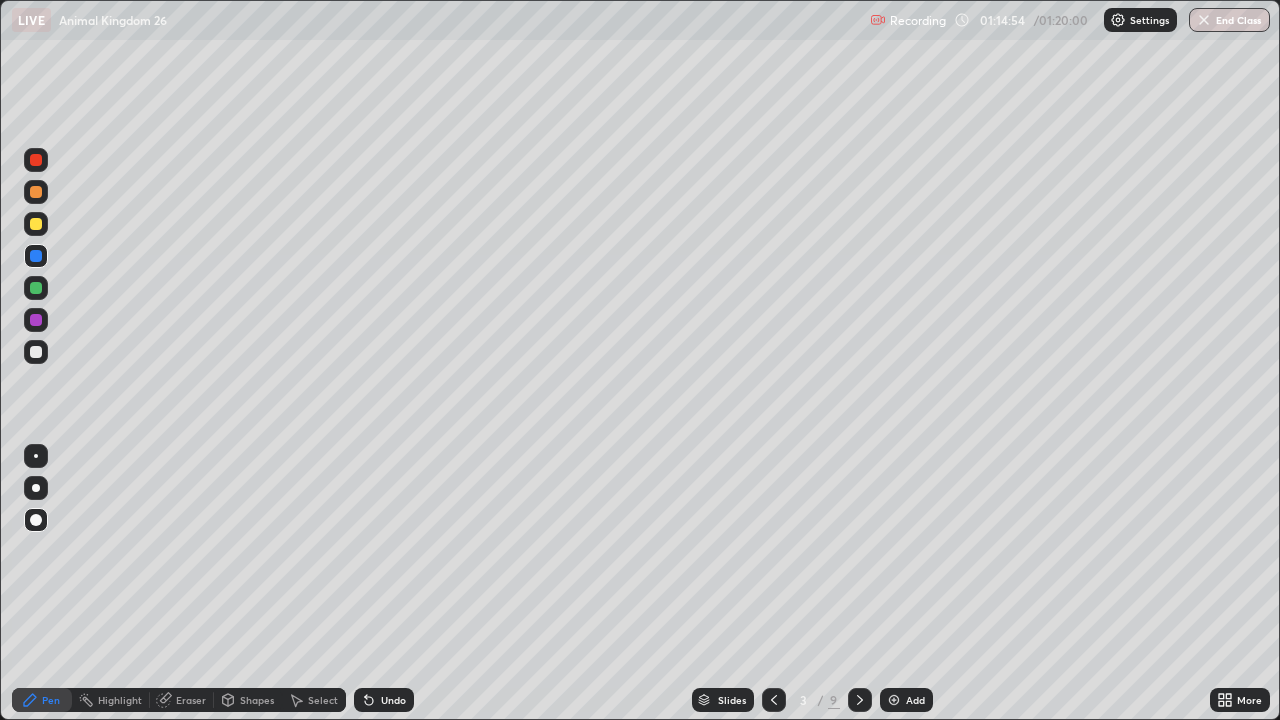 click 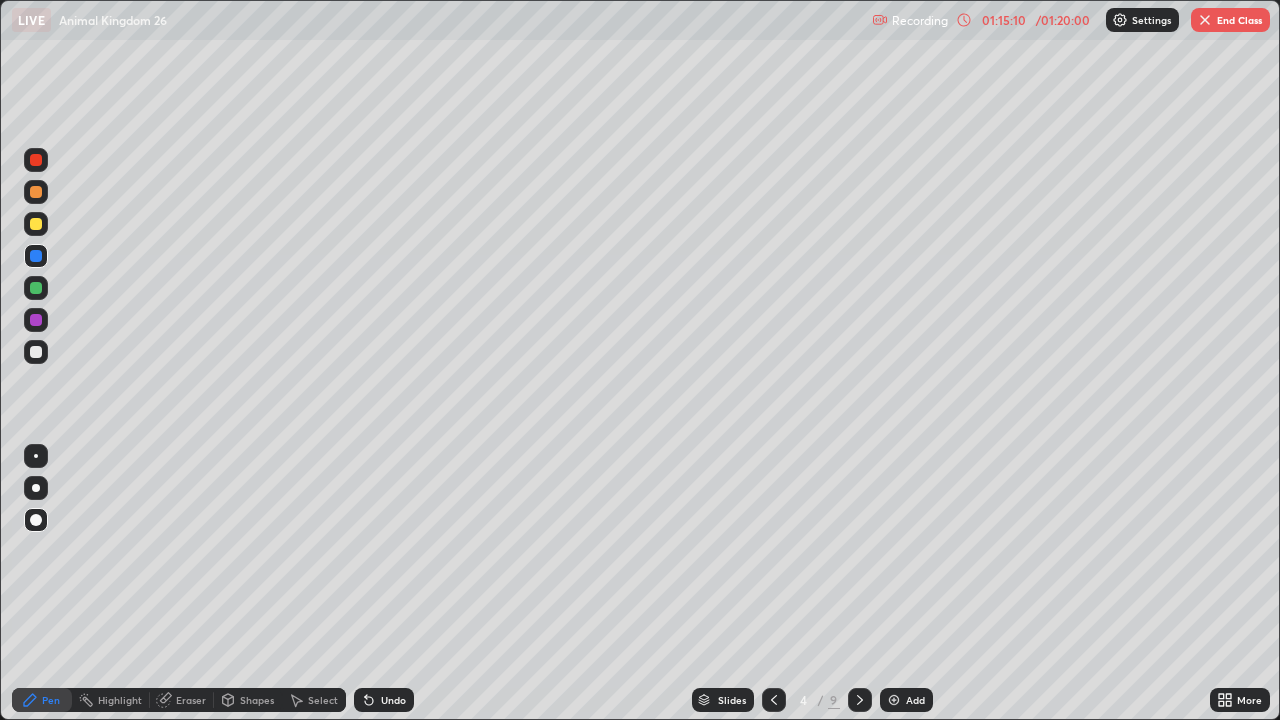 click 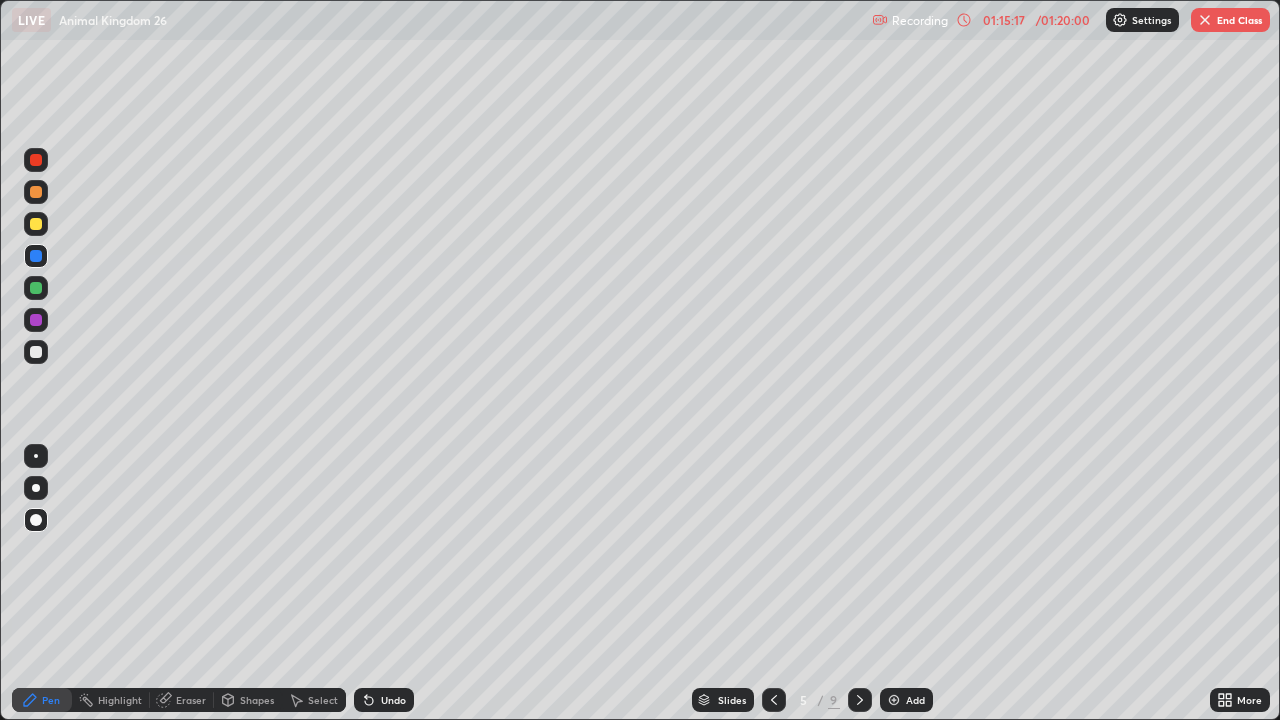 click 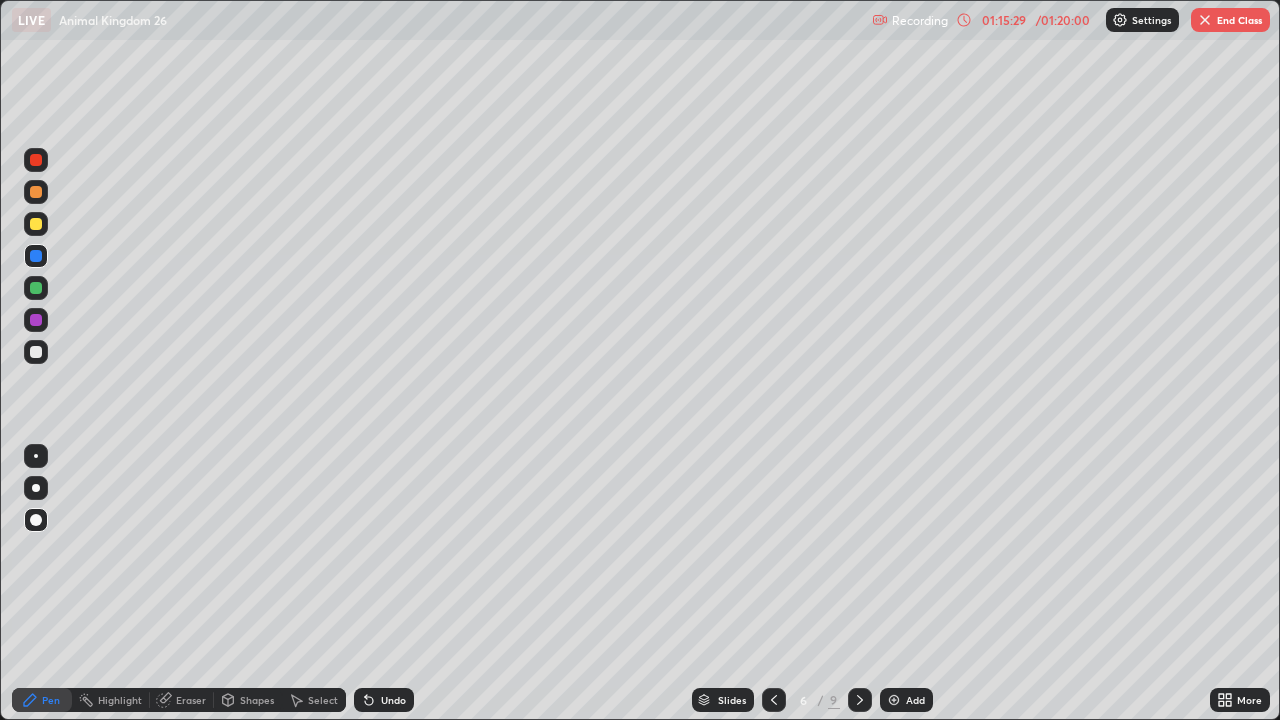 click 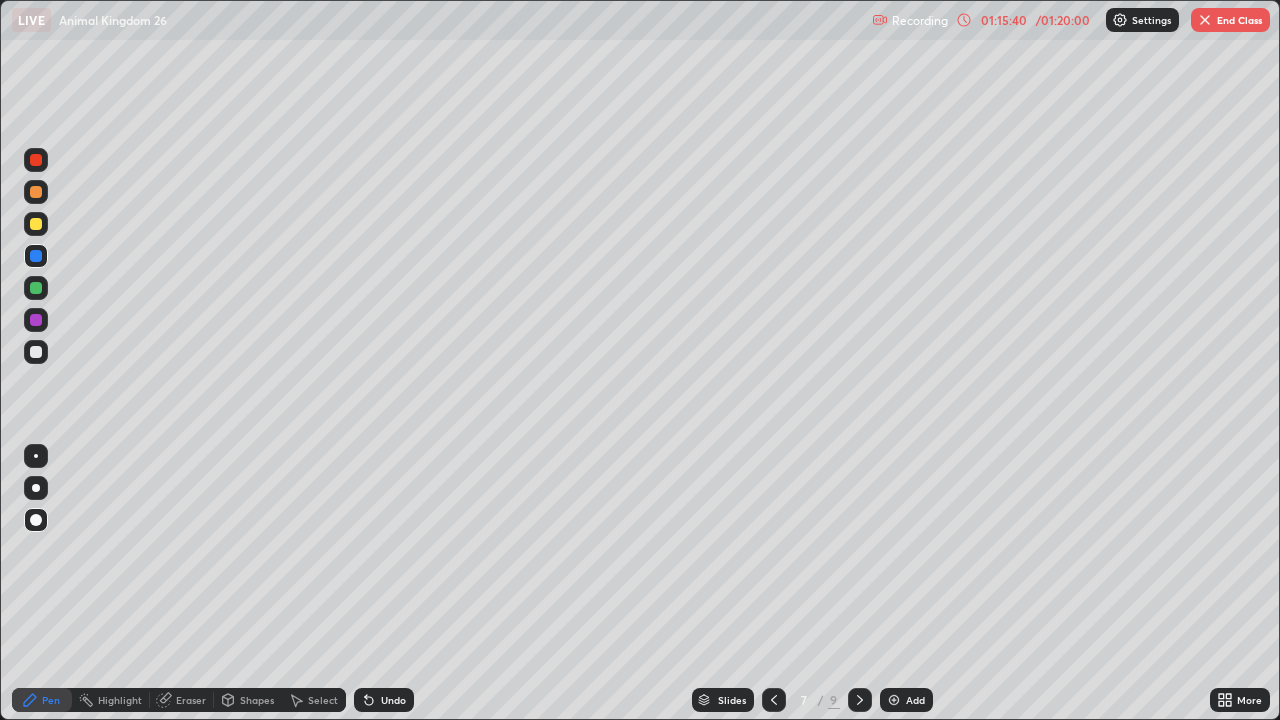 click 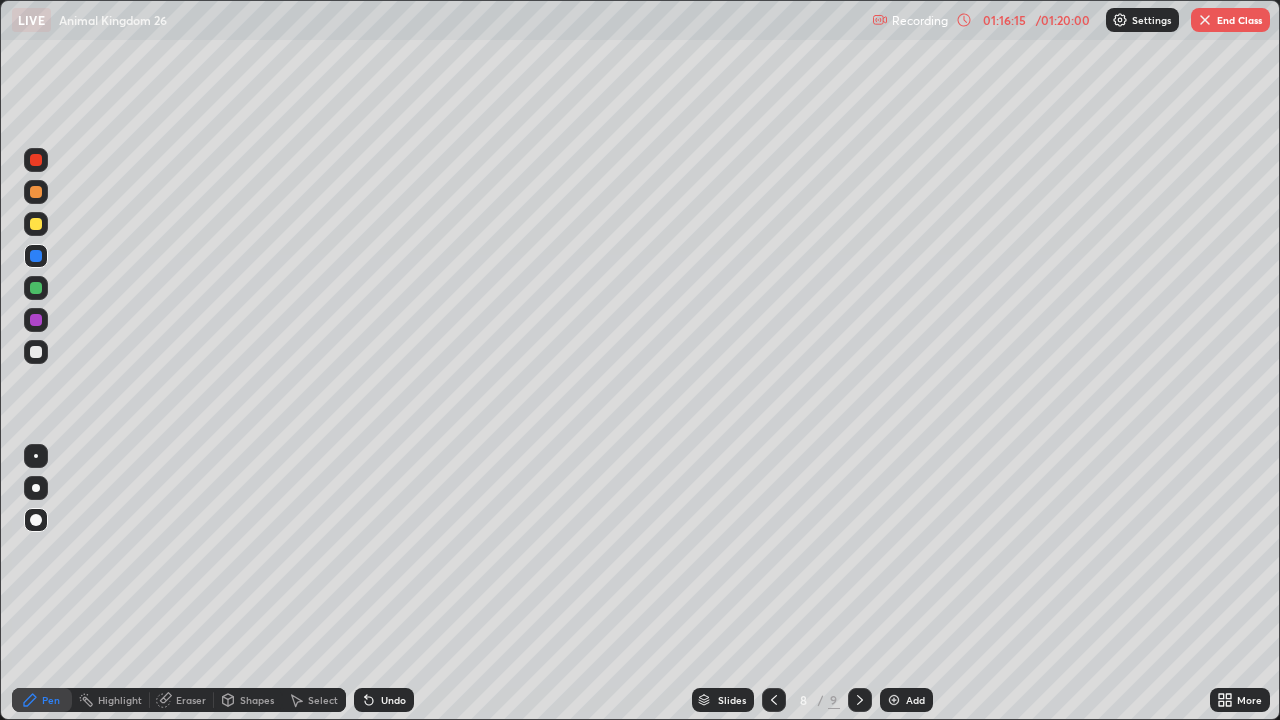 click 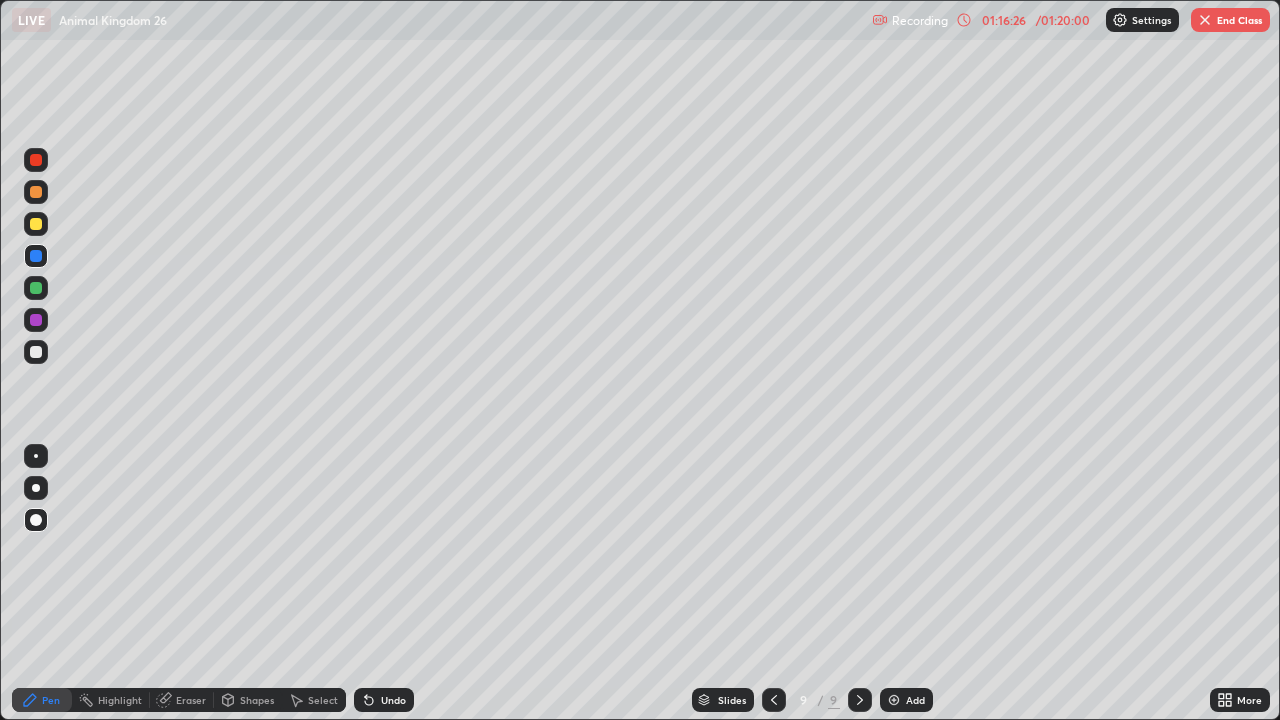 click 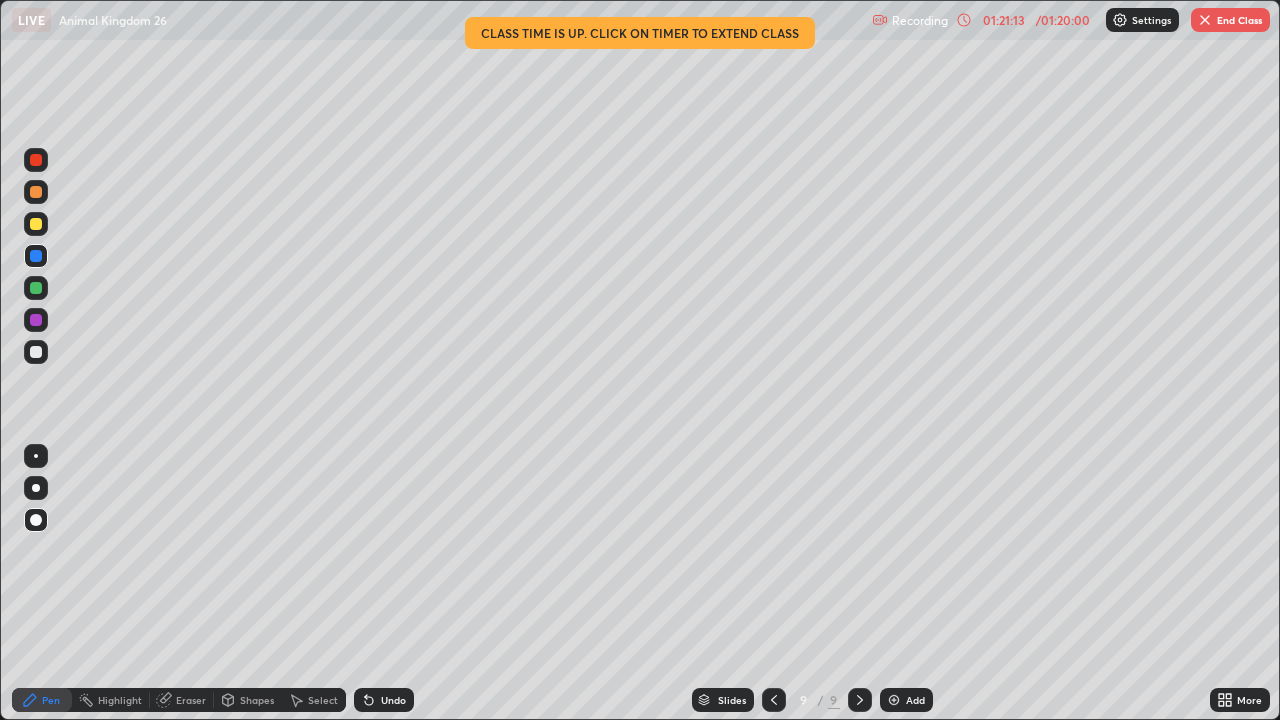 click at bounding box center (774, 700) 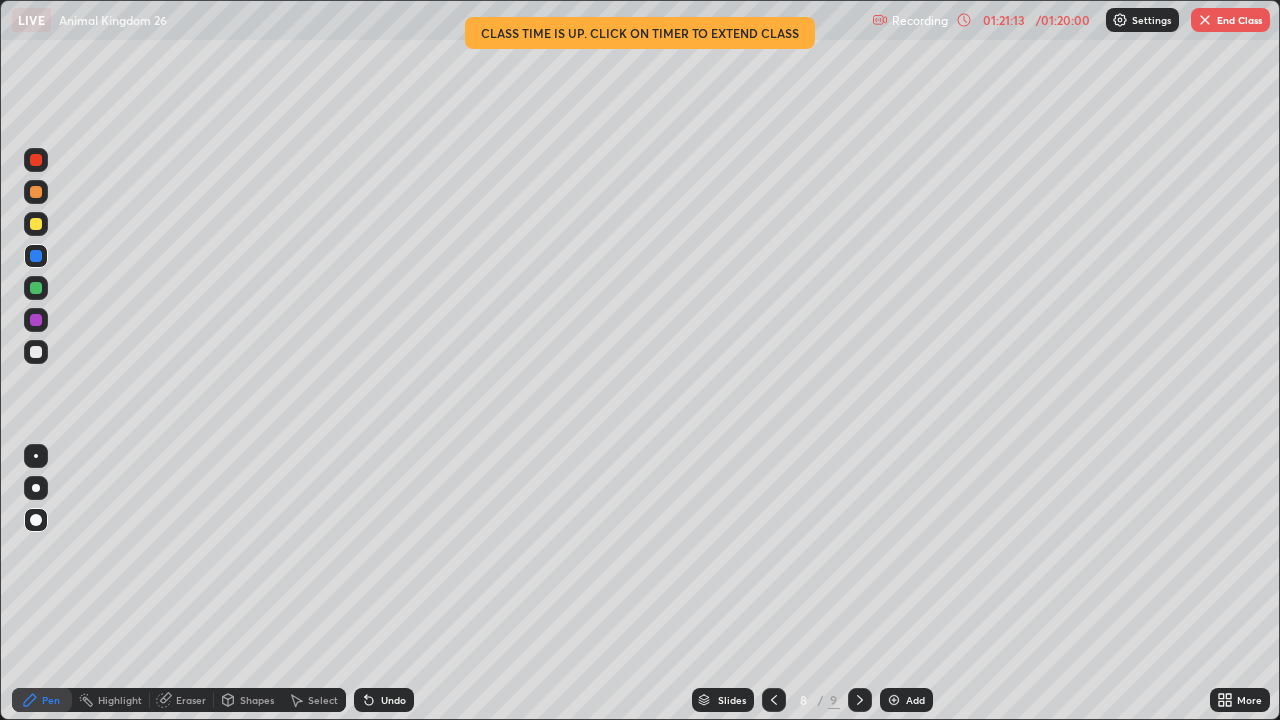 click 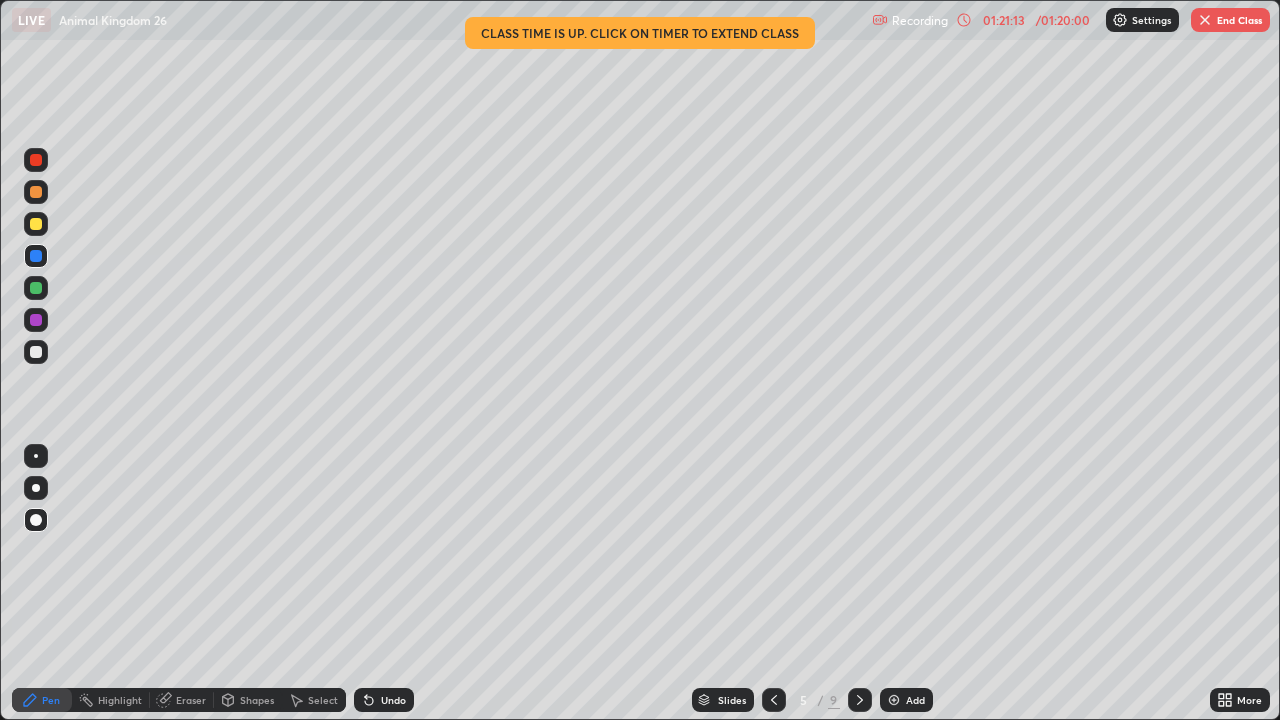 click 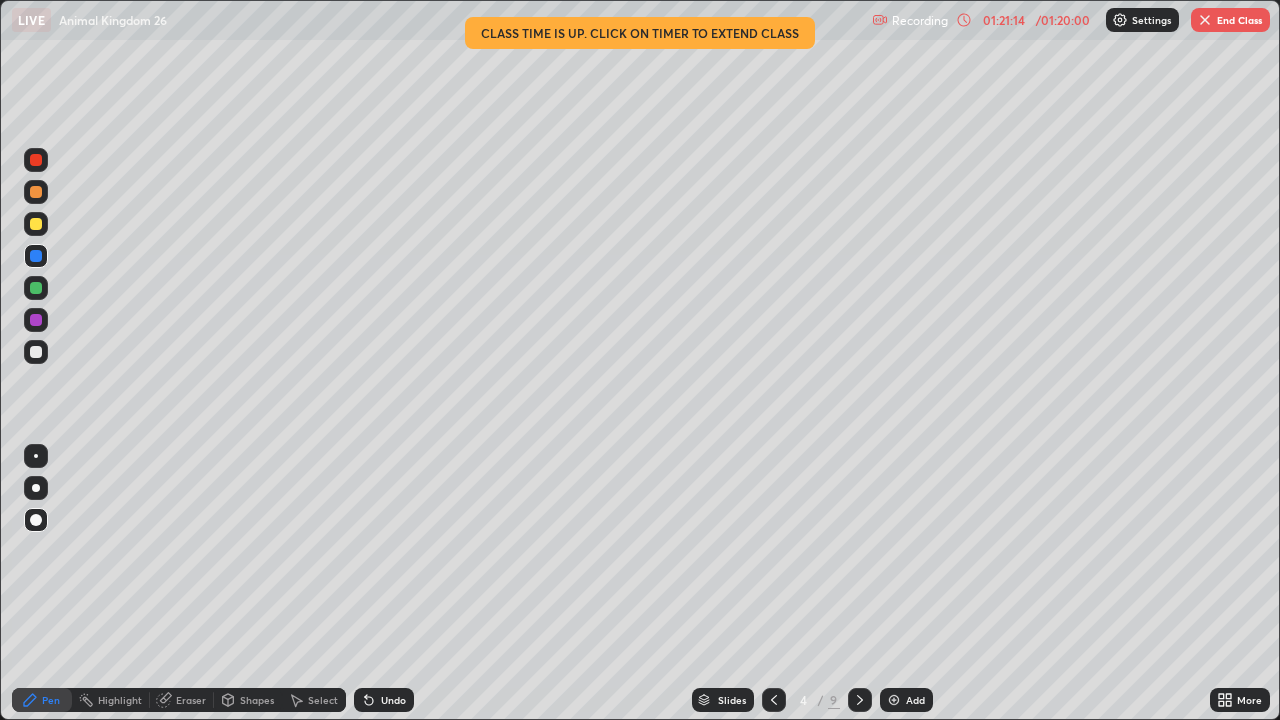 click at bounding box center [774, 700] 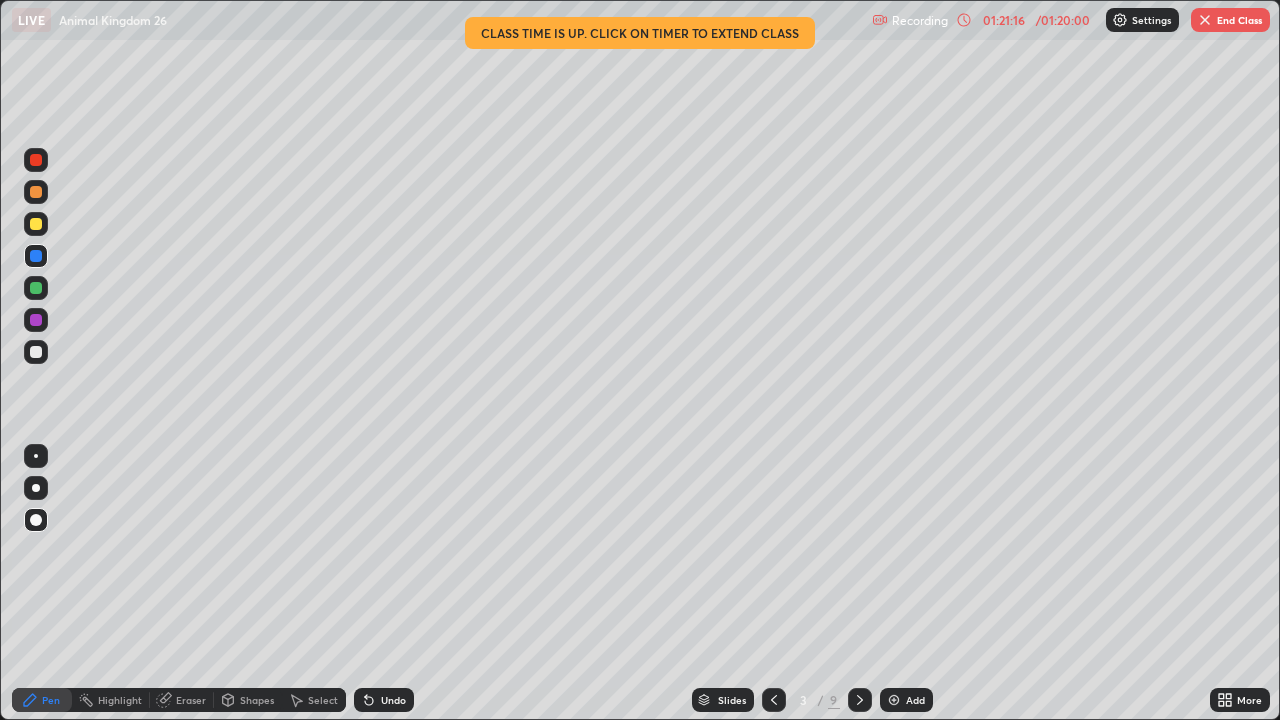 click 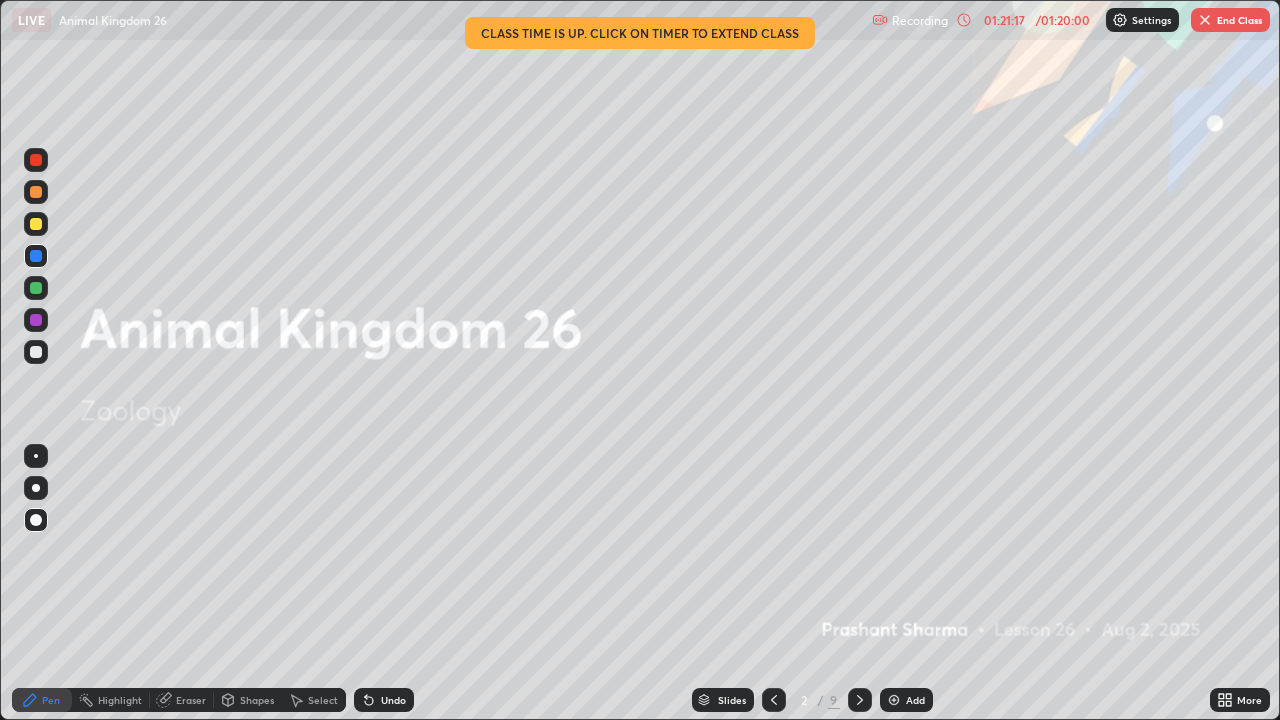 click 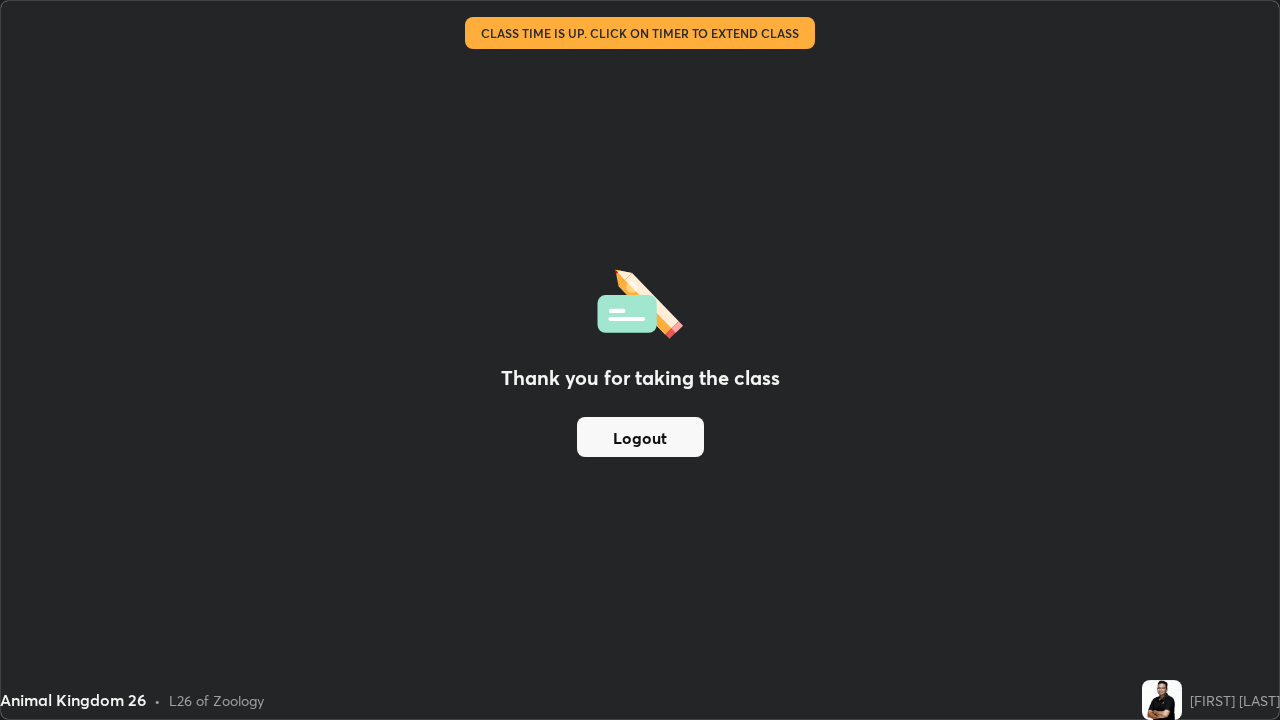 click on "Logout" at bounding box center (640, 437) 